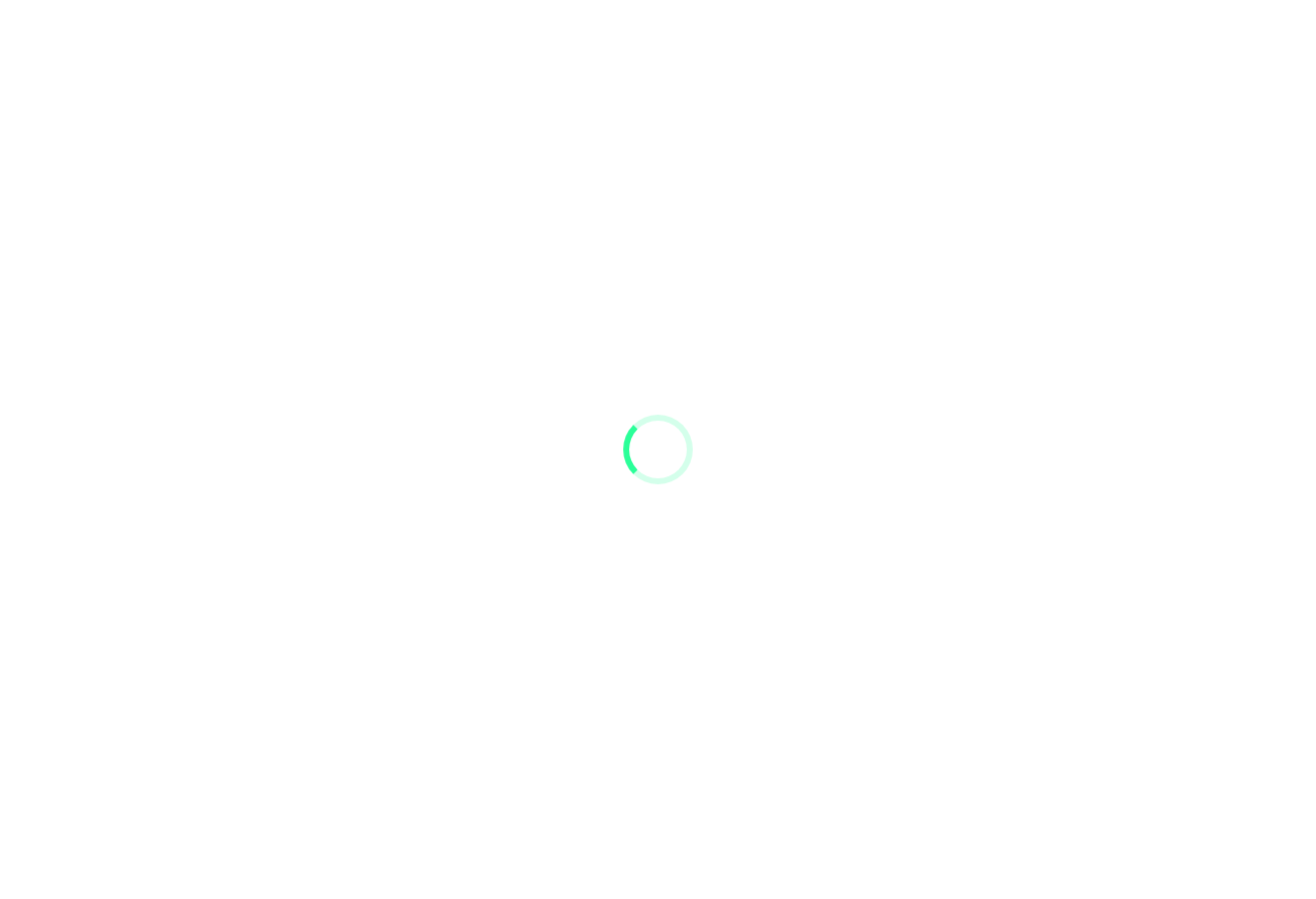 scroll, scrollTop: 0, scrollLeft: 0, axis: both 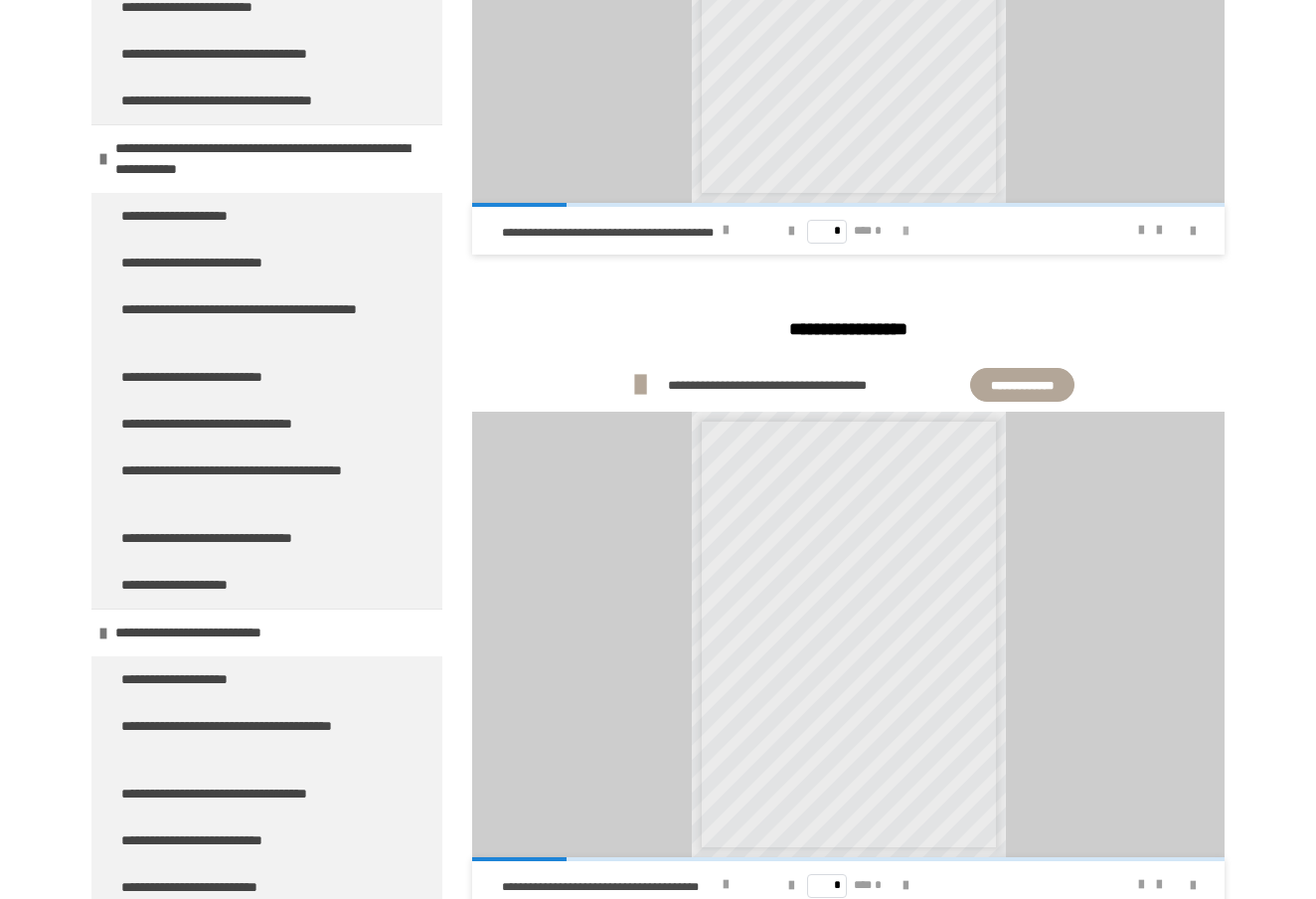 click at bounding box center (905, 231) 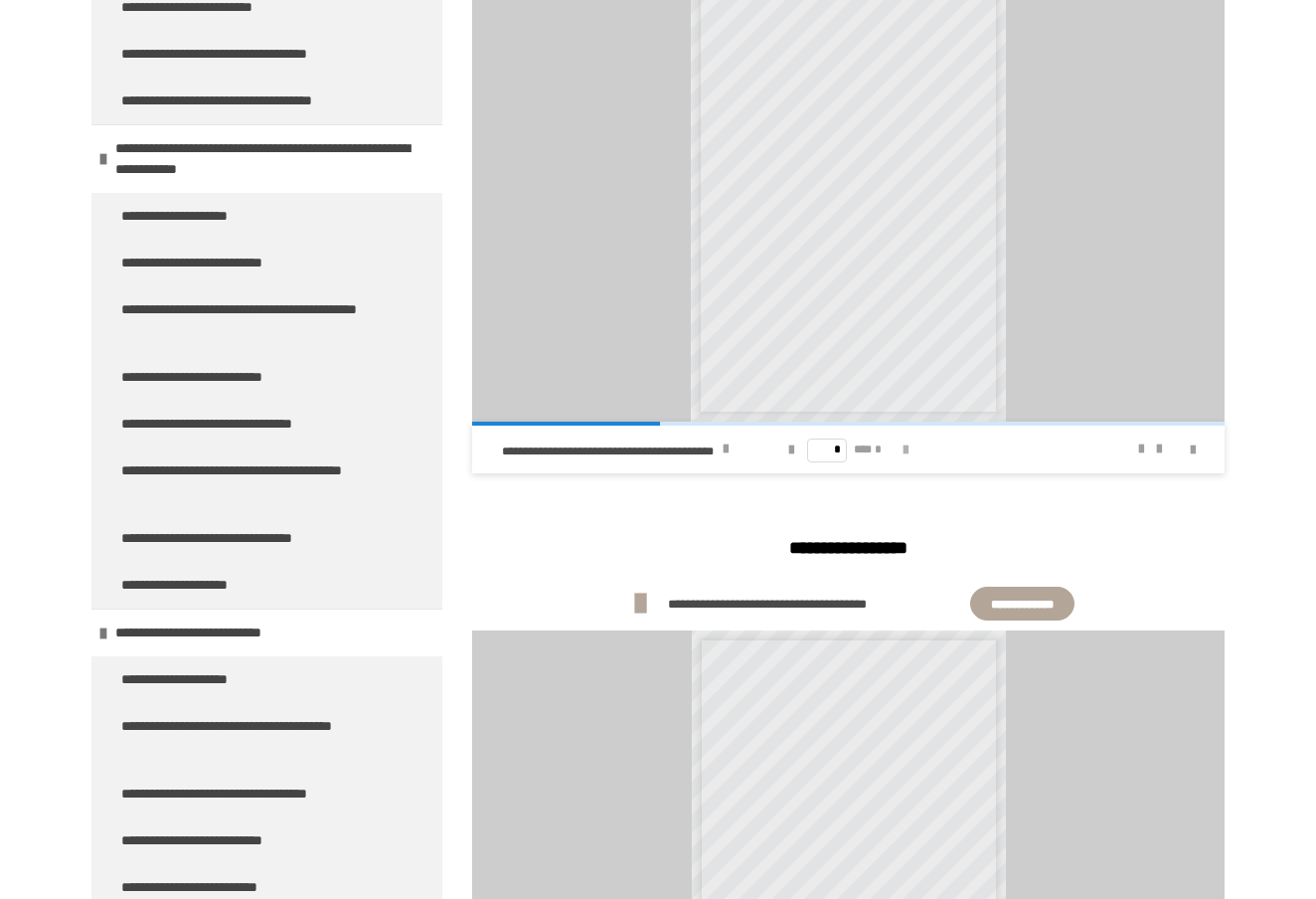 scroll, scrollTop: 1514, scrollLeft: 0, axis: vertical 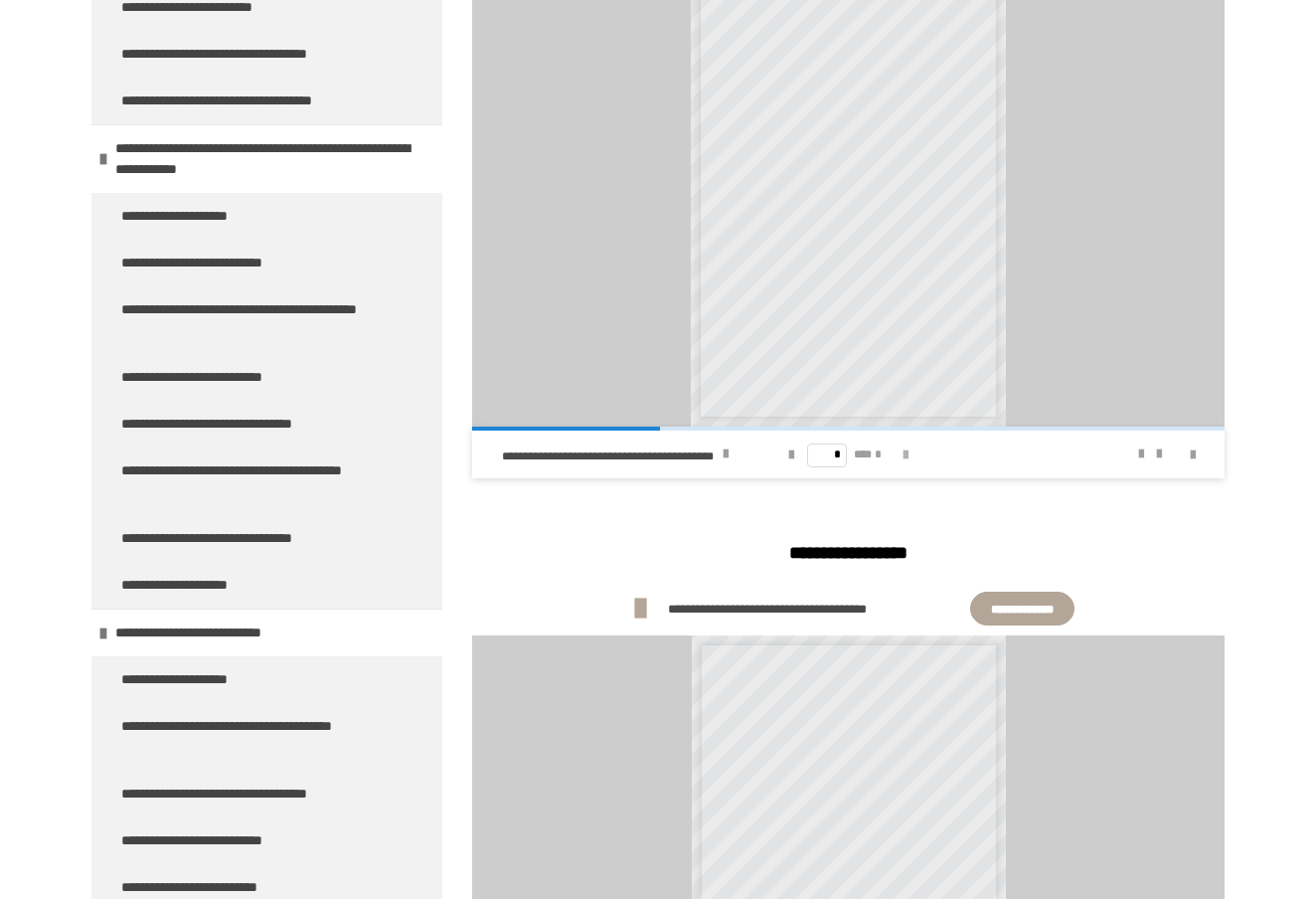 click at bounding box center (905, 455) 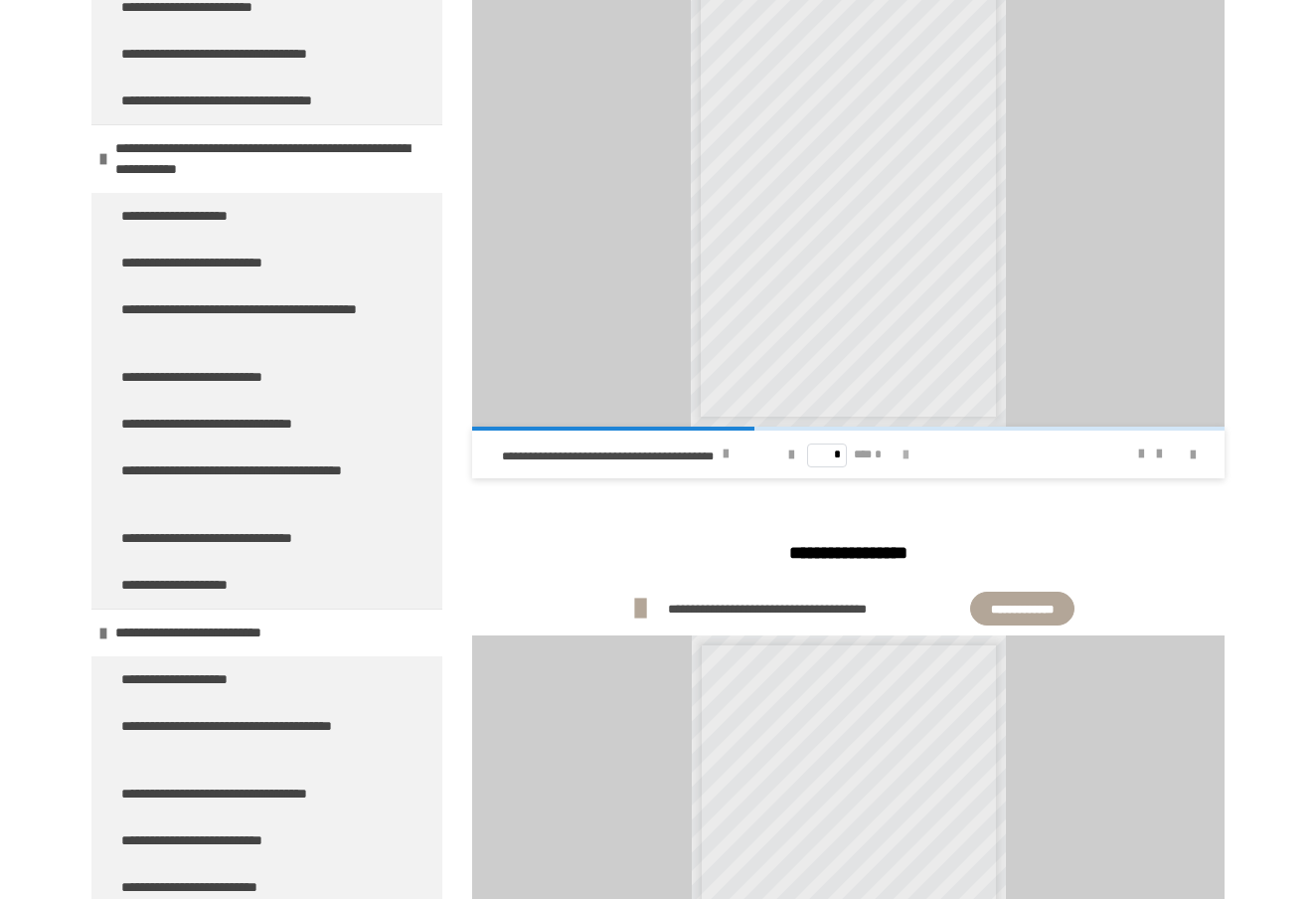 click at bounding box center (905, 455) 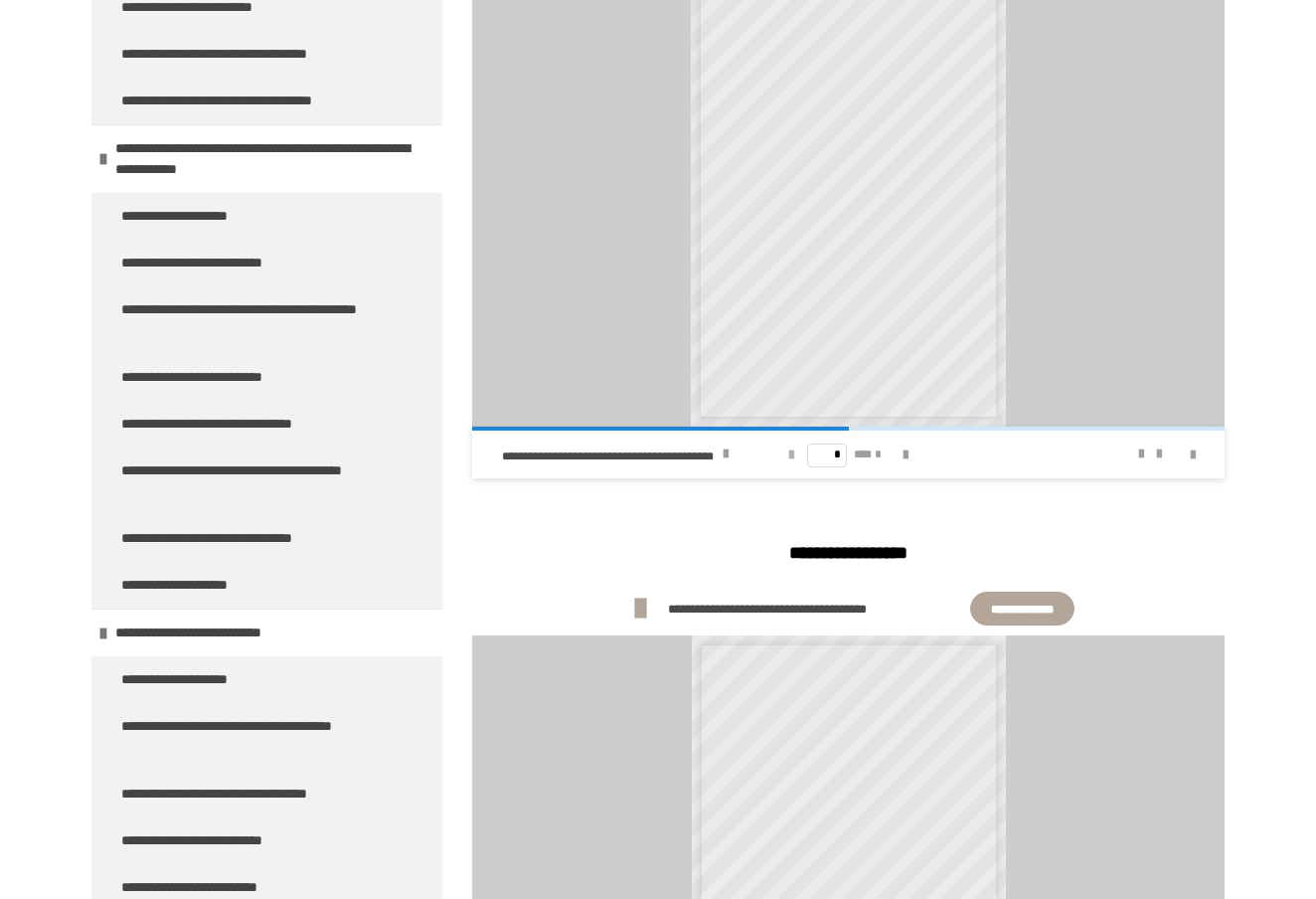 click at bounding box center (791, 455) 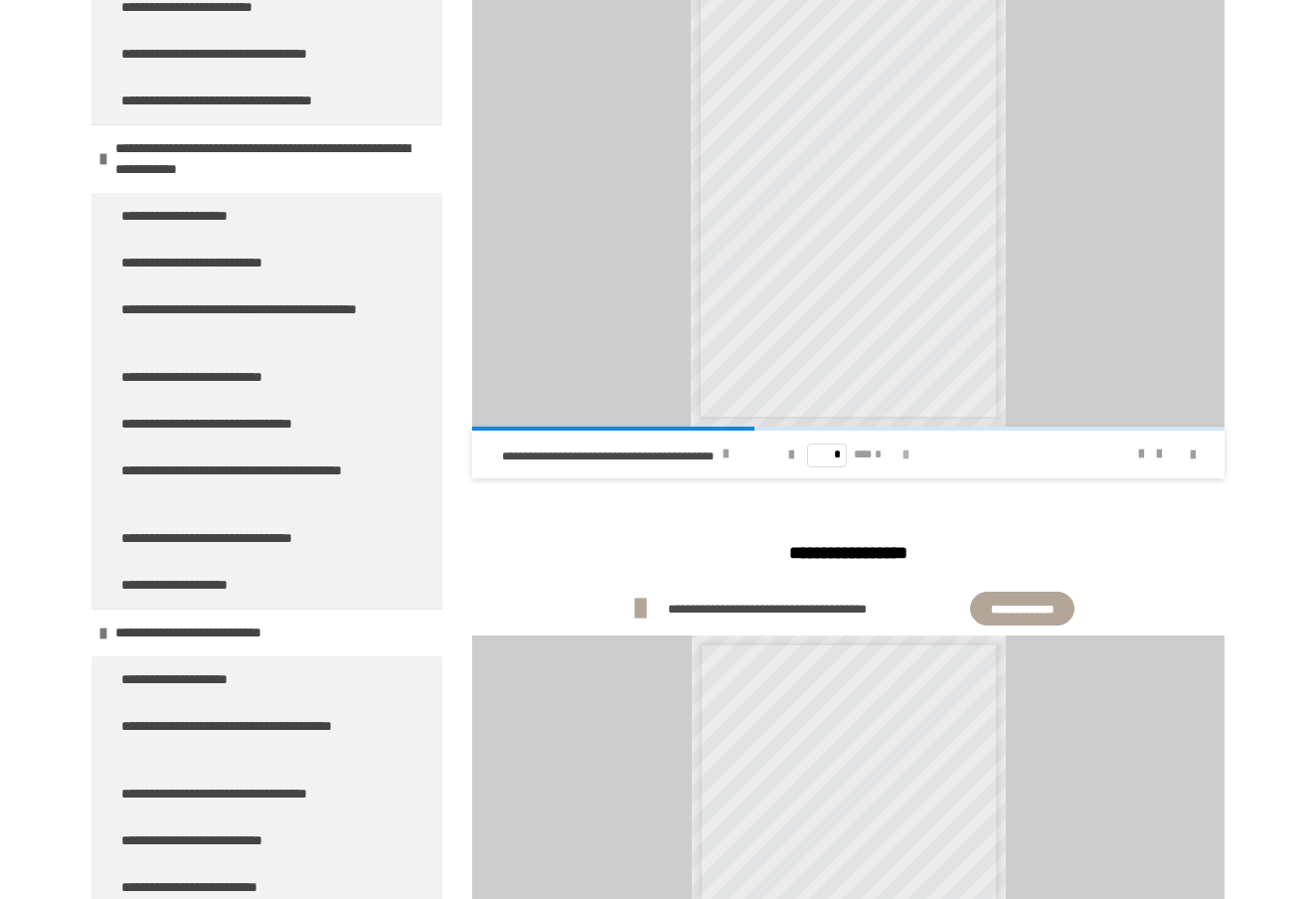 click at bounding box center (905, 455) 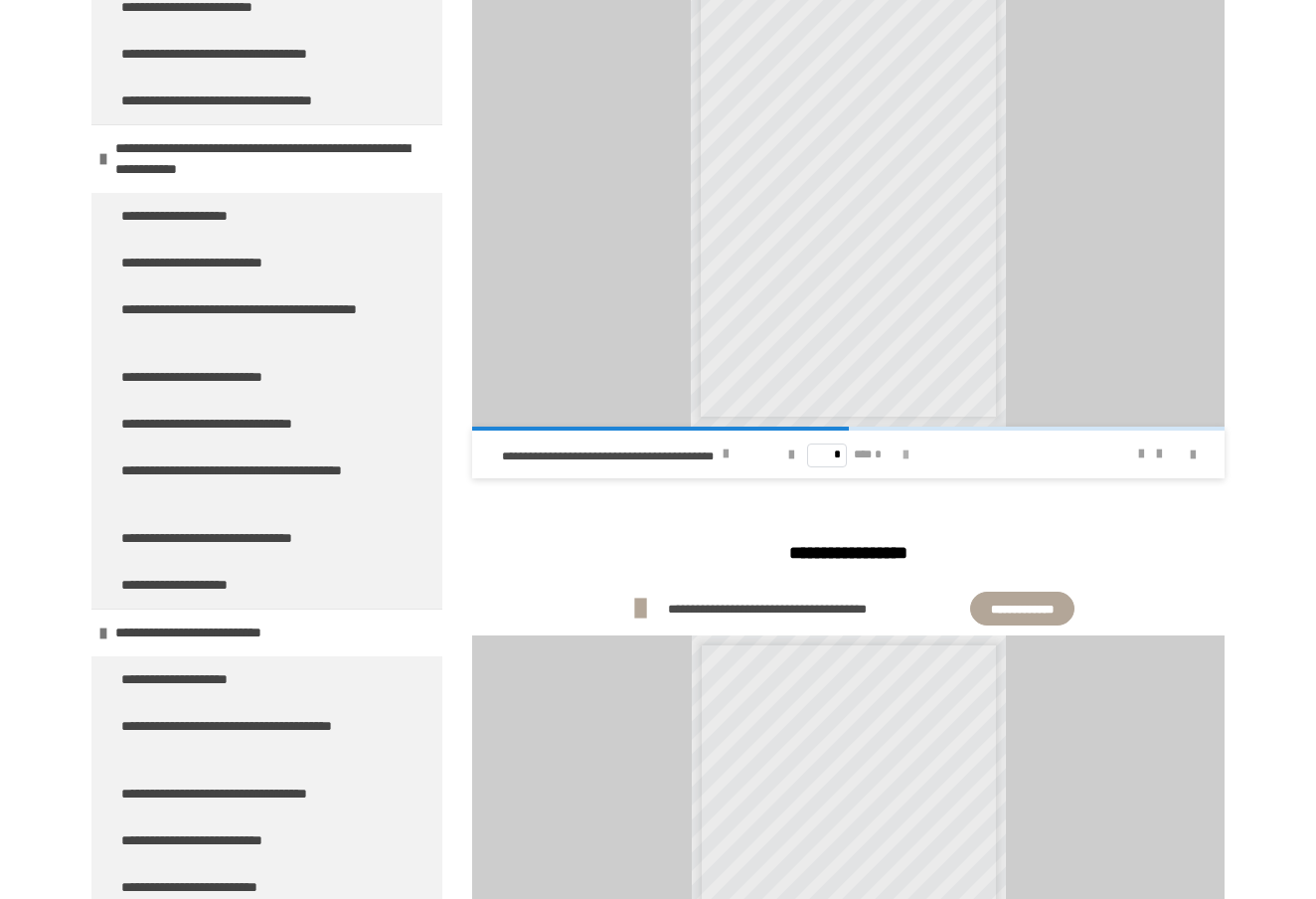 click at bounding box center (905, 455) 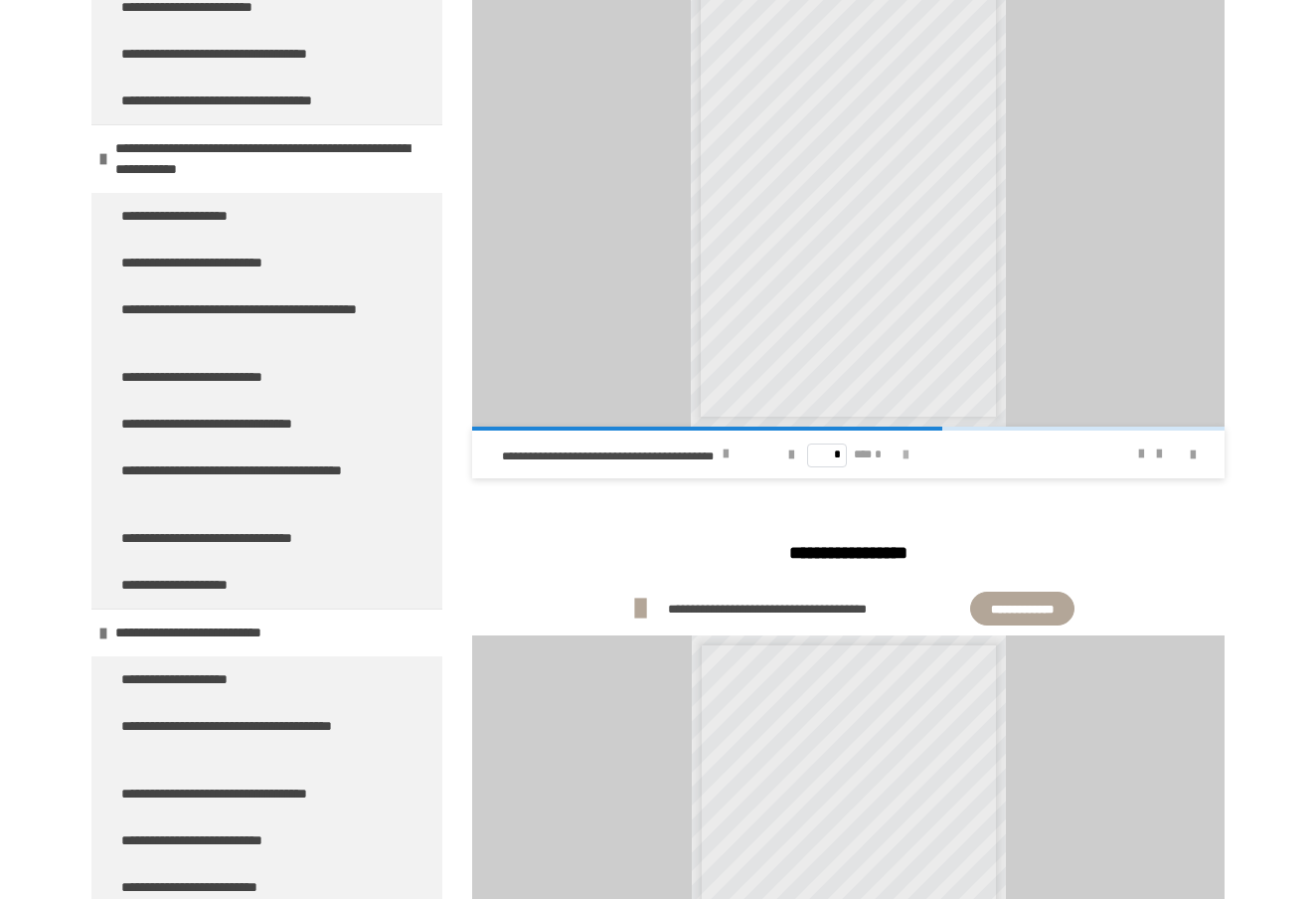 click at bounding box center (905, 455) 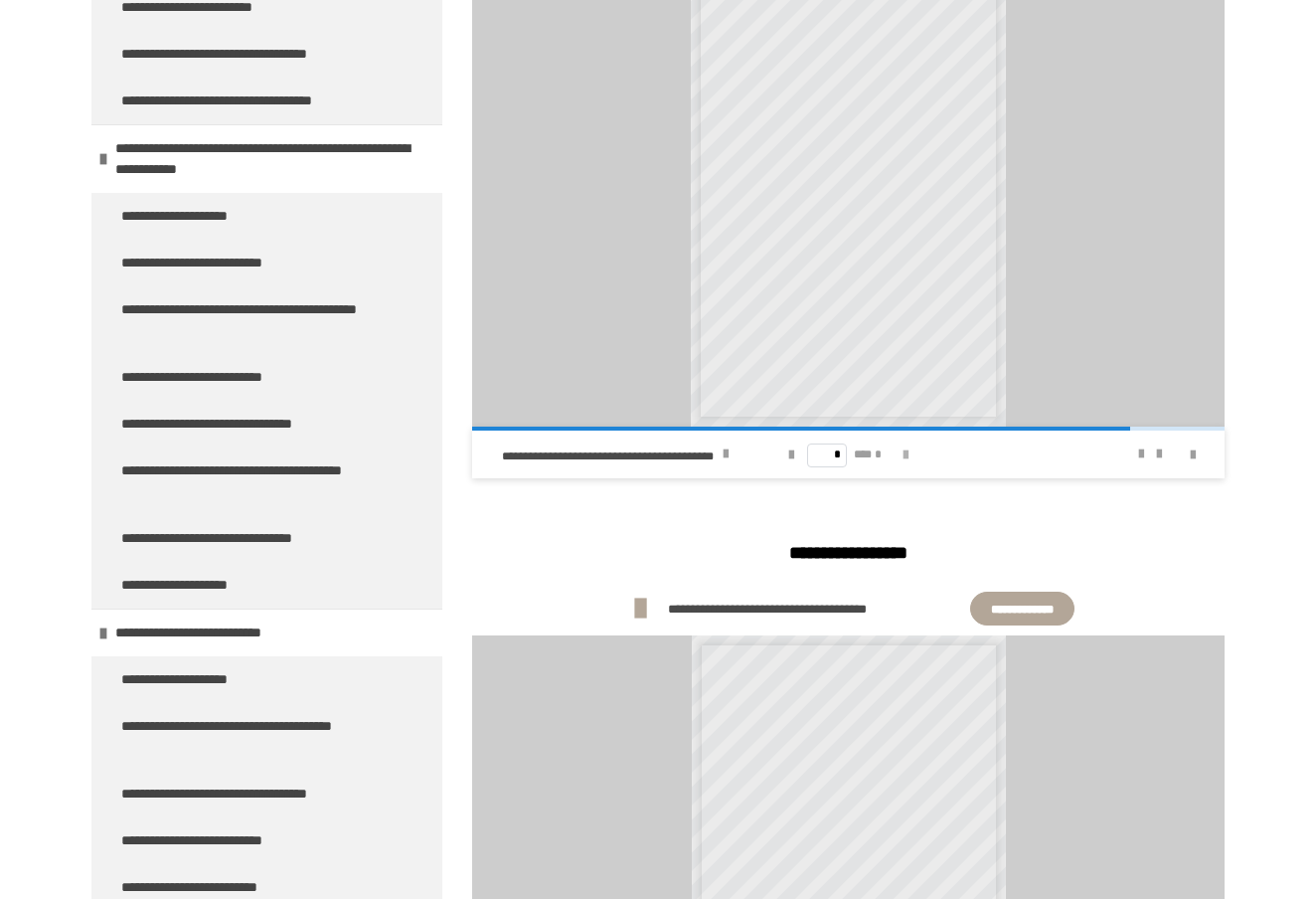 click at bounding box center [905, 455] 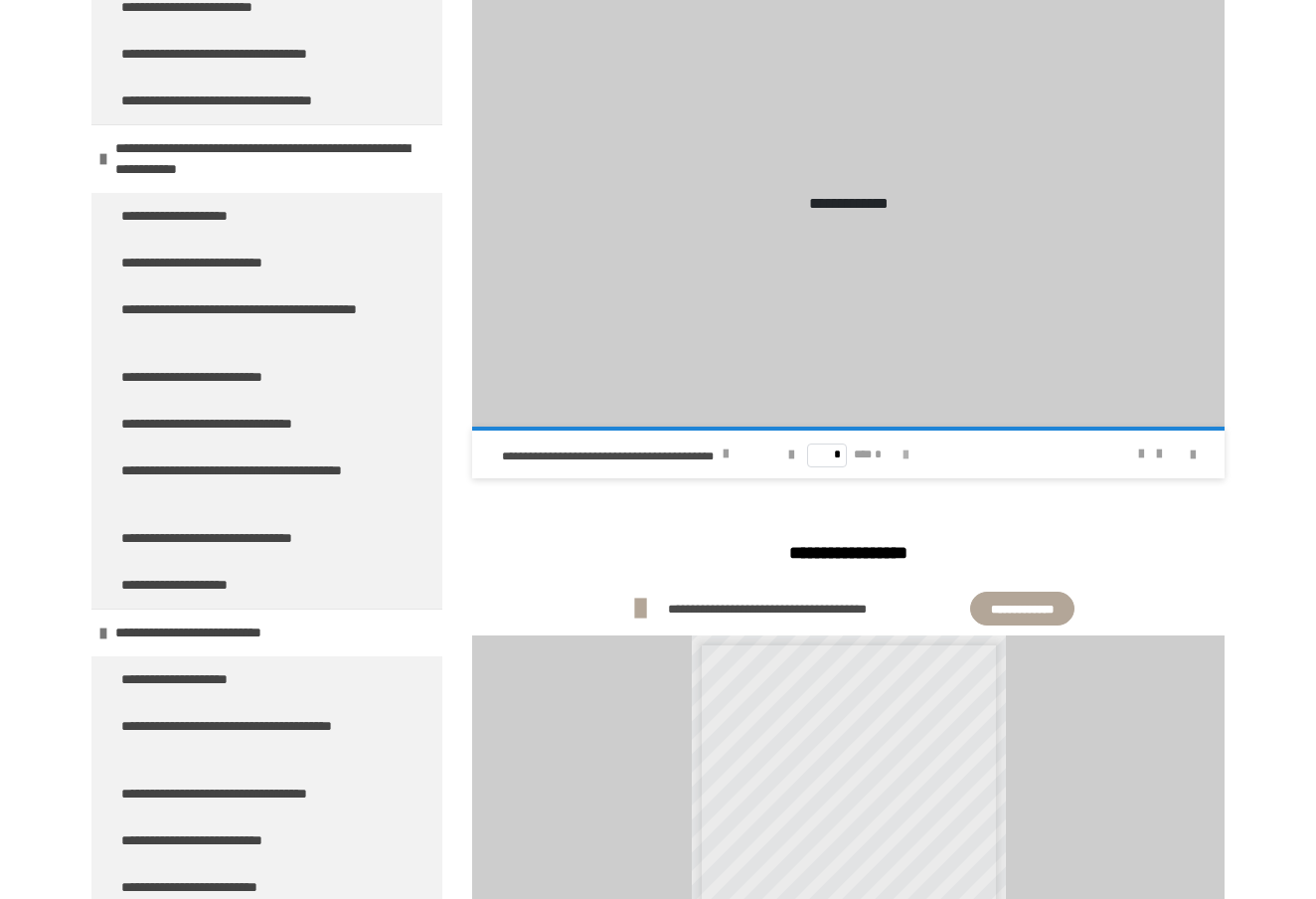 click on "* *** *" at bounding box center [848, 454] 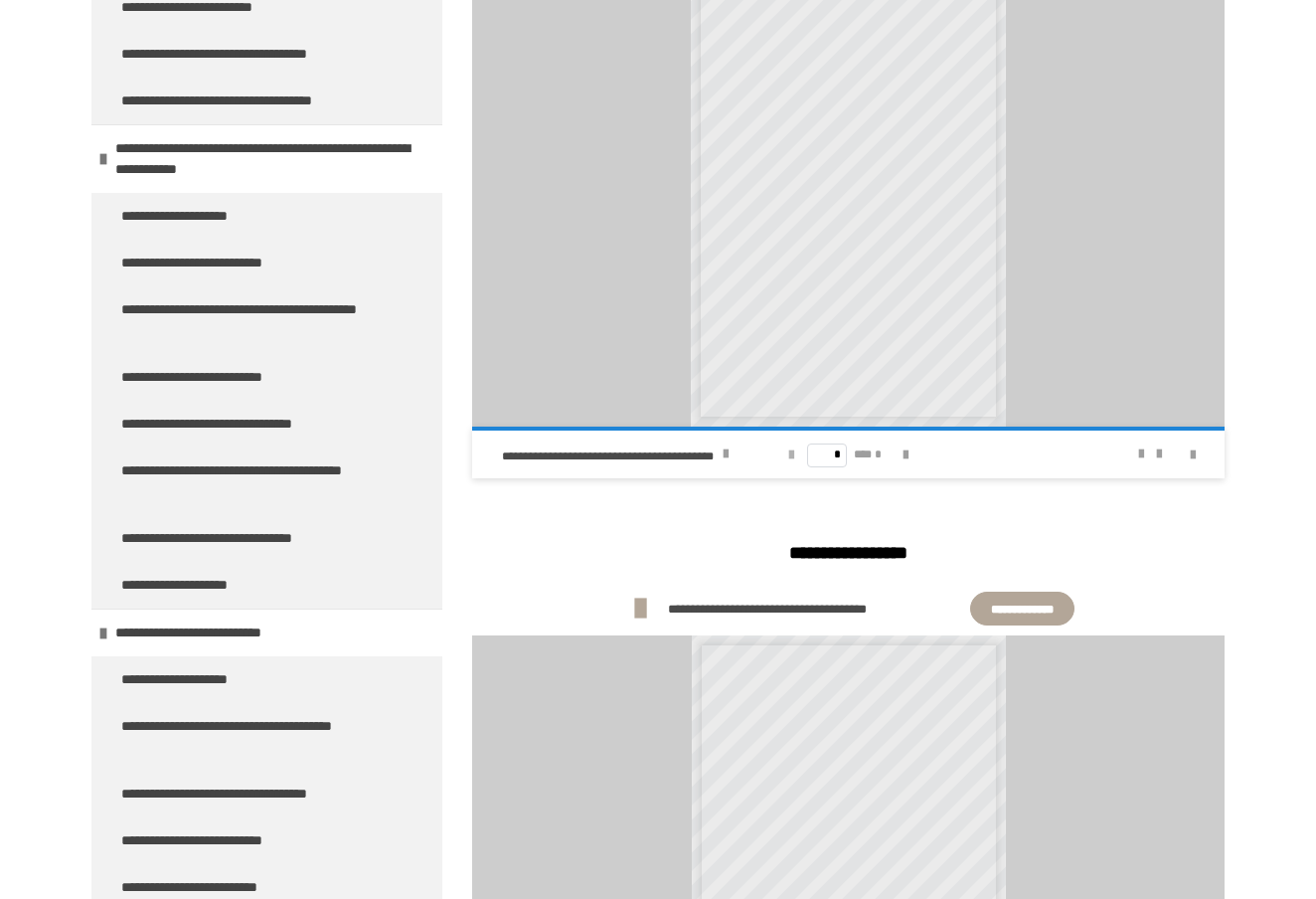 click at bounding box center (791, 455) 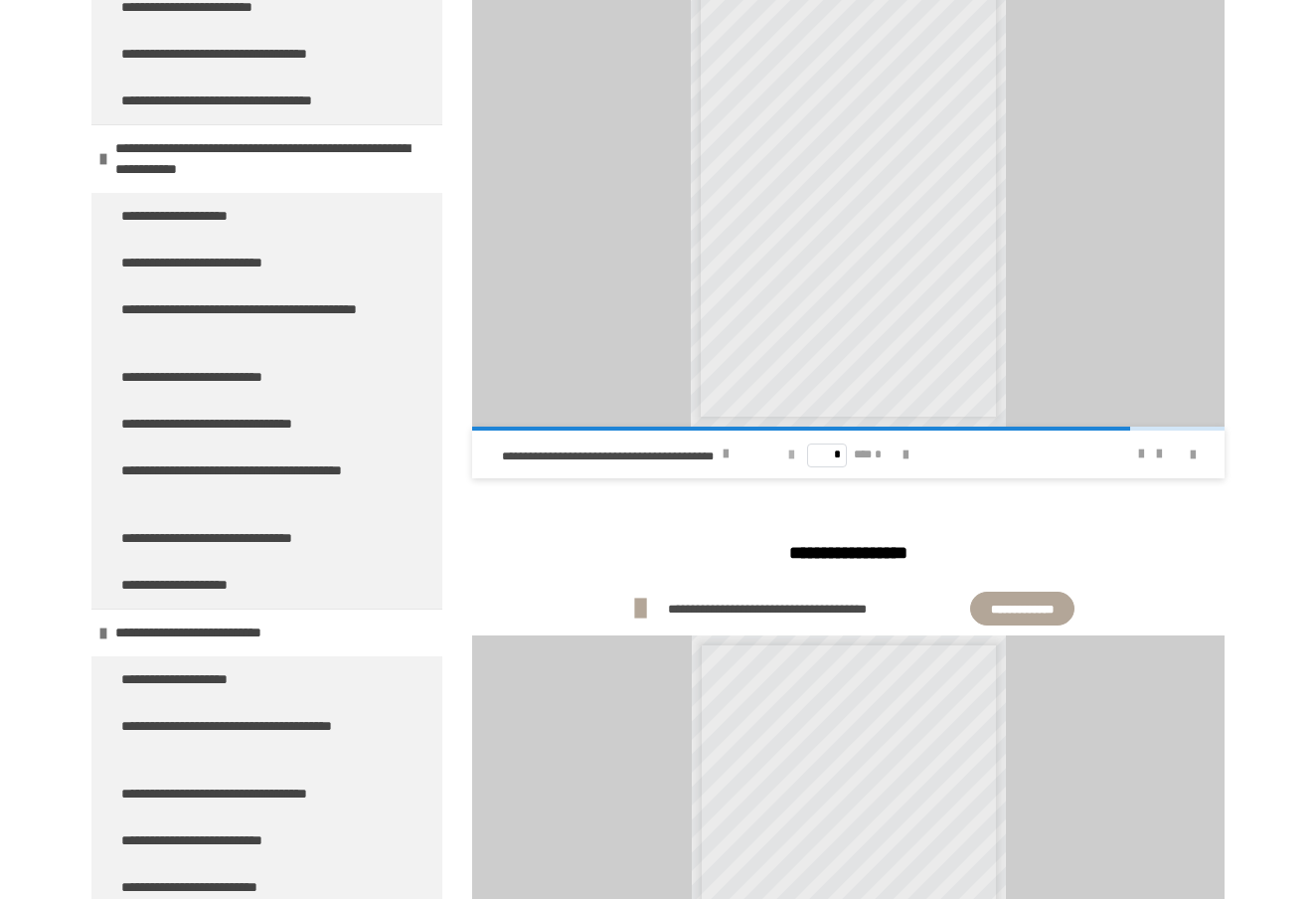 click at bounding box center [791, 455] 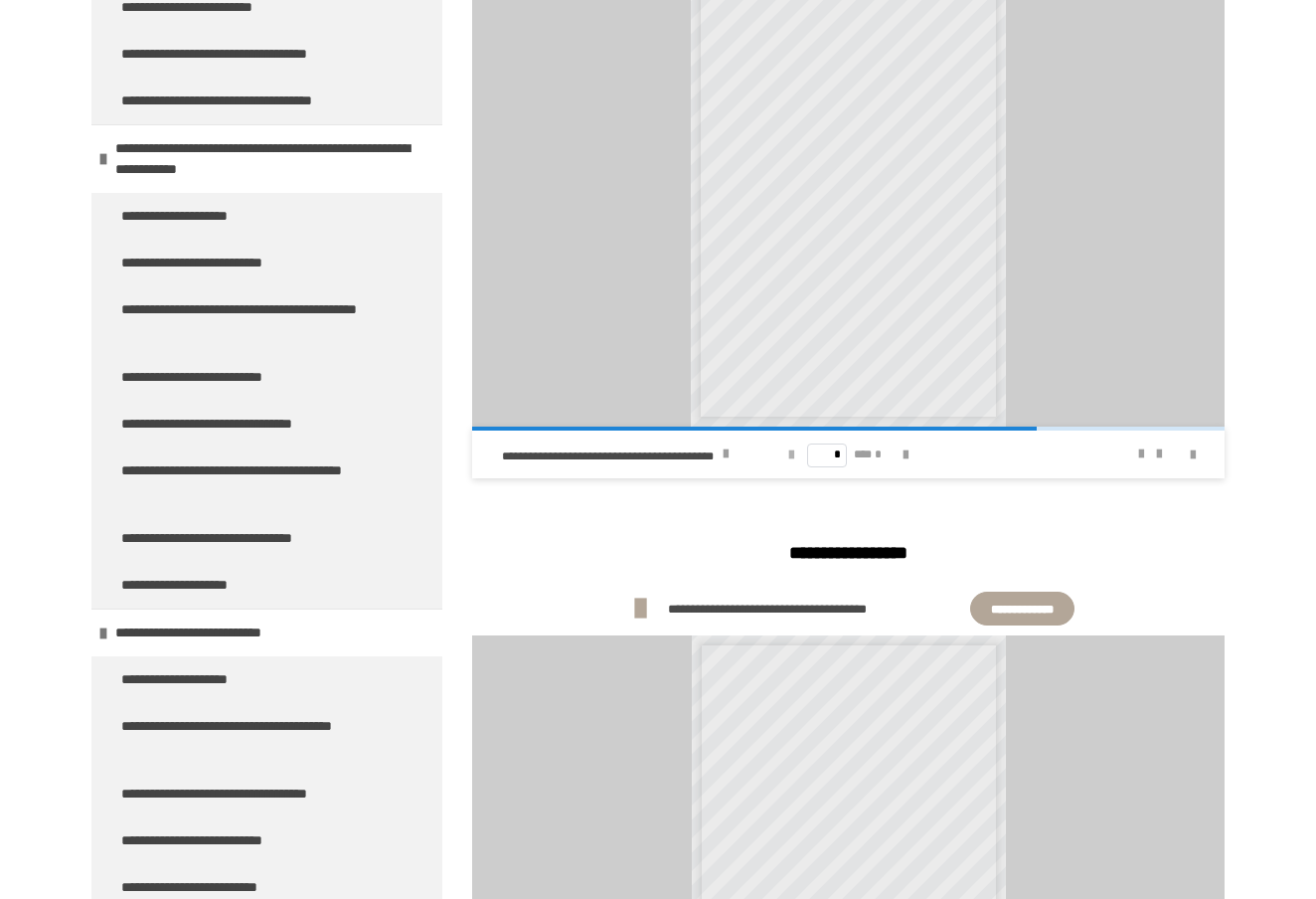 click at bounding box center [791, 455] 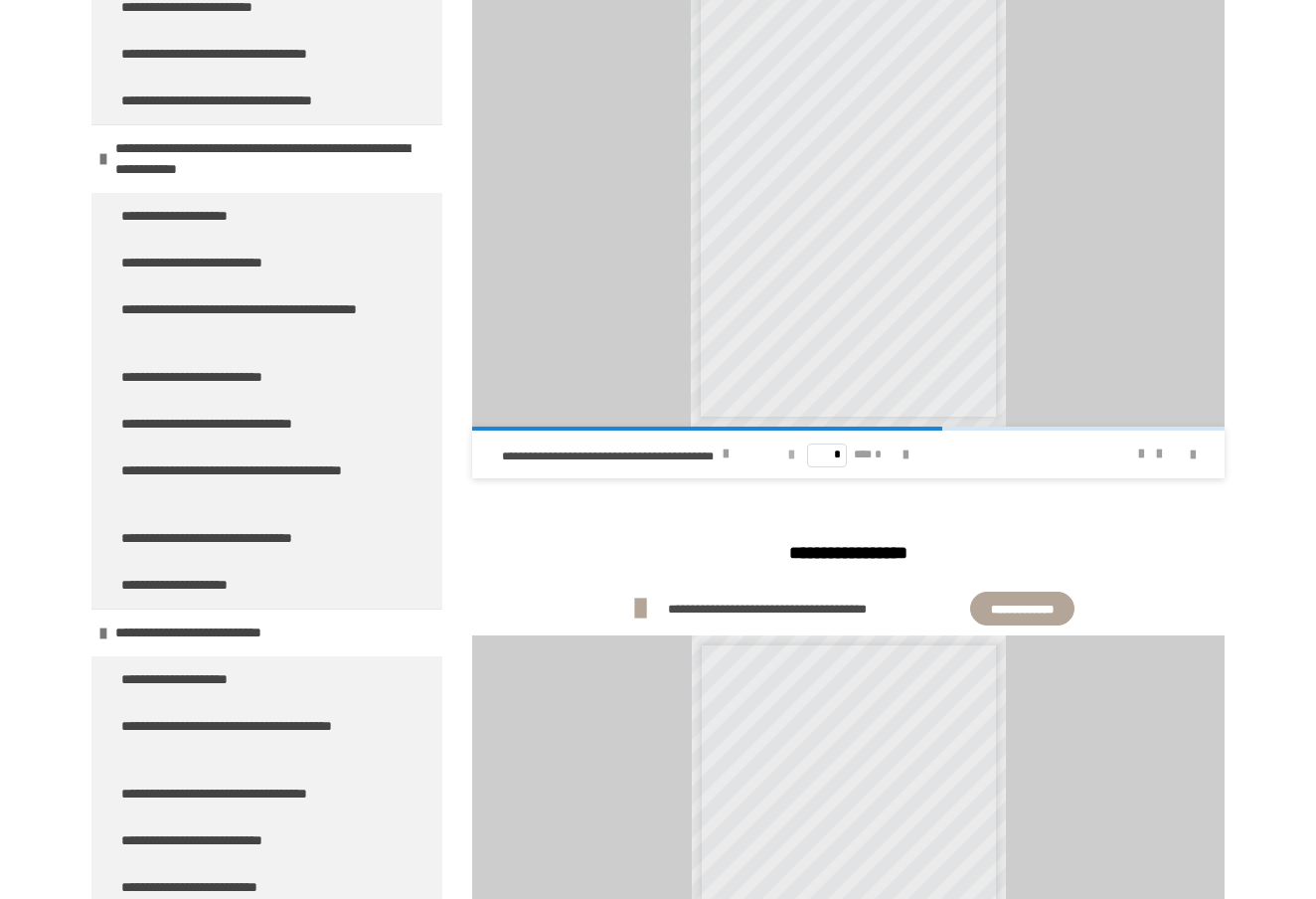 click at bounding box center (791, 455) 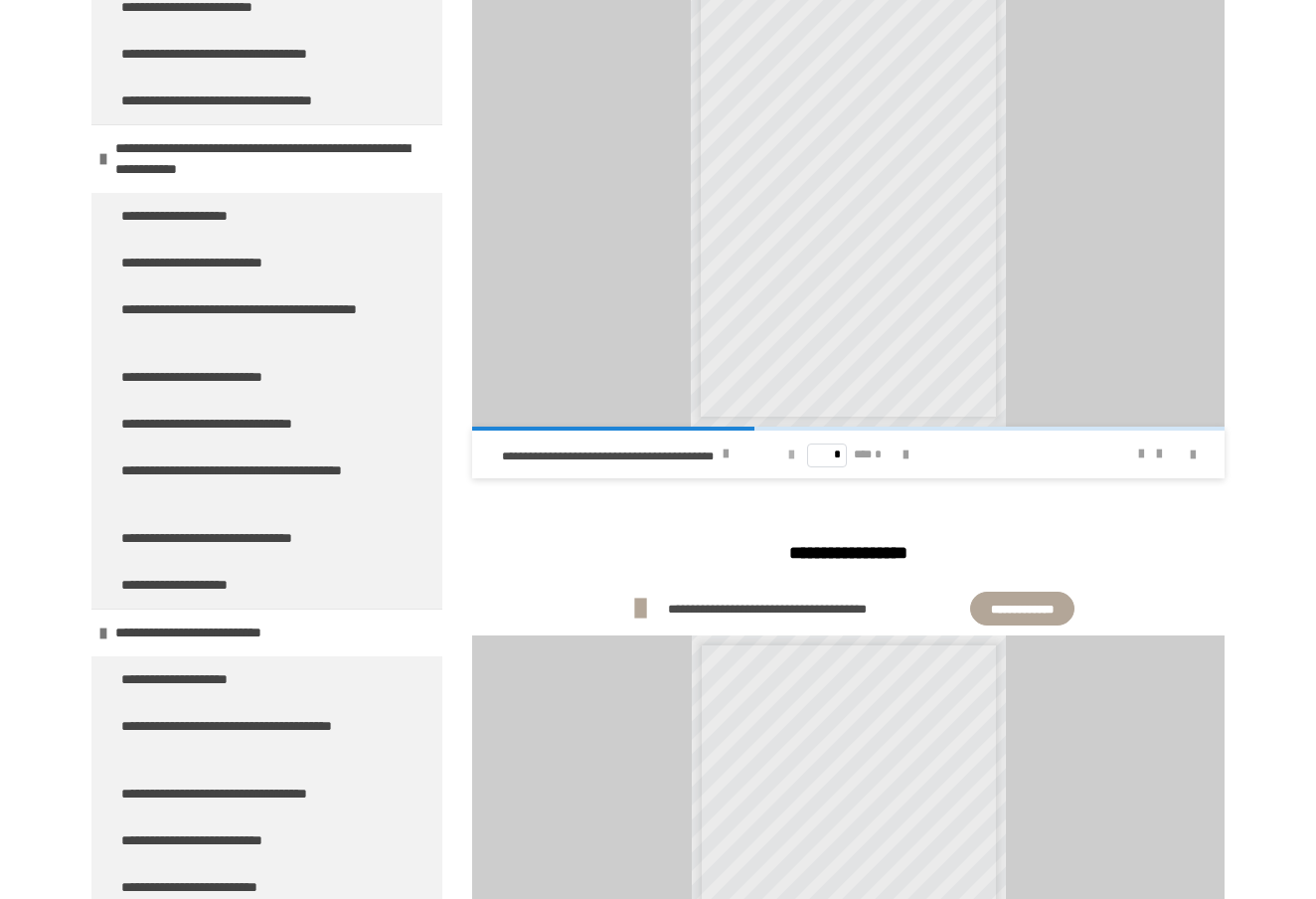 click at bounding box center [791, 455] 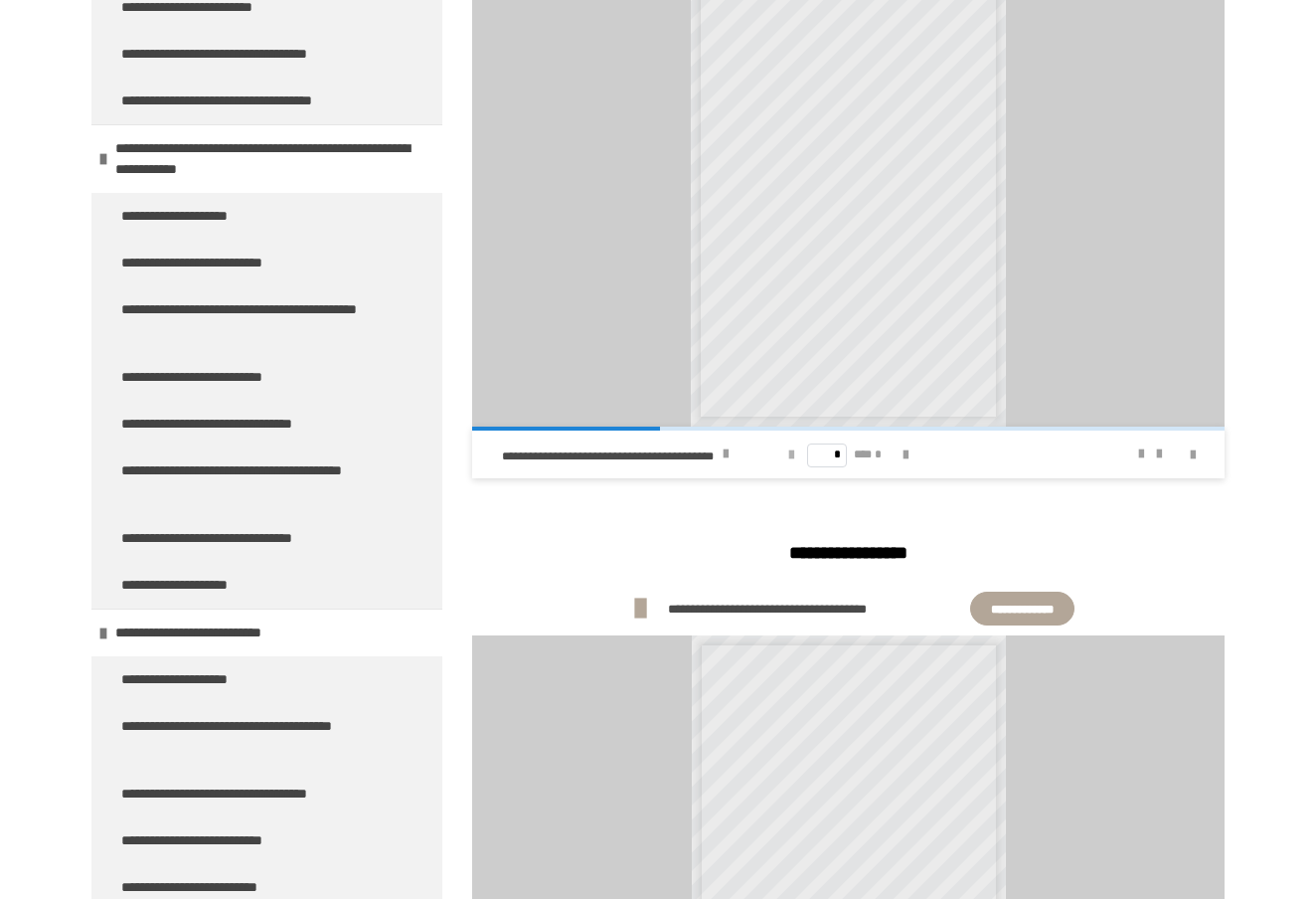 click at bounding box center (791, 455) 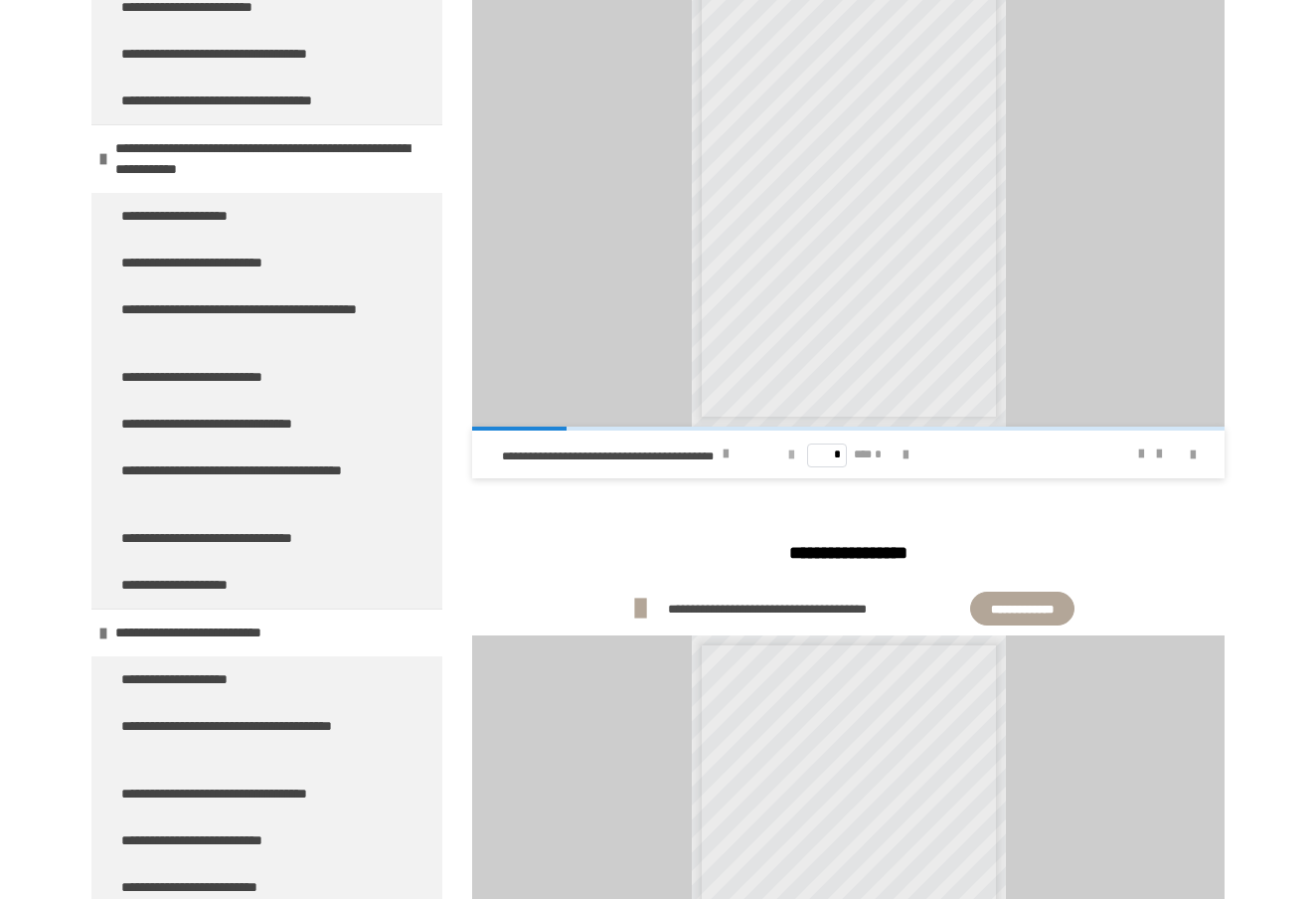 click on "* *** *" at bounding box center [848, 454] 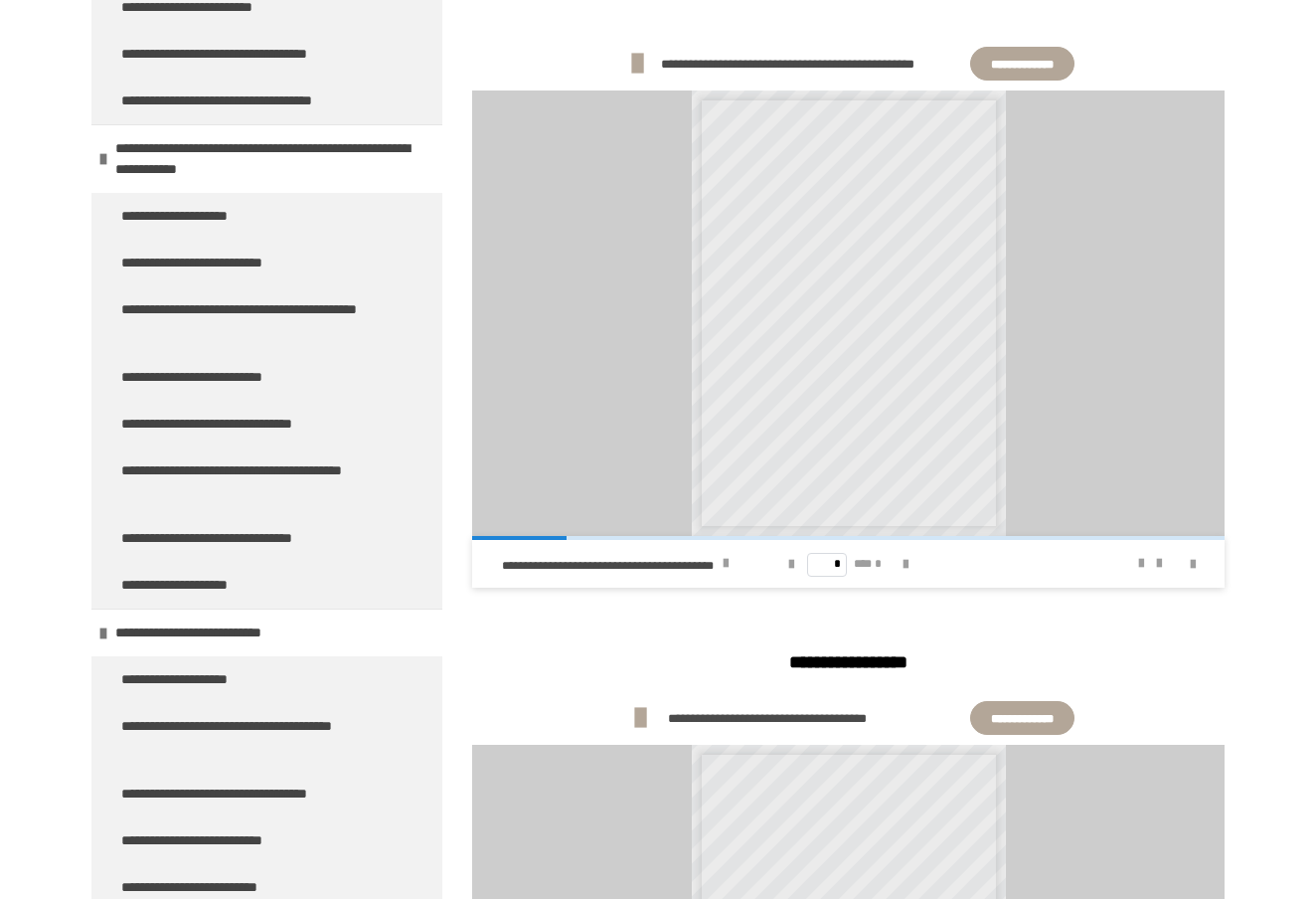 scroll, scrollTop: 1401, scrollLeft: 0, axis: vertical 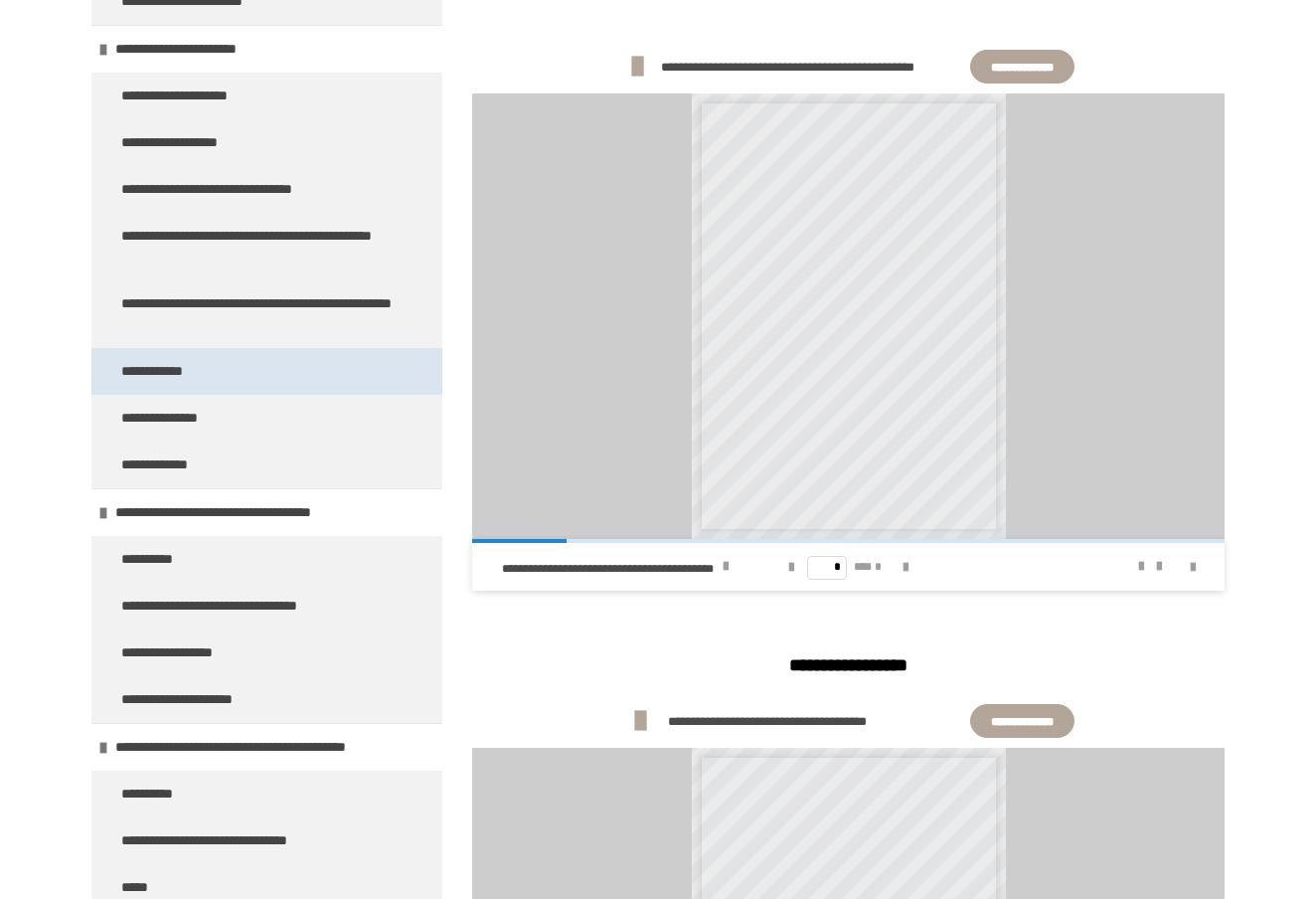 click on "**********" at bounding box center (168, 371) 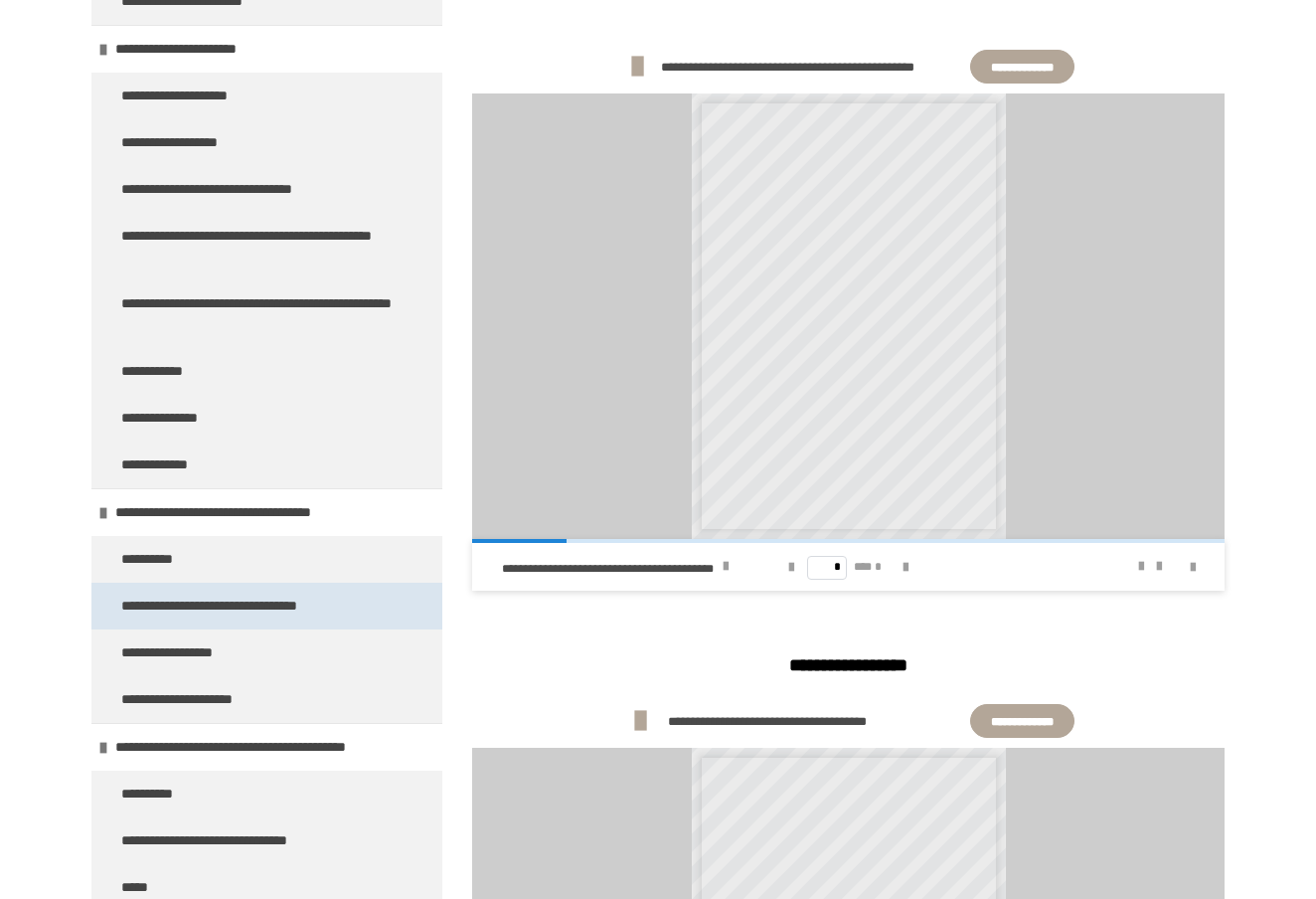 scroll, scrollTop: 269, scrollLeft: 0, axis: vertical 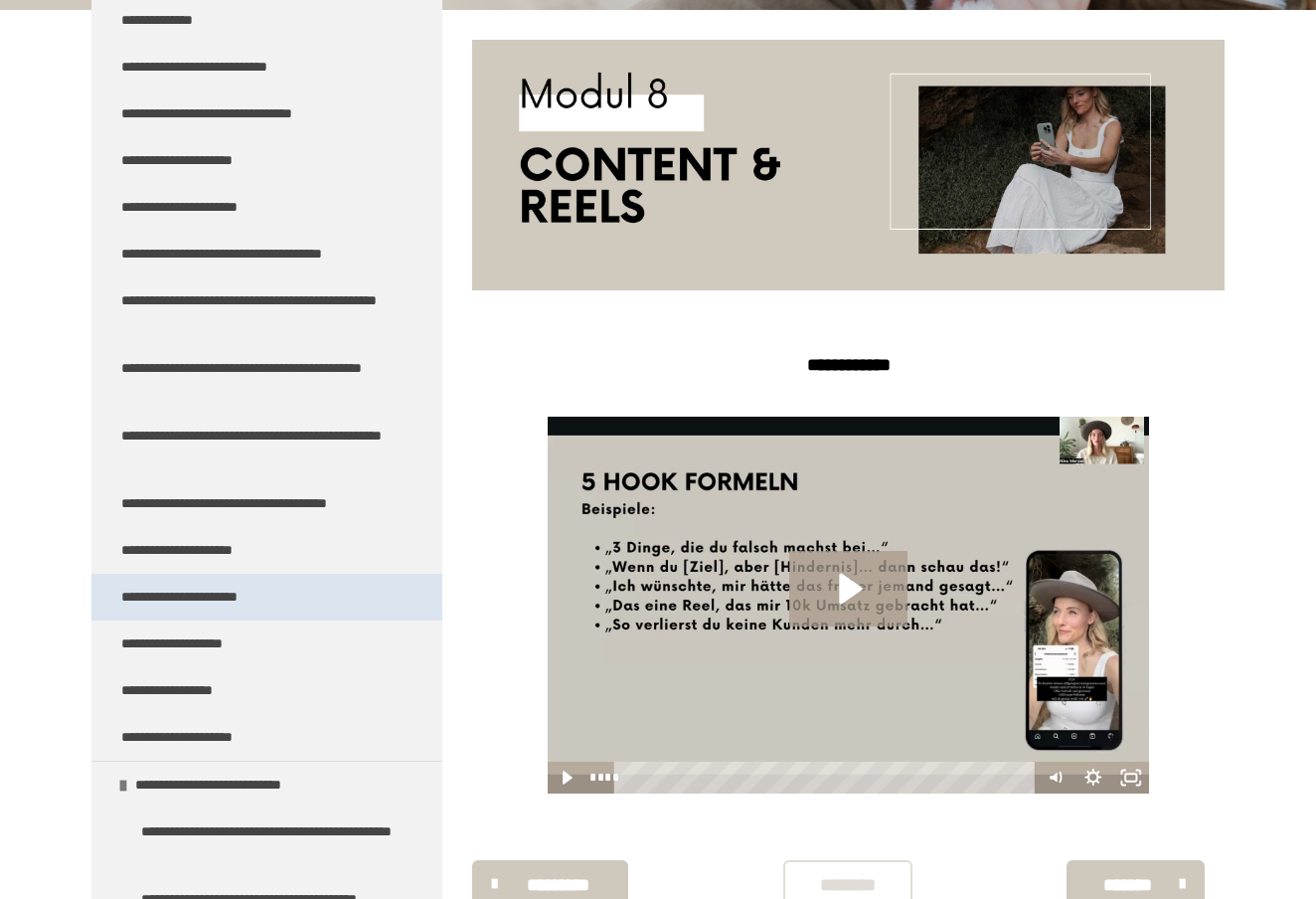 click on "**********" at bounding box center [194, 597] 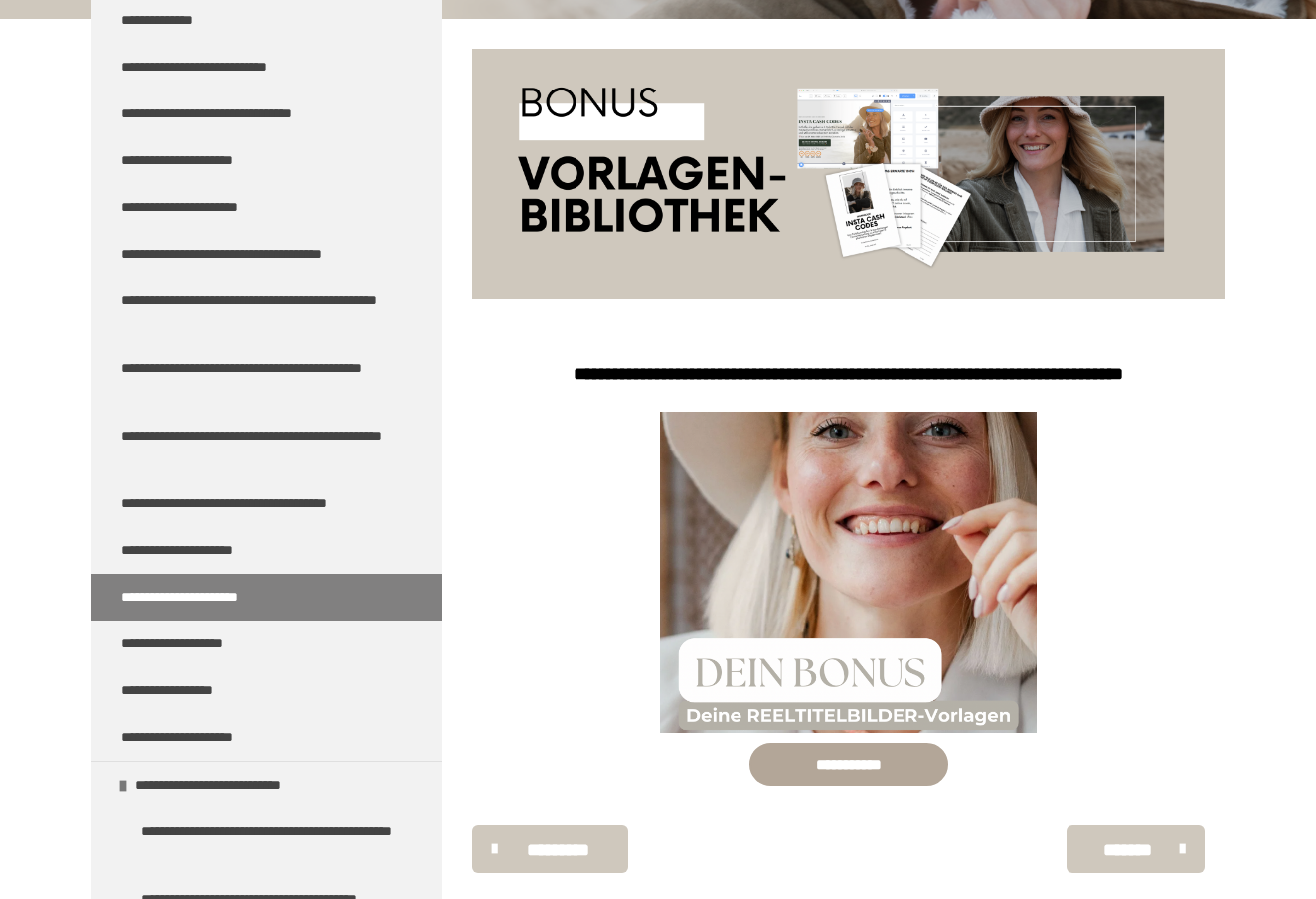 scroll, scrollTop: 338, scrollLeft: 0, axis: vertical 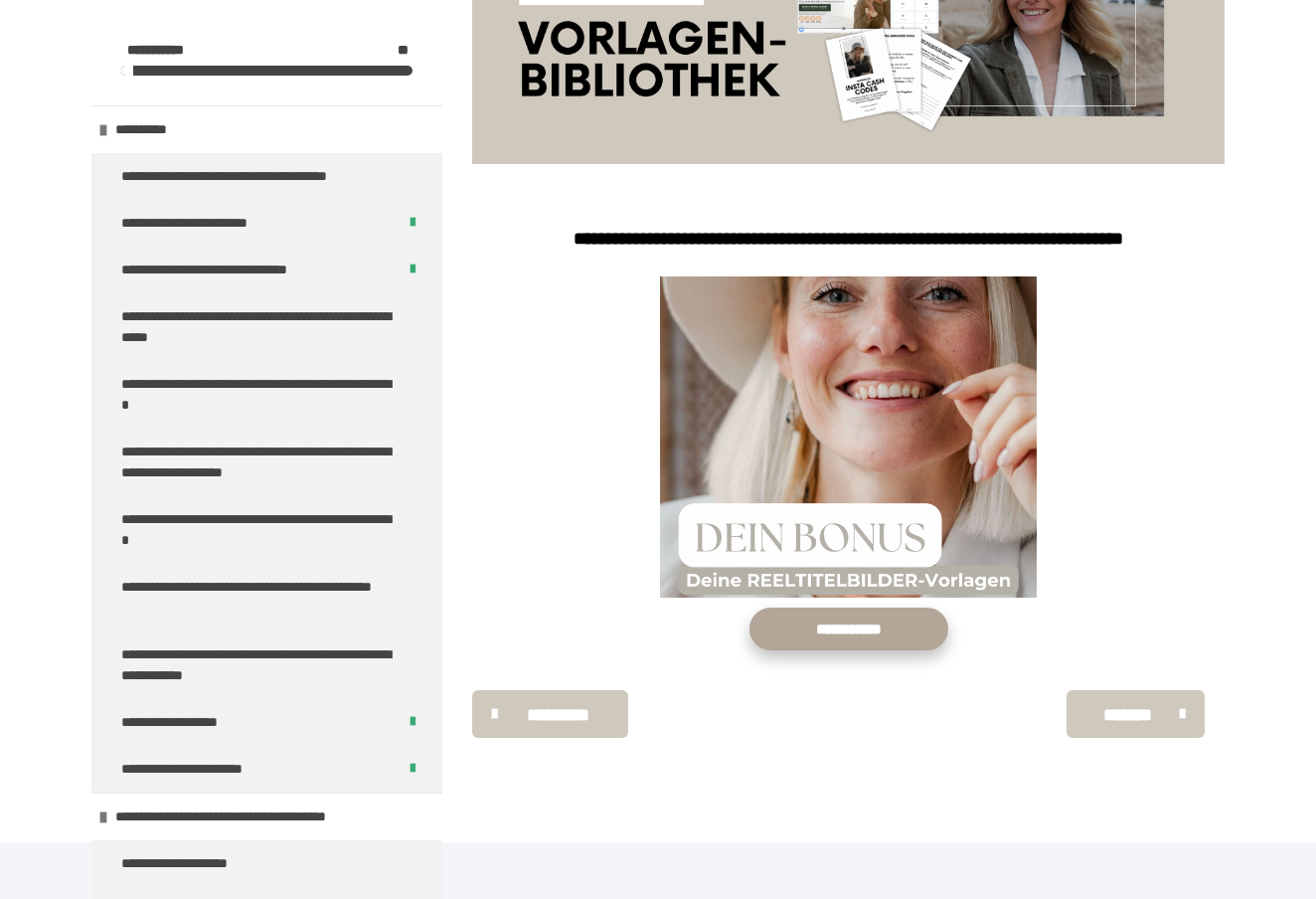 click on "**********" at bounding box center (849, 629) 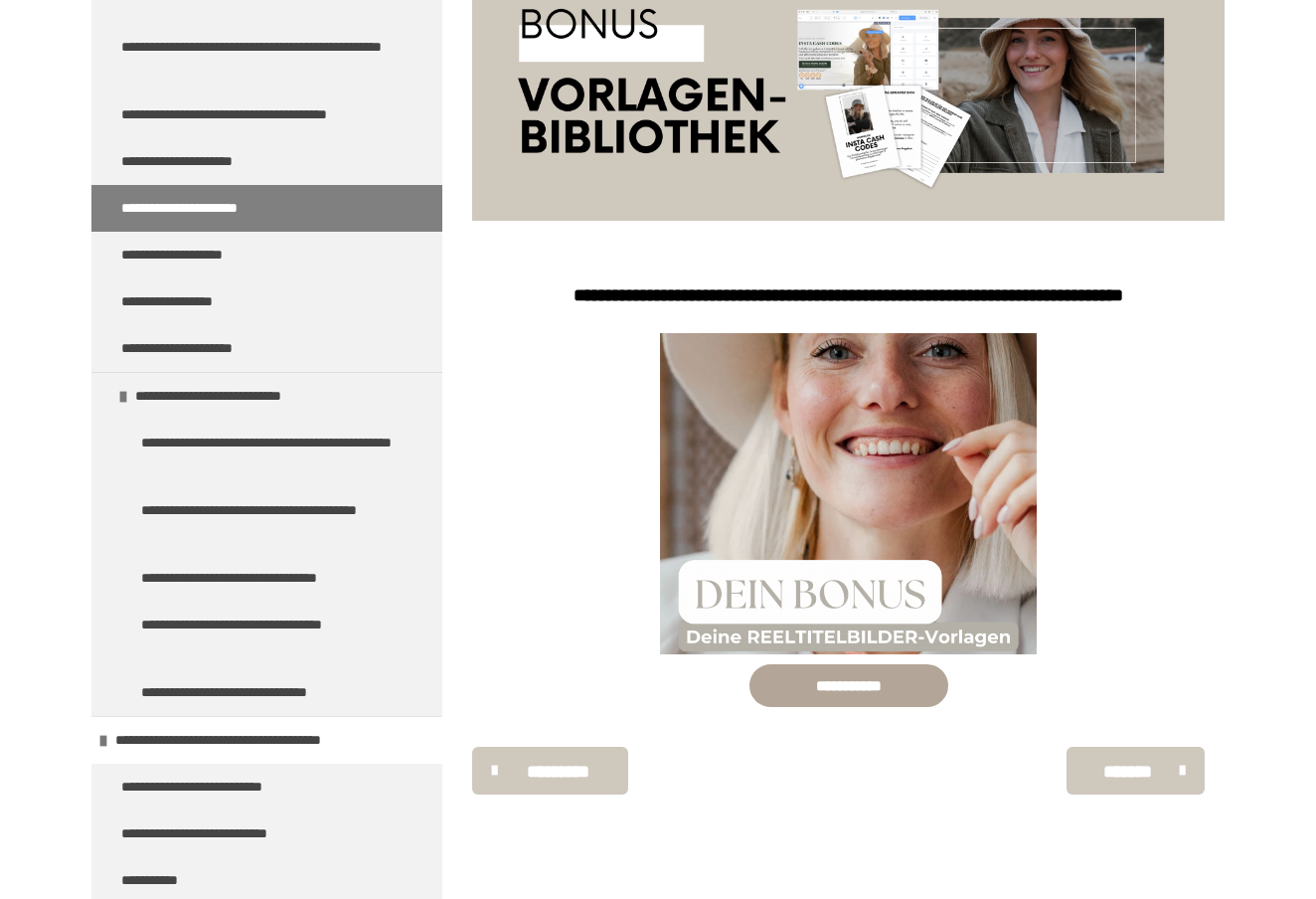 scroll, scrollTop: 11426, scrollLeft: 0, axis: vertical 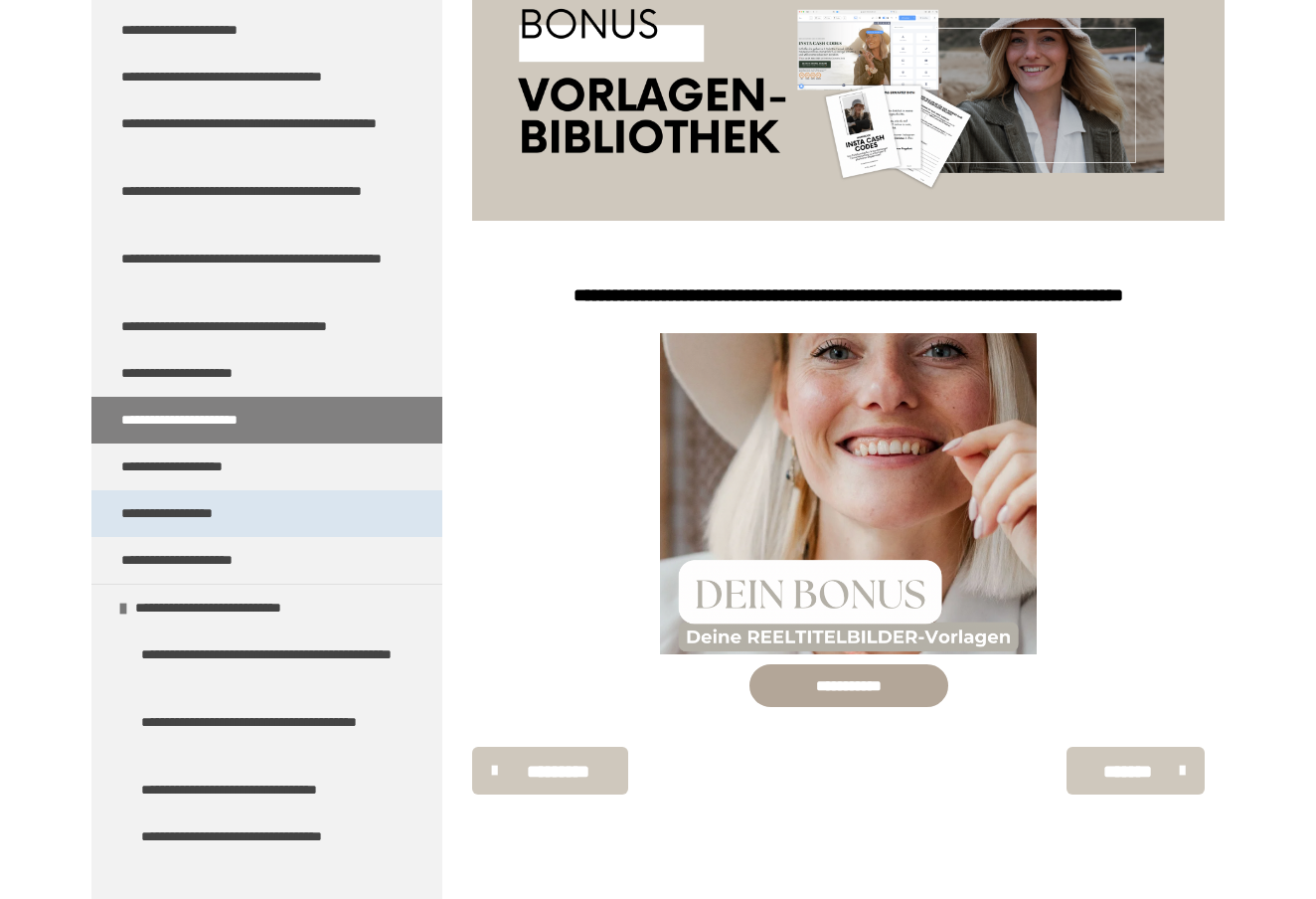 click on "**********" at bounding box center [185, 513] 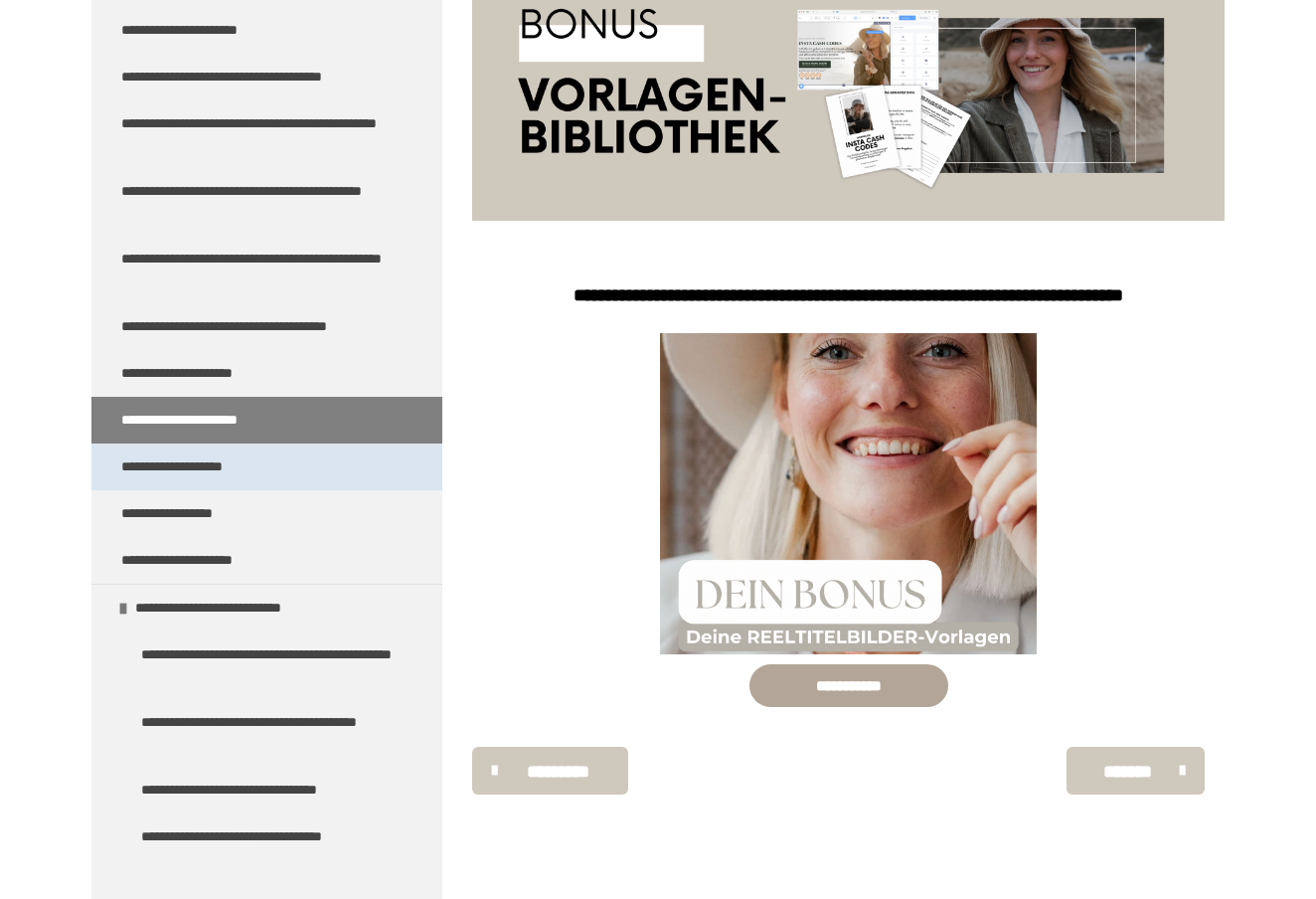 scroll, scrollTop: 269, scrollLeft: 0, axis: vertical 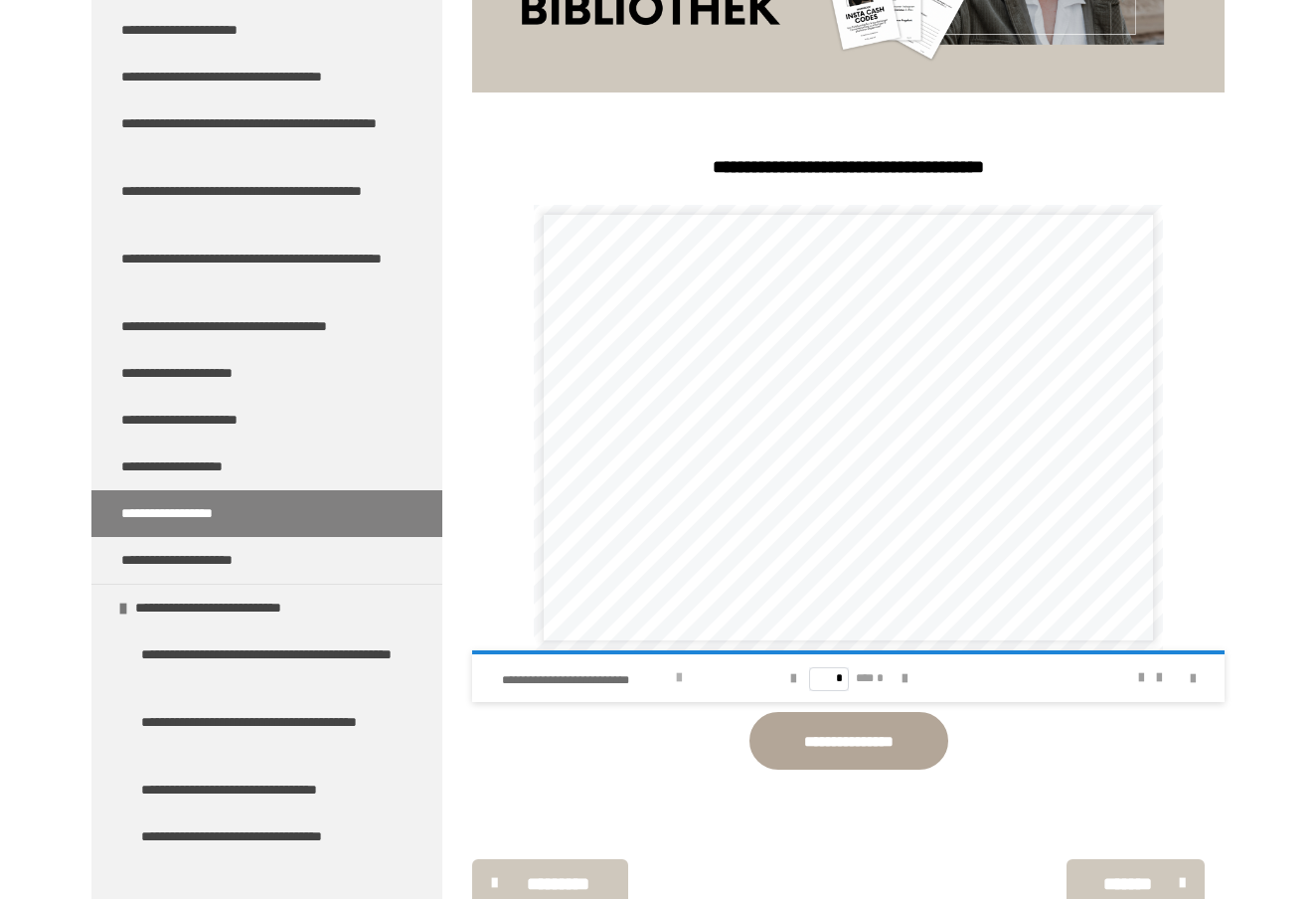 click at bounding box center [679, 678] 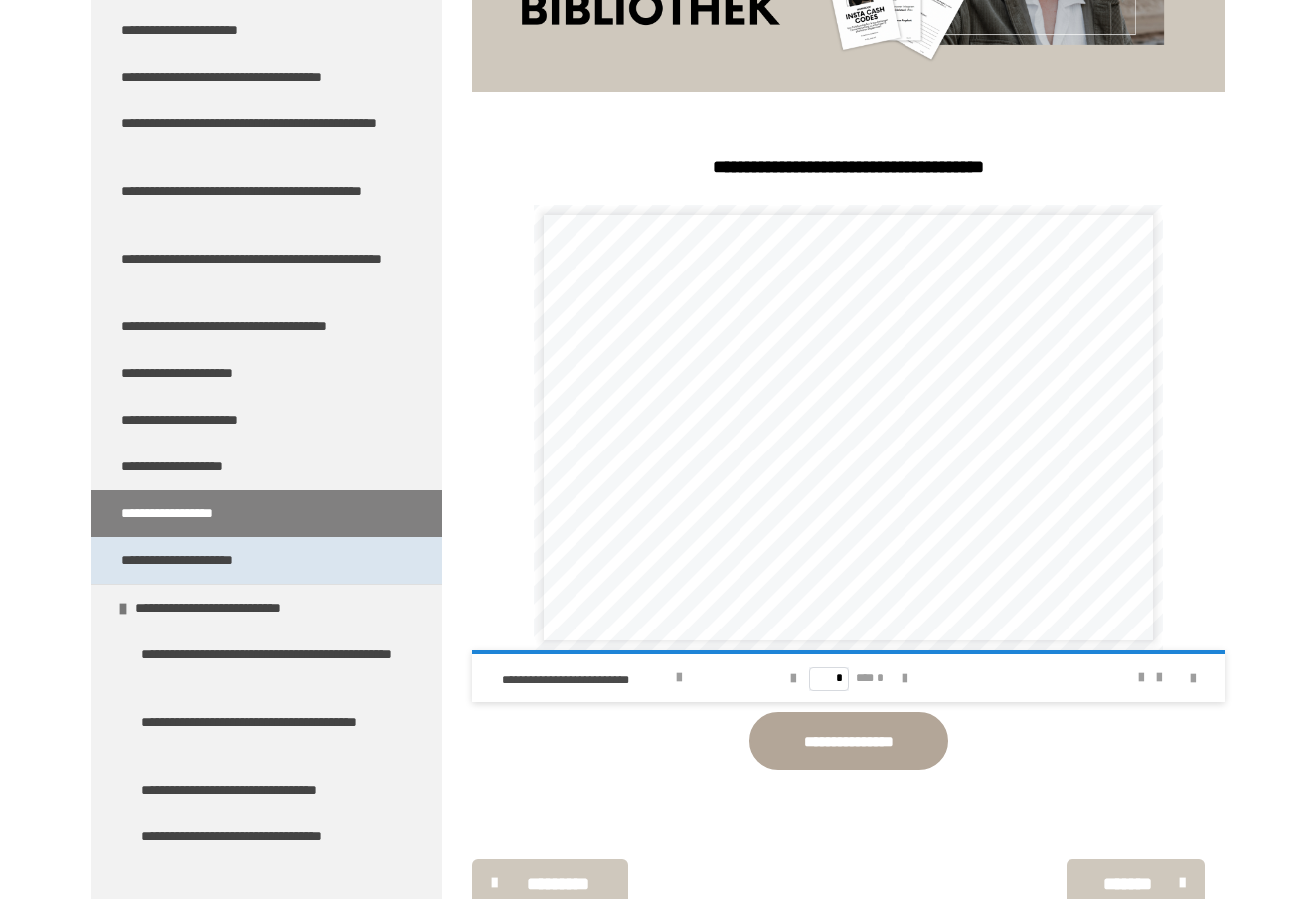 click on "**********" at bounding box center [197, 560] 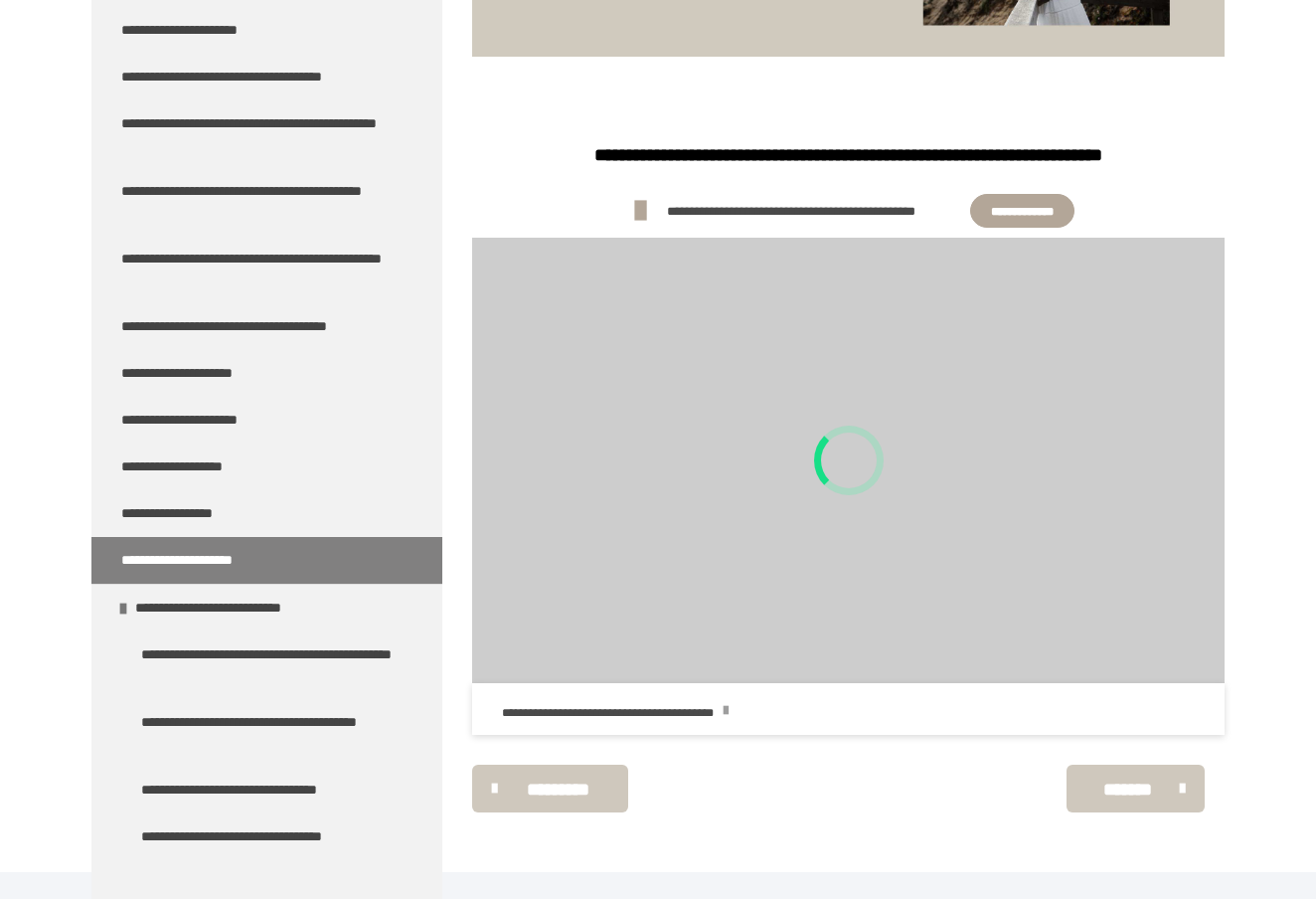 scroll, scrollTop: 502, scrollLeft: 0, axis: vertical 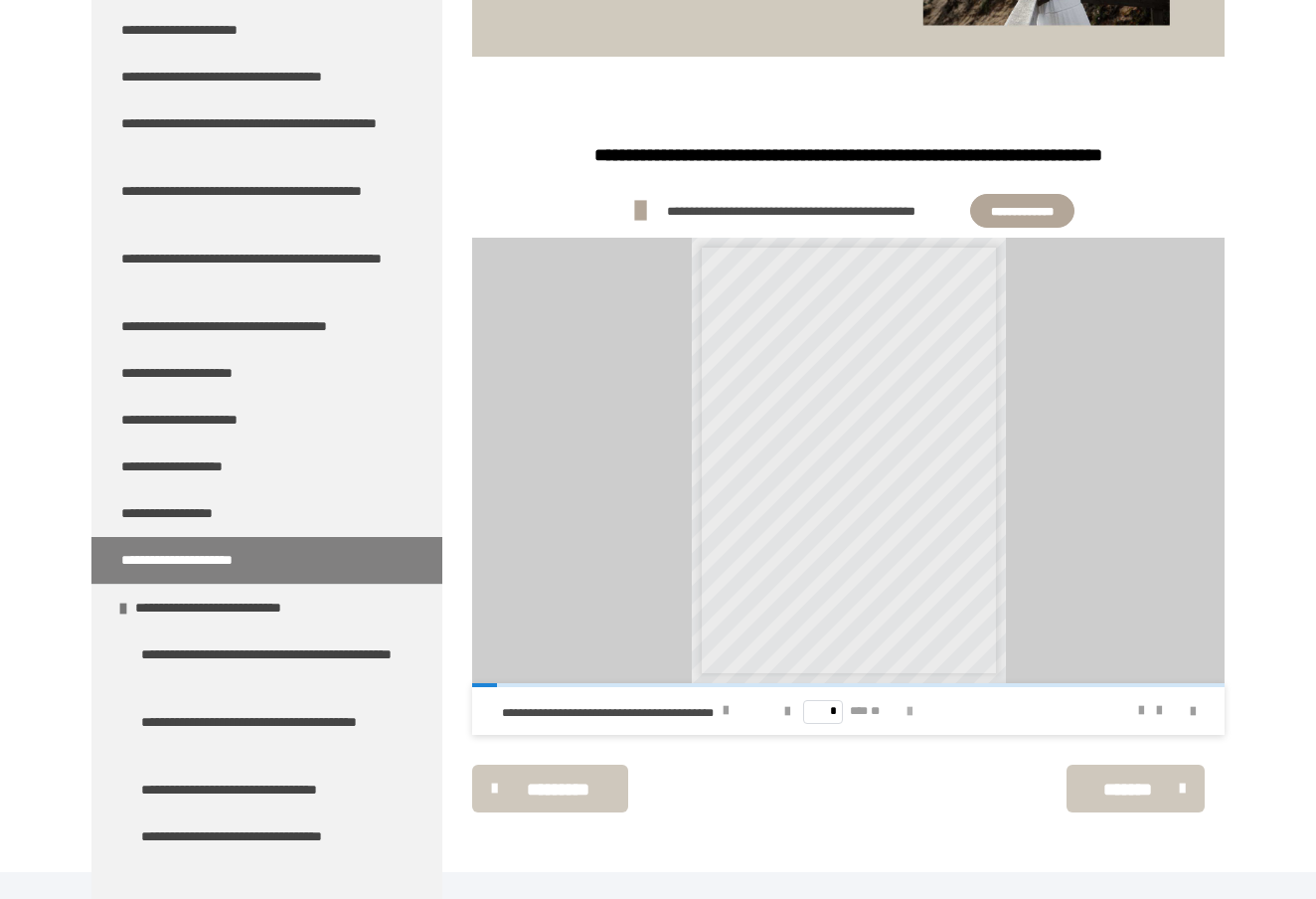 click at bounding box center [909, 712] 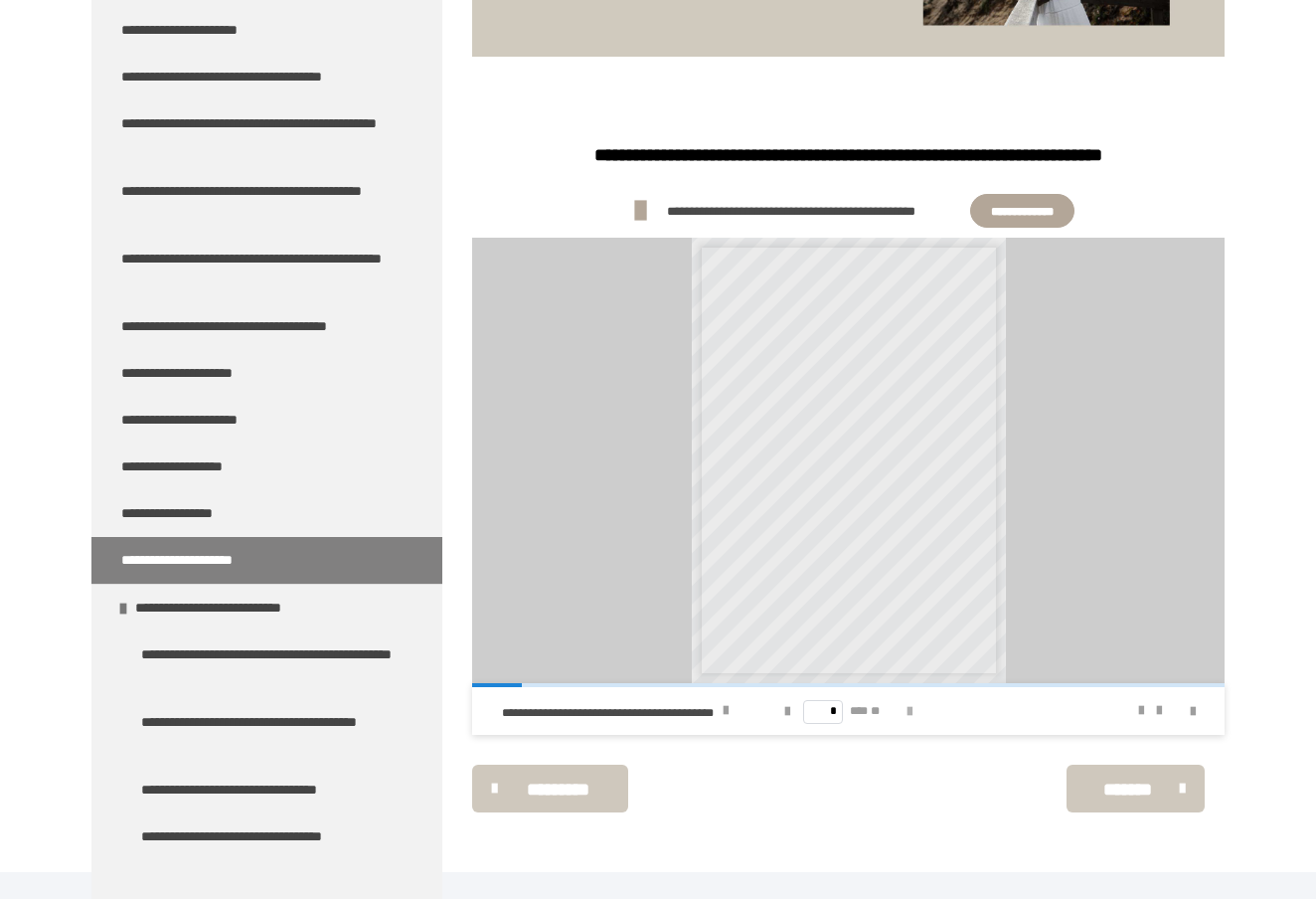 click at bounding box center (909, 712) 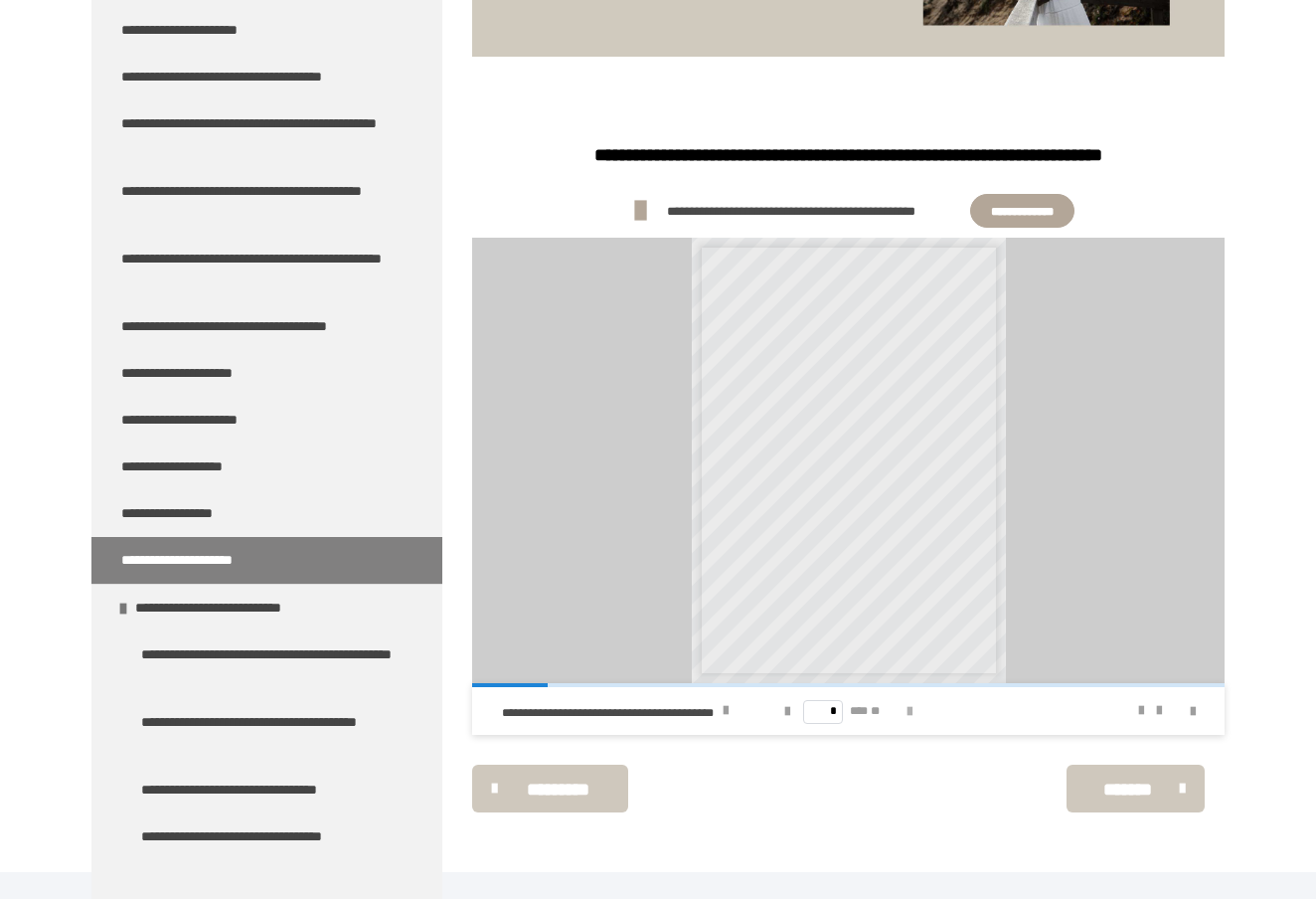 click at bounding box center [909, 712] 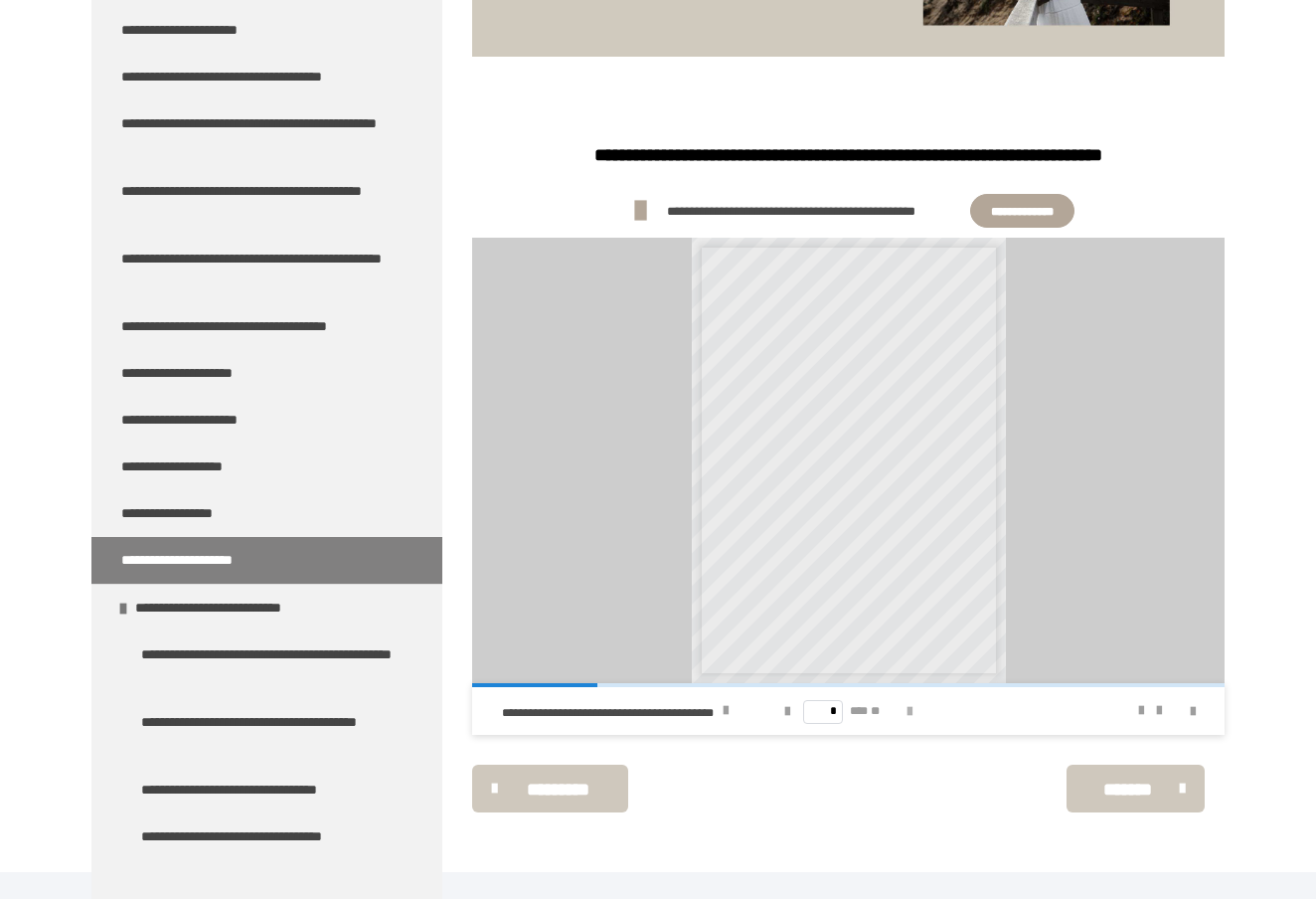 click at bounding box center [909, 712] 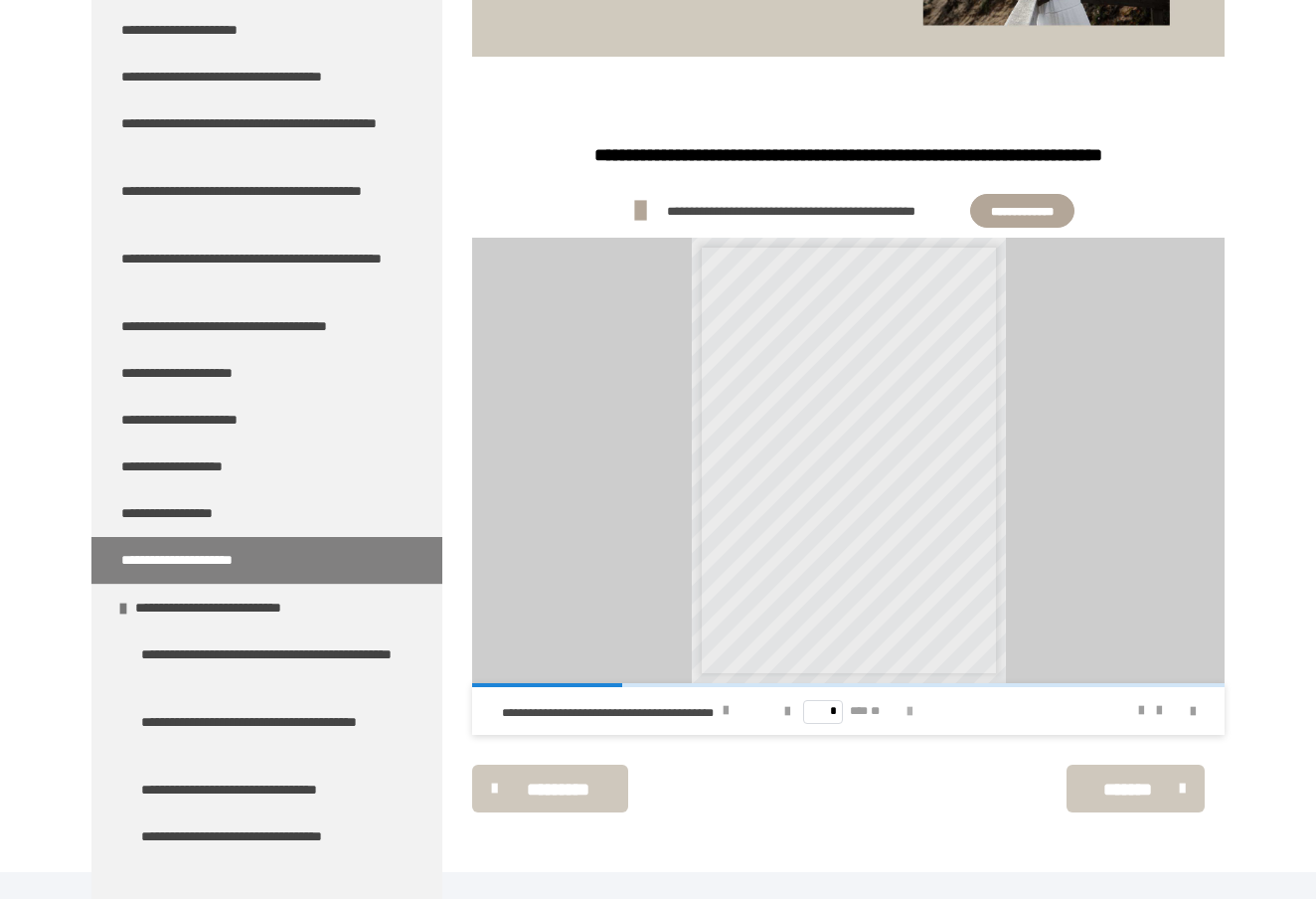 click at bounding box center [909, 712] 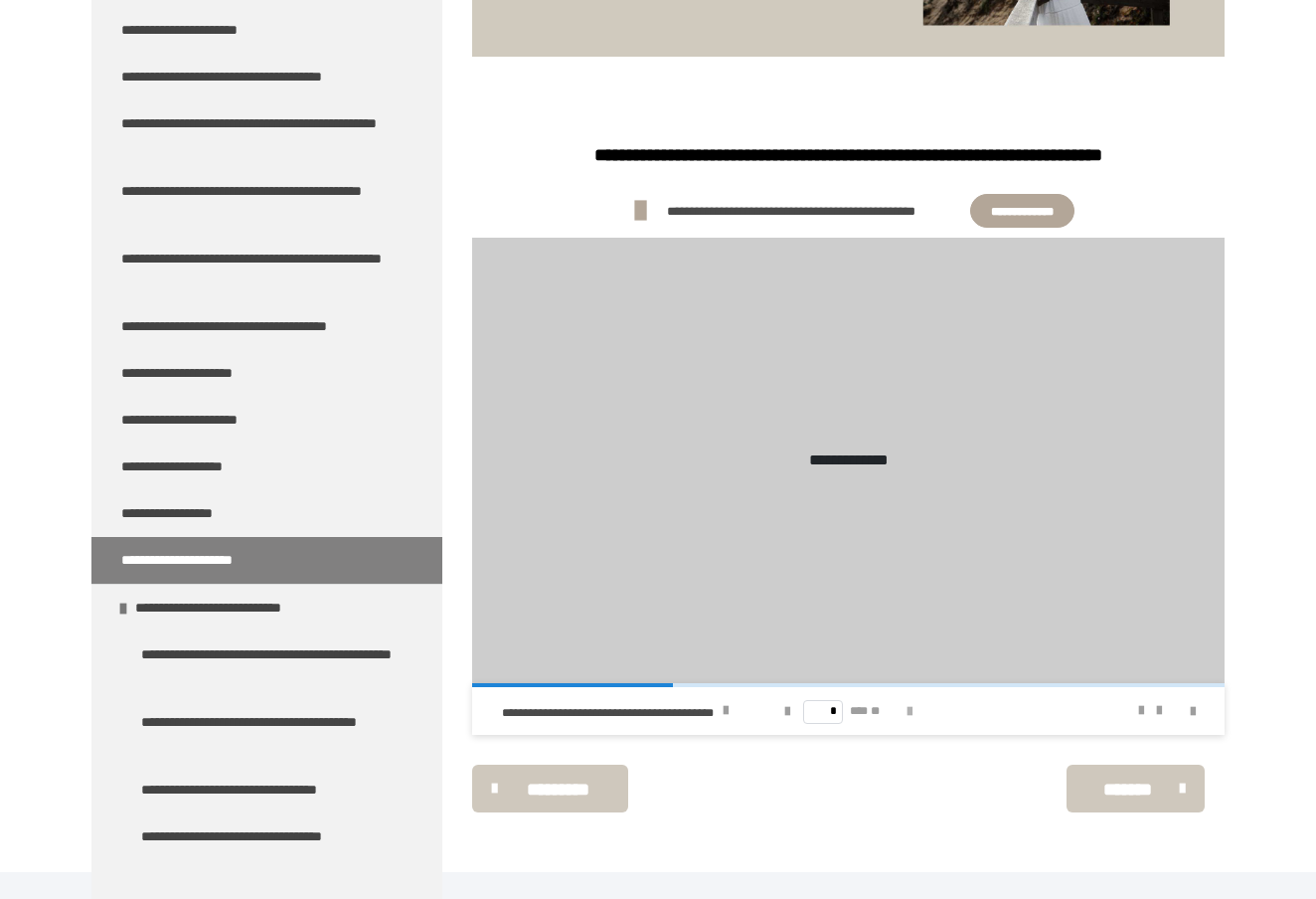 click at bounding box center [909, 712] 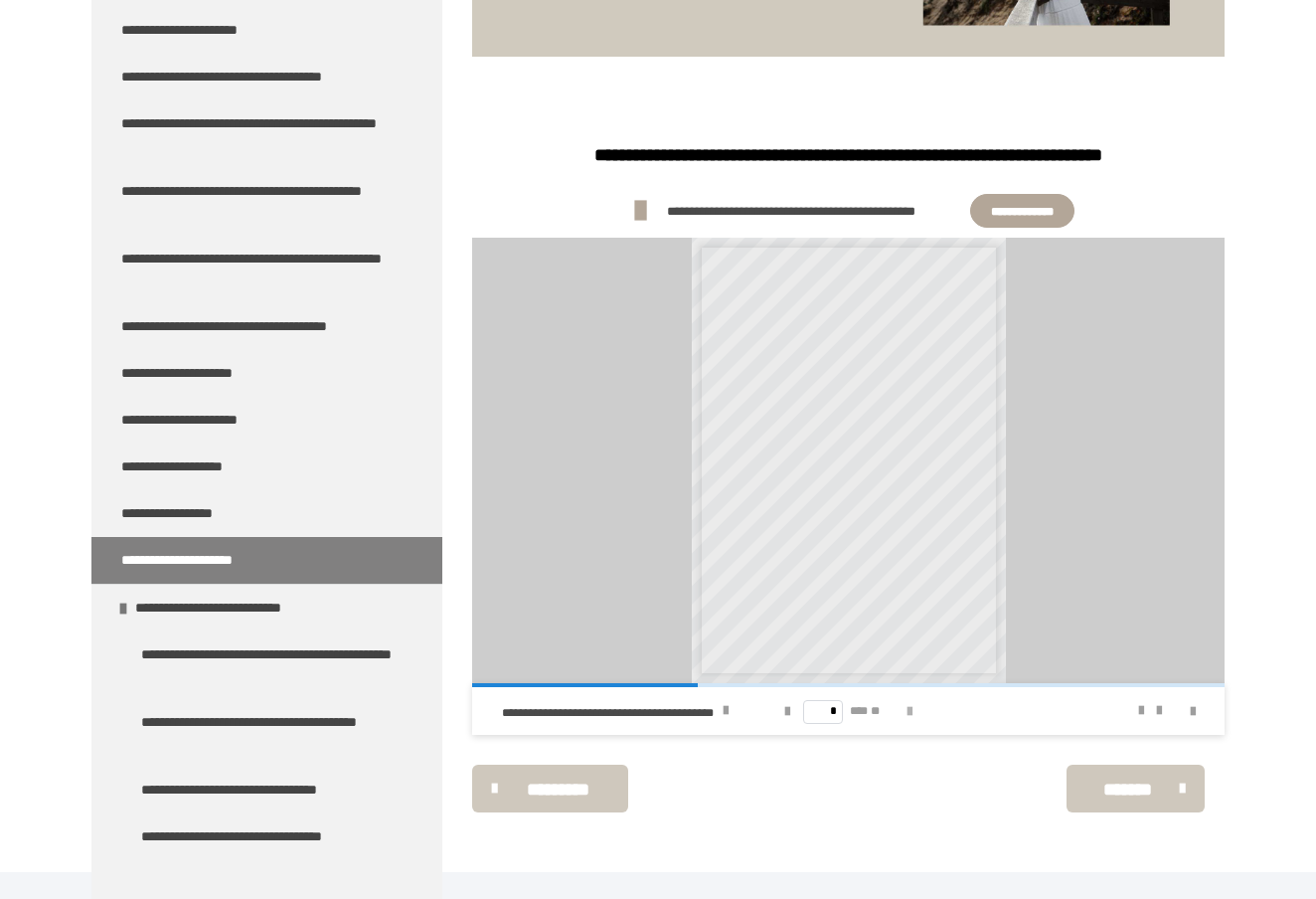 click at bounding box center (909, 712) 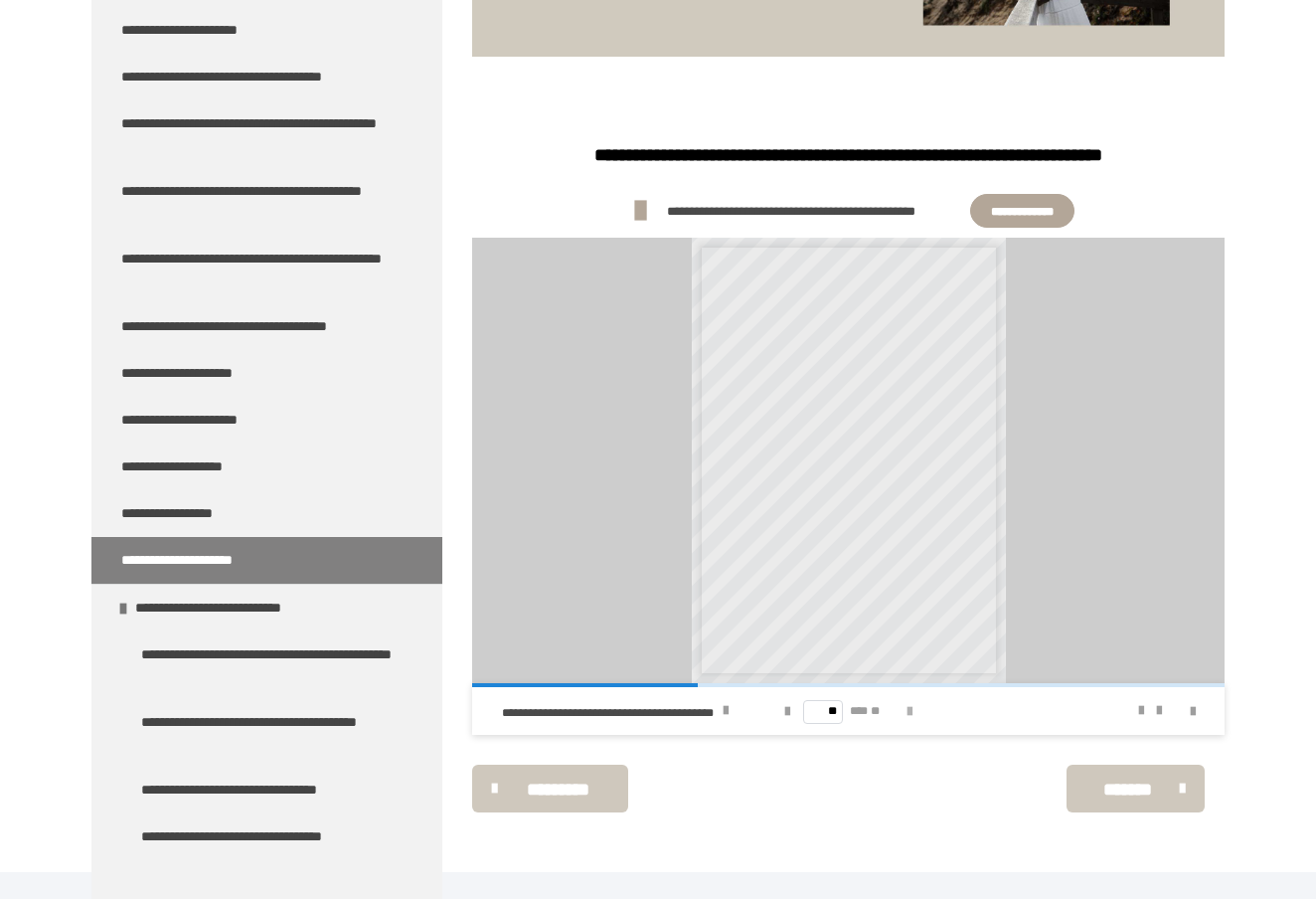 click at bounding box center [909, 712] 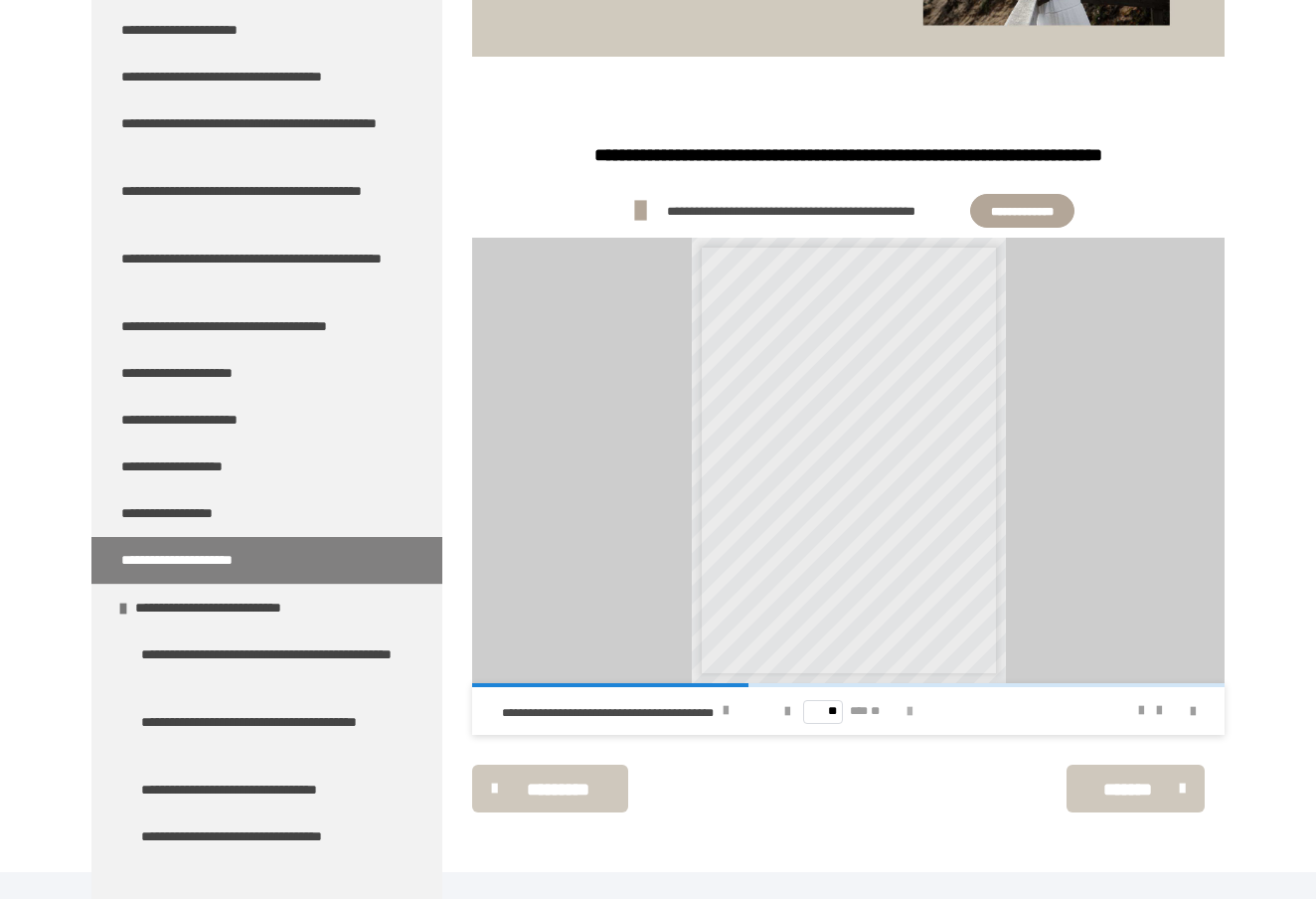 click at bounding box center [909, 712] 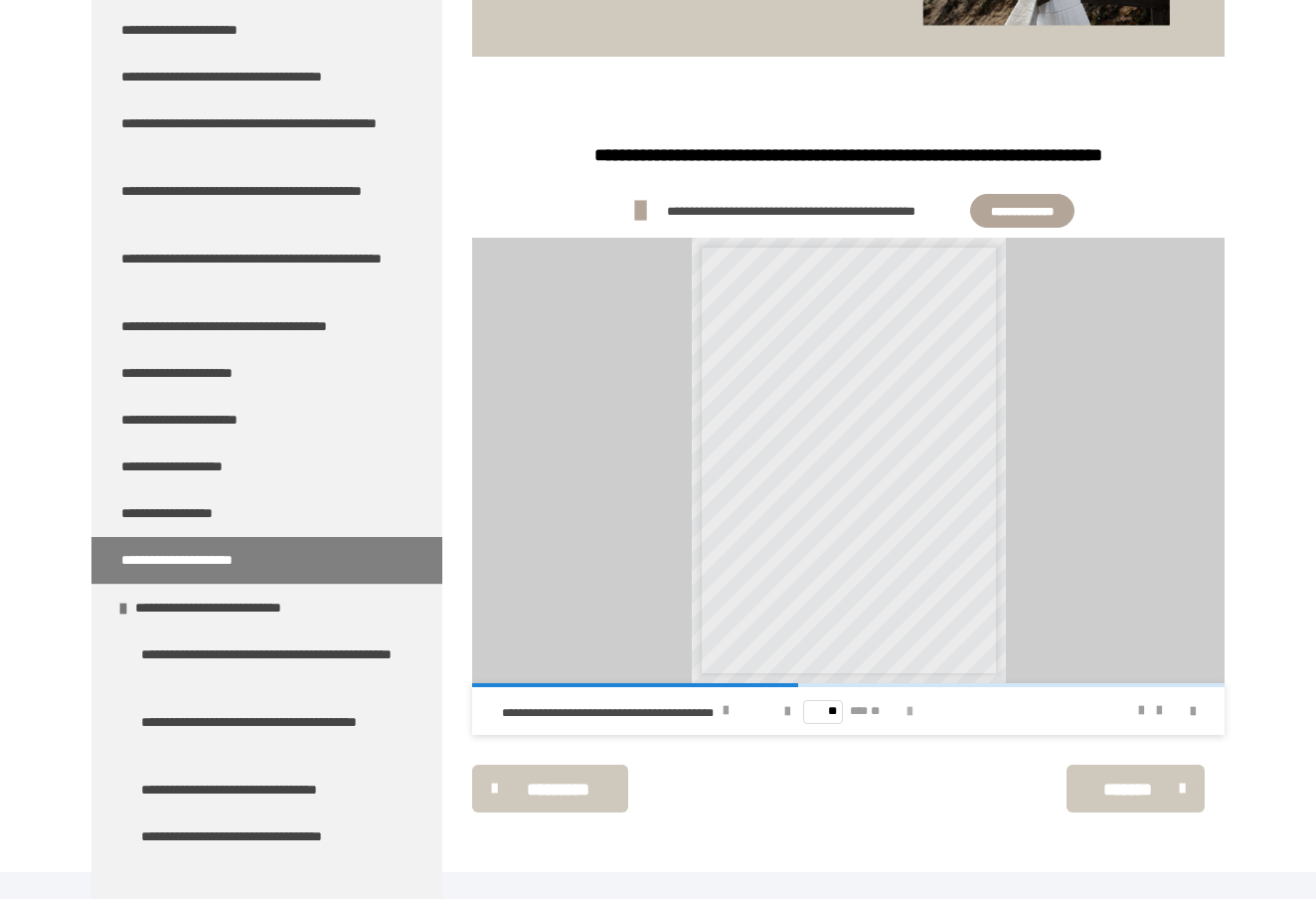 click at bounding box center (909, 712) 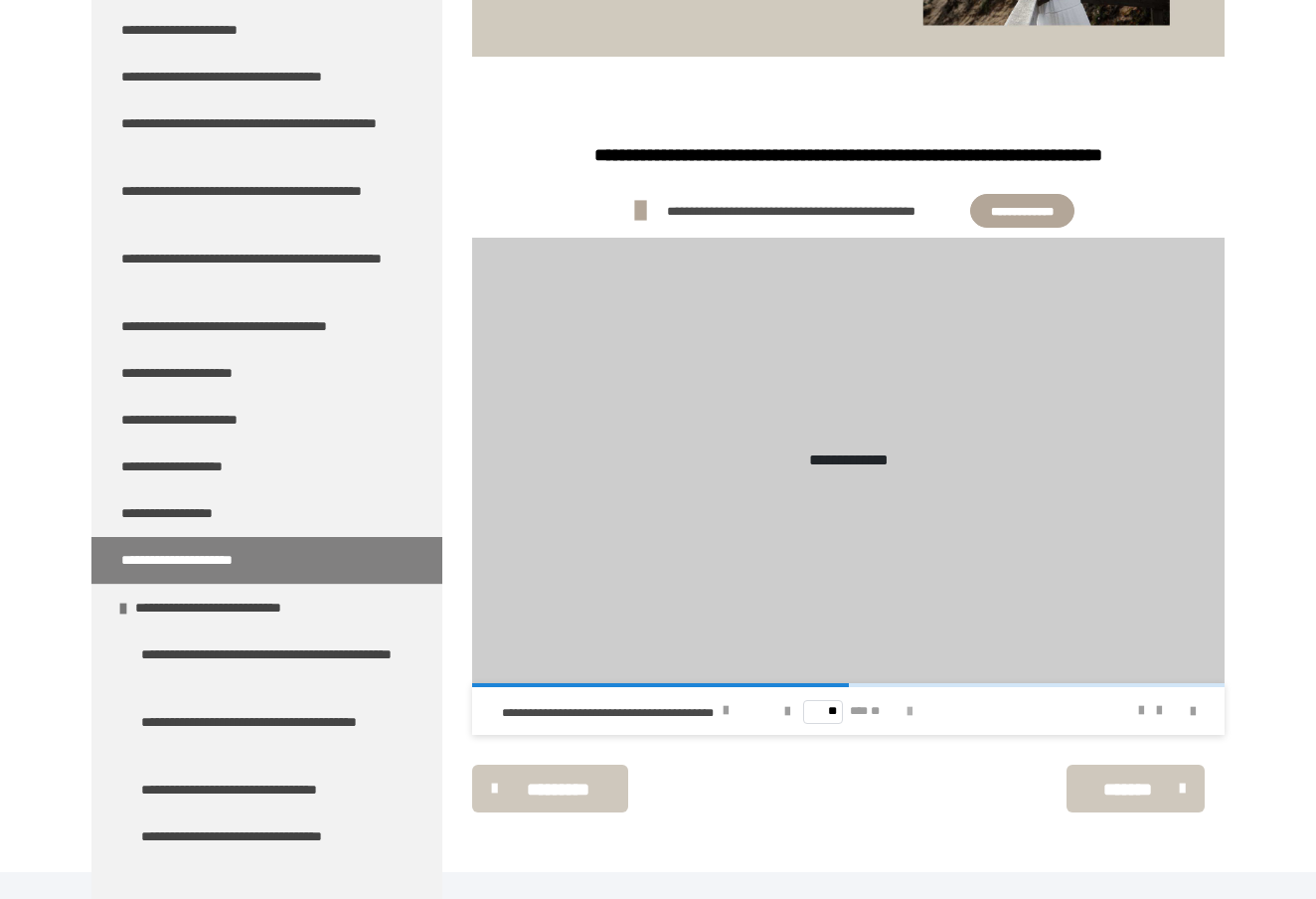 click at bounding box center (909, 712) 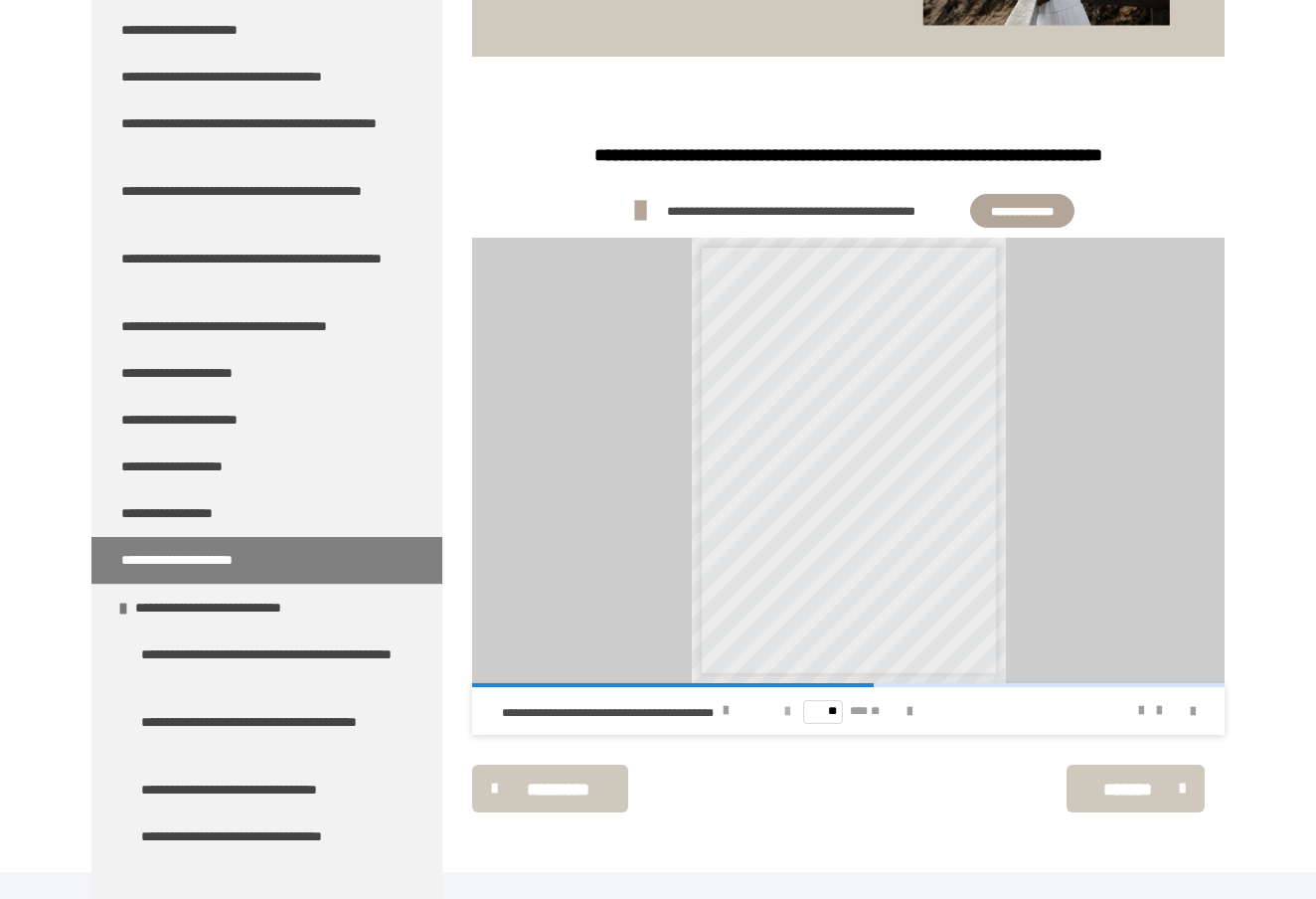 click at bounding box center [787, 712] 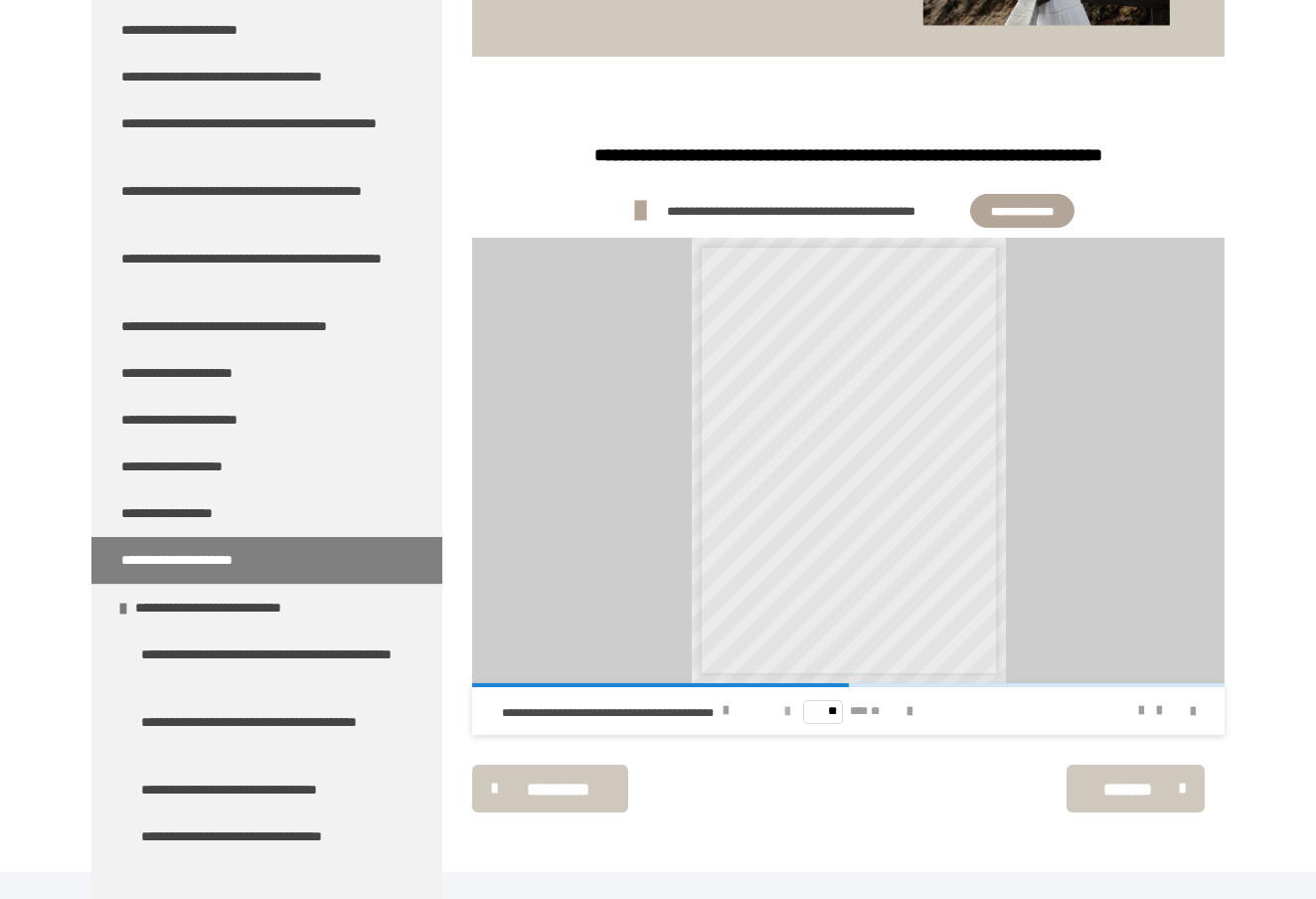 click at bounding box center [787, 712] 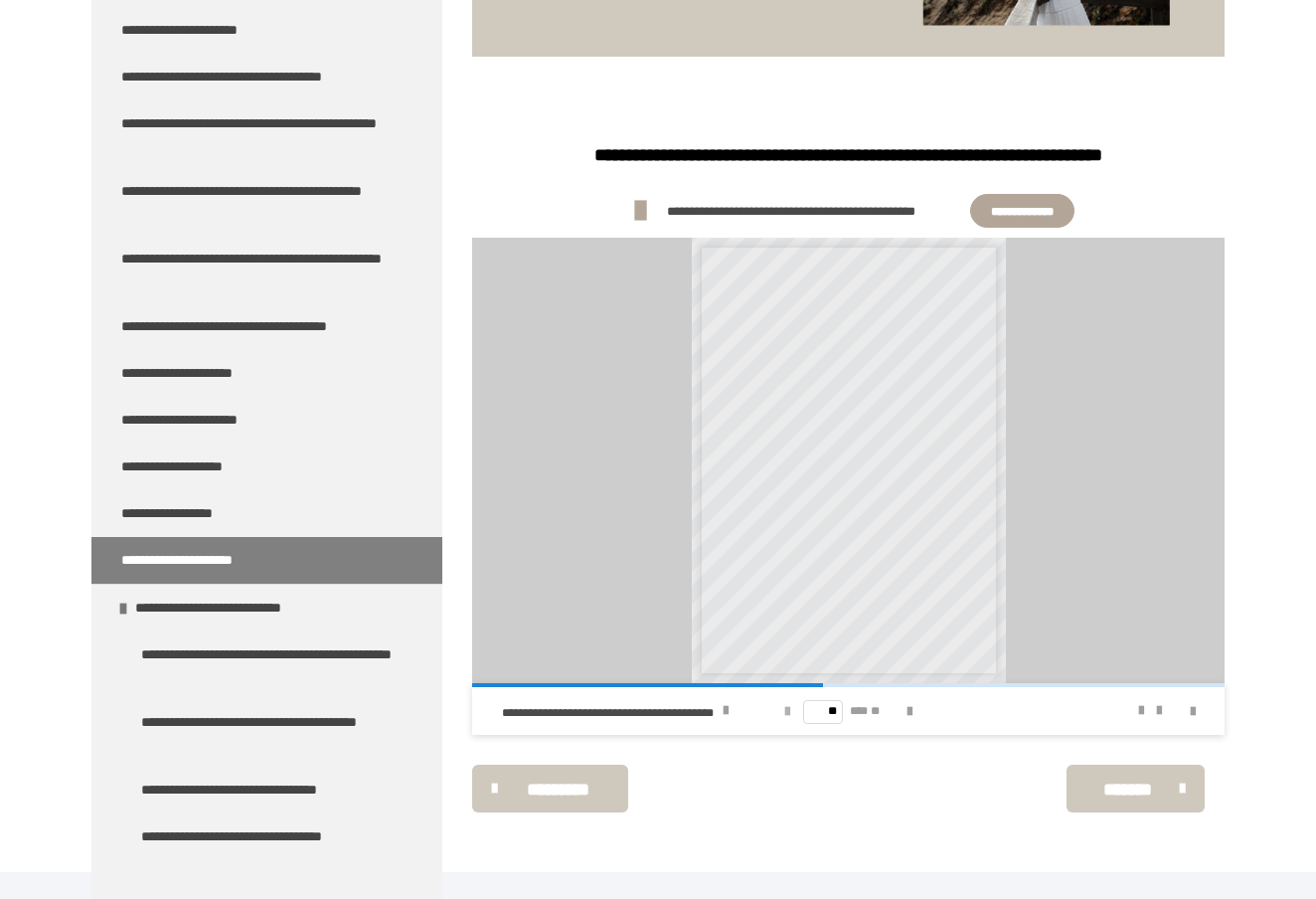 click at bounding box center (787, 712) 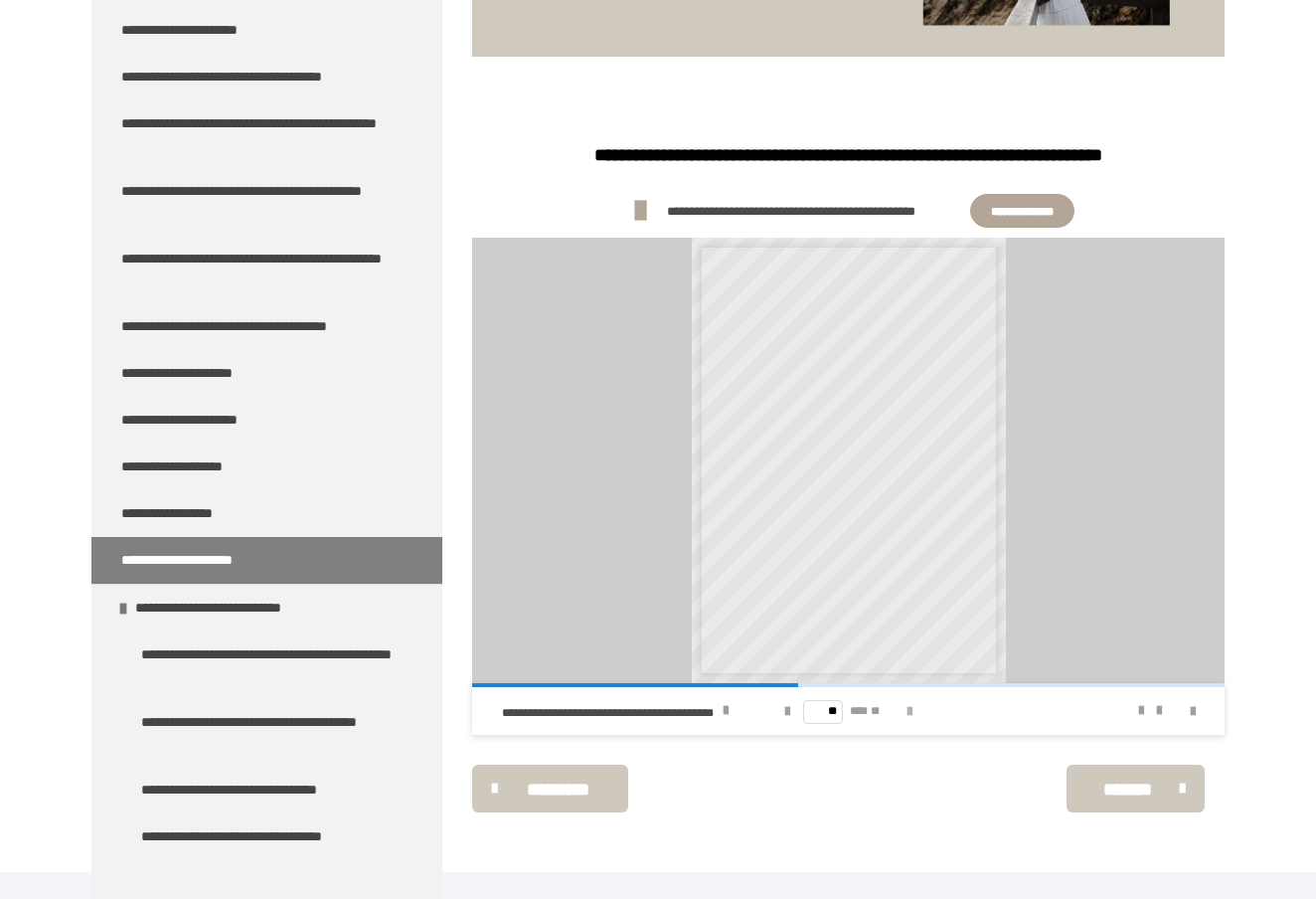 click at bounding box center (909, 712) 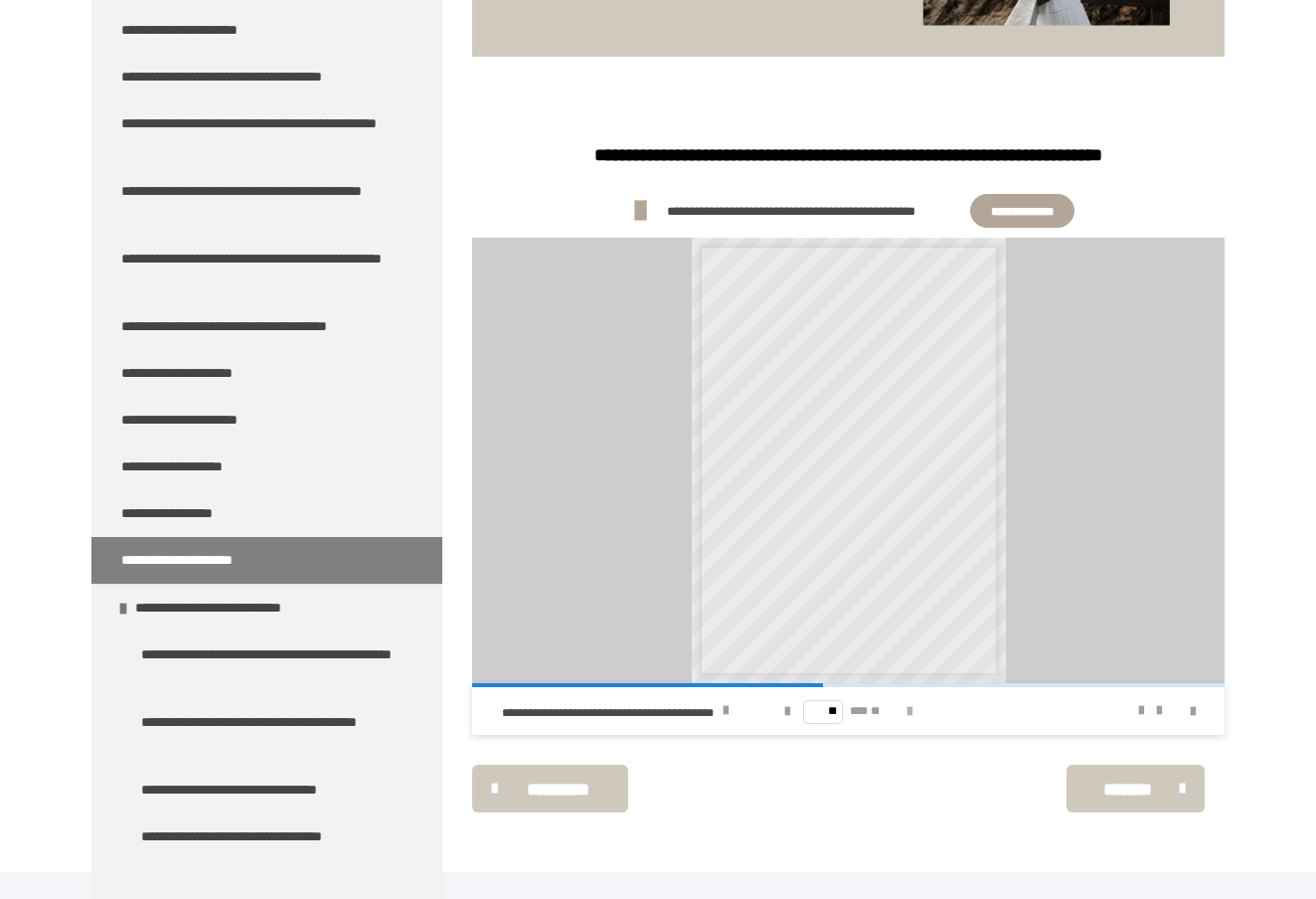 click at bounding box center [909, 712] 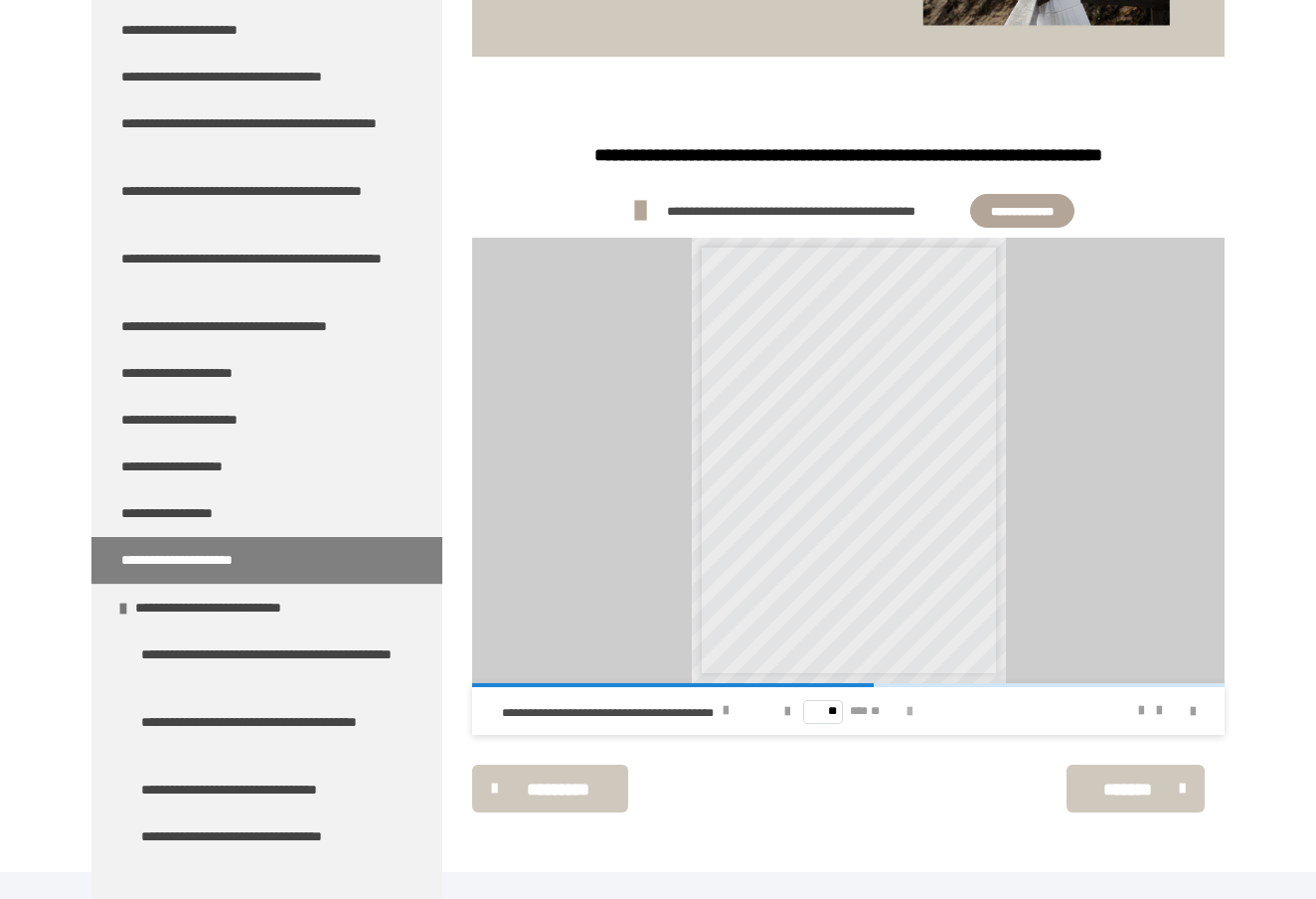 click at bounding box center (909, 712) 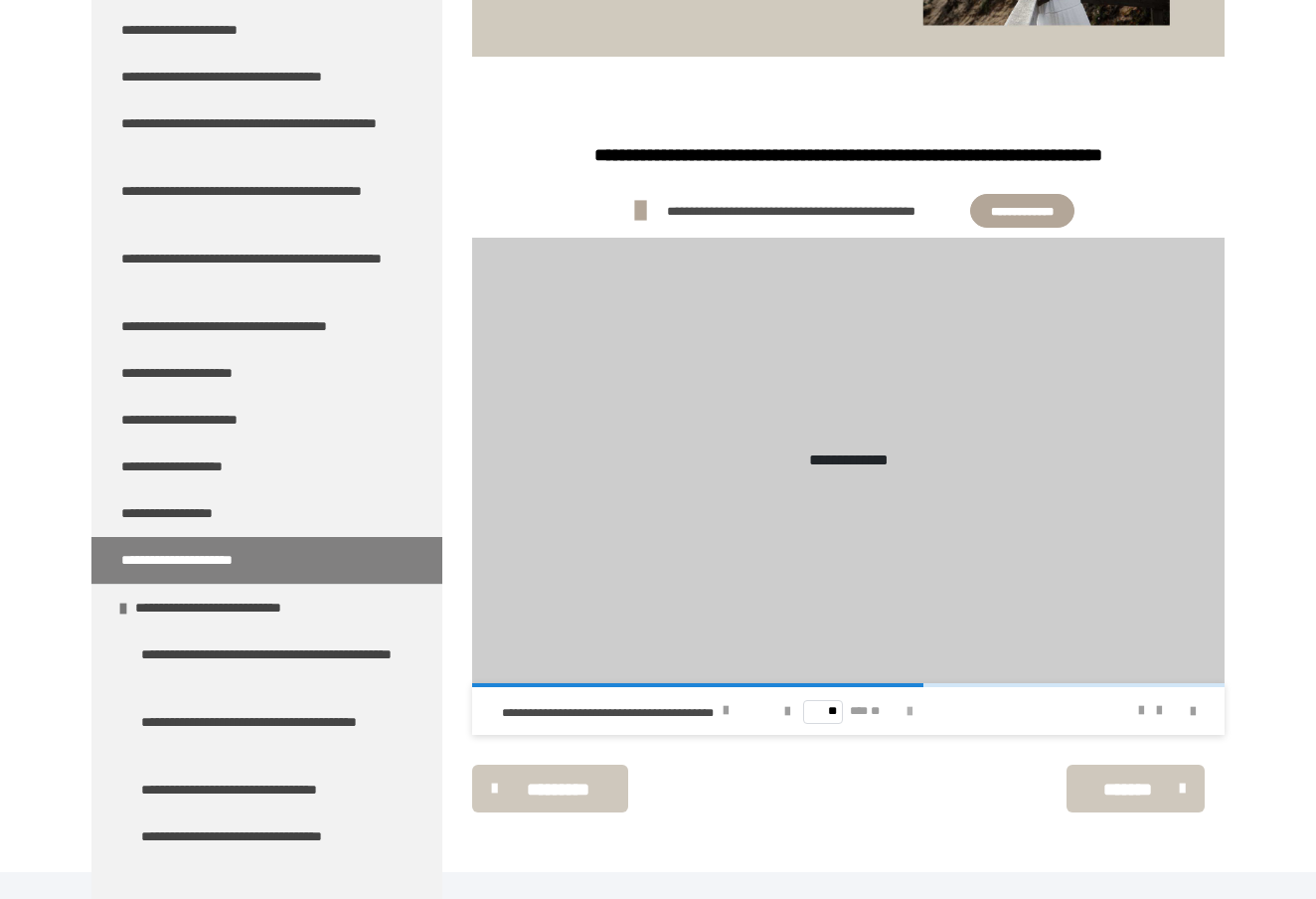 click at bounding box center [909, 712] 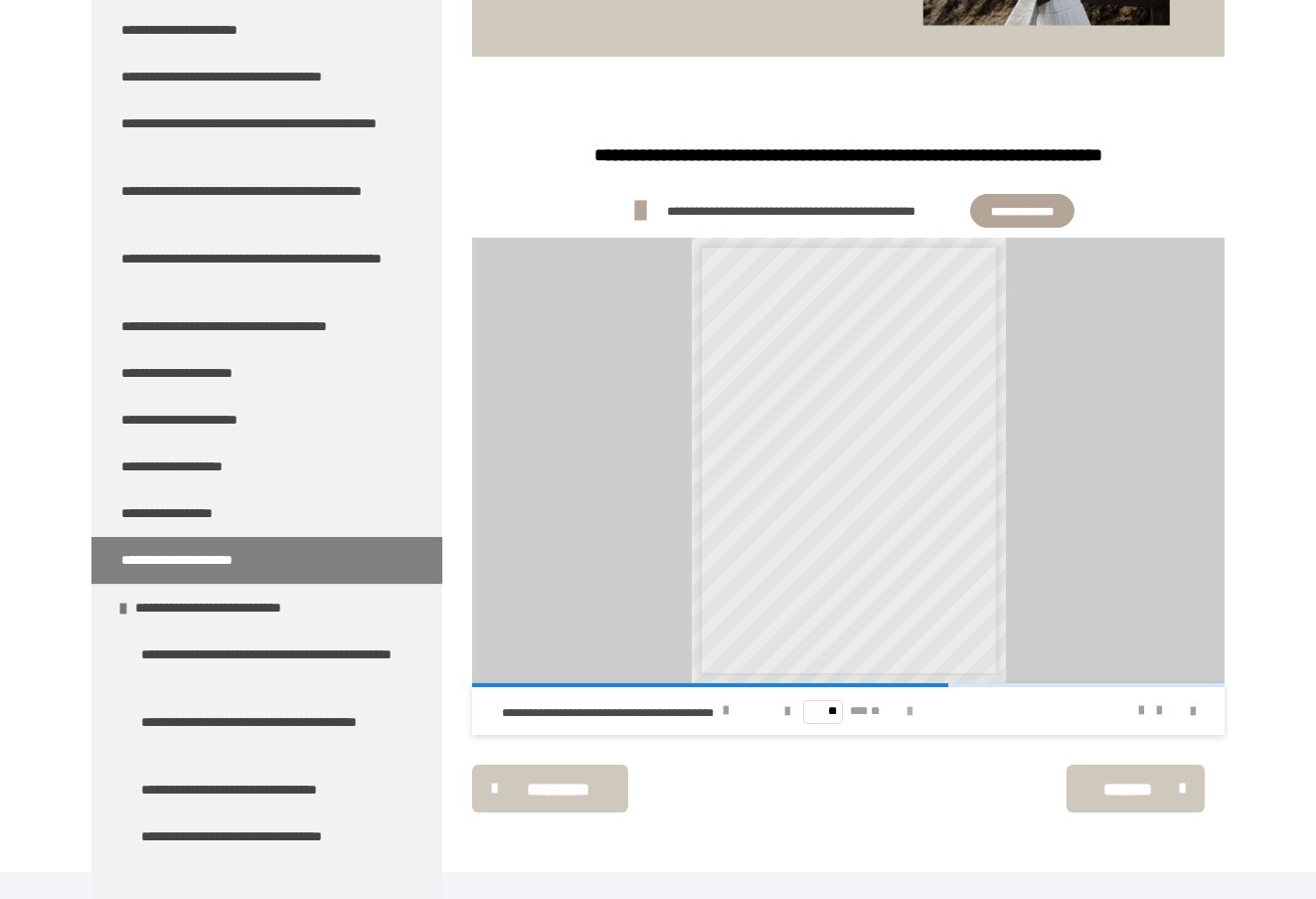 click at bounding box center (909, 712) 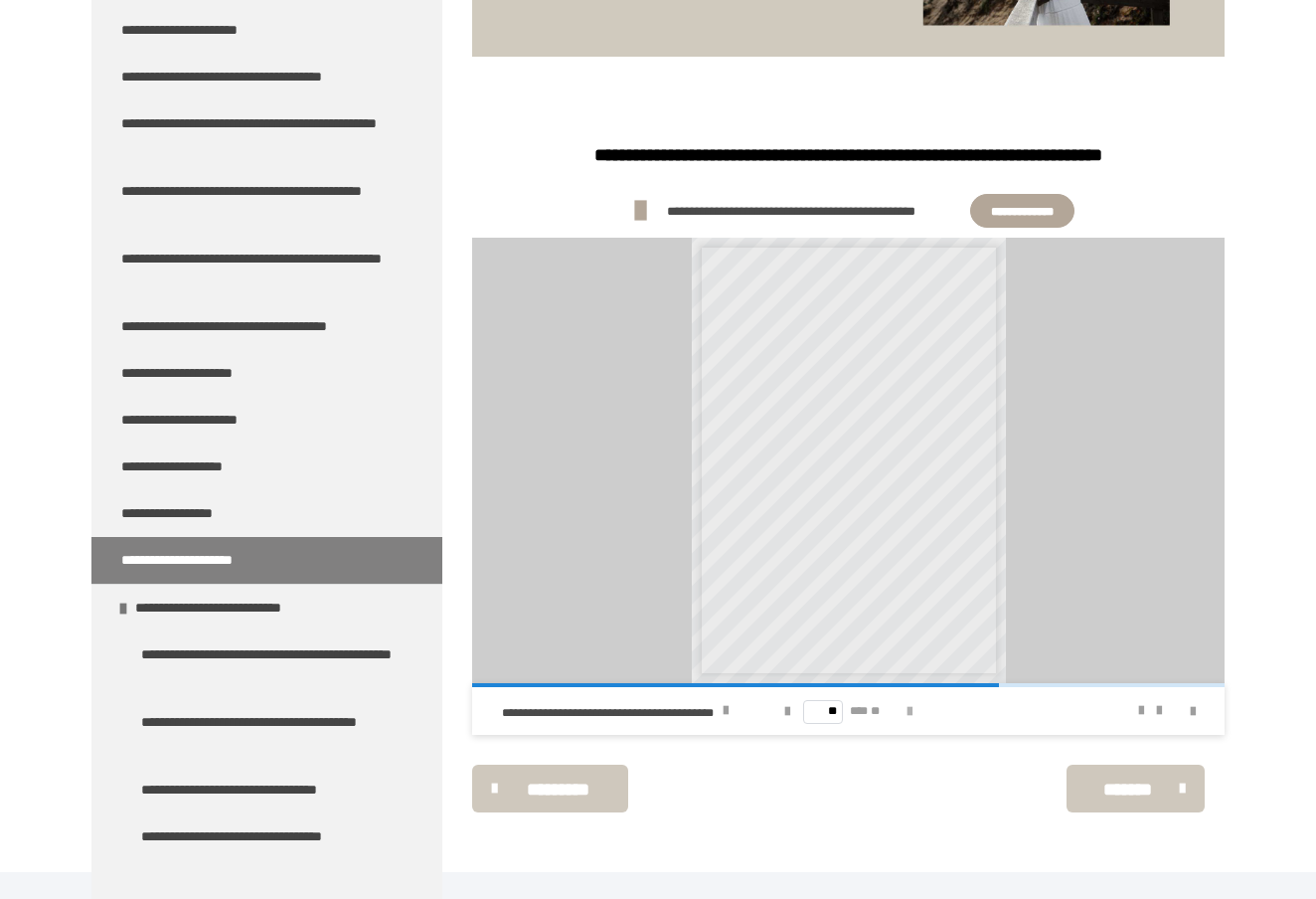 click at bounding box center [909, 712] 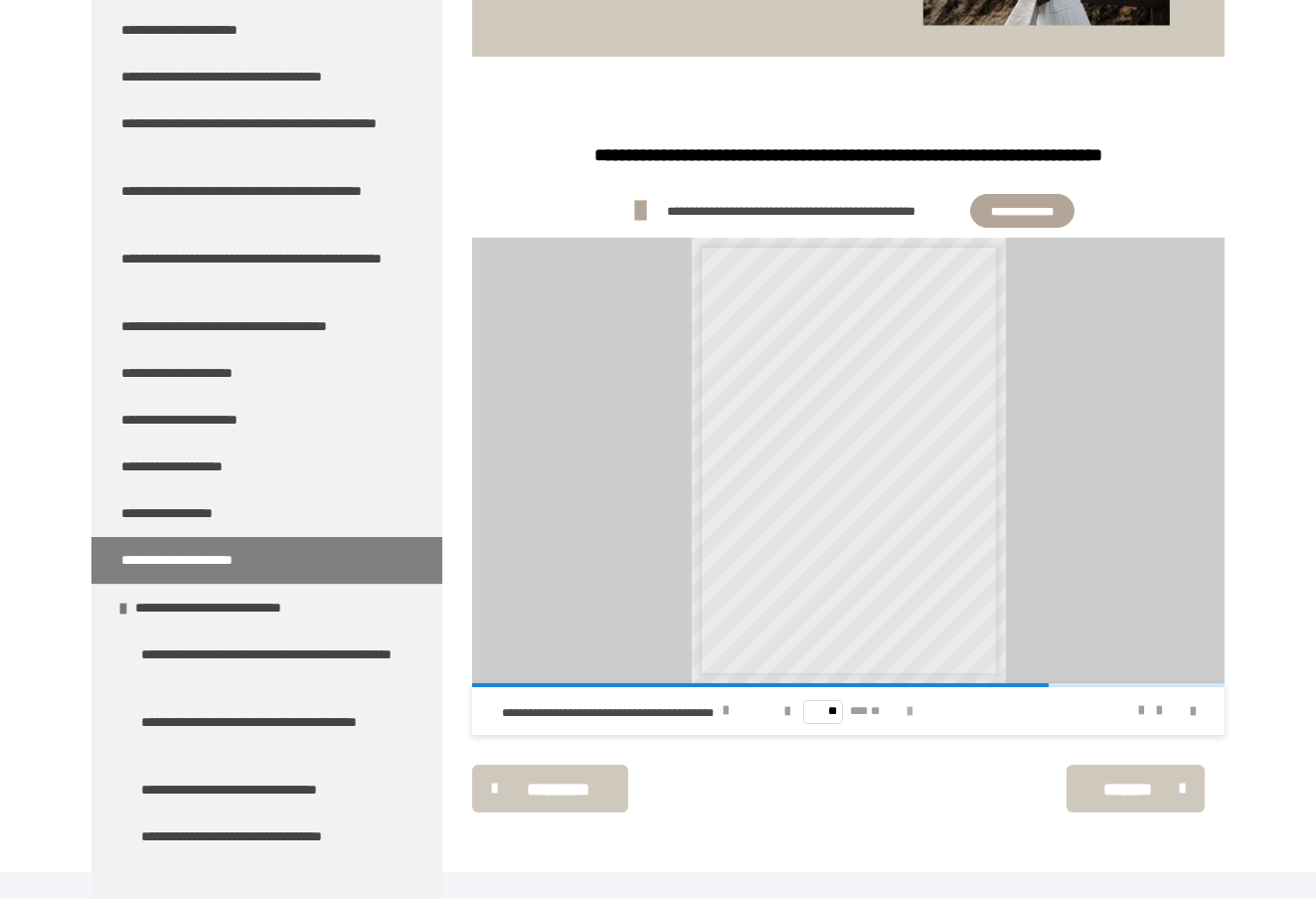 click at bounding box center [909, 712] 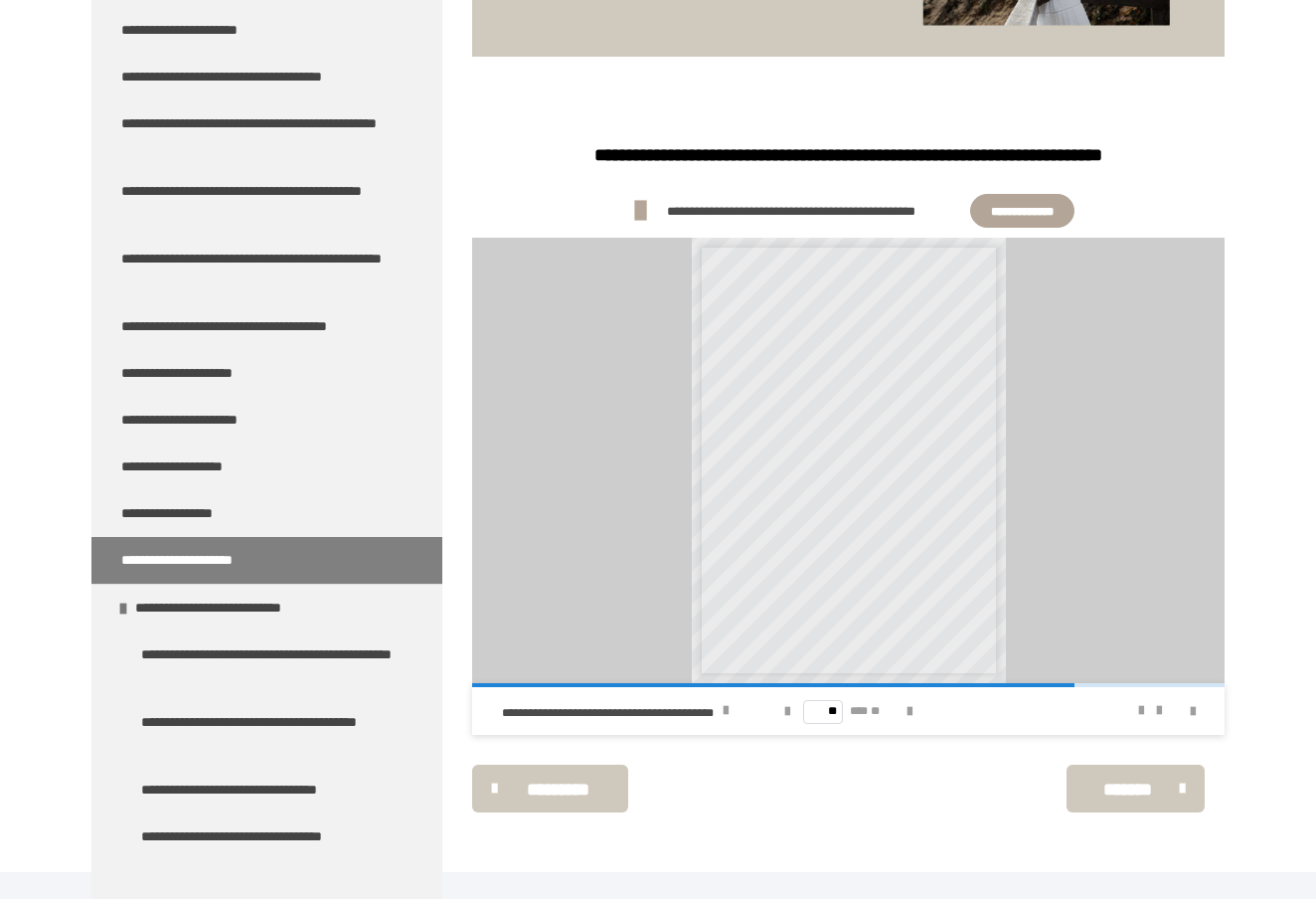 click on "** *** **" at bounding box center [848, 711] 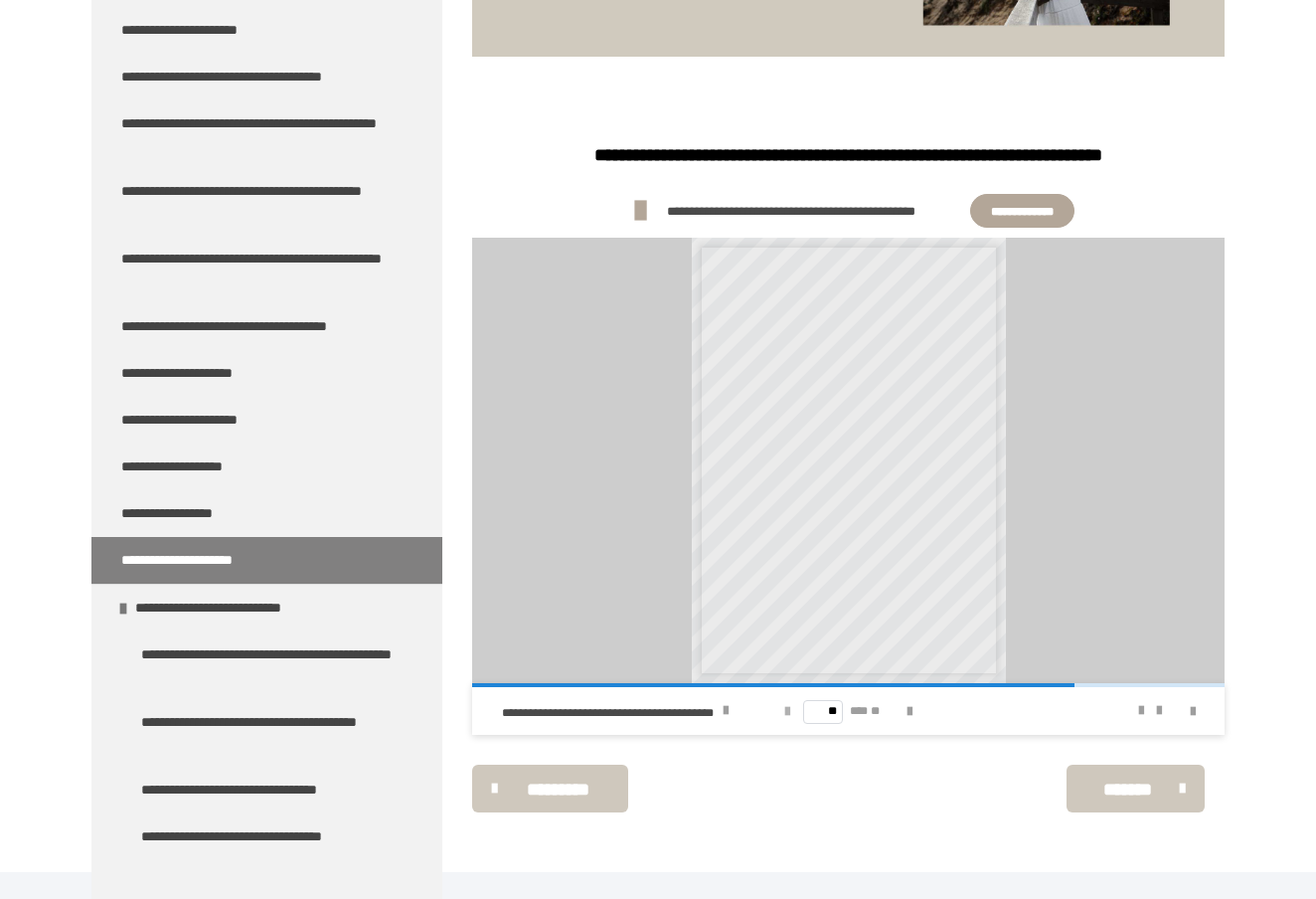 click at bounding box center [787, 711] 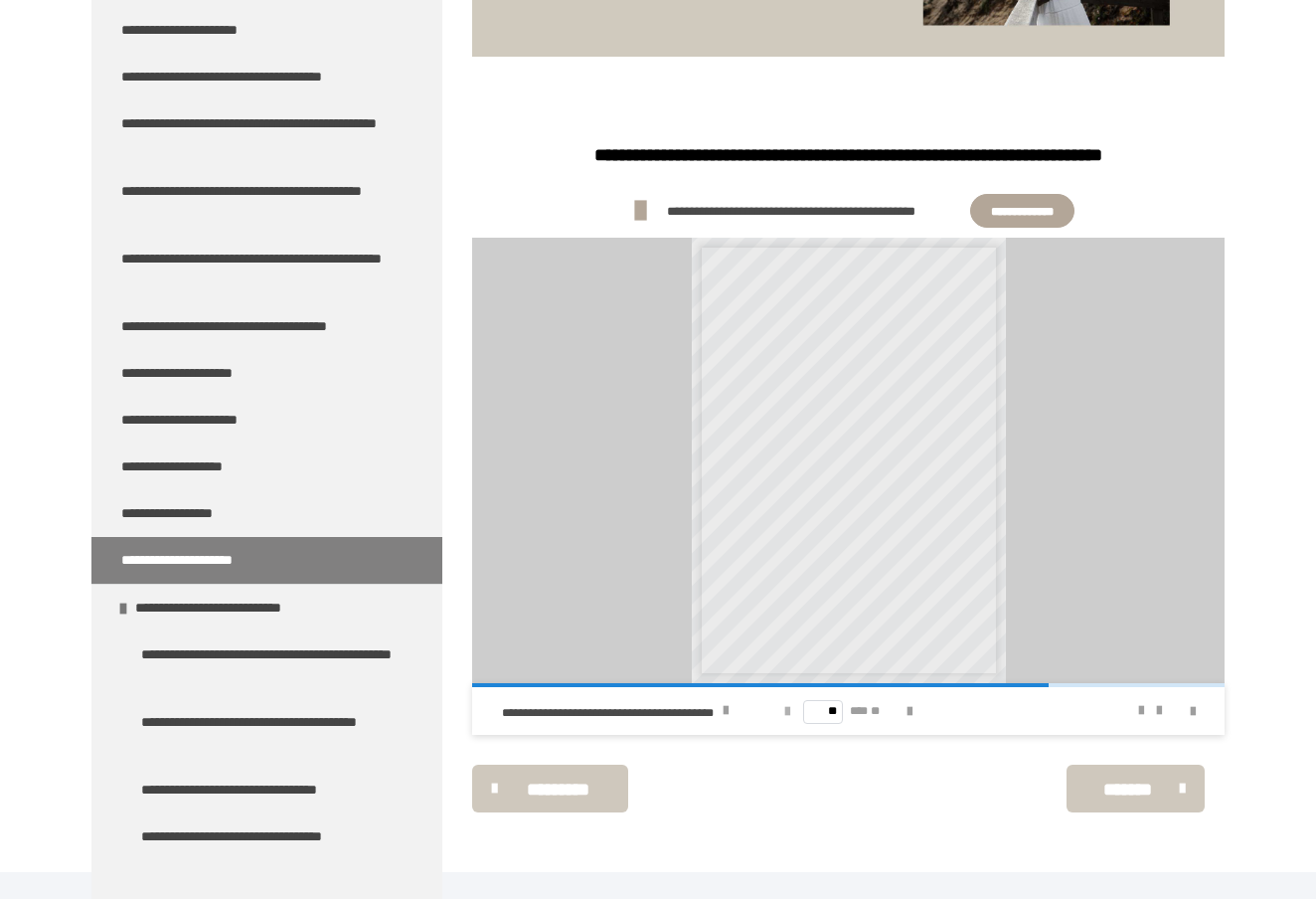 click at bounding box center (787, 711) 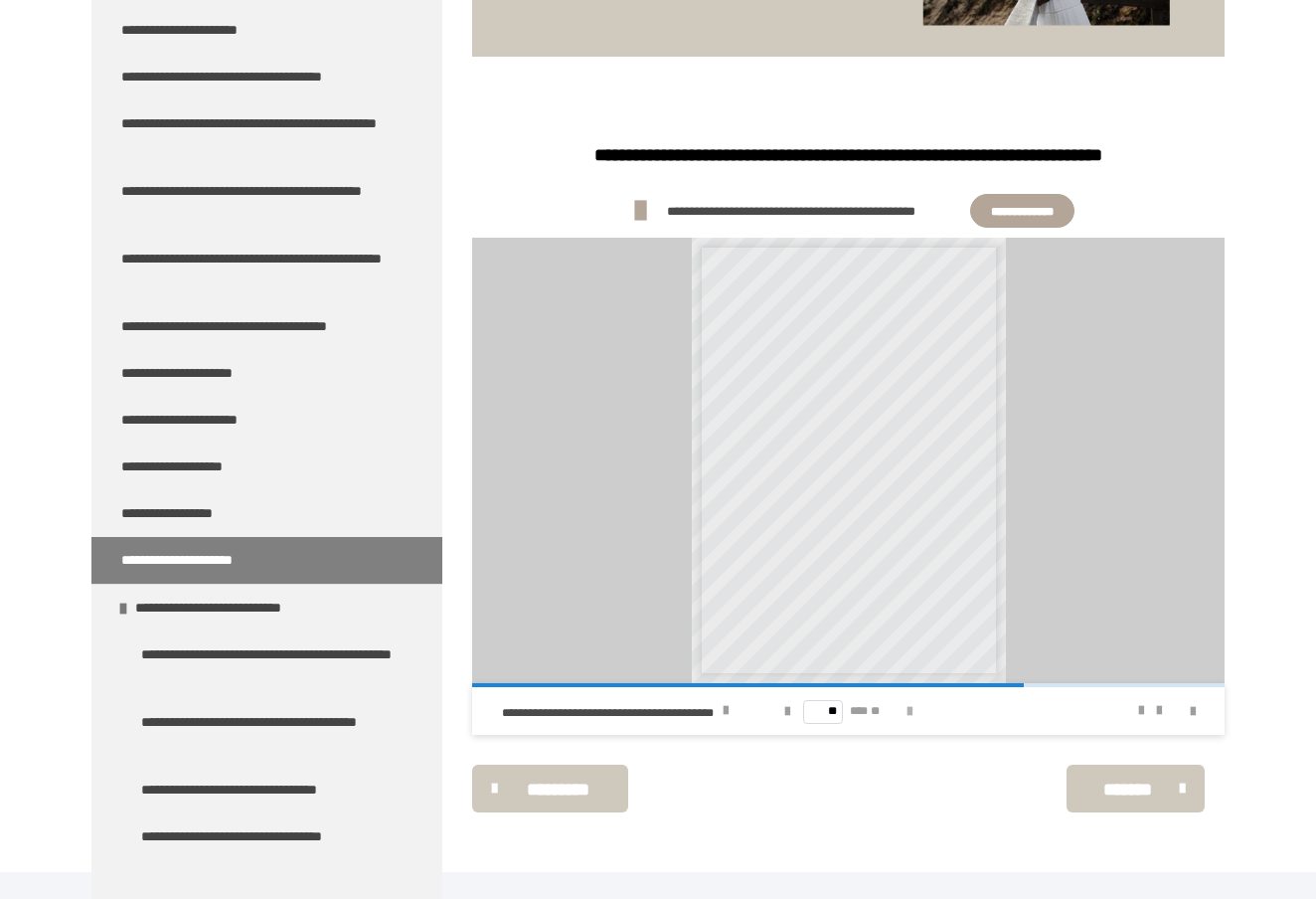 click at bounding box center (909, 712) 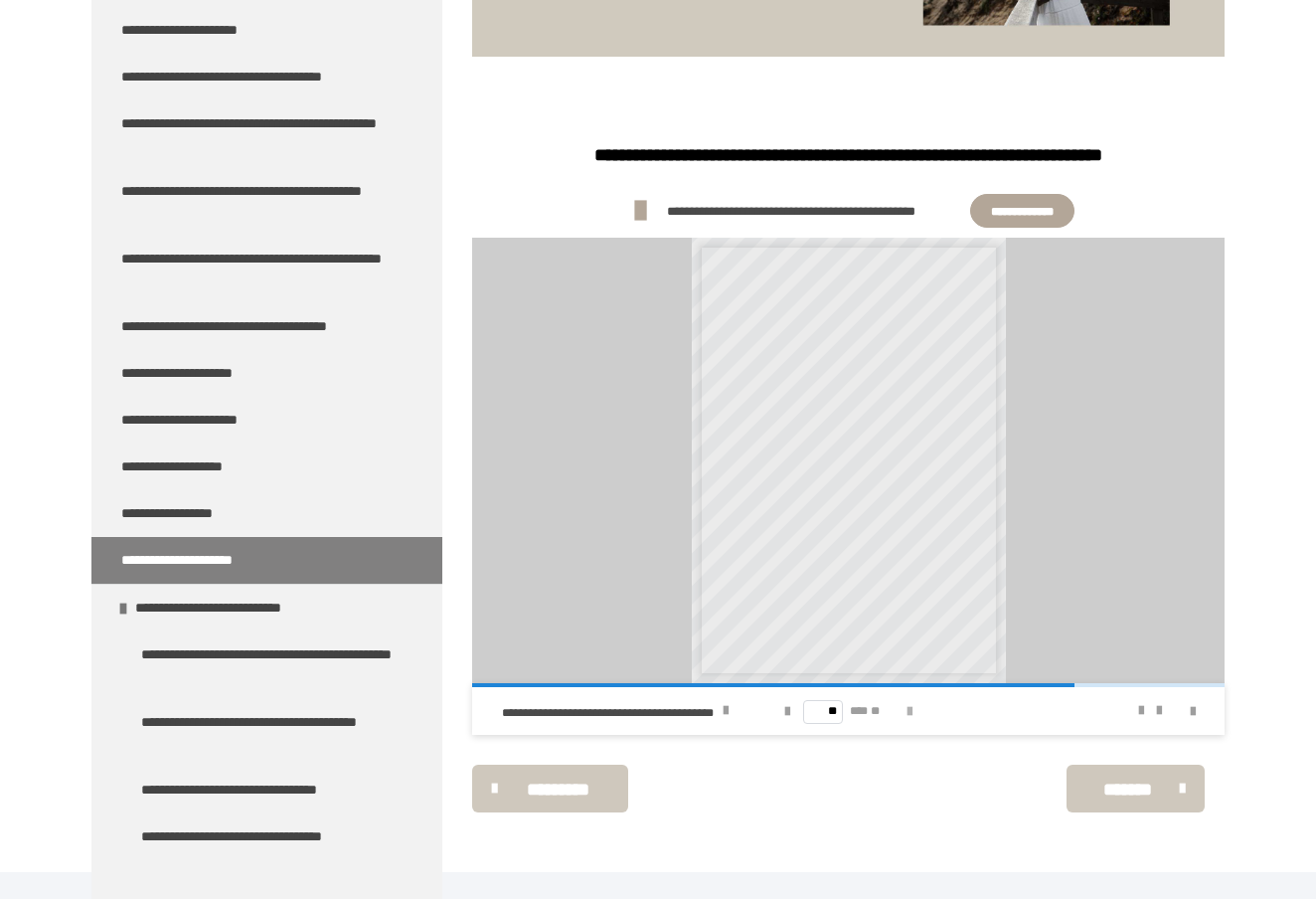 click at bounding box center (909, 712) 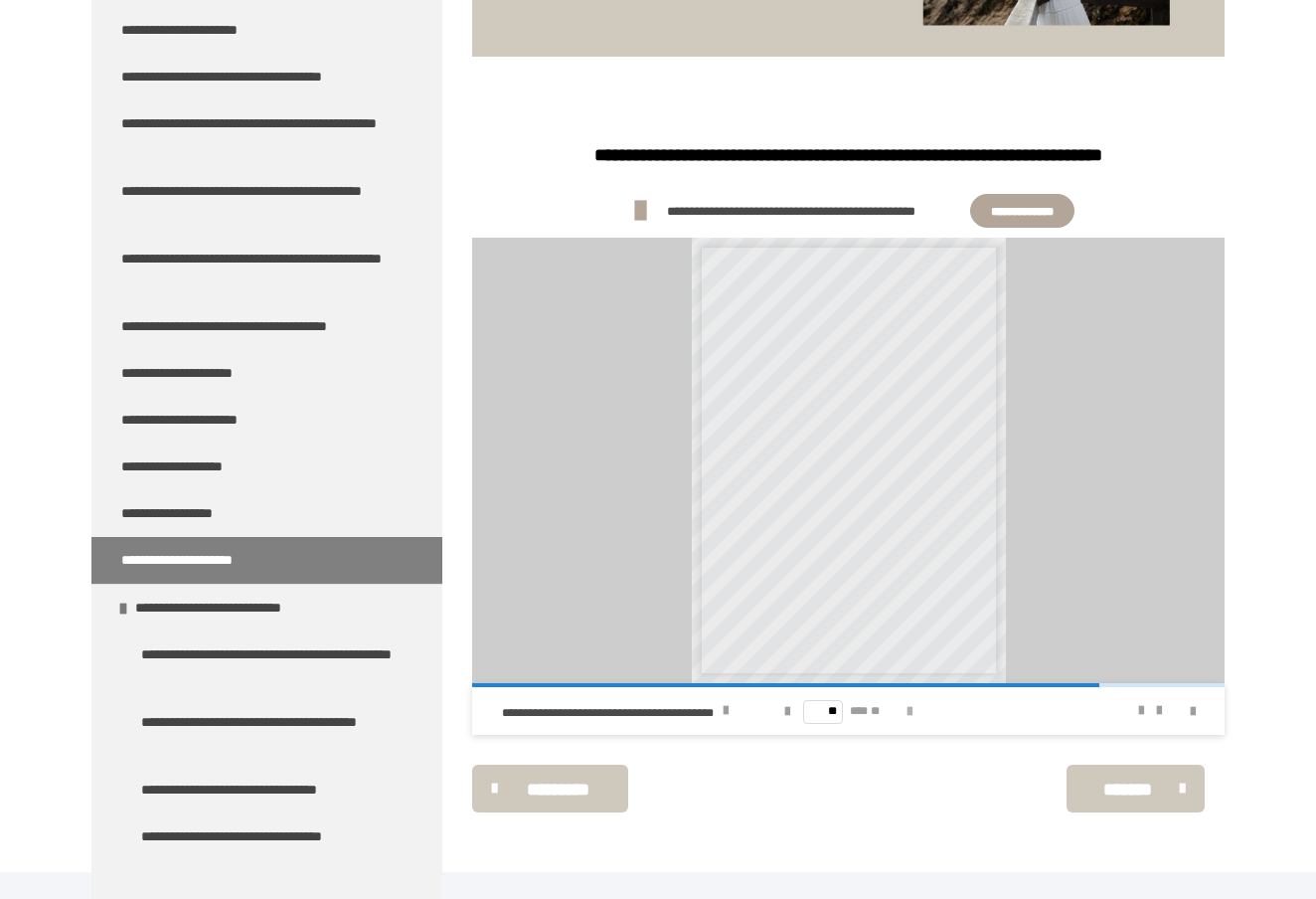 click at bounding box center (909, 712) 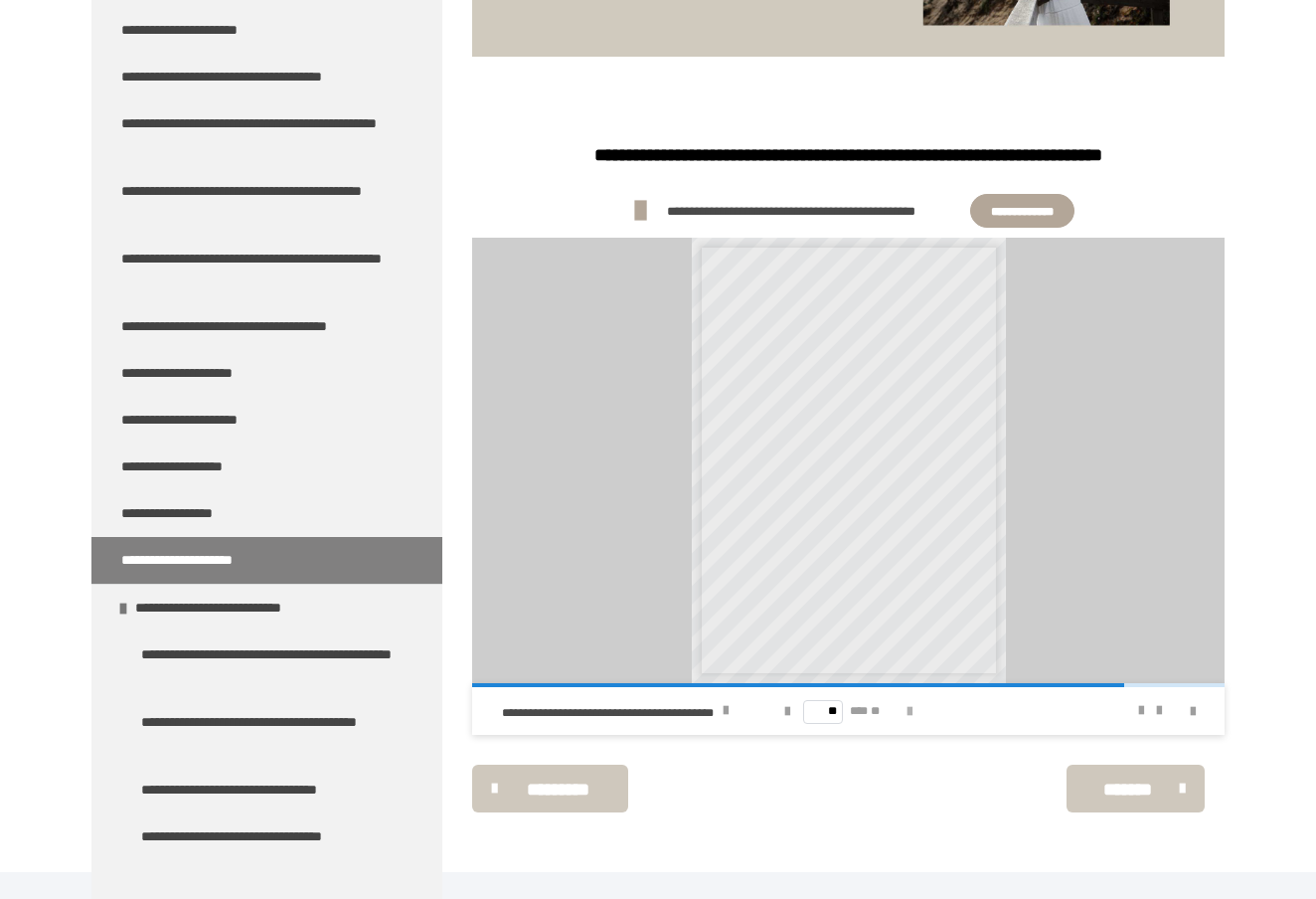 click at bounding box center (909, 712) 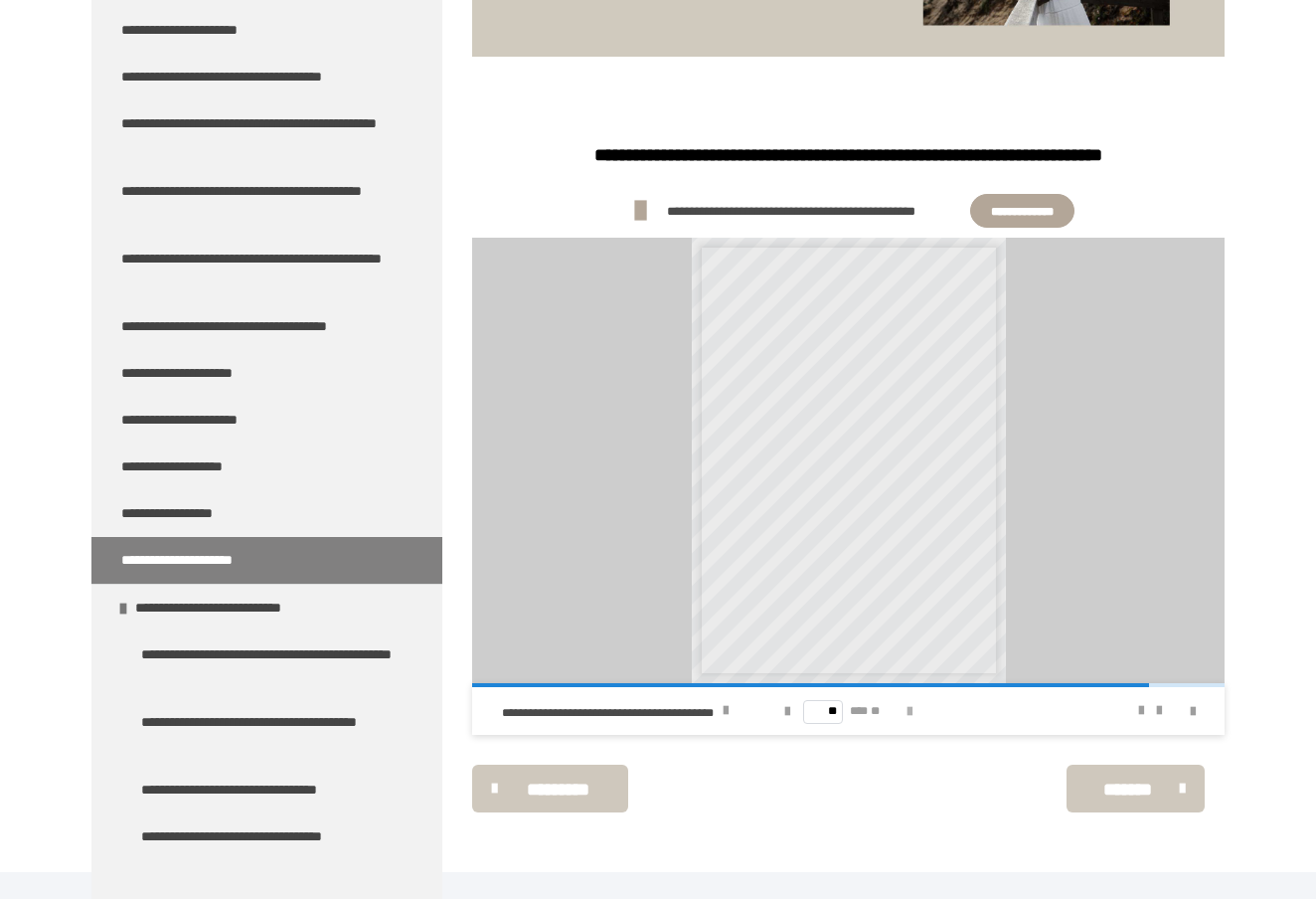 click at bounding box center (909, 712) 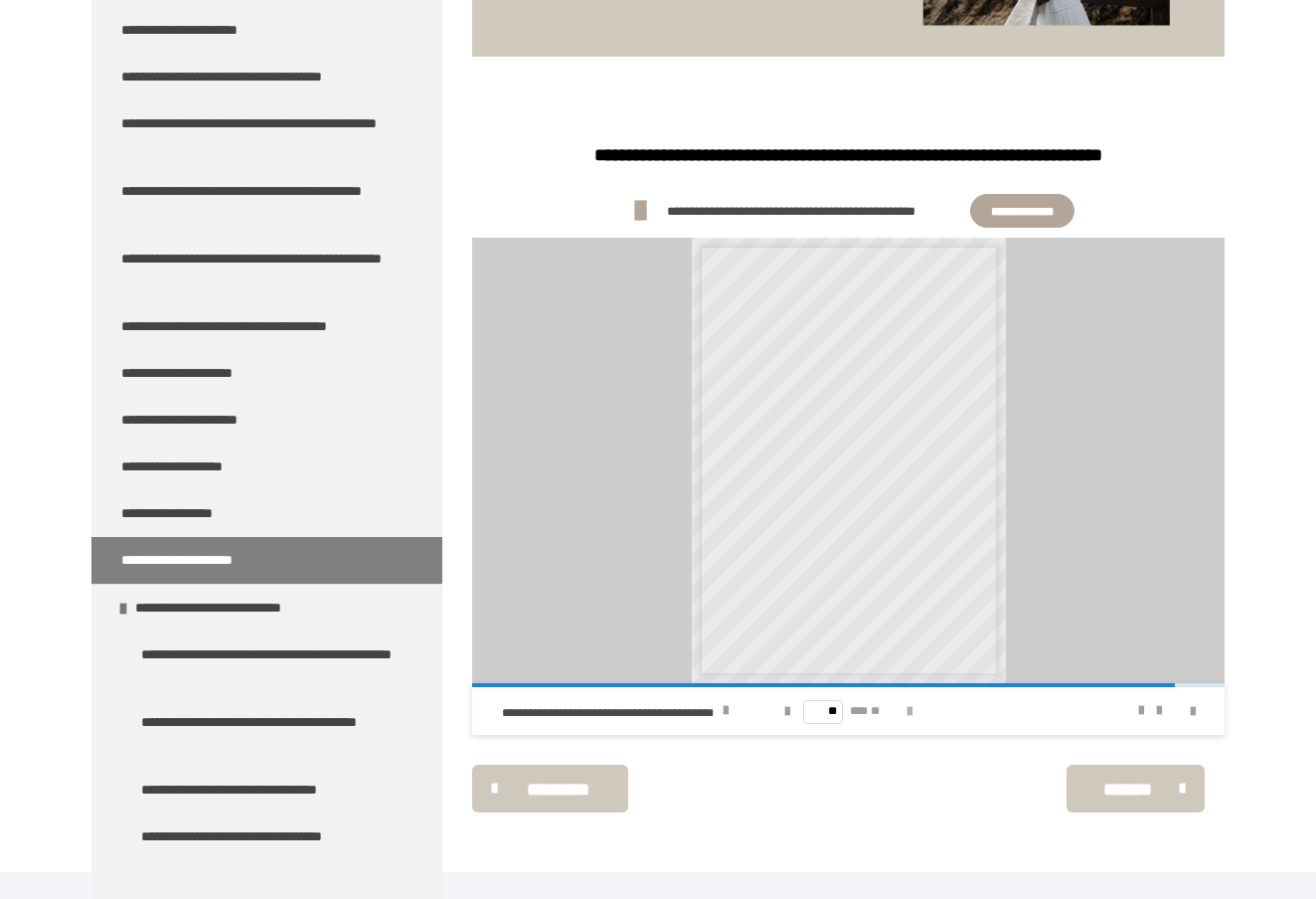 click at bounding box center [909, 712] 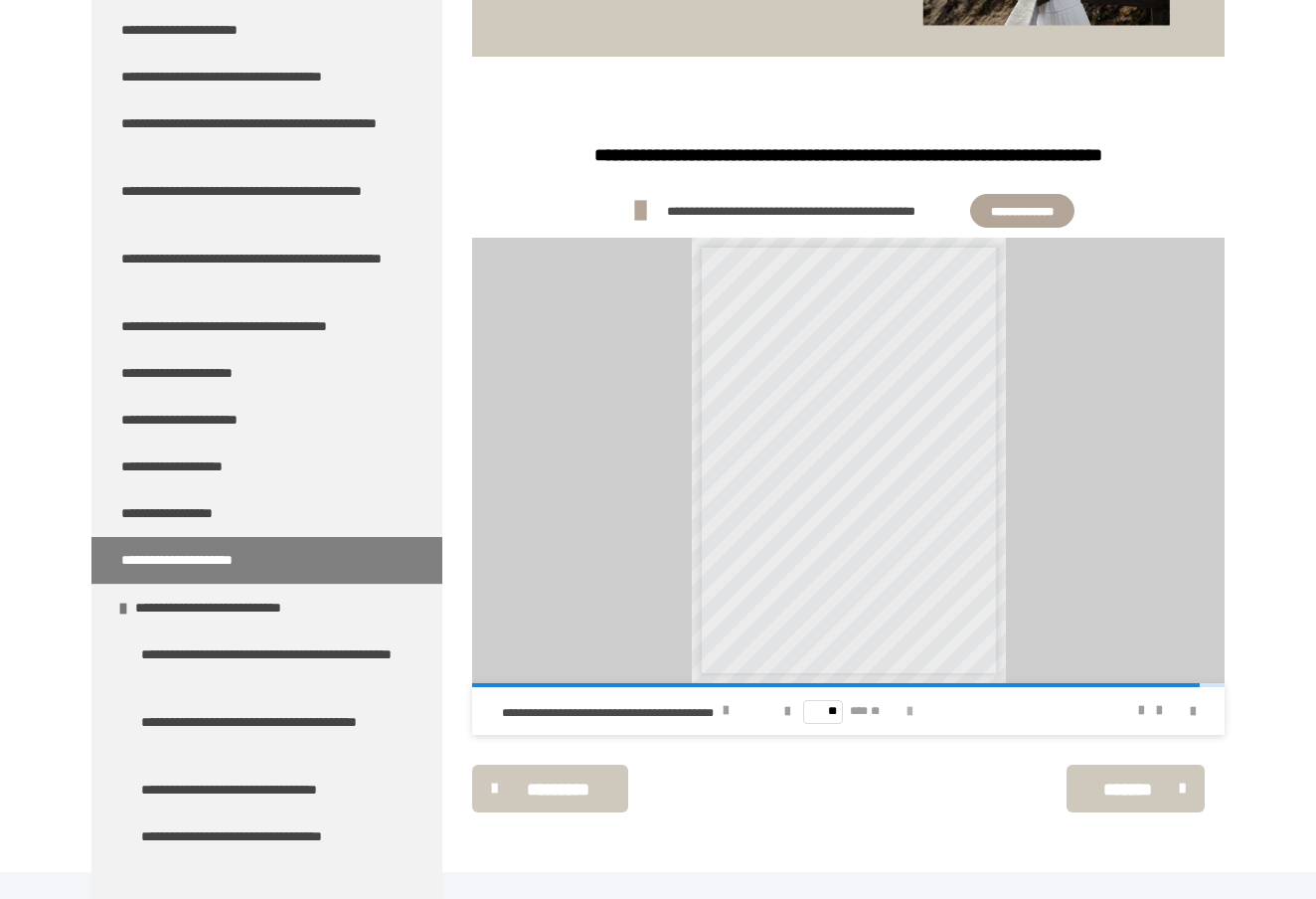 click at bounding box center (909, 712) 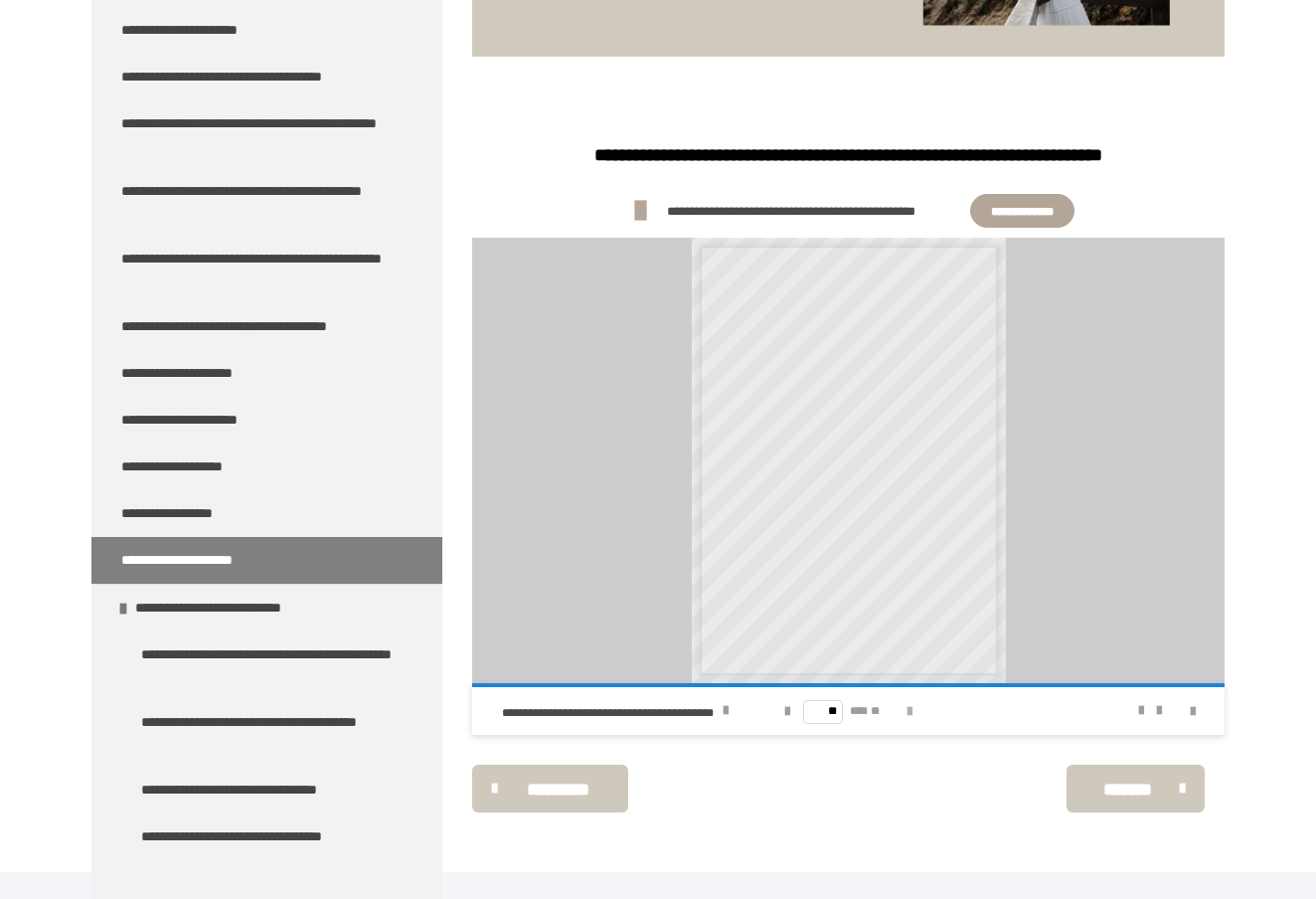 click on "** *** **" at bounding box center [848, 711] 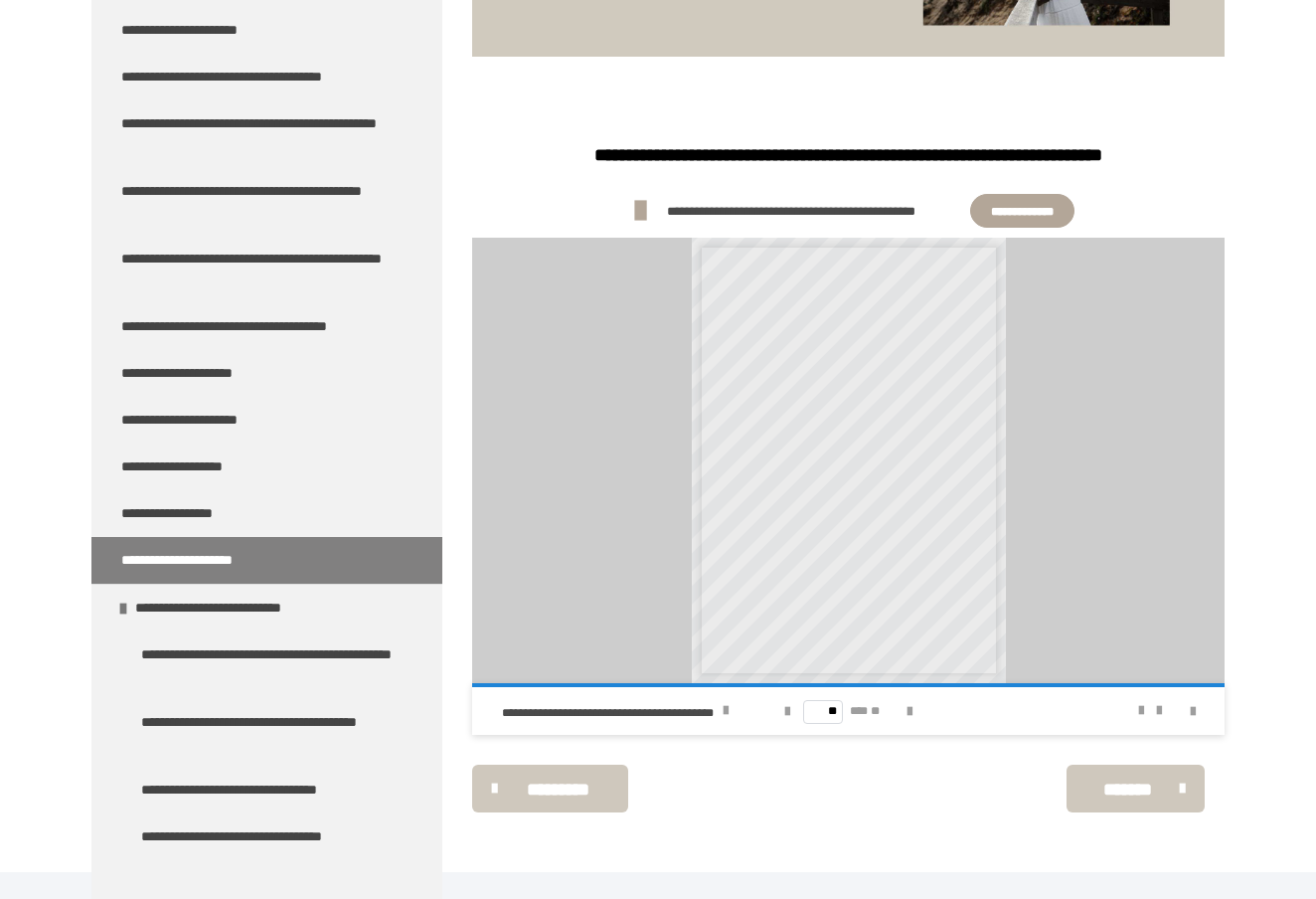 click on "**********" at bounding box center (1022, 211) 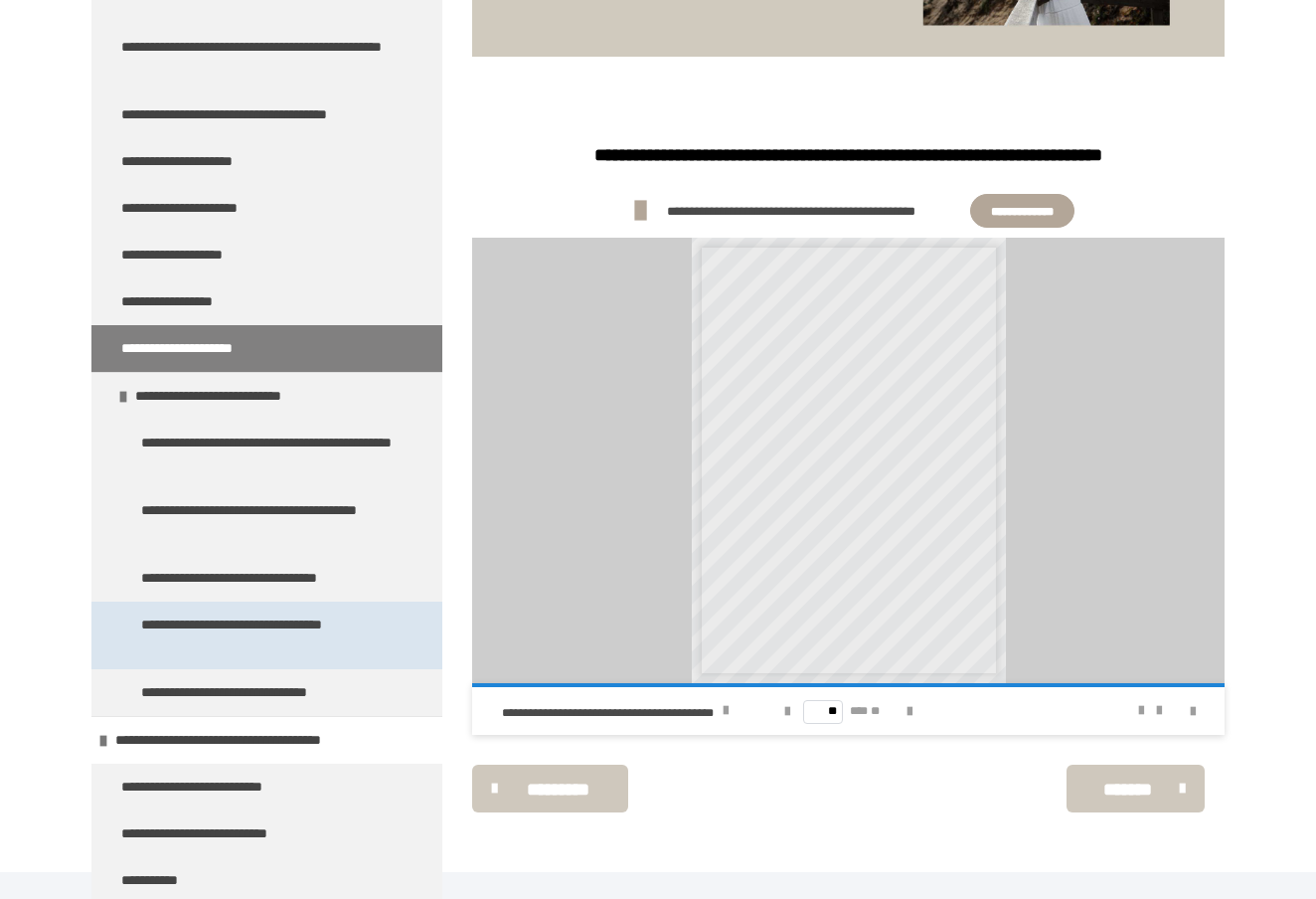 scroll, scrollTop: 11426, scrollLeft: 0, axis: vertical 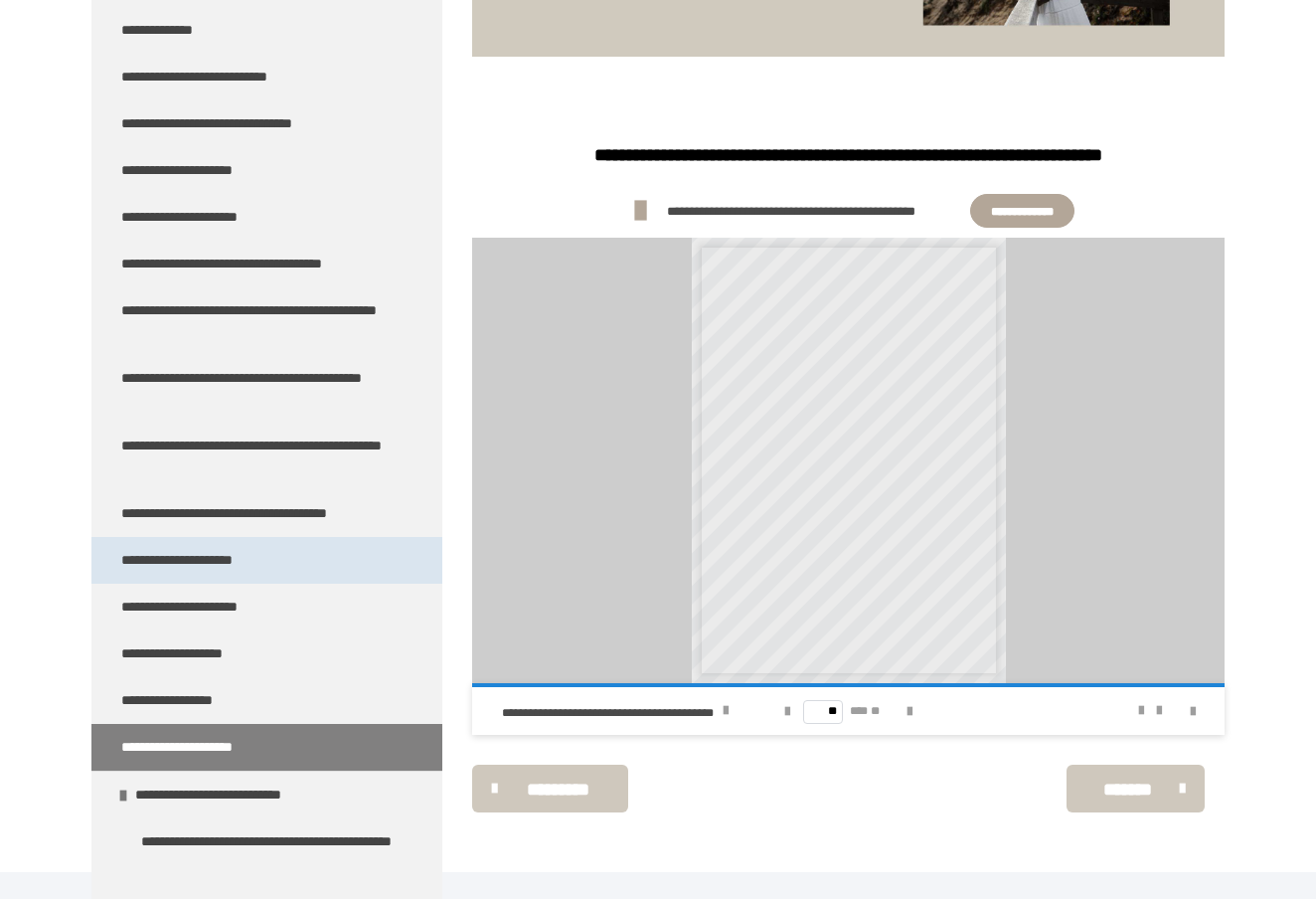 click on "**********" at bounding box center [199, 560] 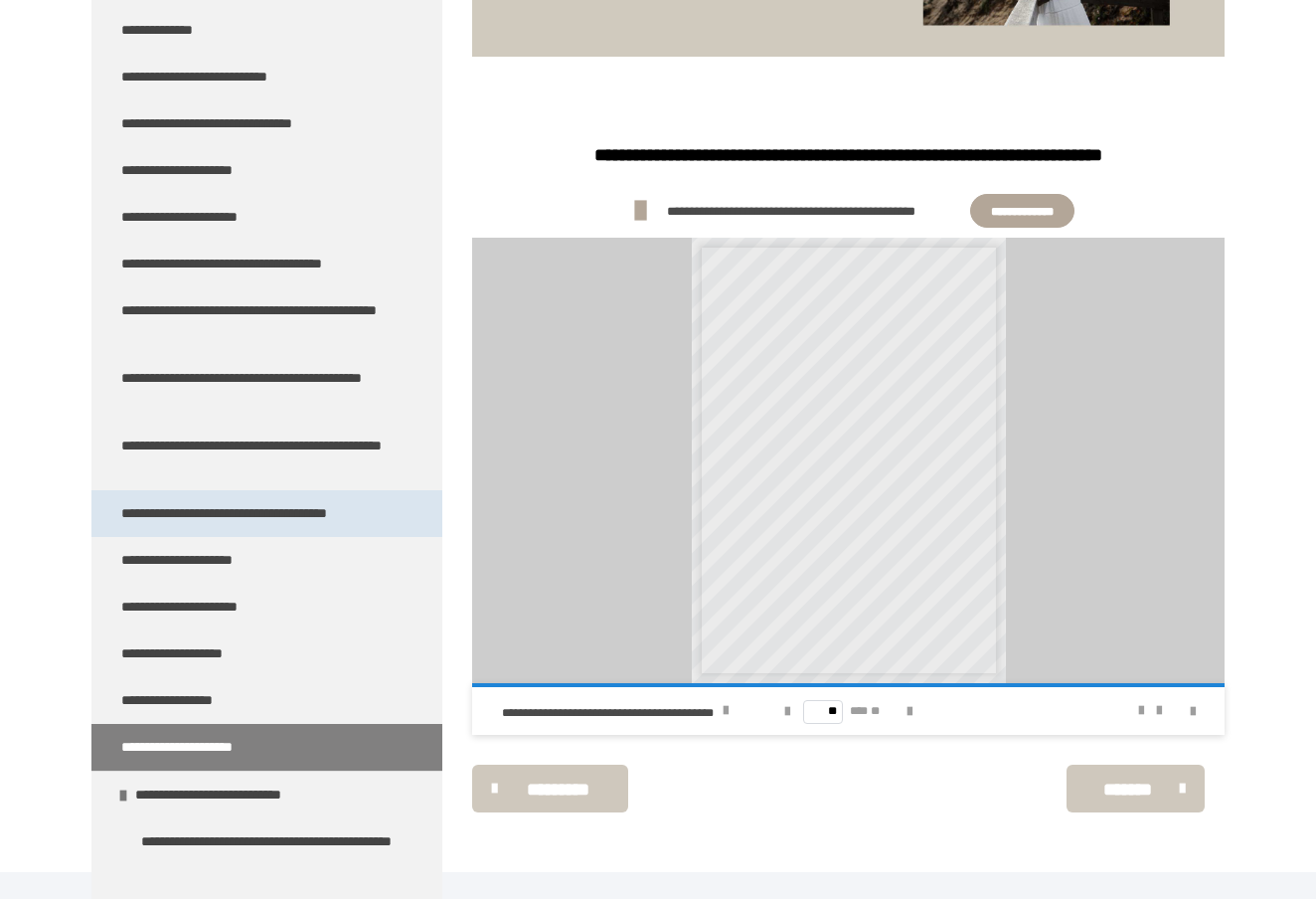 scroll, scrollTop: 269, scrollLeft: 0, axis: vertical 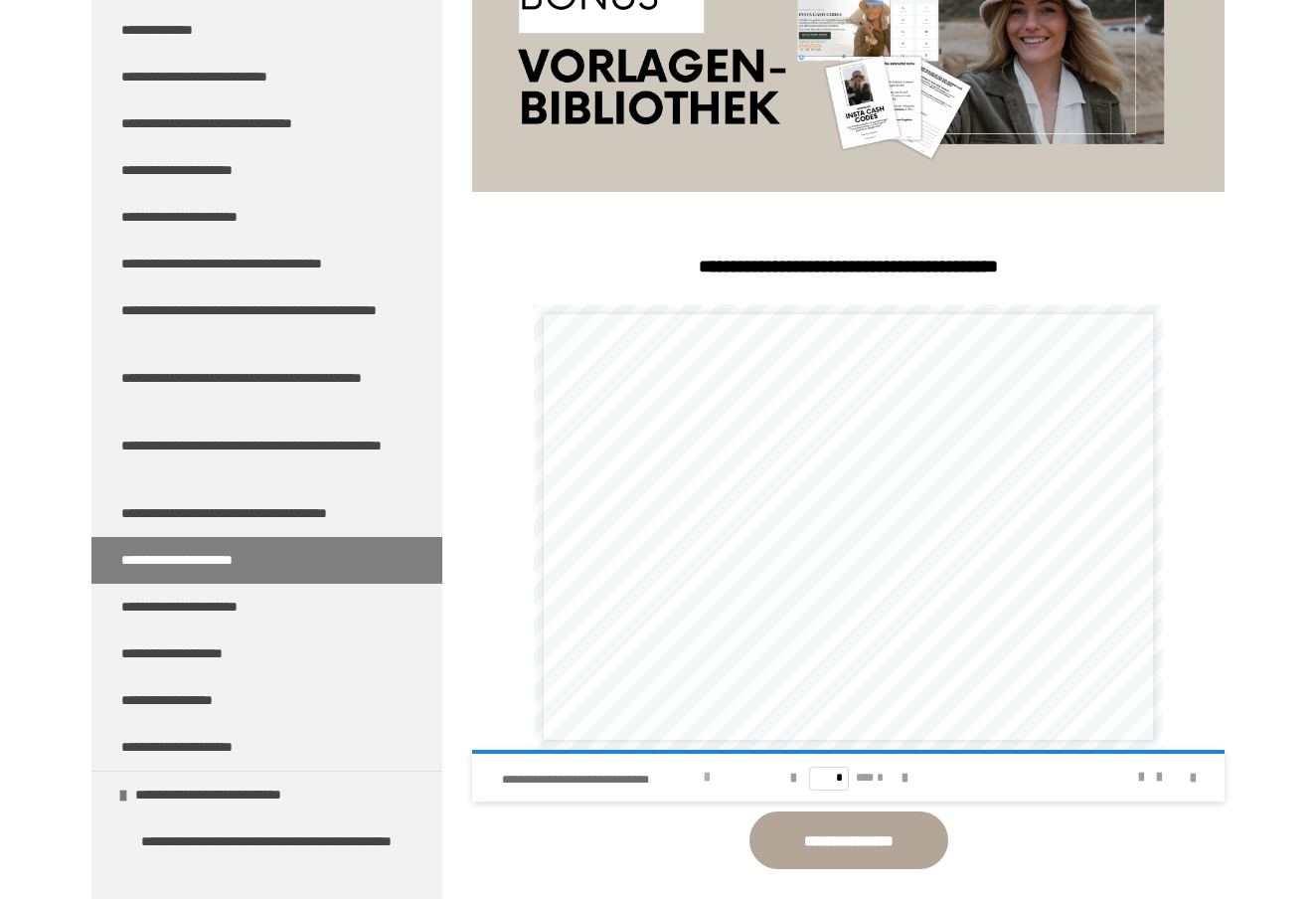 click on "**********" at bounding box center (599, 780) 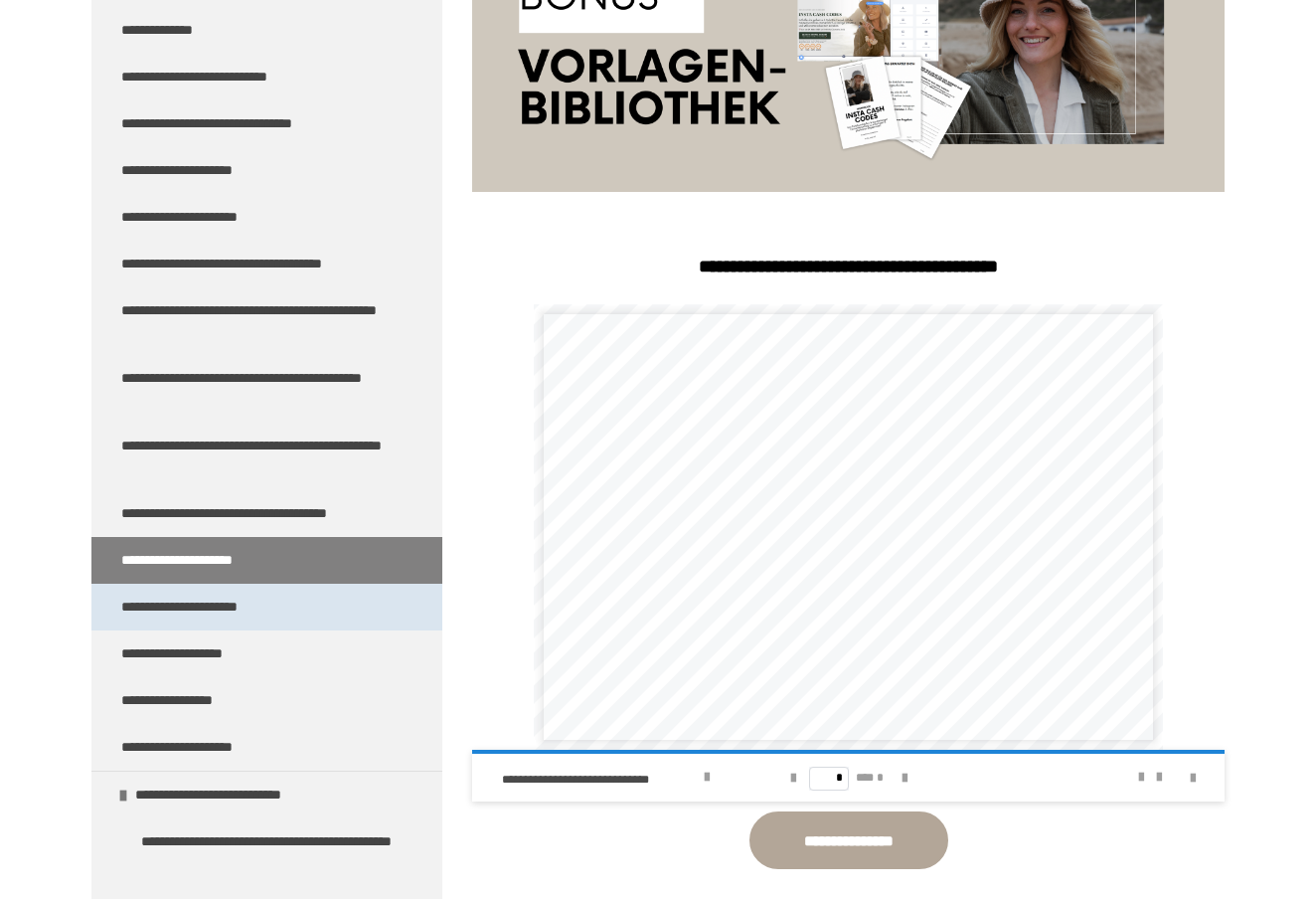 click on "**********" at bounding box center [194, 607] 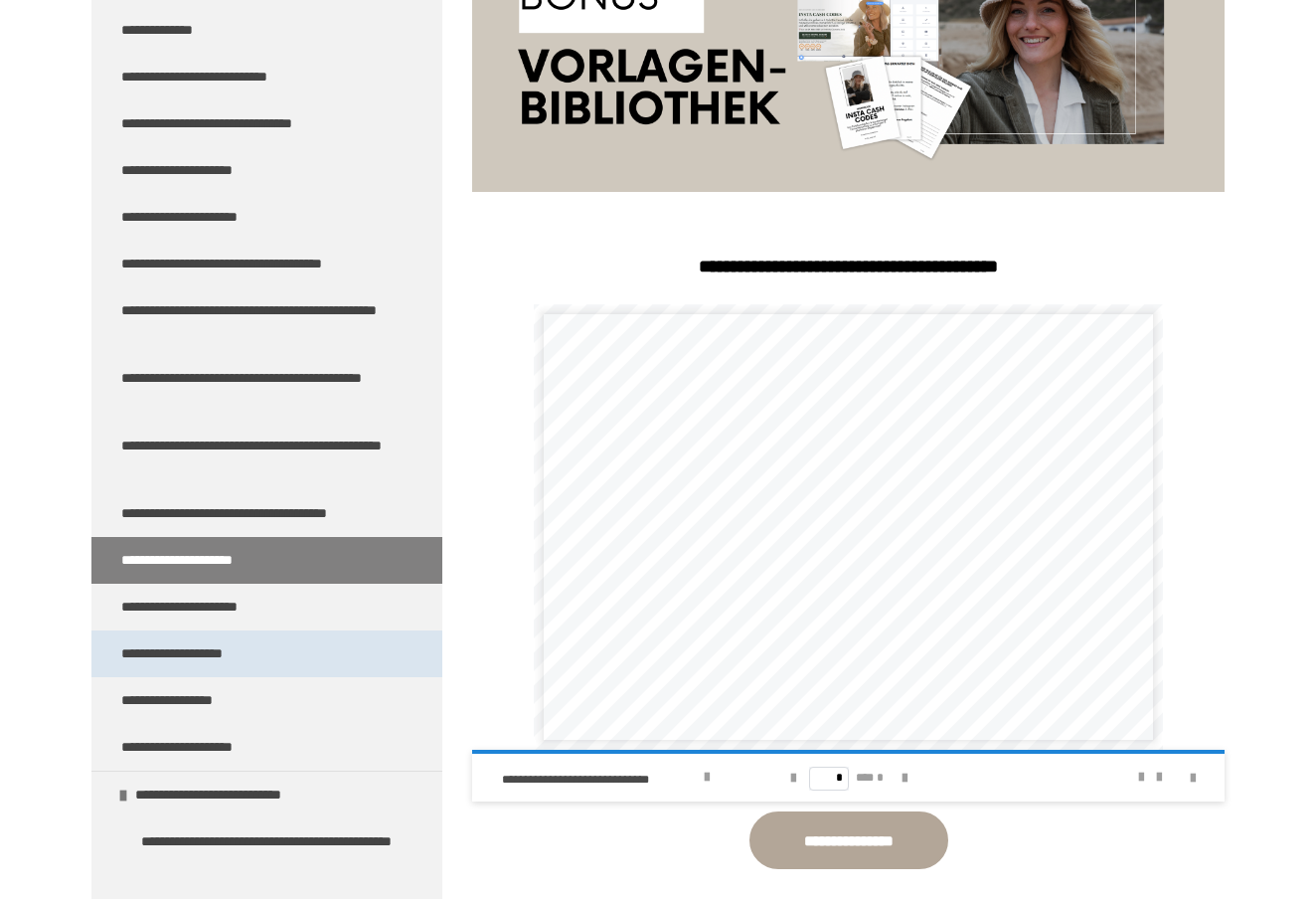 scroll, scrollTop: 269, scrollLeft: 0, axis: vertical 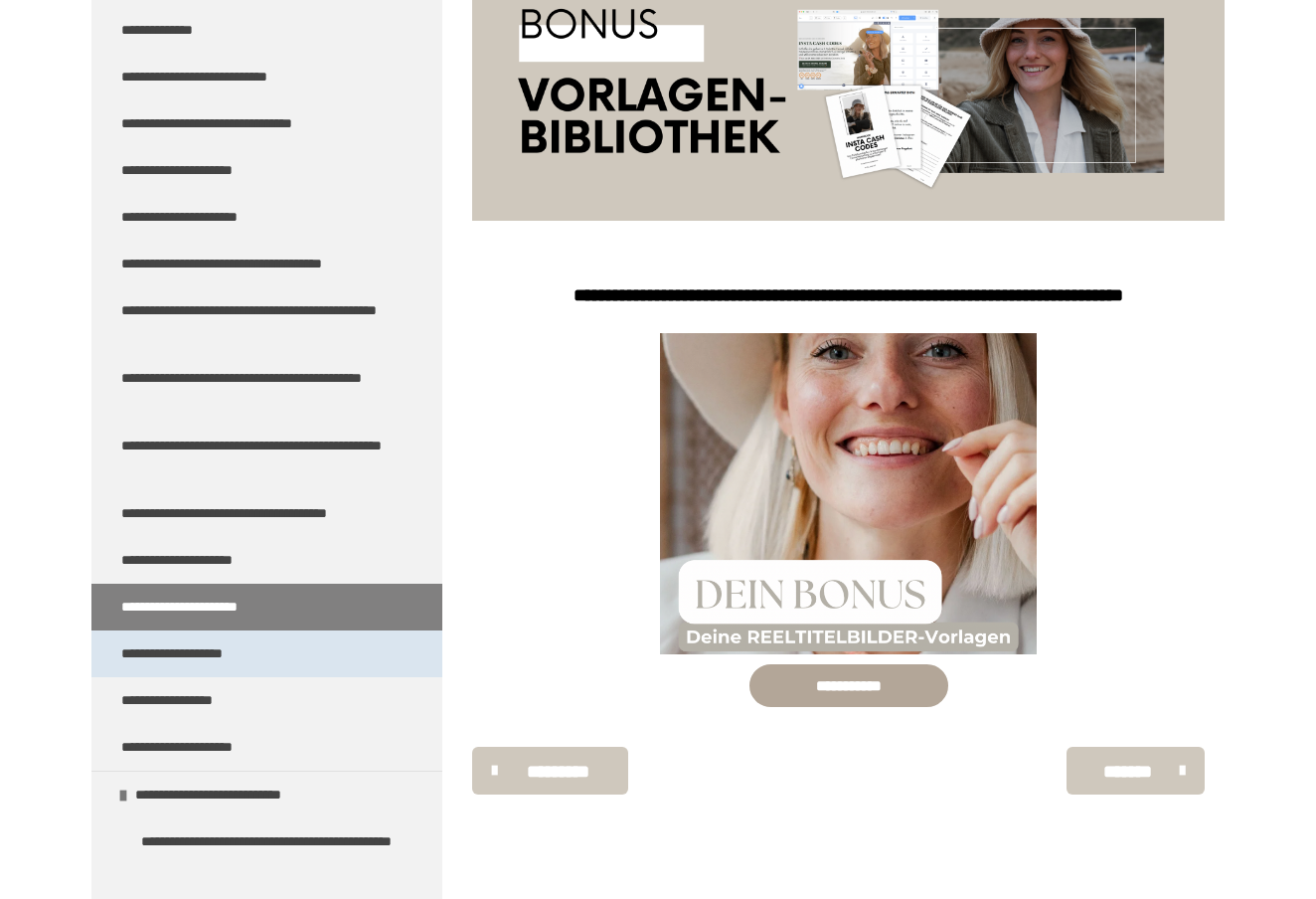 click on "**********" at bounding box center (195, 653) 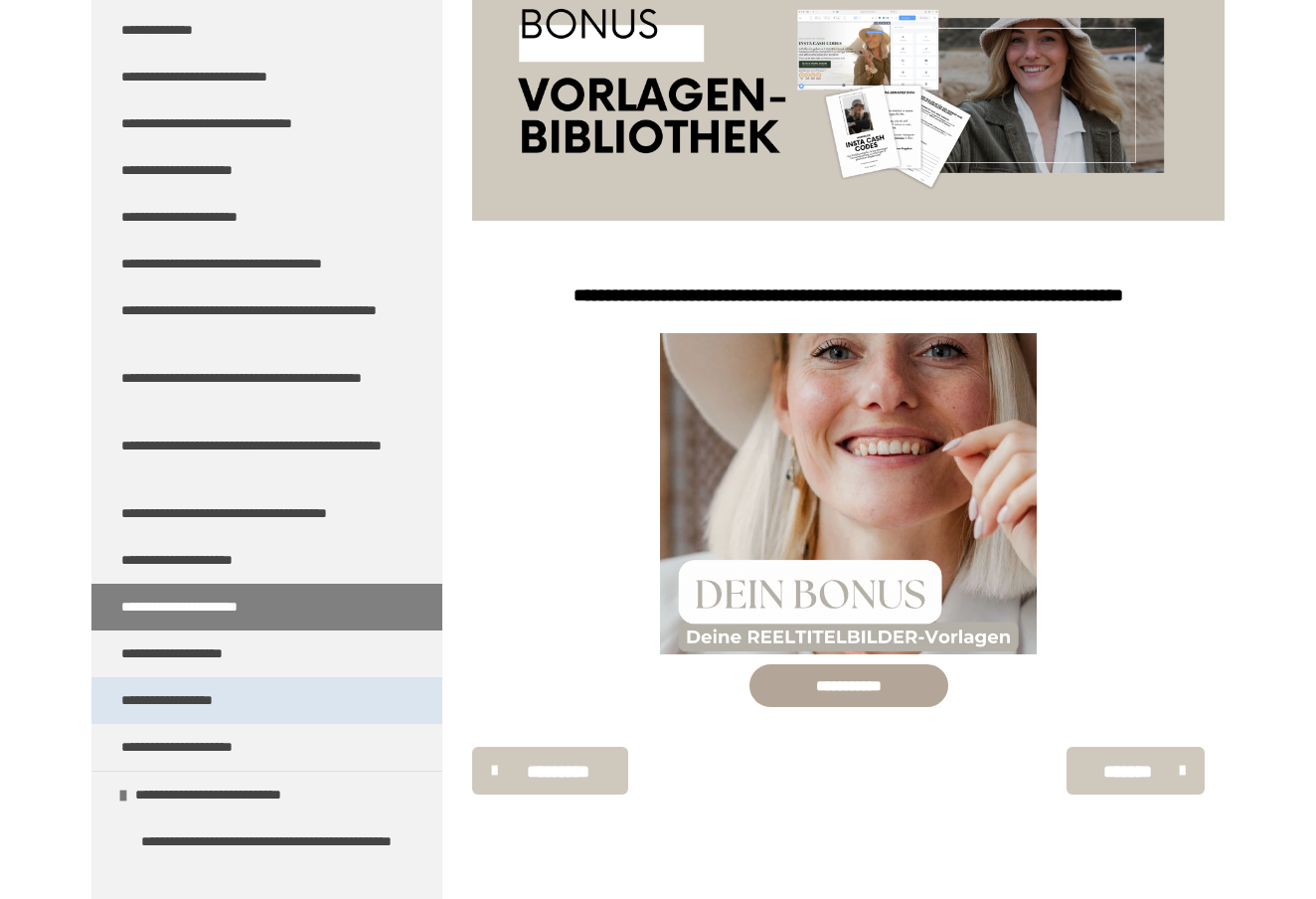 scroll, scrollTop: 269, scrollLeft: 0, axis: vertical 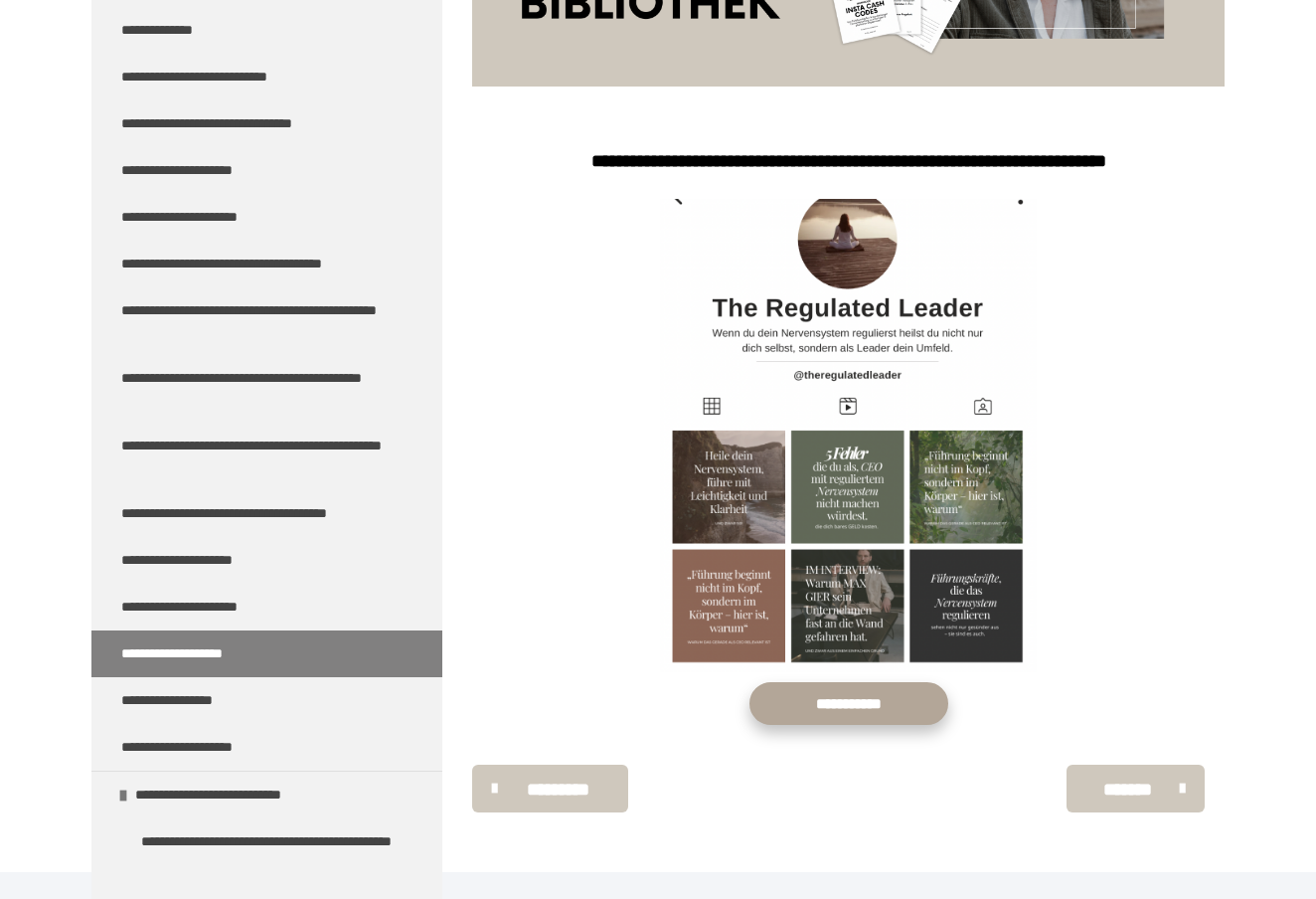 click on "**********" at bounding box center [849, 703] 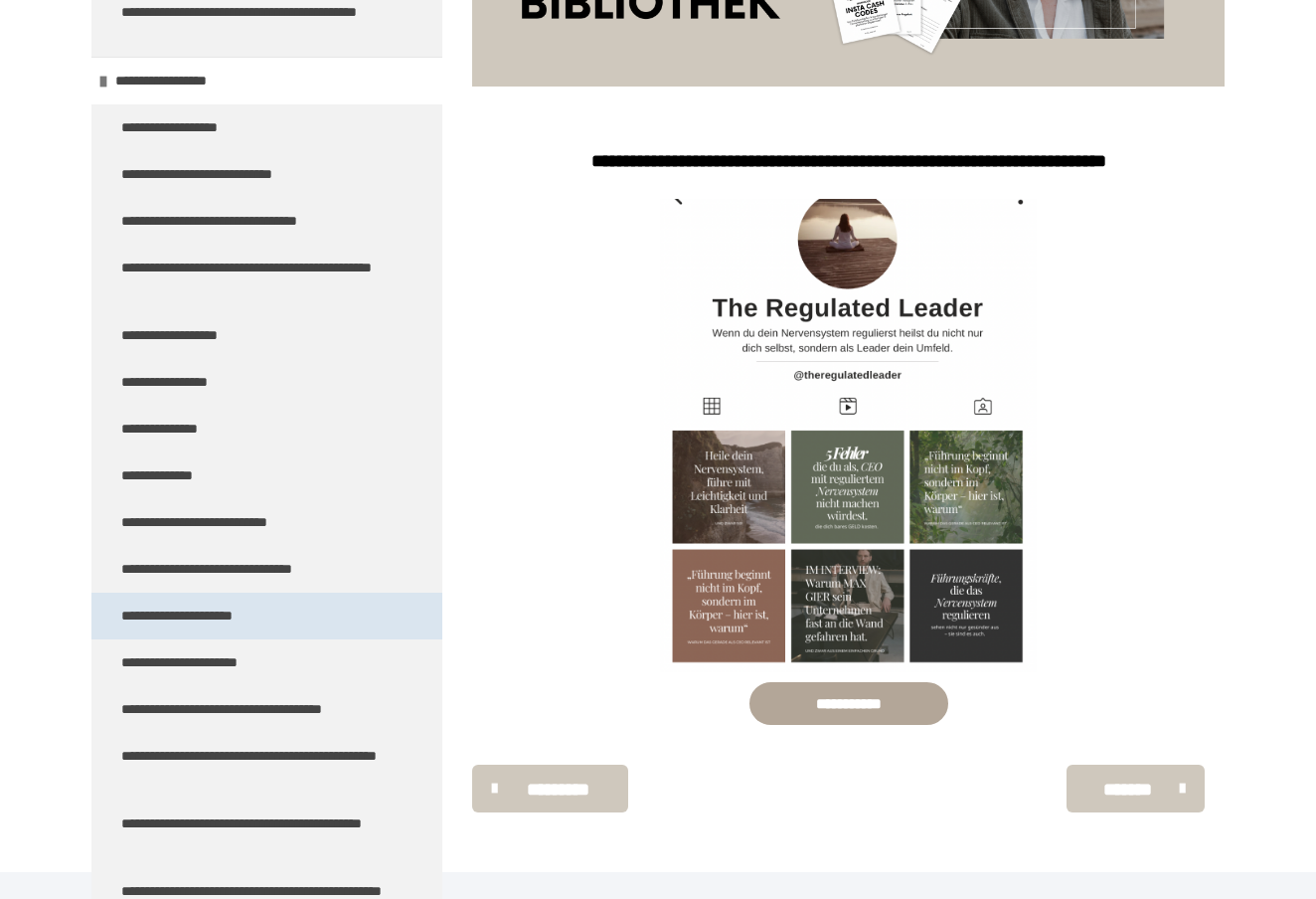 scroll, scrollTop: 10548, scrollLeft: 0, axis: vertical 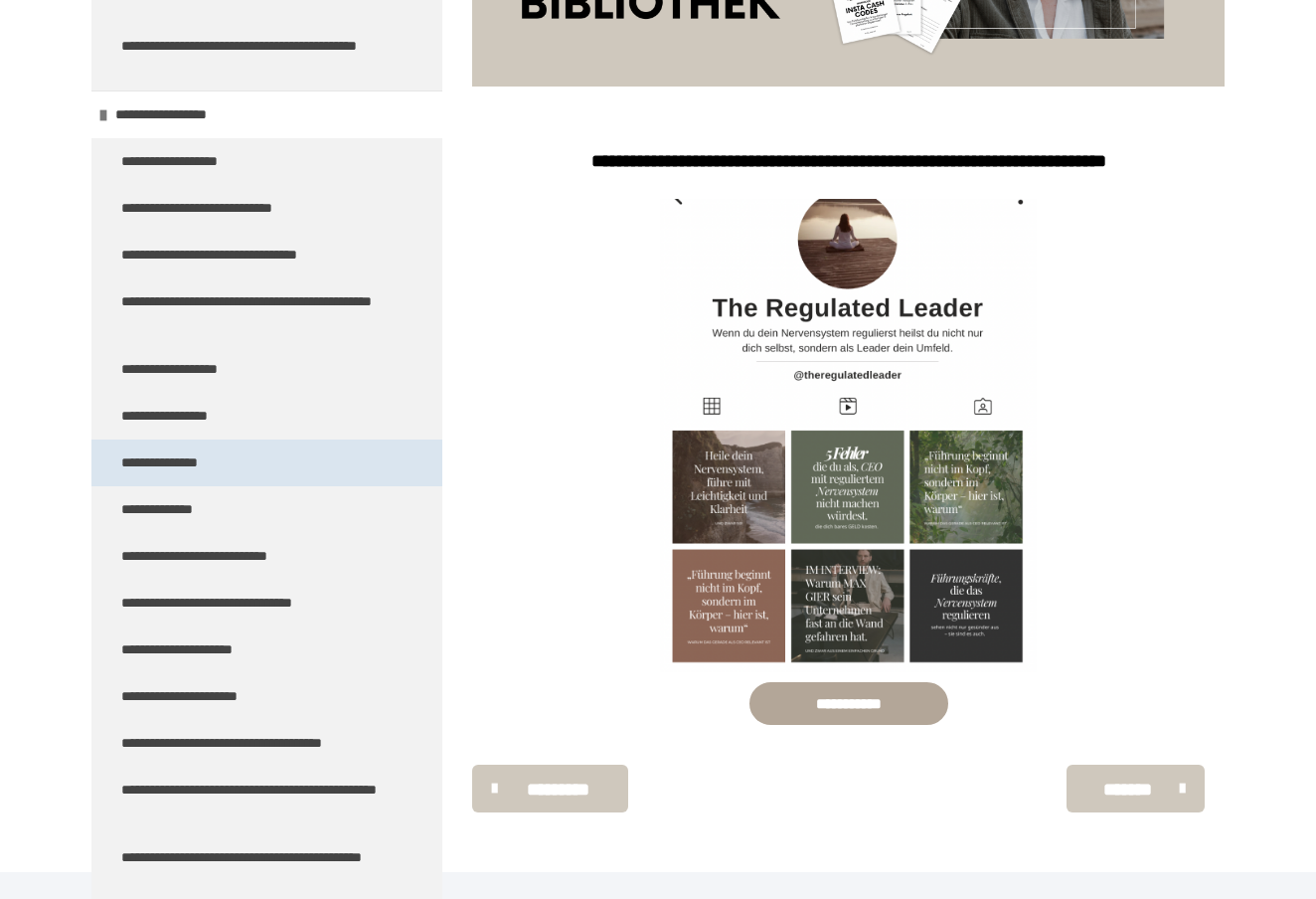 click on "**********" at bounding box center (177, 462) 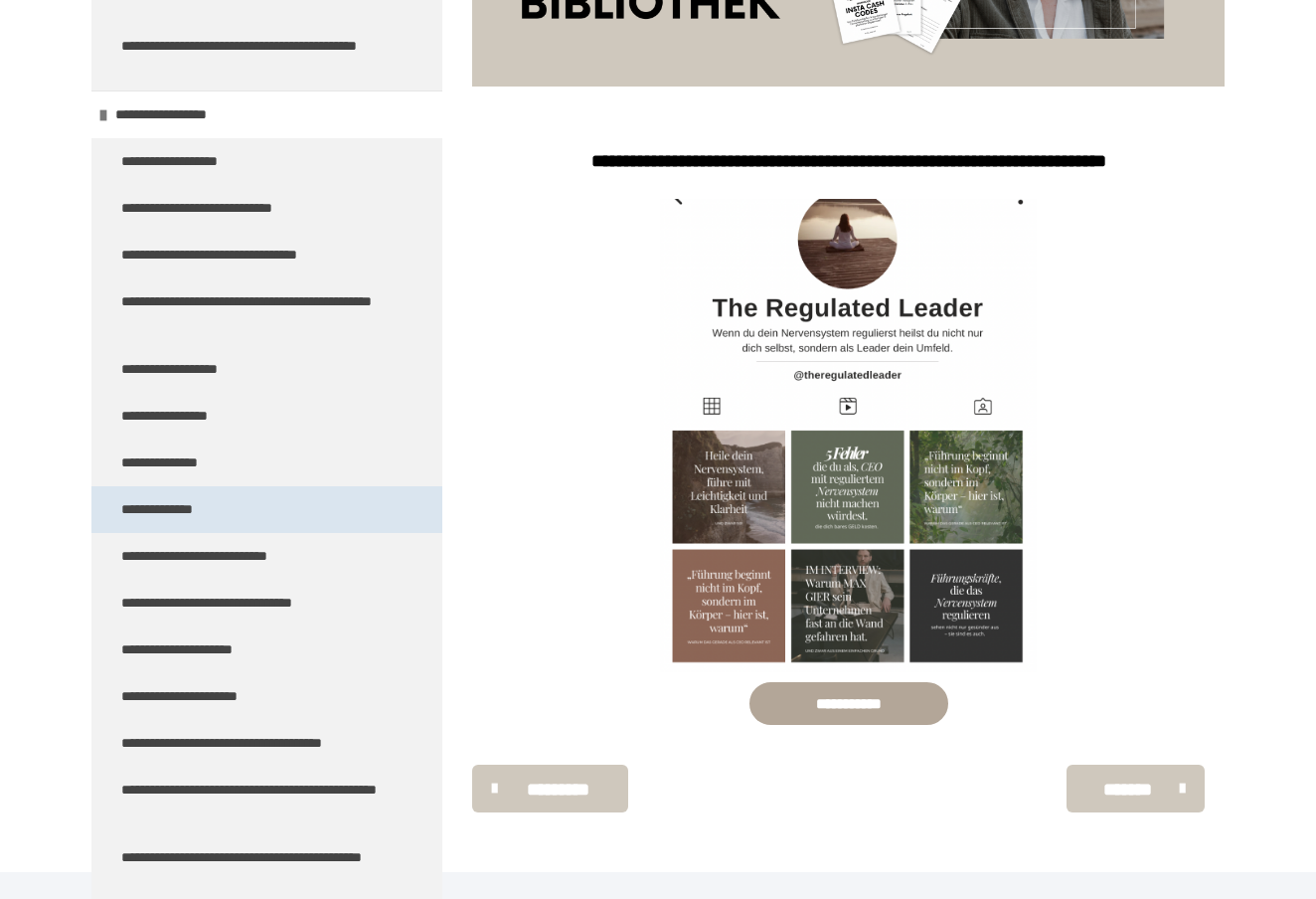 scroll, scrollTop: 269, scrollLeft: 0, axis: vertical 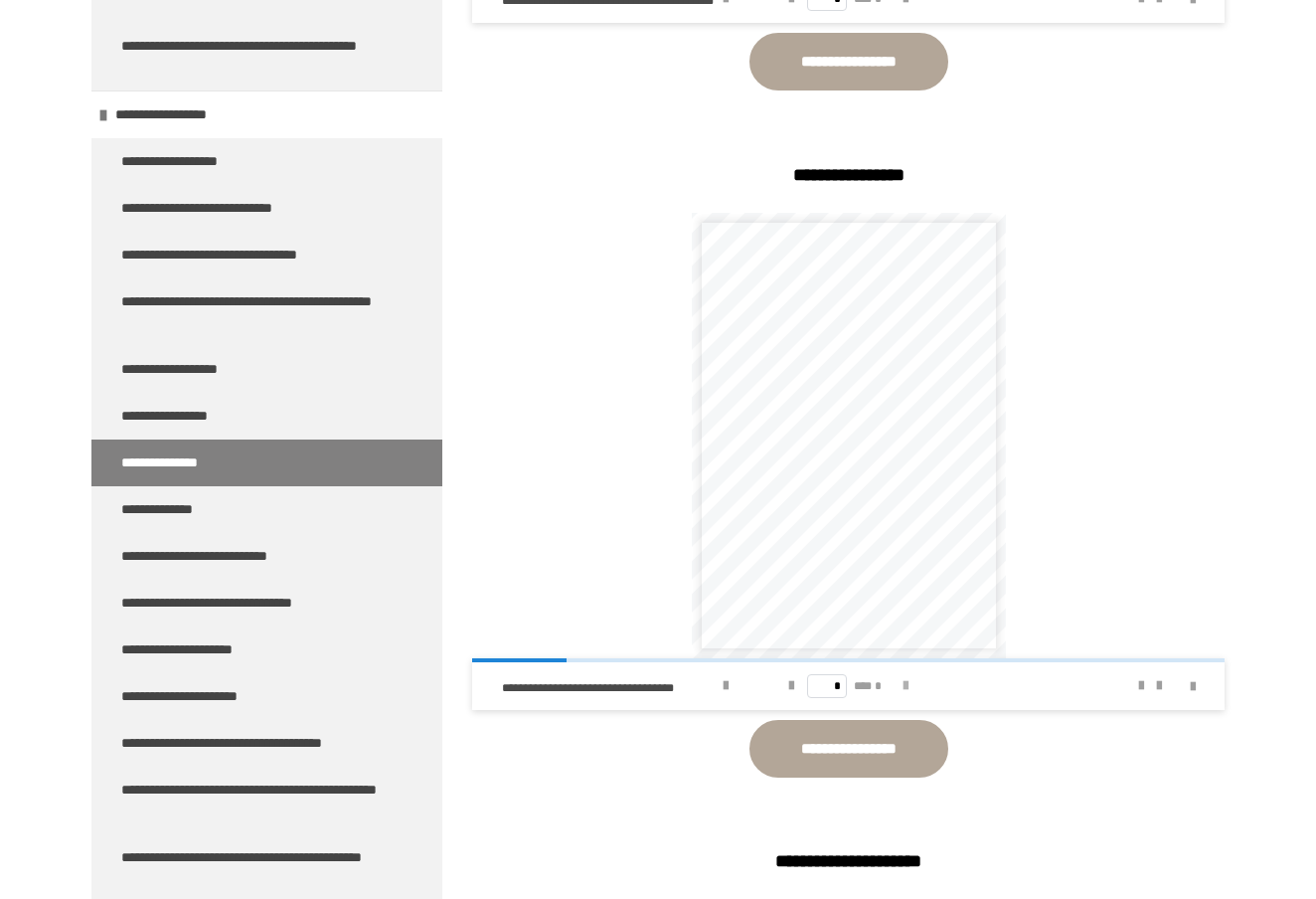 click at bounding box center (905, 686) 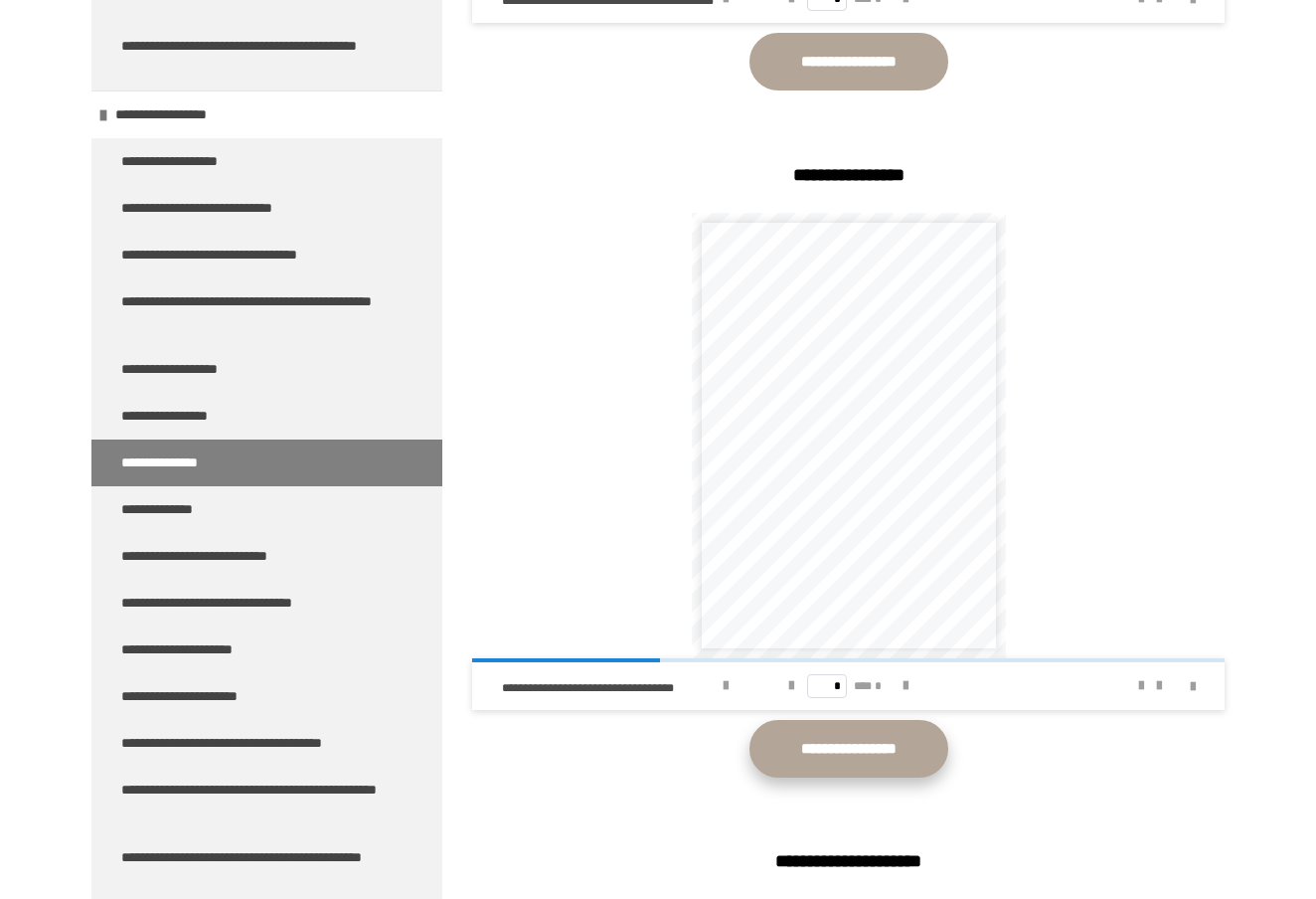 click on "**********" at bounding box center (849, 749) 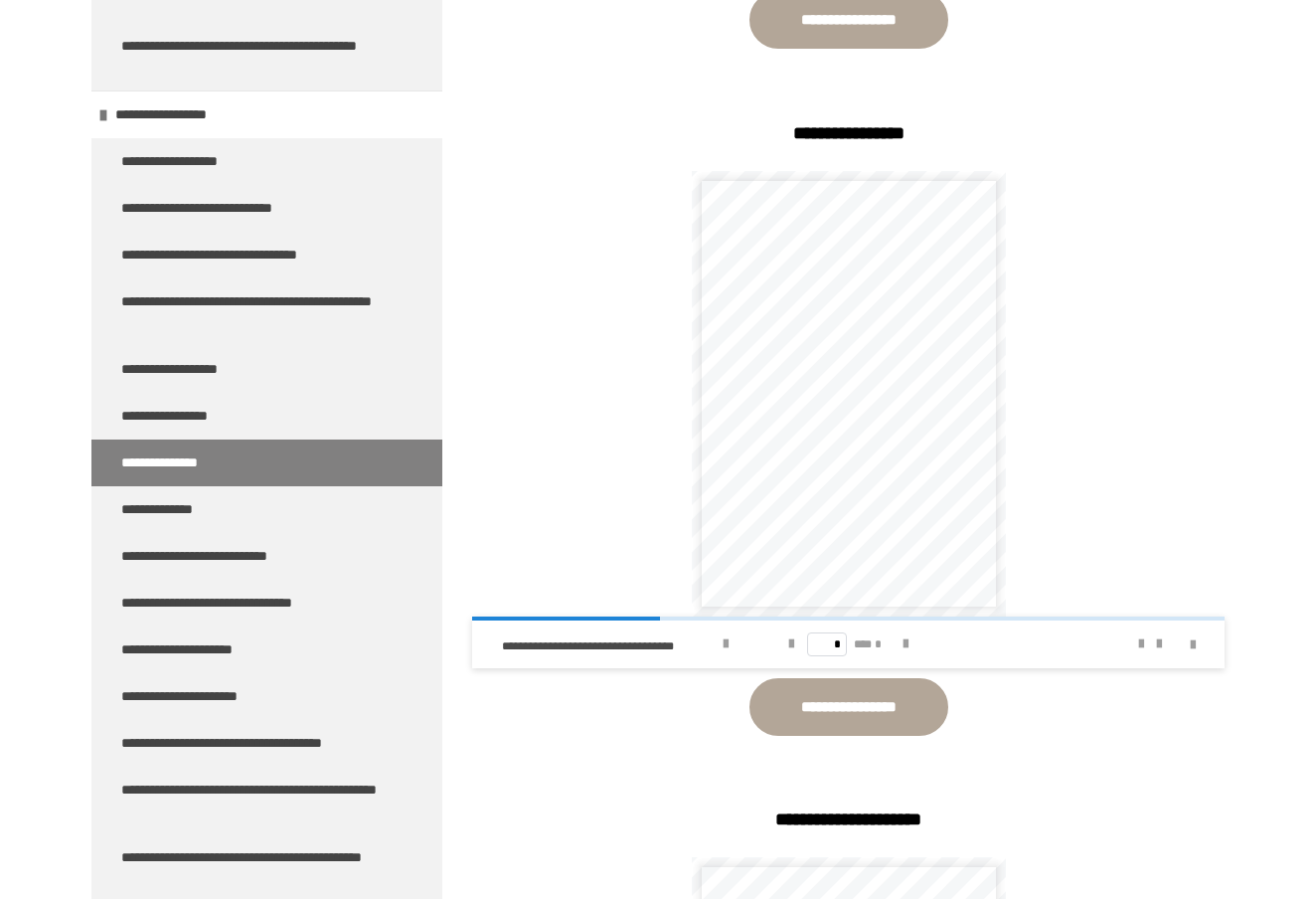 scroll, scrollTop: 1599, scrollLeft: 0, axis: vertical 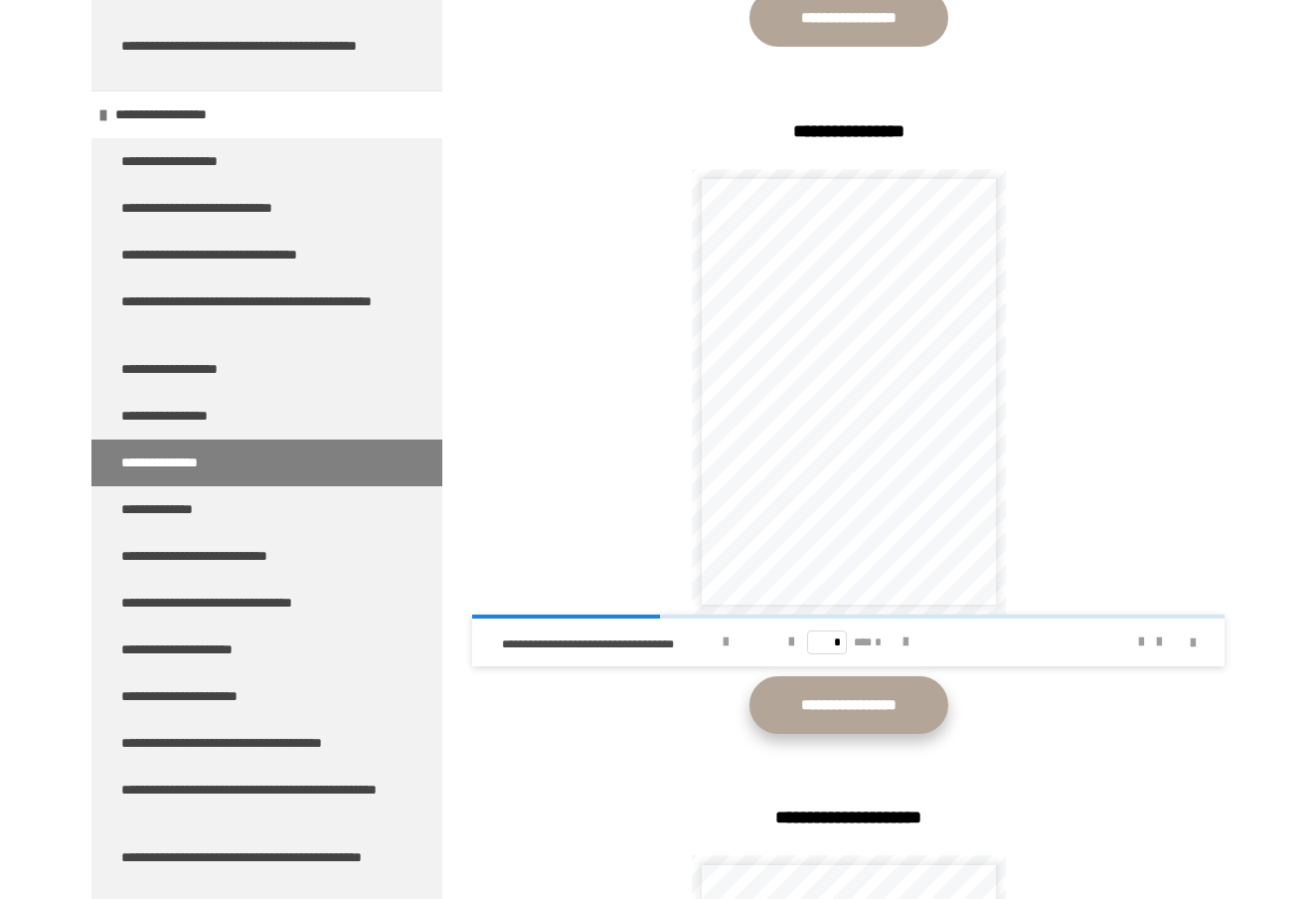 click on "**********" at bounding box center [849, 705] 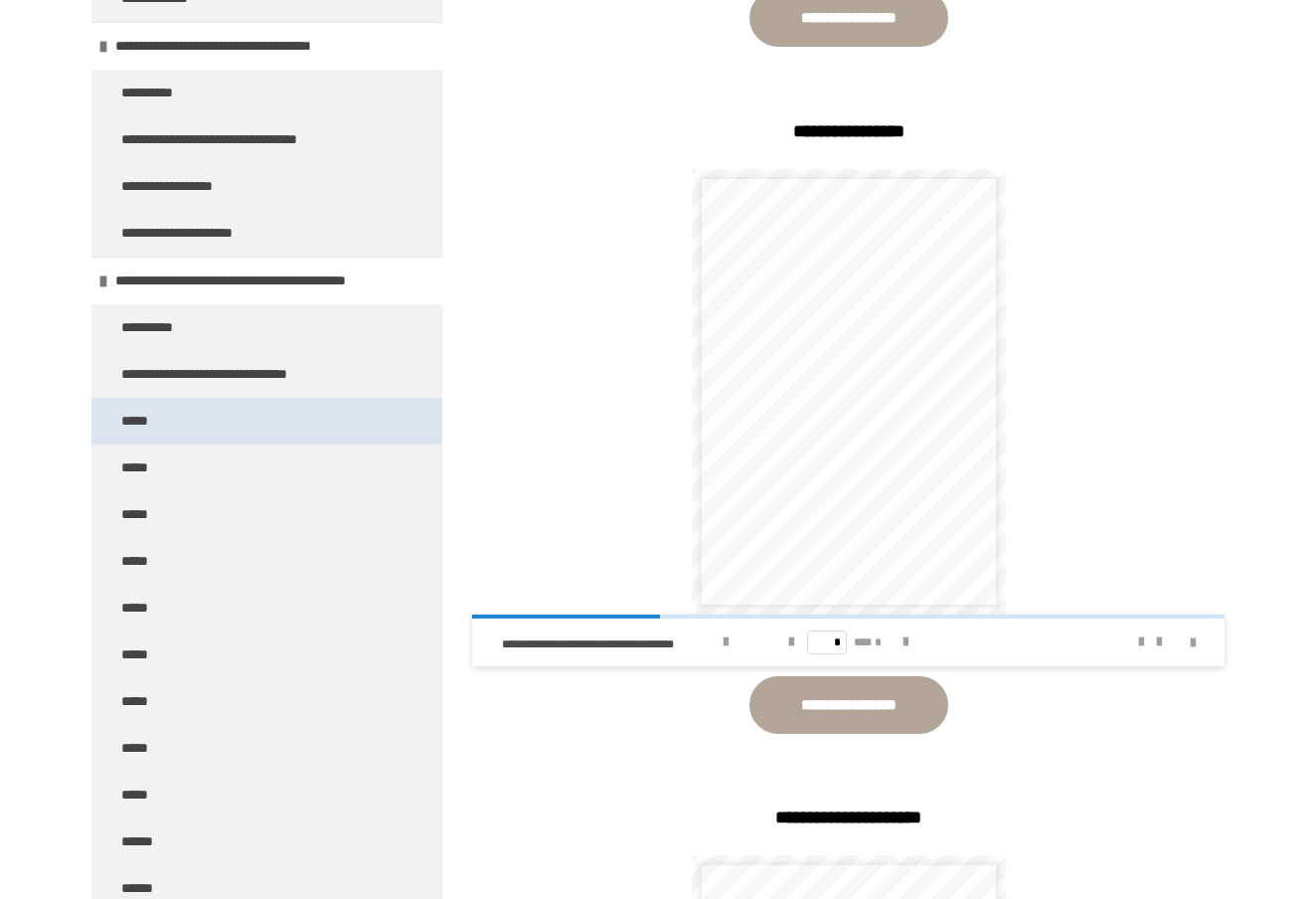 scroll, scrollTop: 4643, scrollLeft: 0, axis: vertical 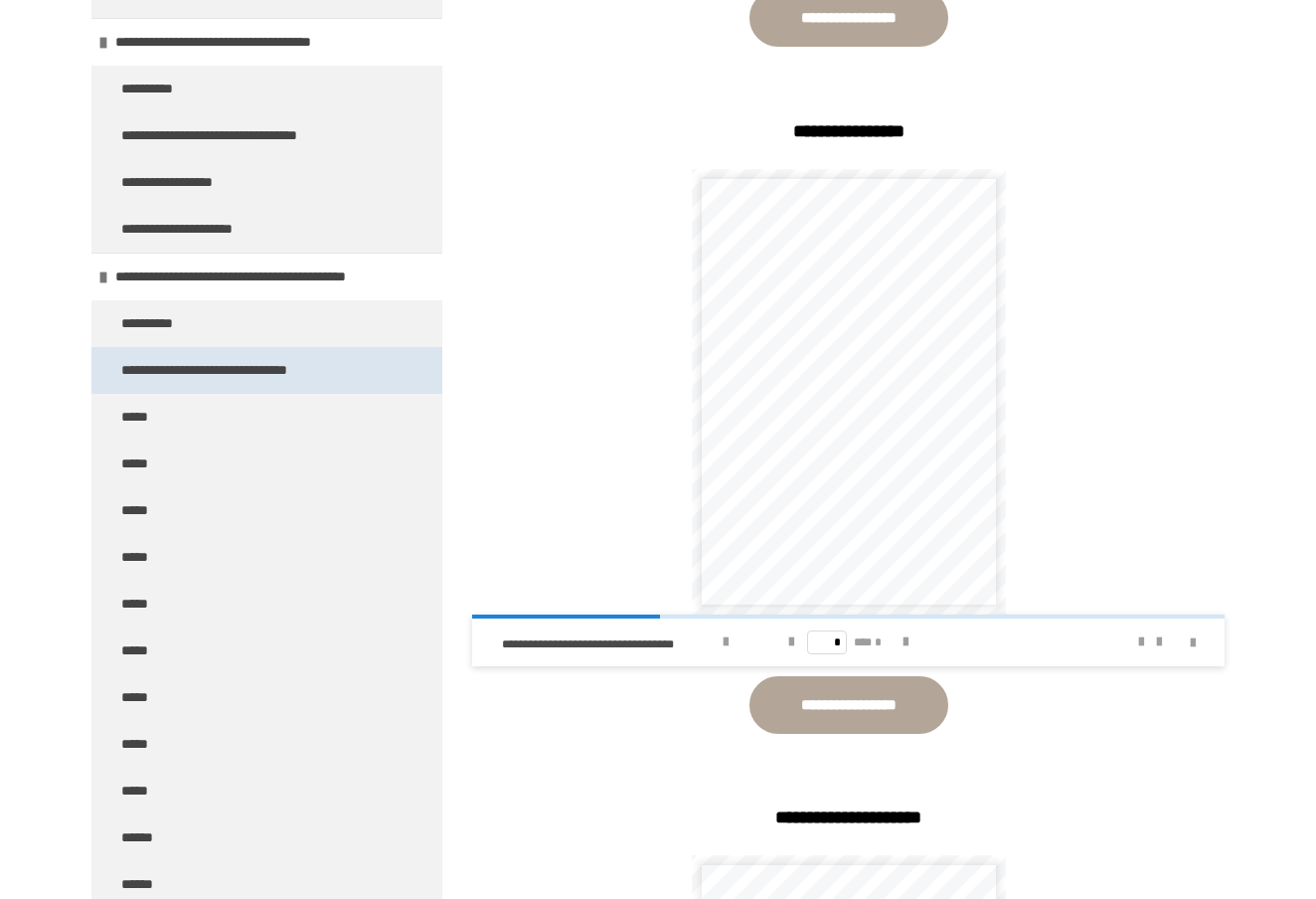 click on "**********" at bounding box center (232, 370) 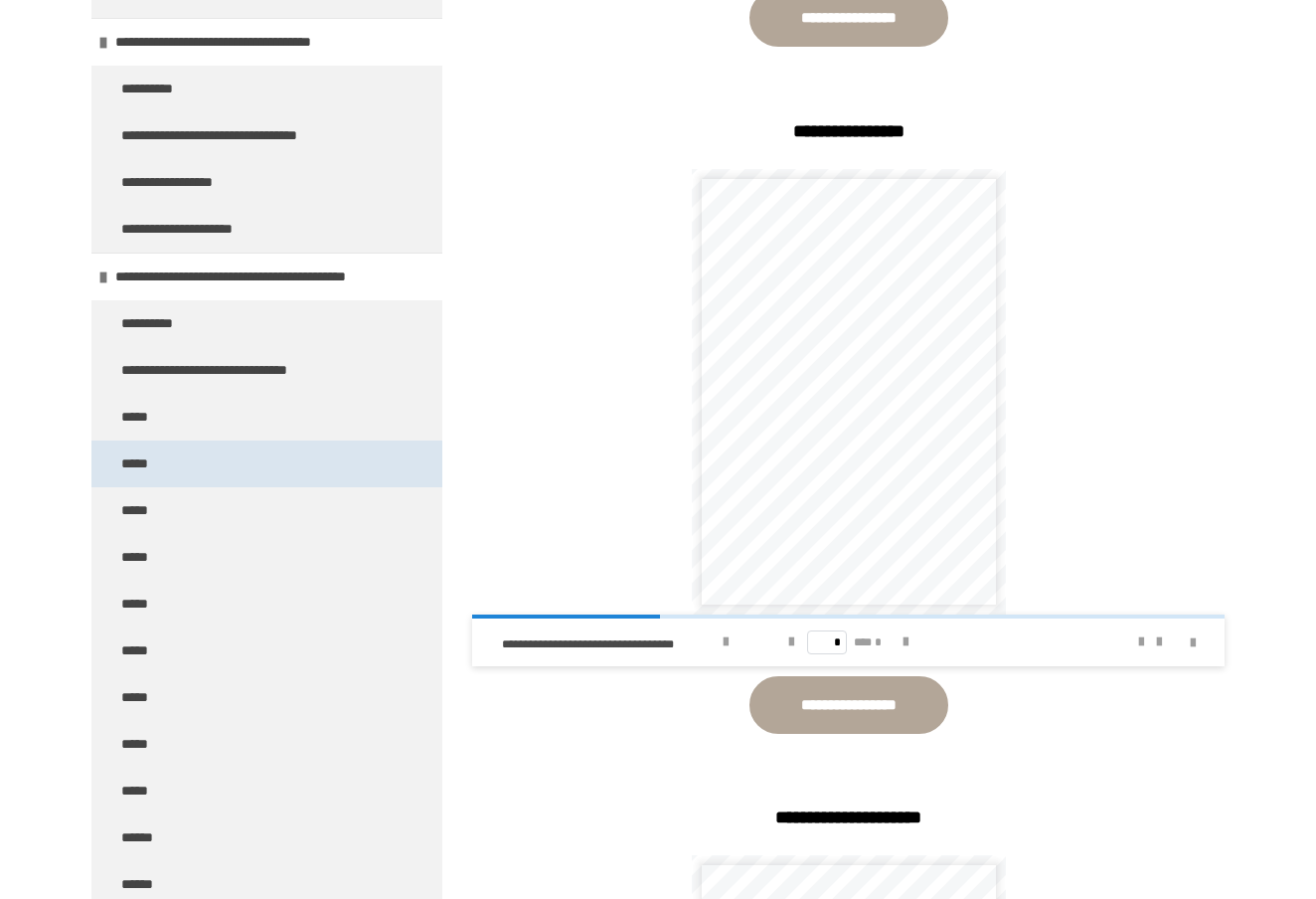 scroll, scrollTop: 269, scrollLeft: 0, axis: vertical 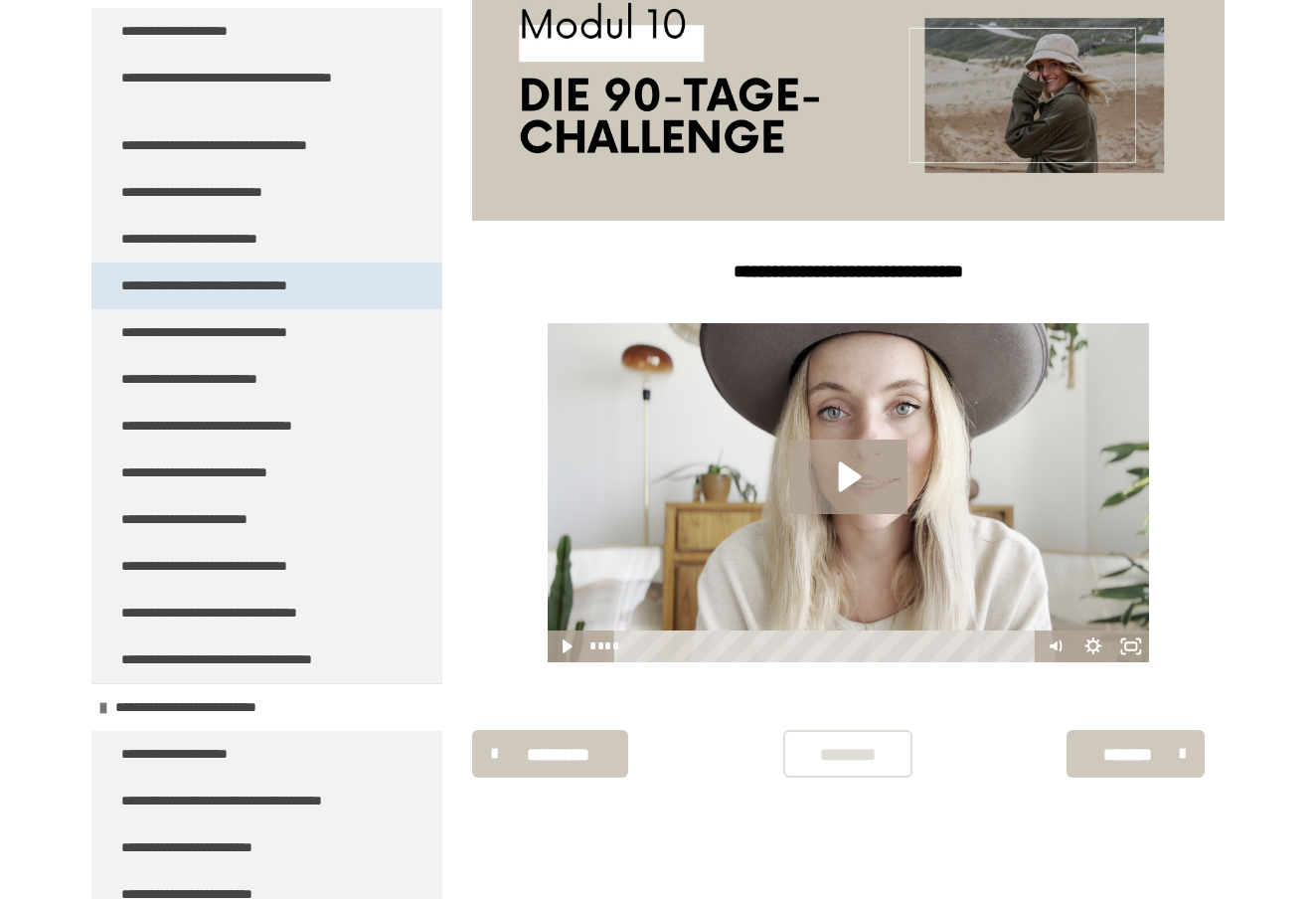 click on "**********" at bounding box center (239, 285) 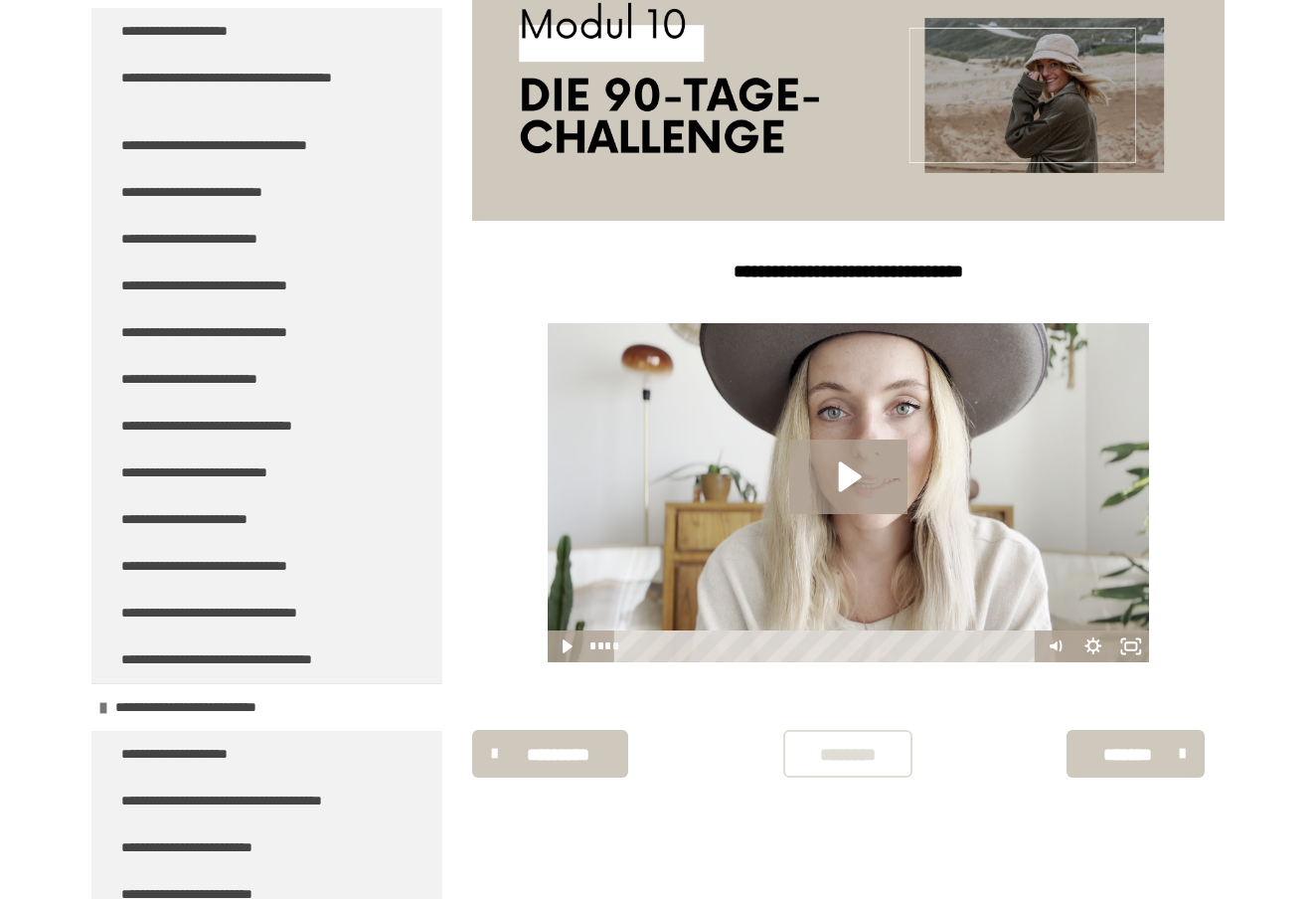 scroll, scrollTop: 269, scrollLeft: 0, axis: vertical 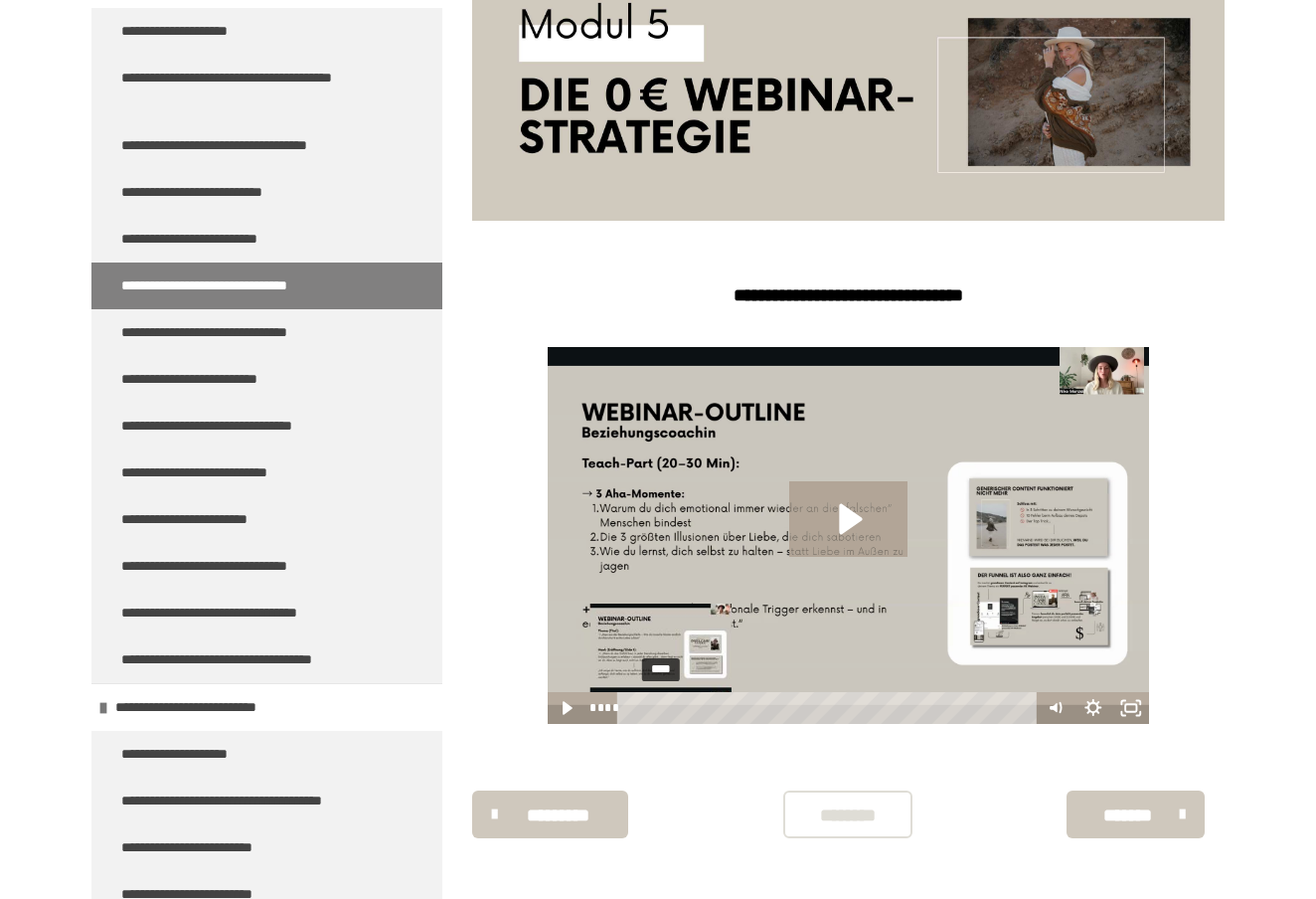 click on "****" at bounding box center (829, 708) 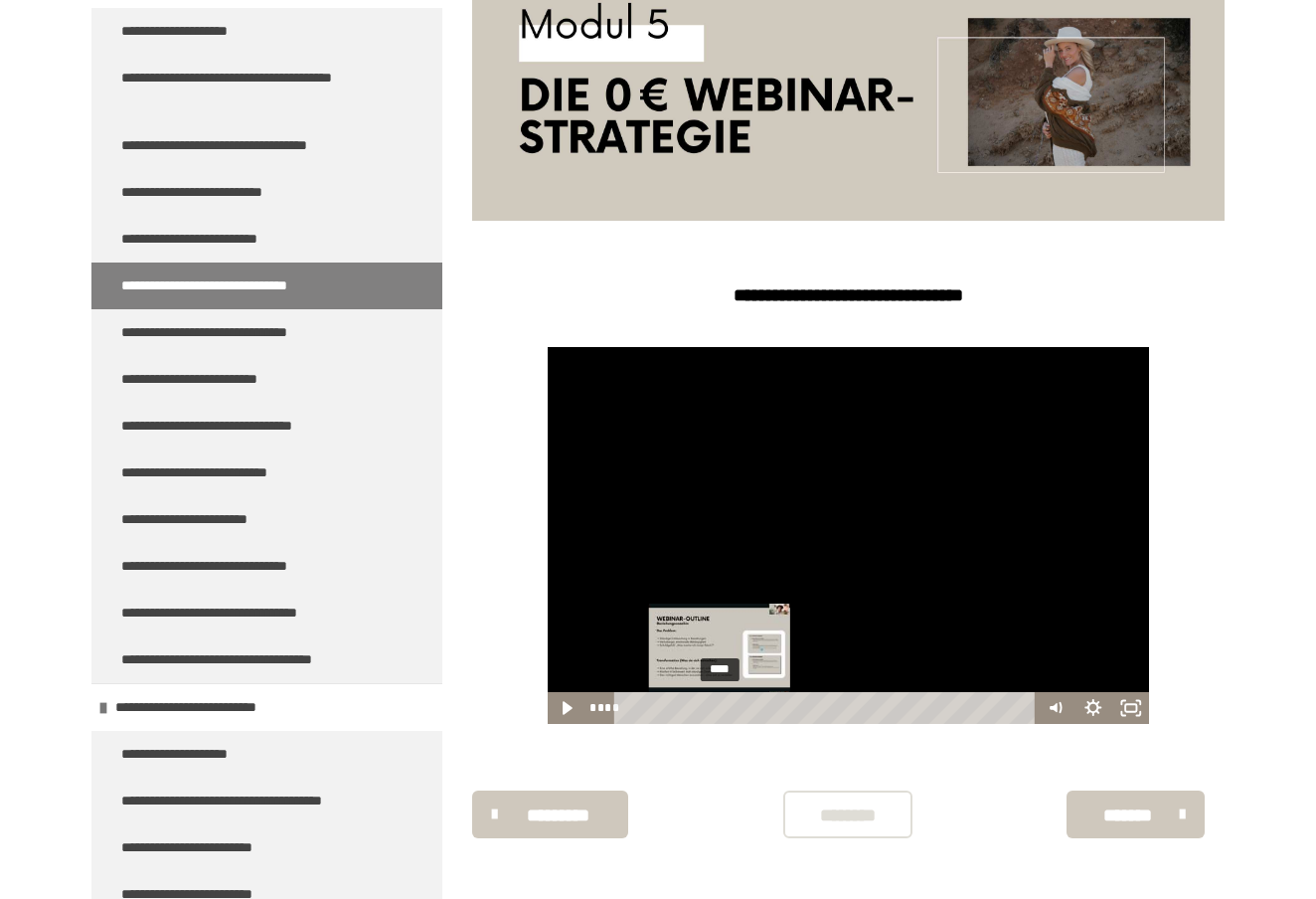 click on "****" at bounding box center [828, 708] 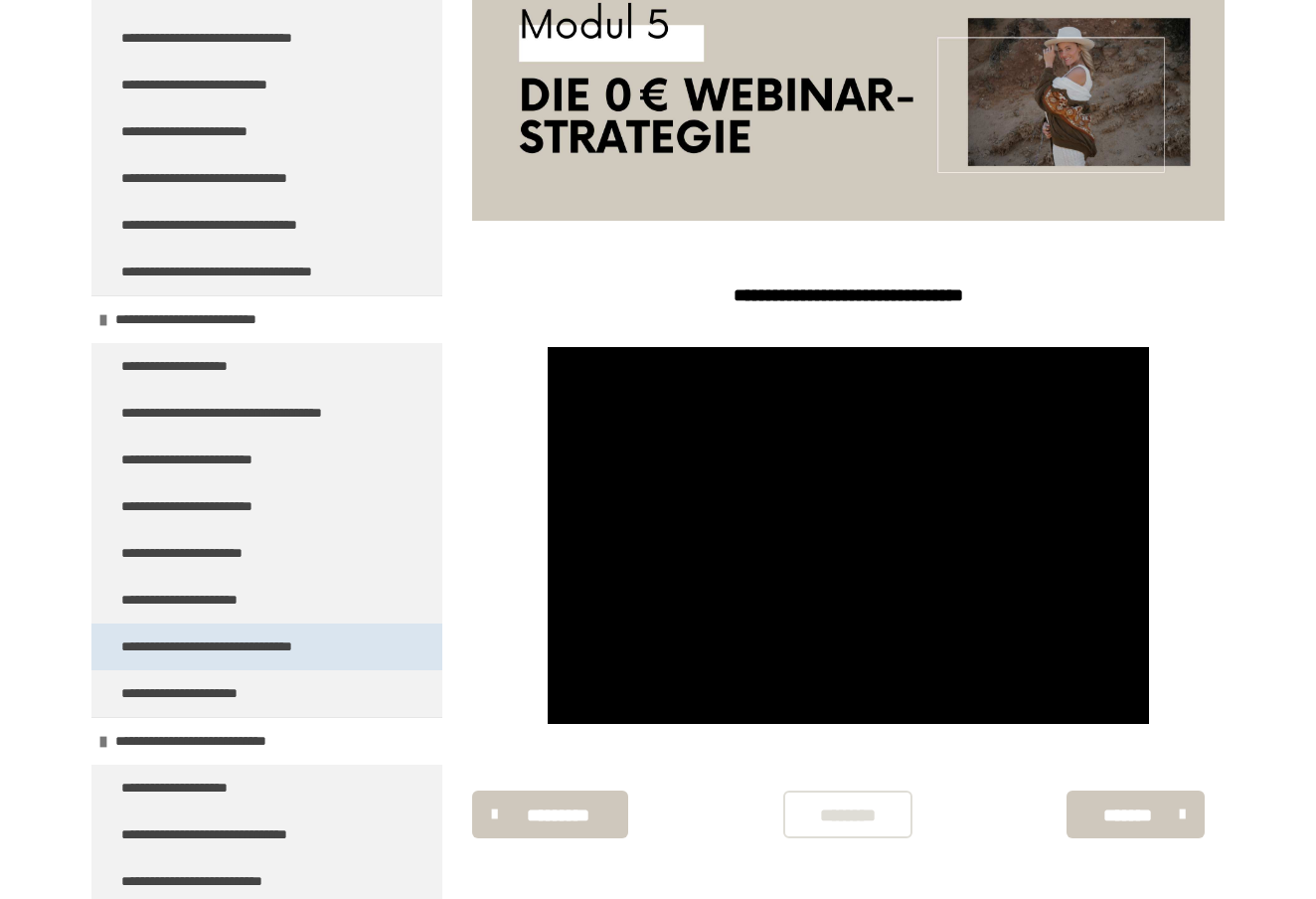 scroll, scrollTop: 3117, scrollLeft: 0, axis: vertical 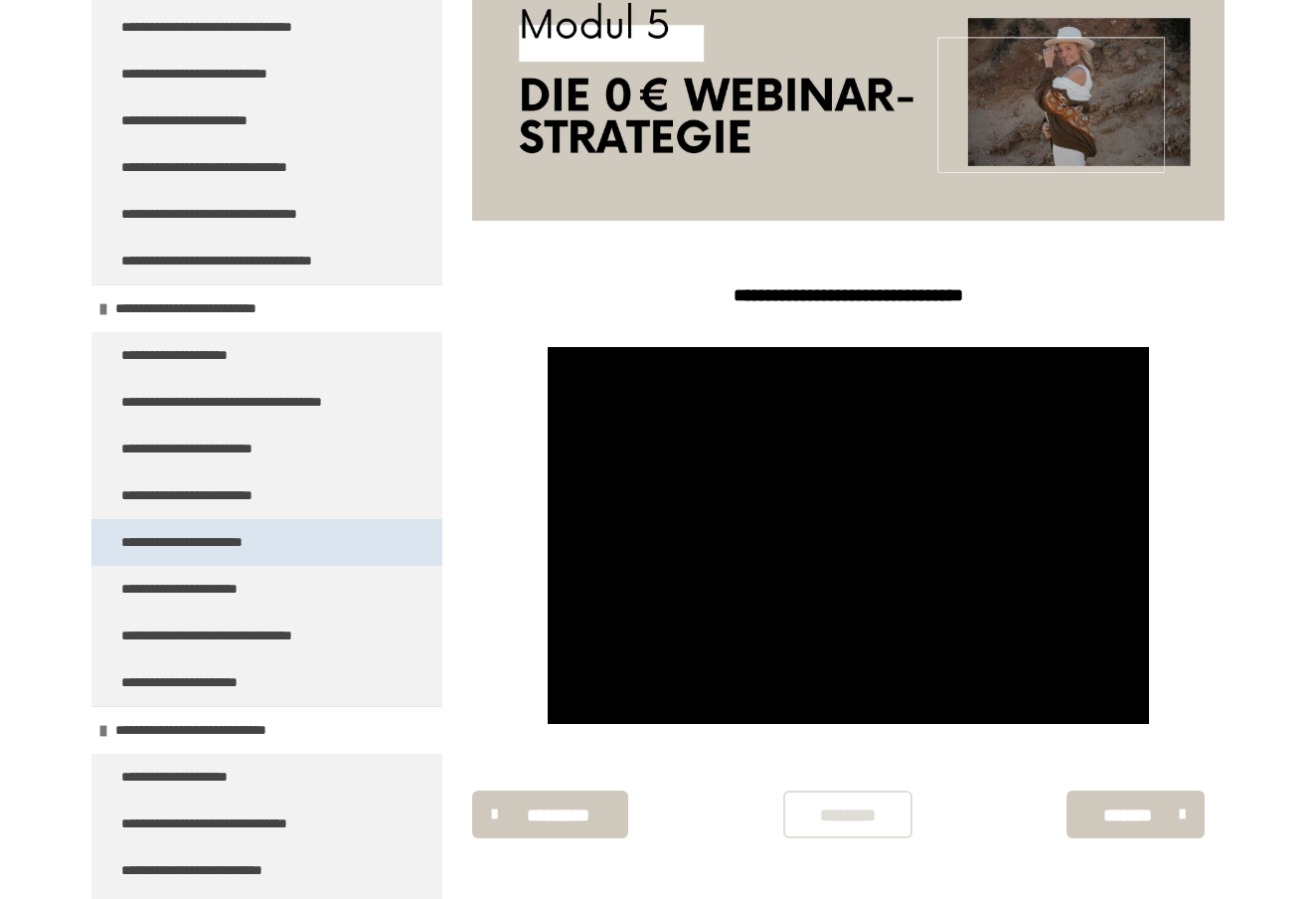 click on "**********" at bounding box center (199, 542) 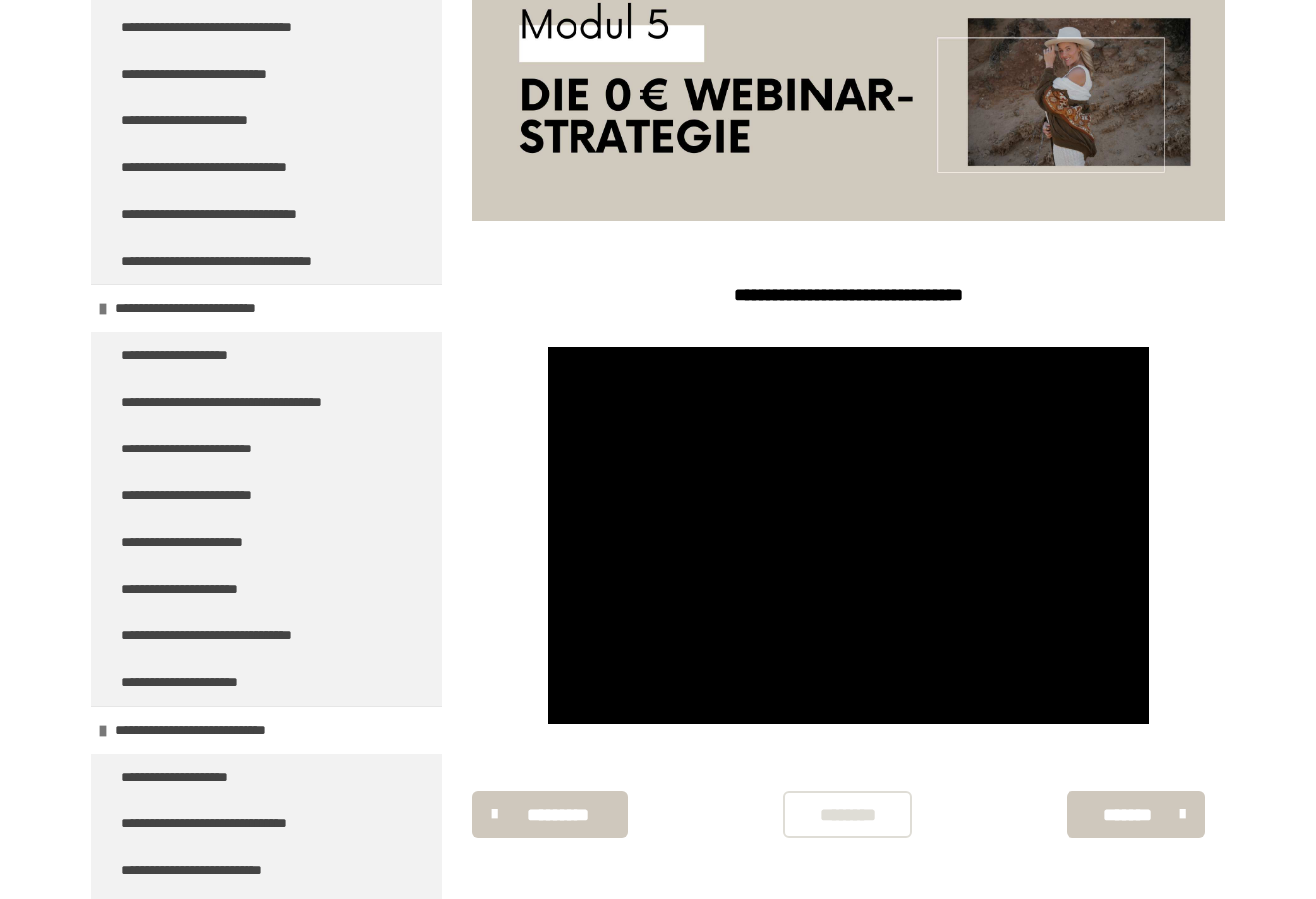 scroll, scrollTop: 269, scrollLeft: 0, axis: vertical 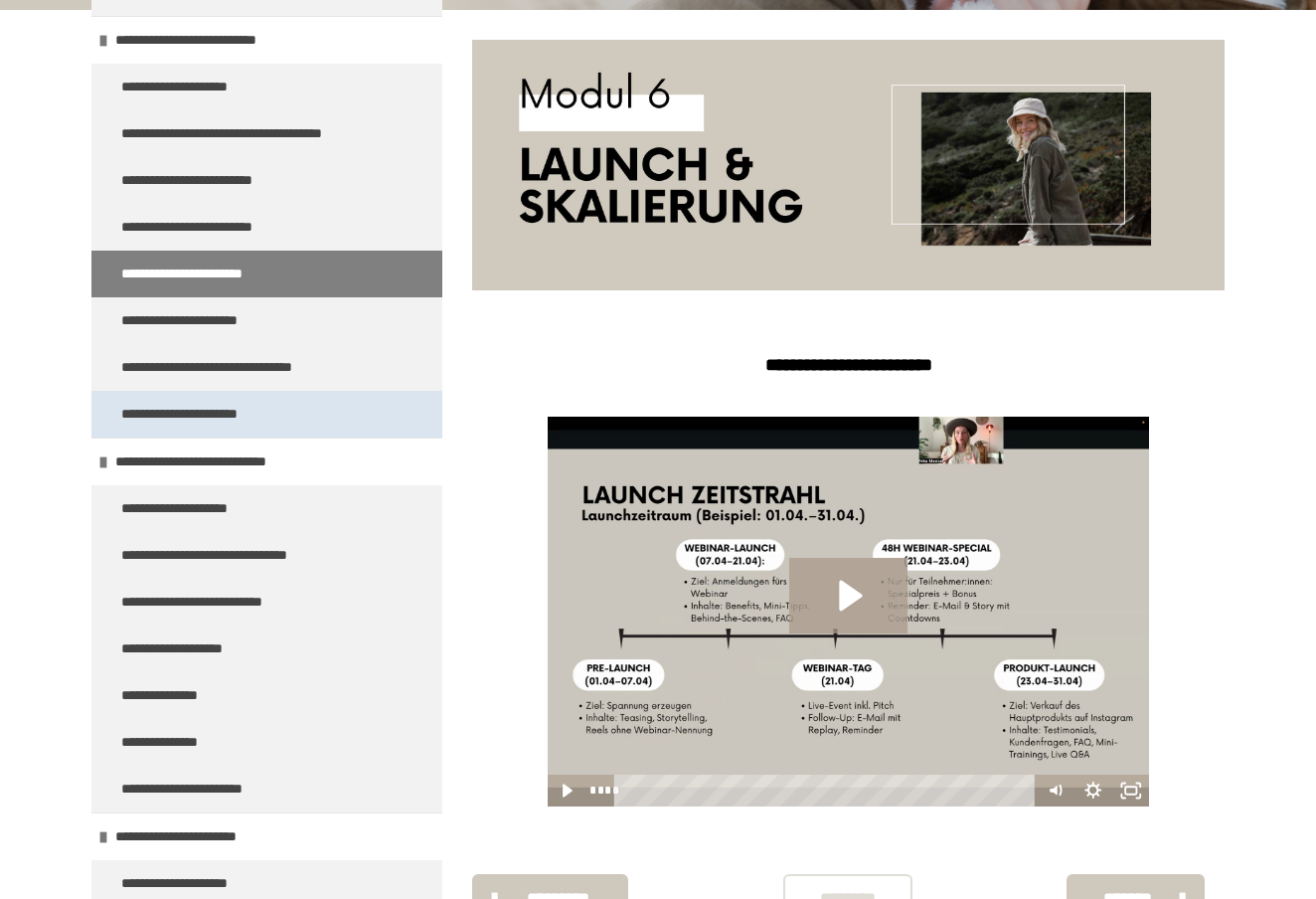 click on "**********" at bounding box center [207, 414] 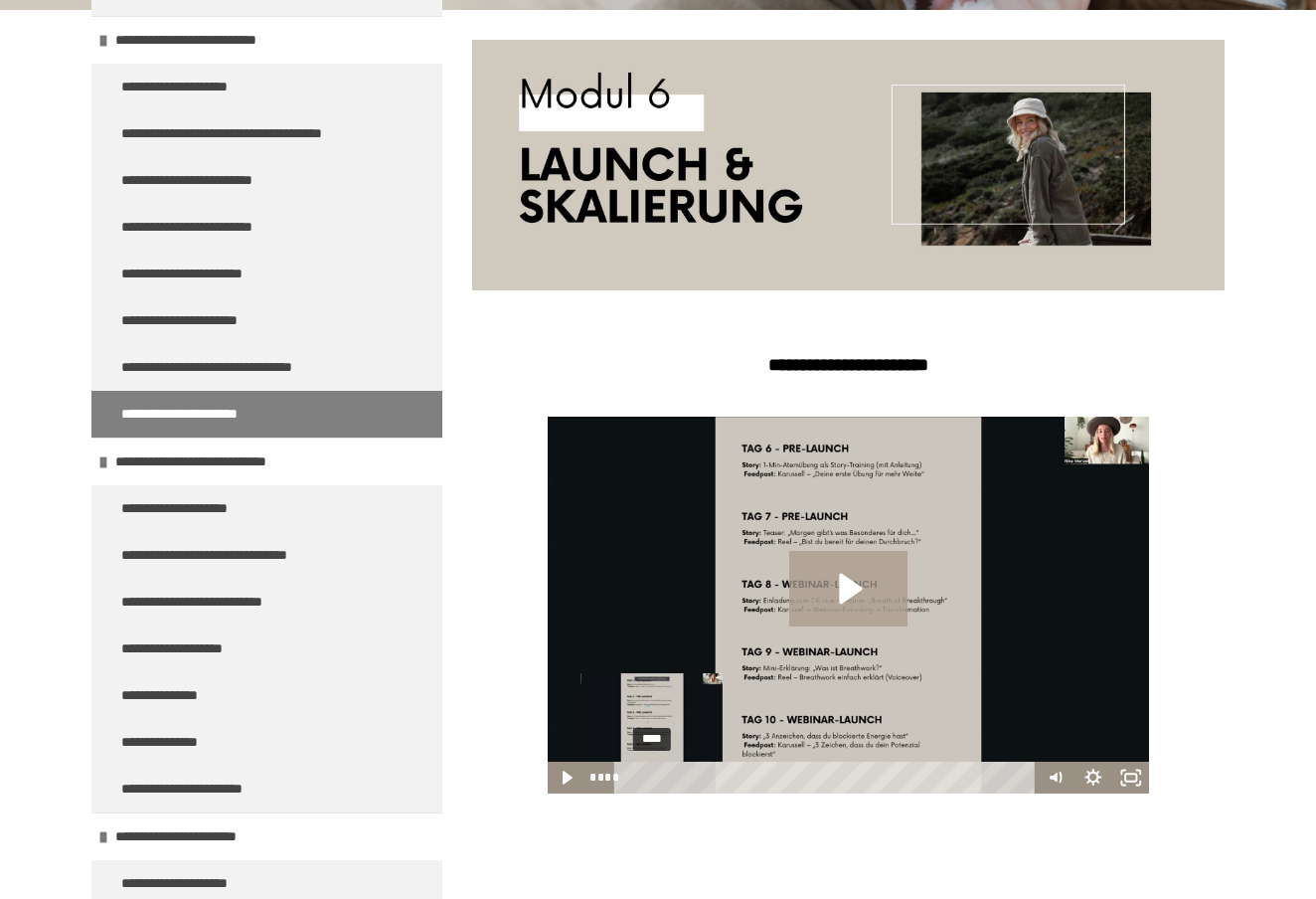 click on "****" at bounding box center (828, 778) 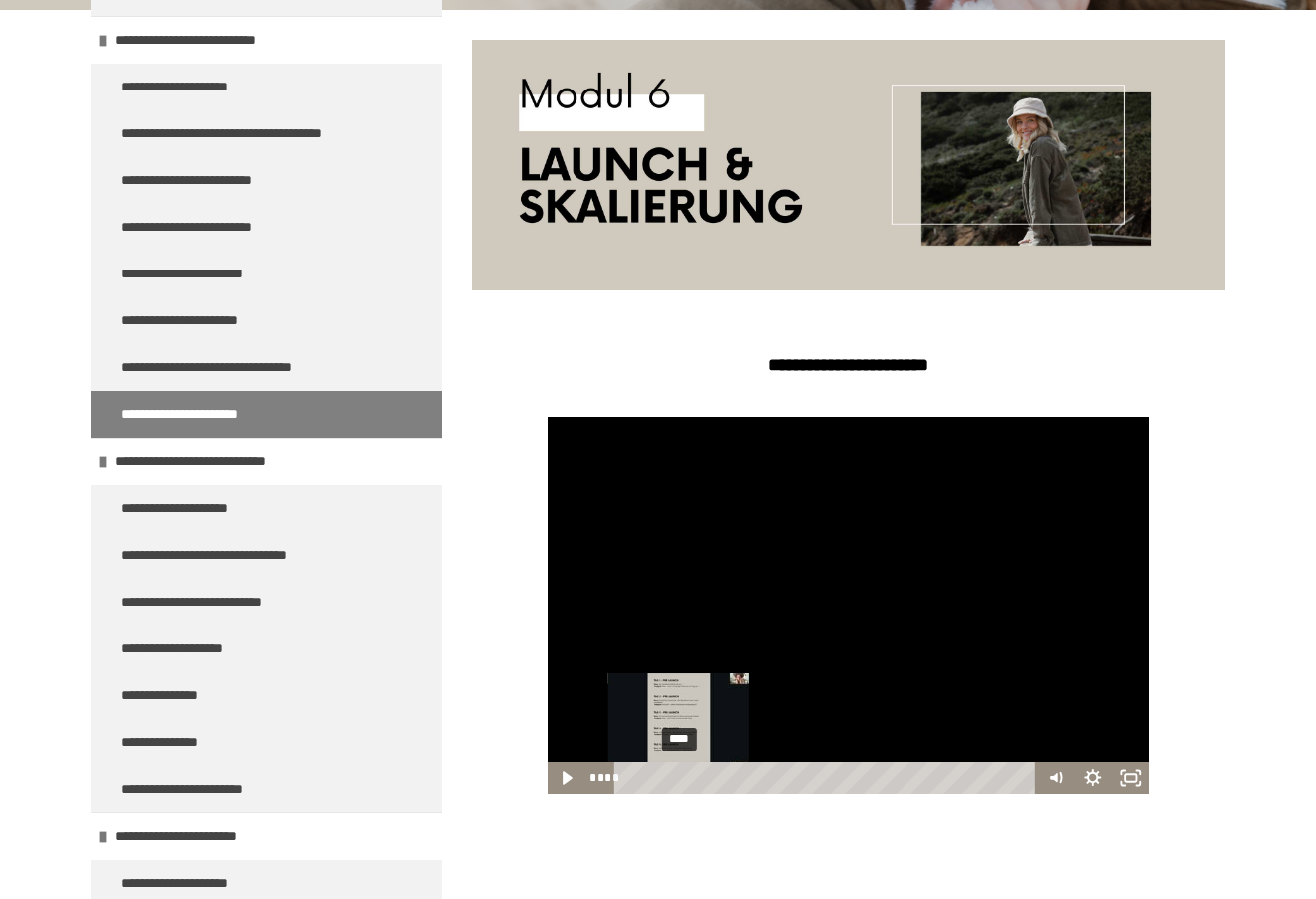 click on "****" at bounding box center [828, 778] 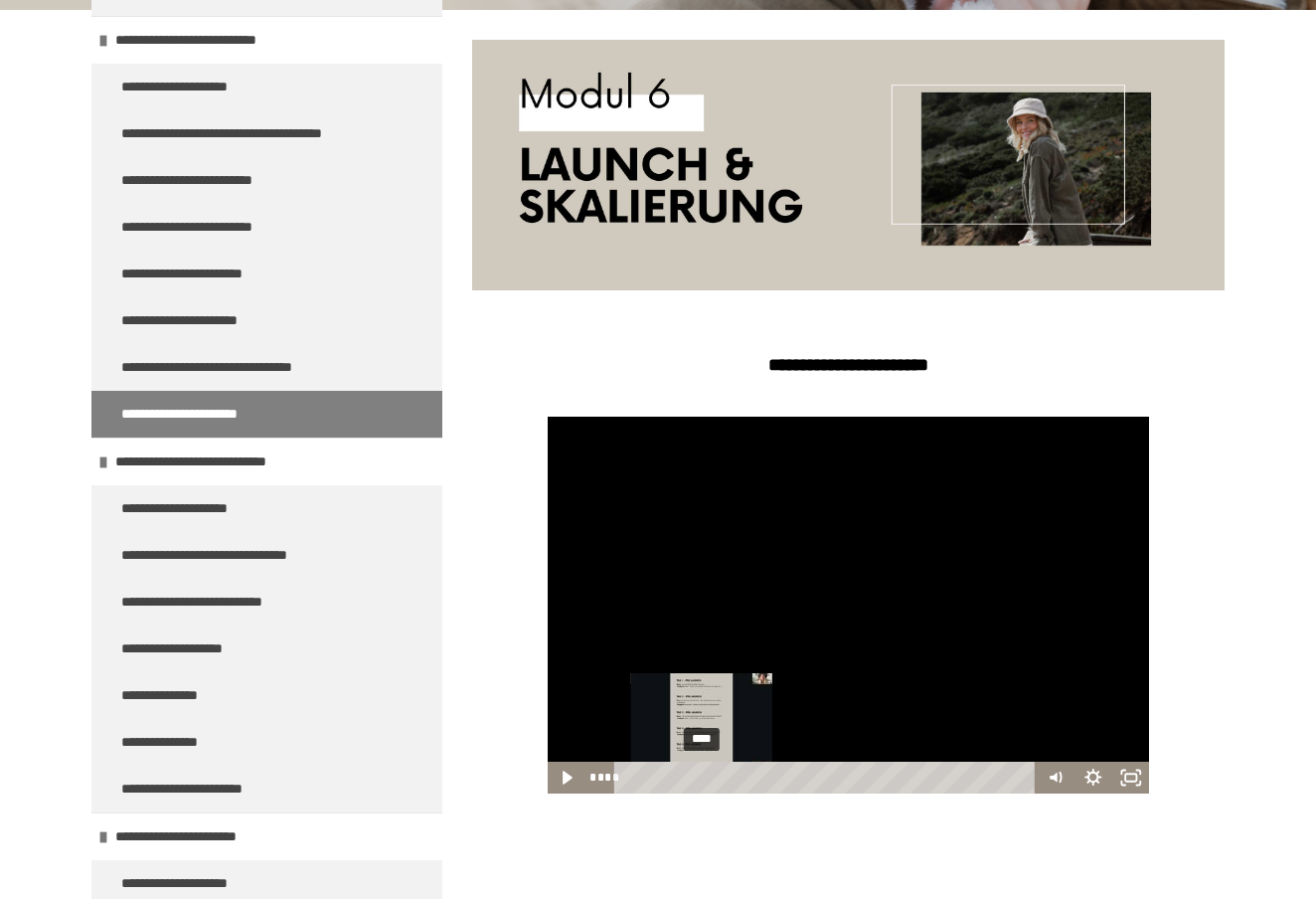 click on "****" at bounding box center (828, 778) 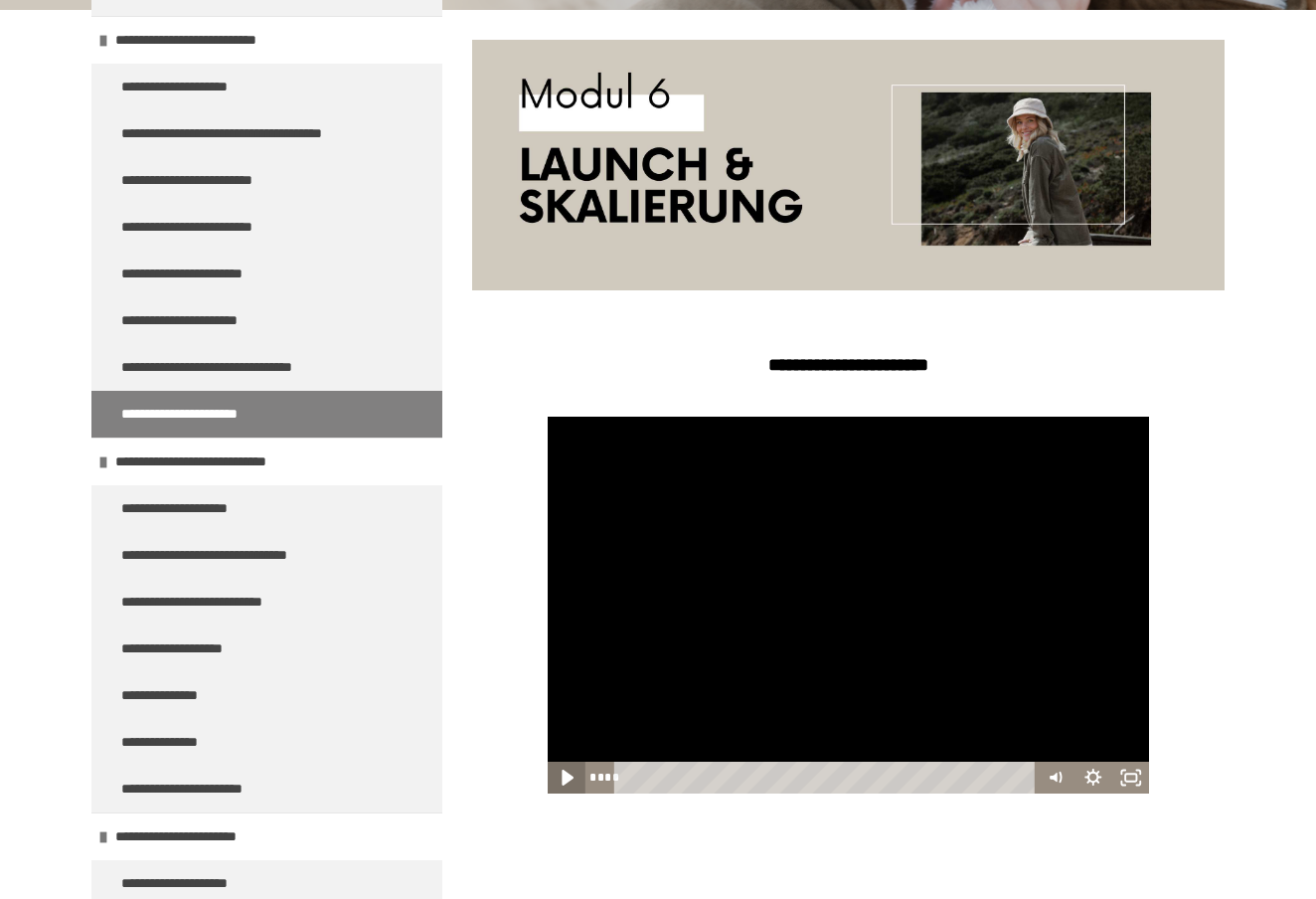 click 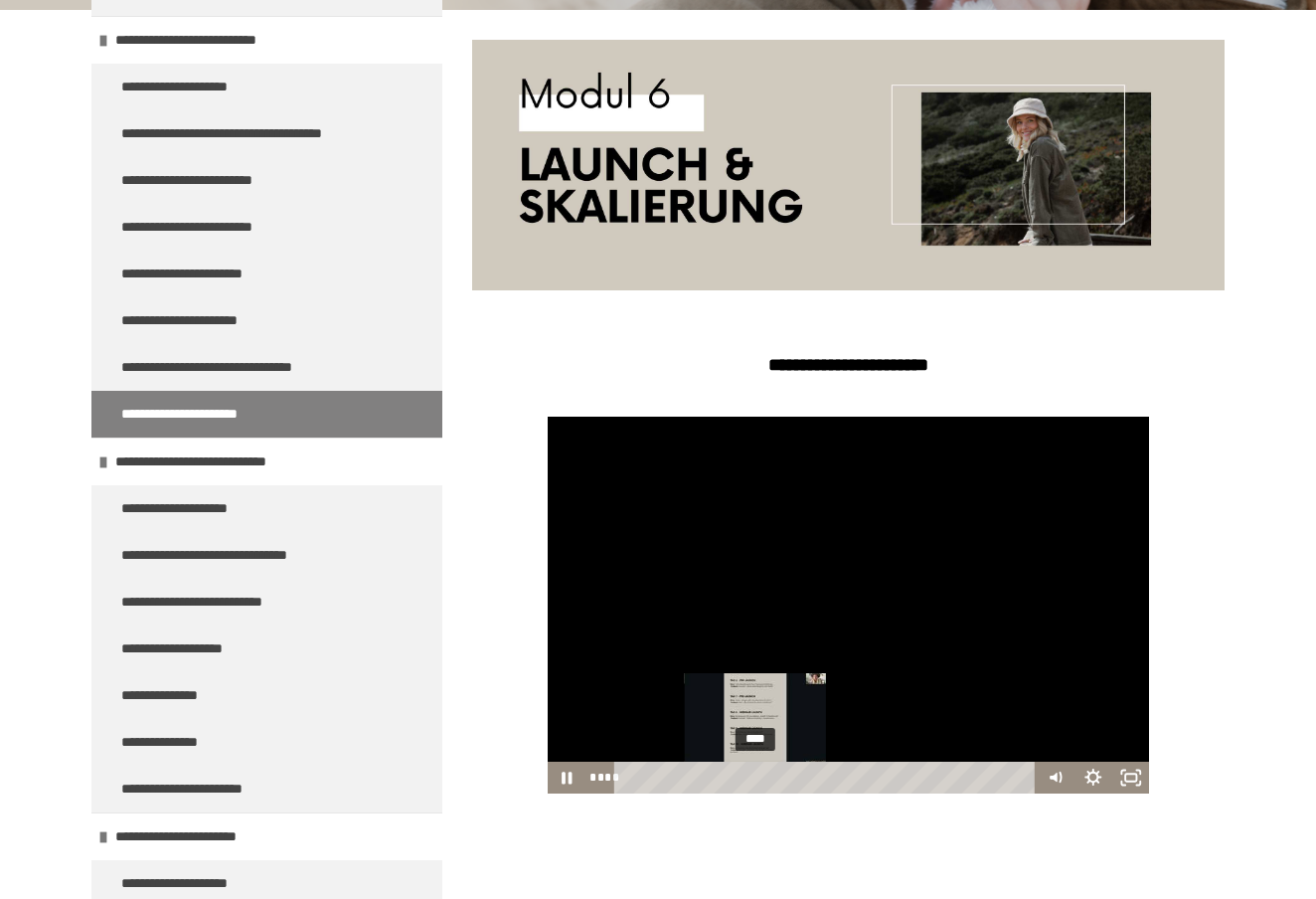 click on "****" at bounding box center [828, 778] 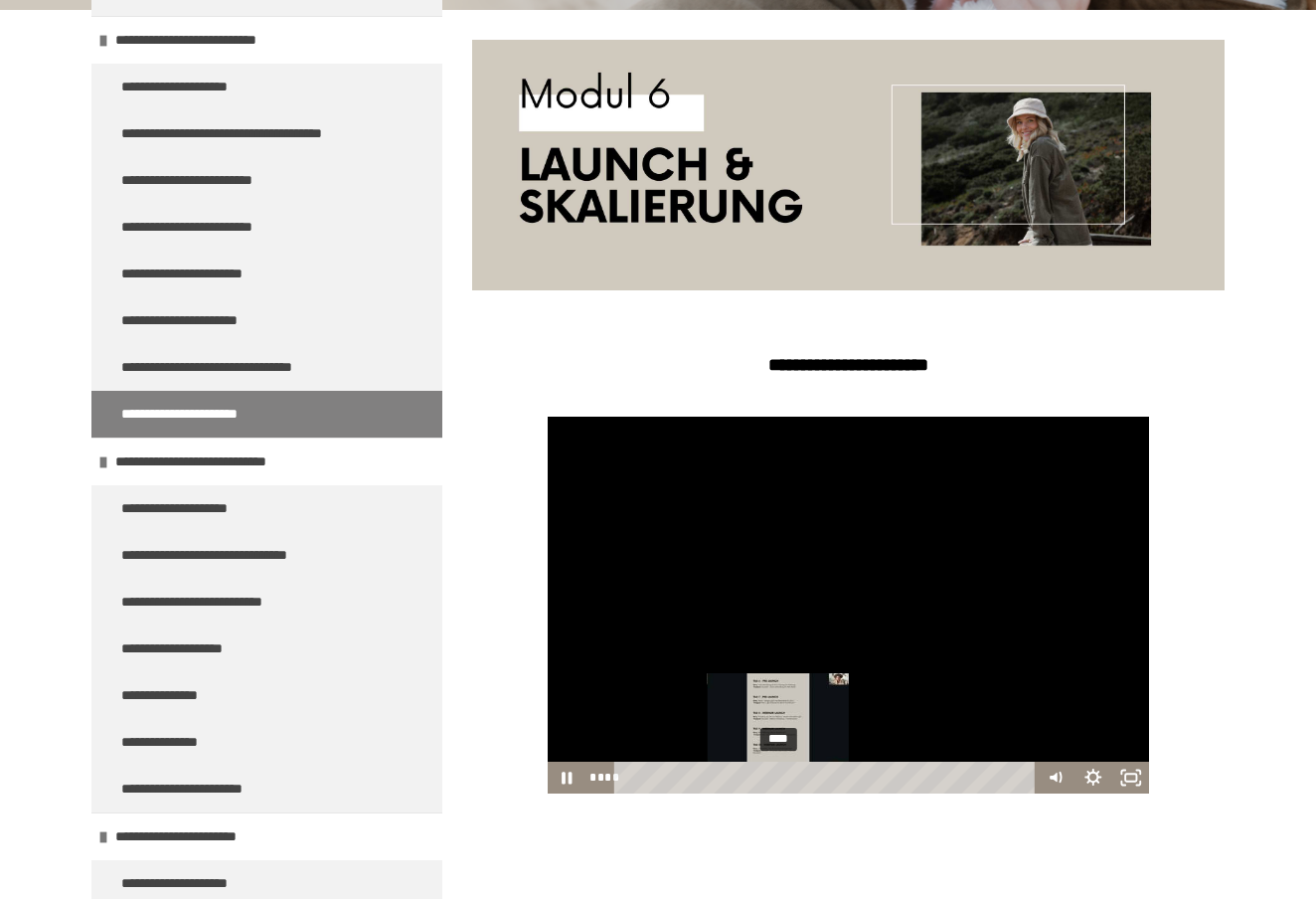 click on "****" at bounding box center (828, 778) 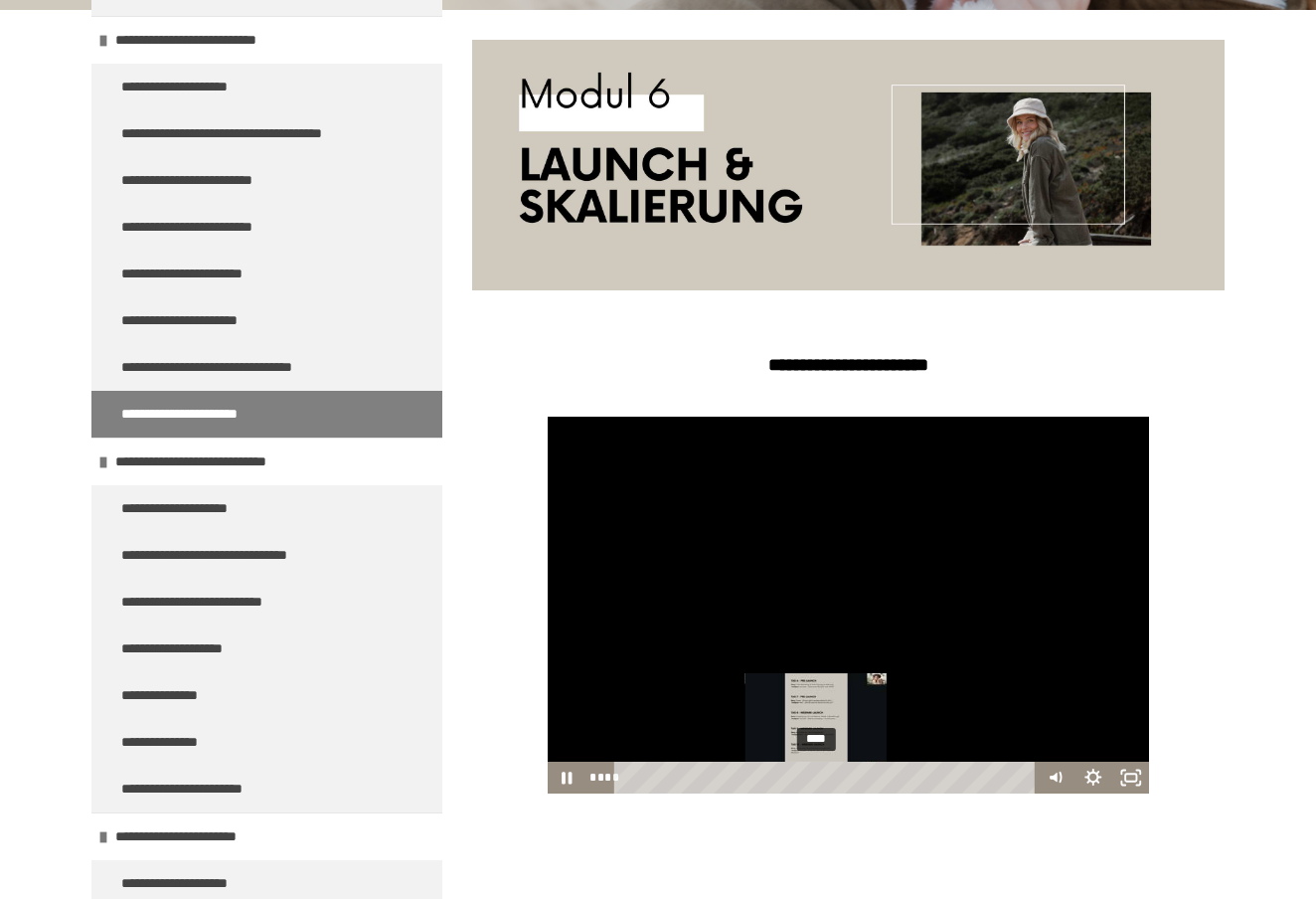 click on "****" at bounding box center (828, 778) 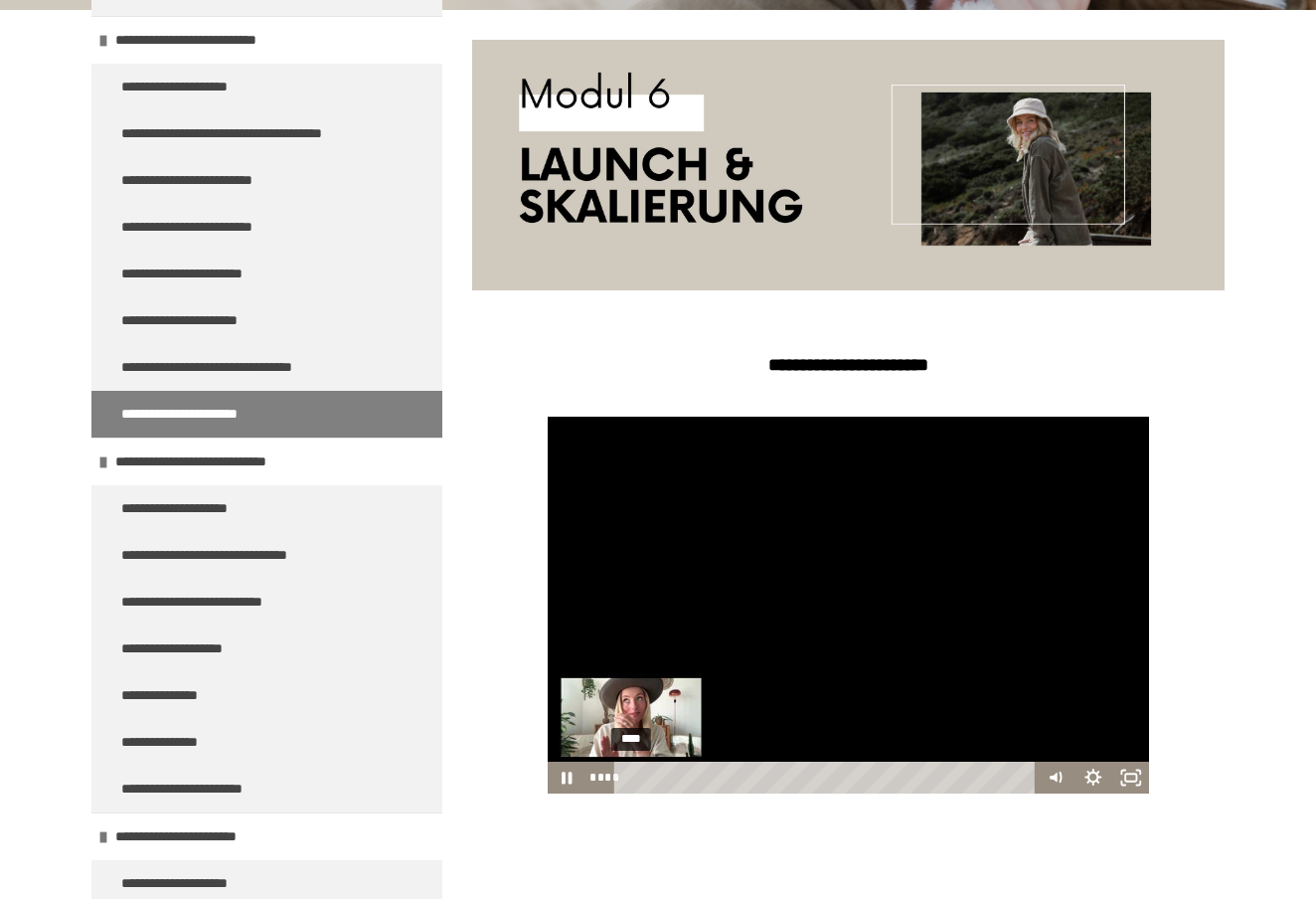 click on "****" at bounding box center (828, 778) 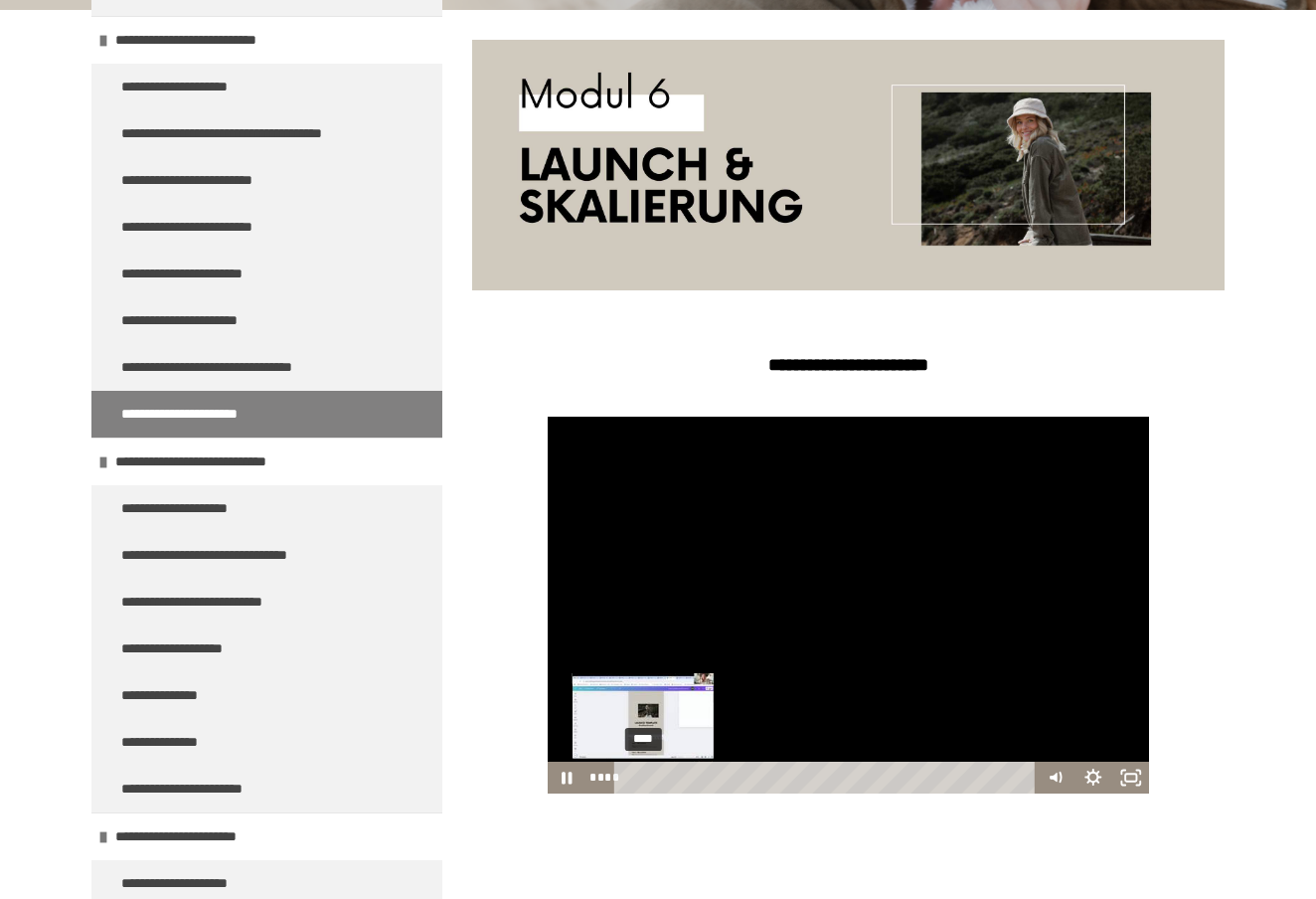 click on "****" at bounding box center (828, 778) 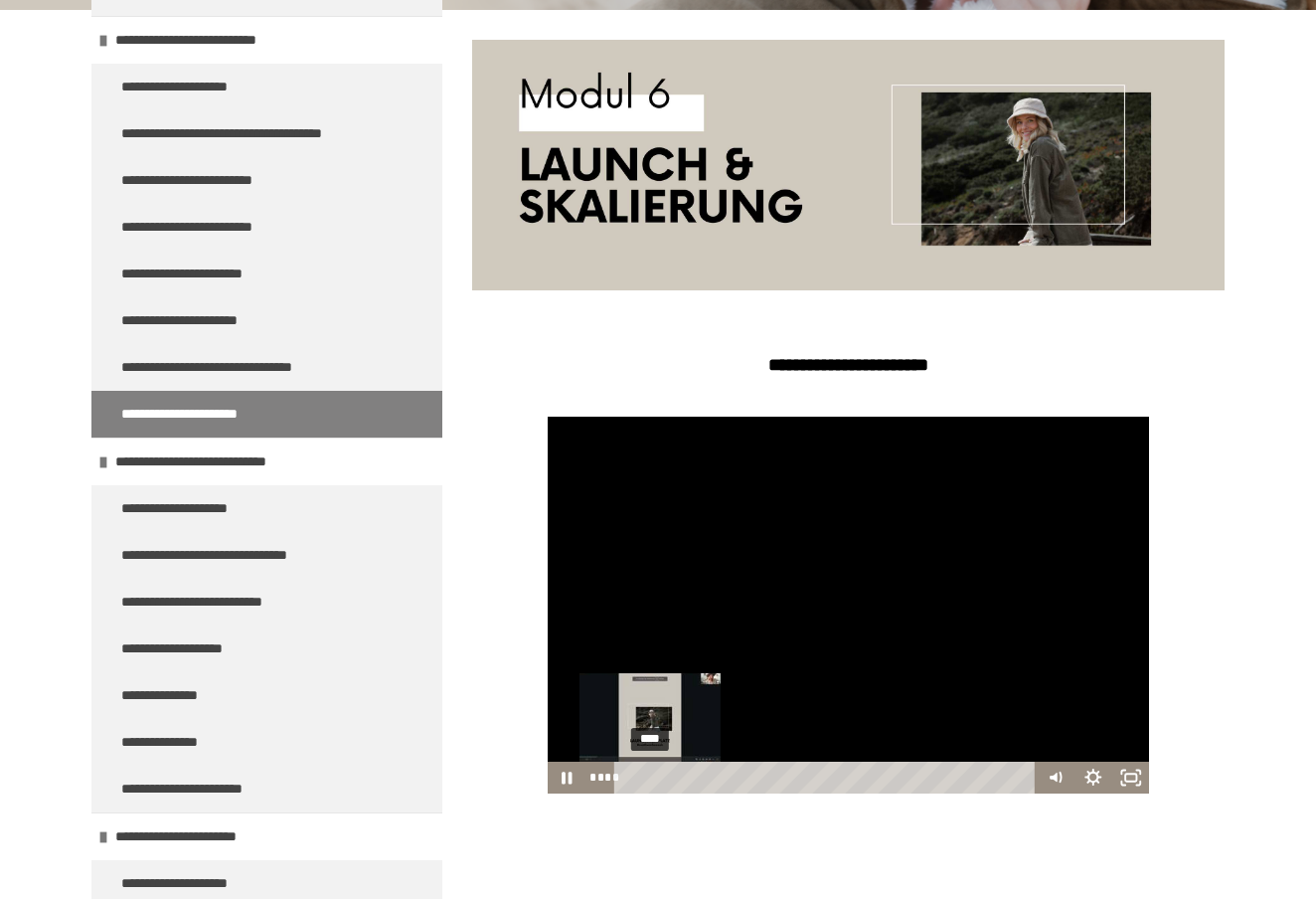 click on "****" at bounding box center (828, 778) 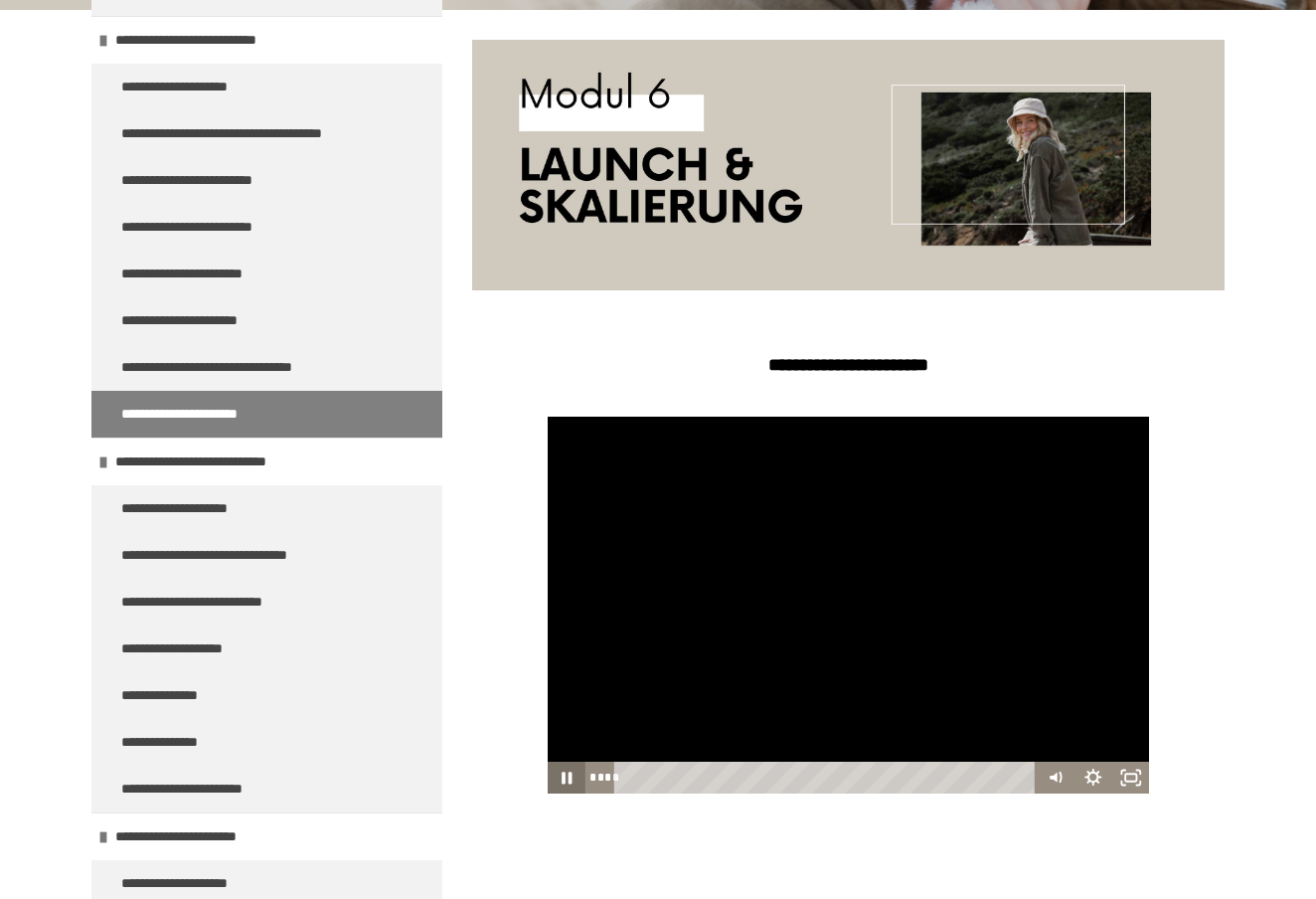 click 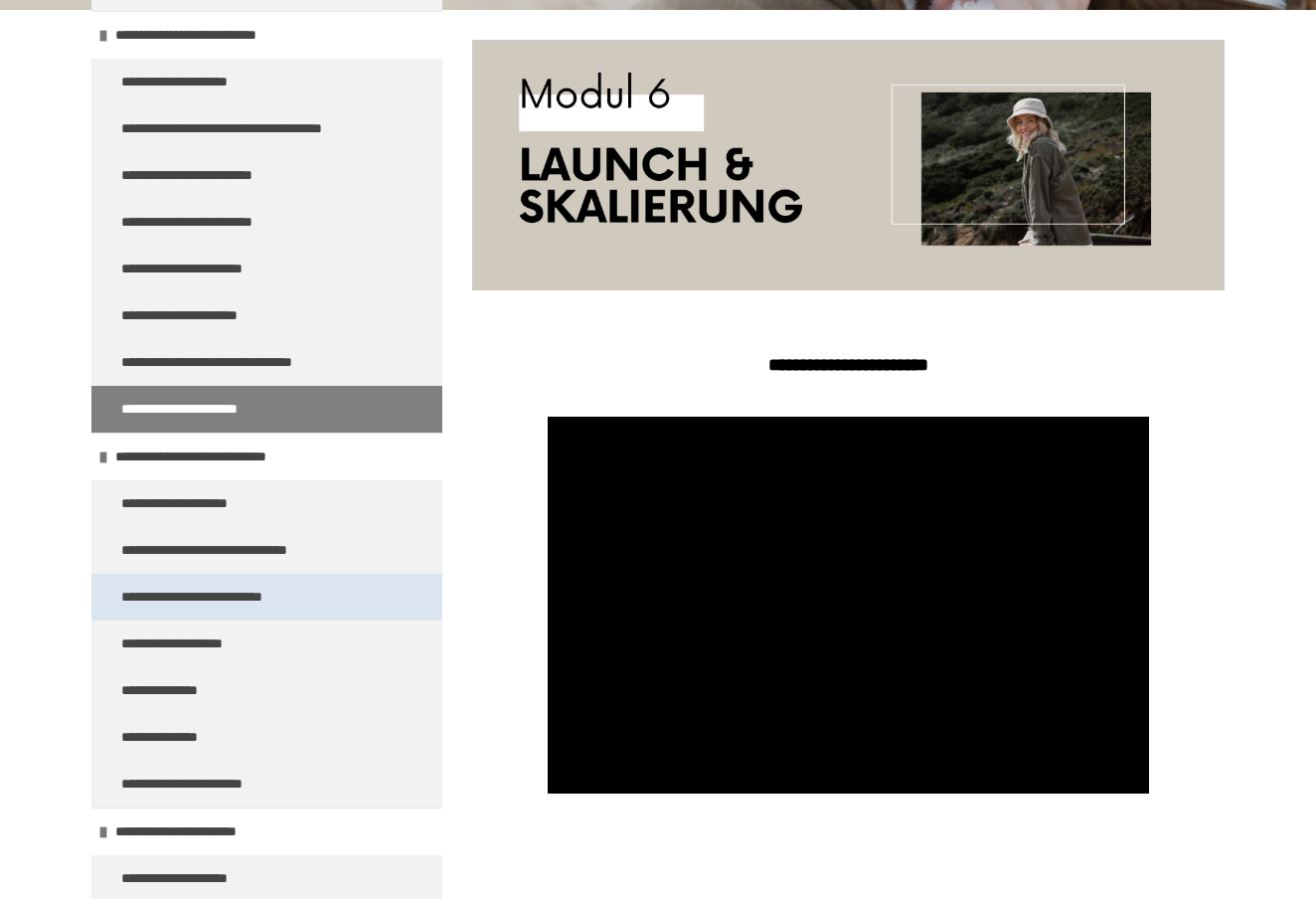scroll, scrollTop: 3394, scrollLeft: 0, axis: vertical 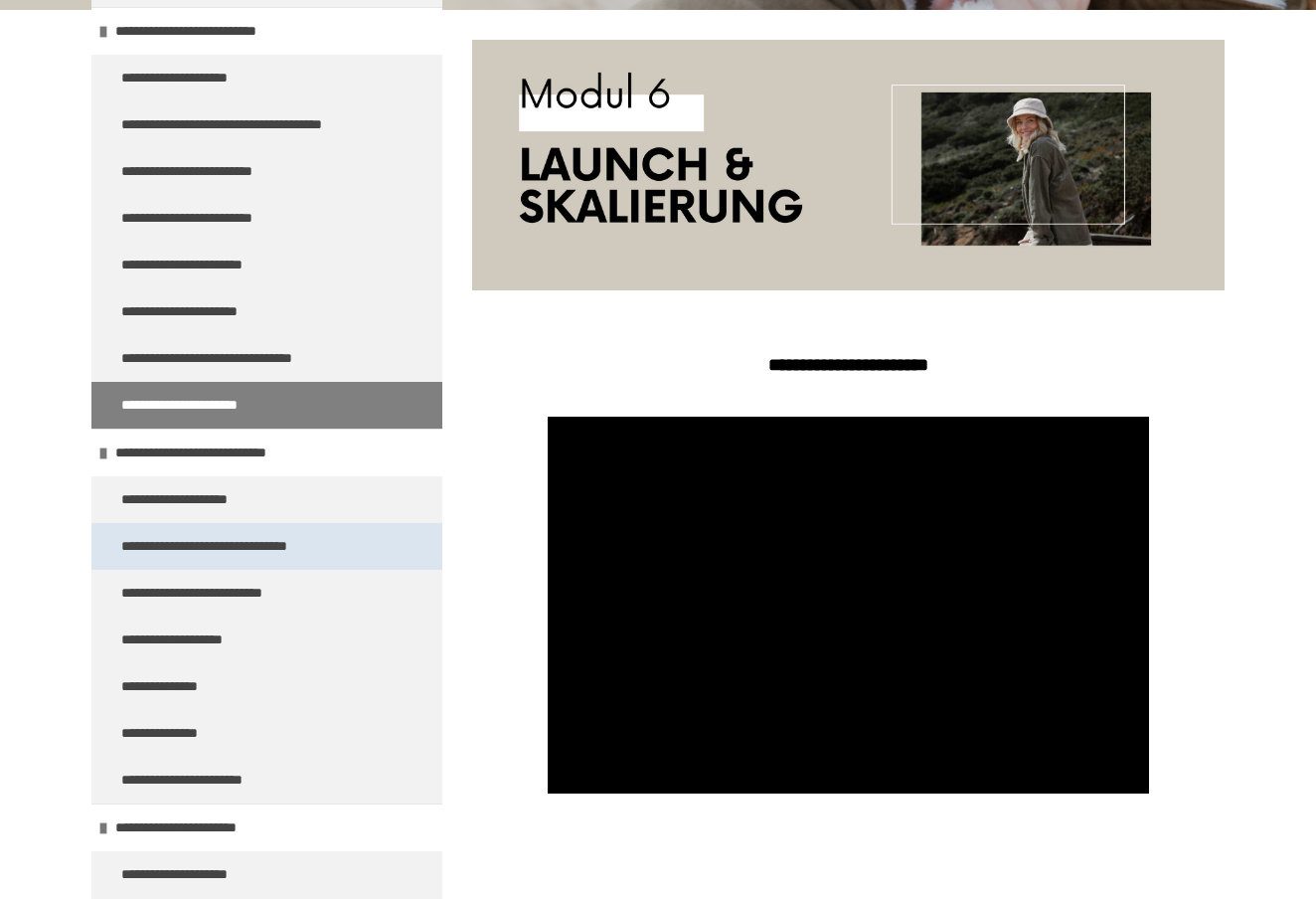 click on "**********" at bounding box center [240, 546] 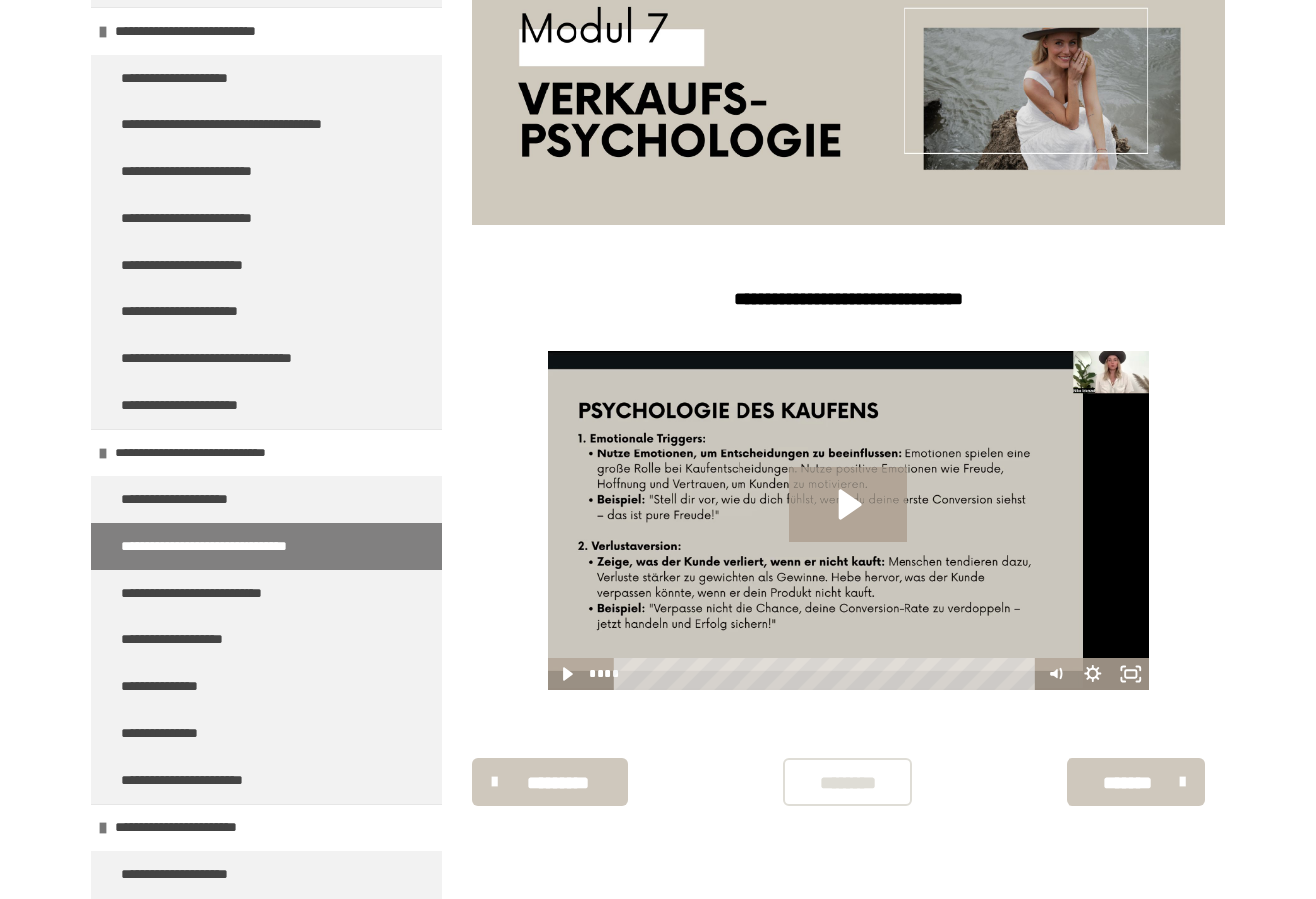 scroll, scrollTop: 335, scrollLeft: 0, axis: vertical 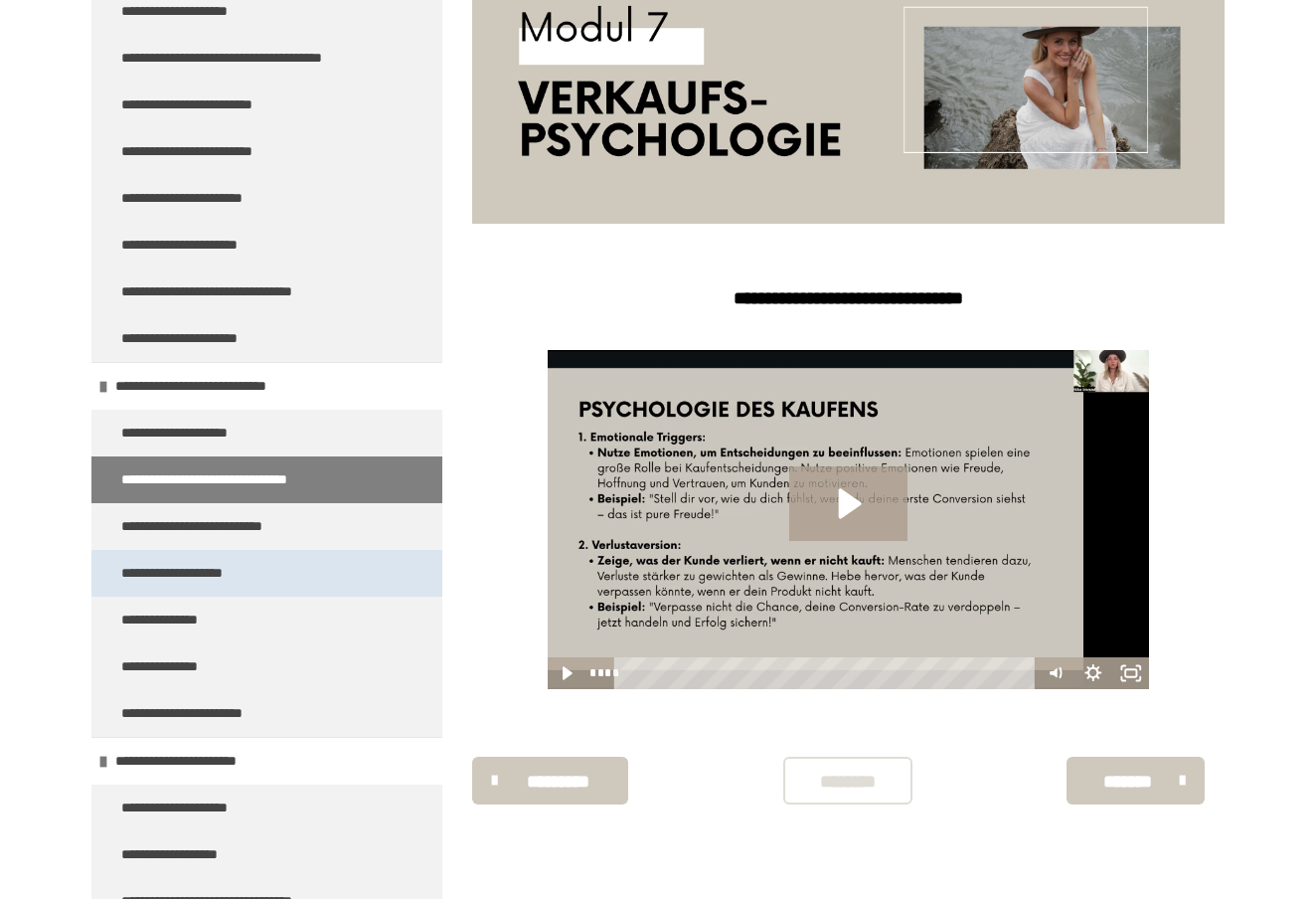 click on "**********" at bounding box center [189, 573] 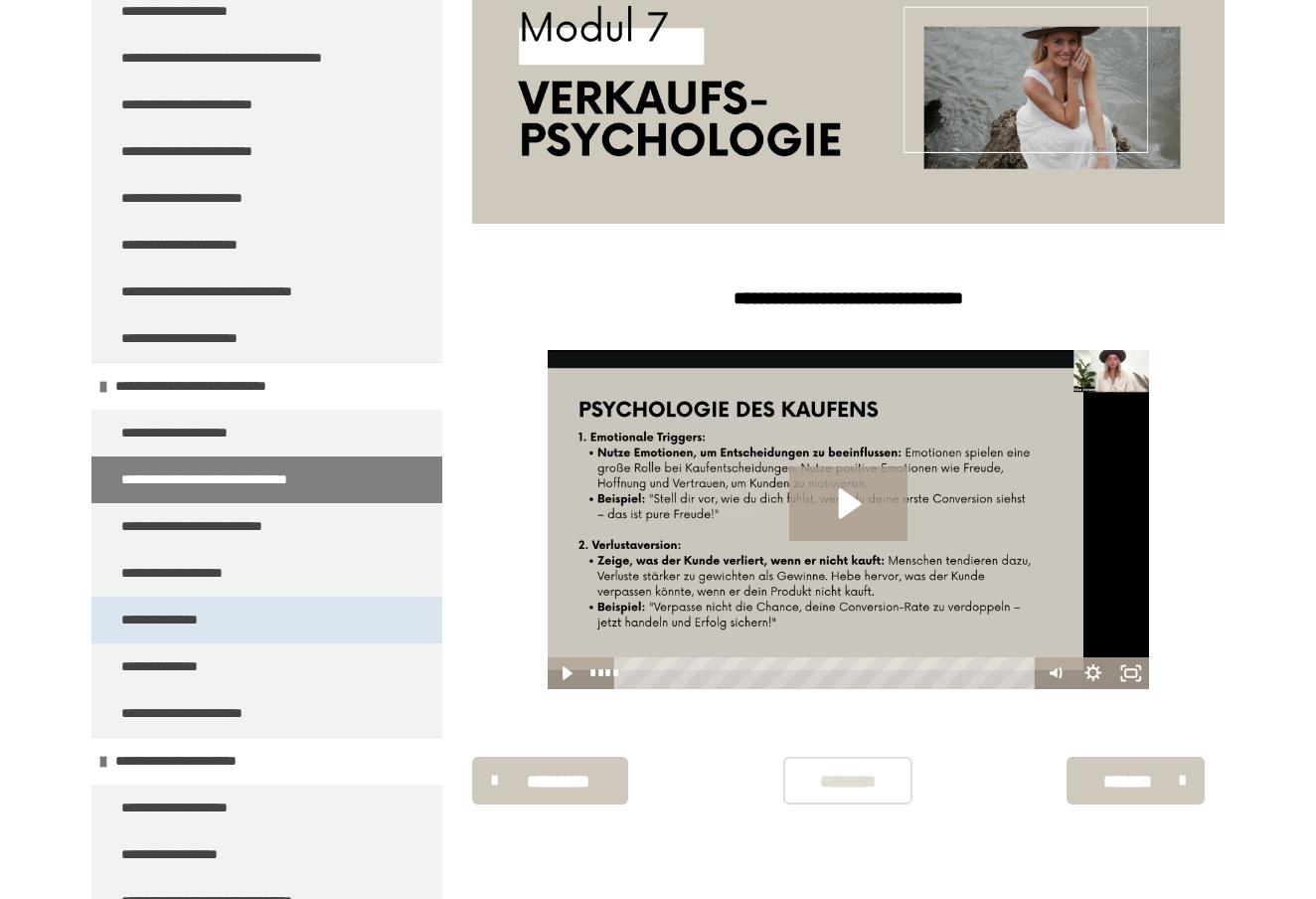 scroll, scrollTop: 269, scrollLeft: 0, axis: vertical 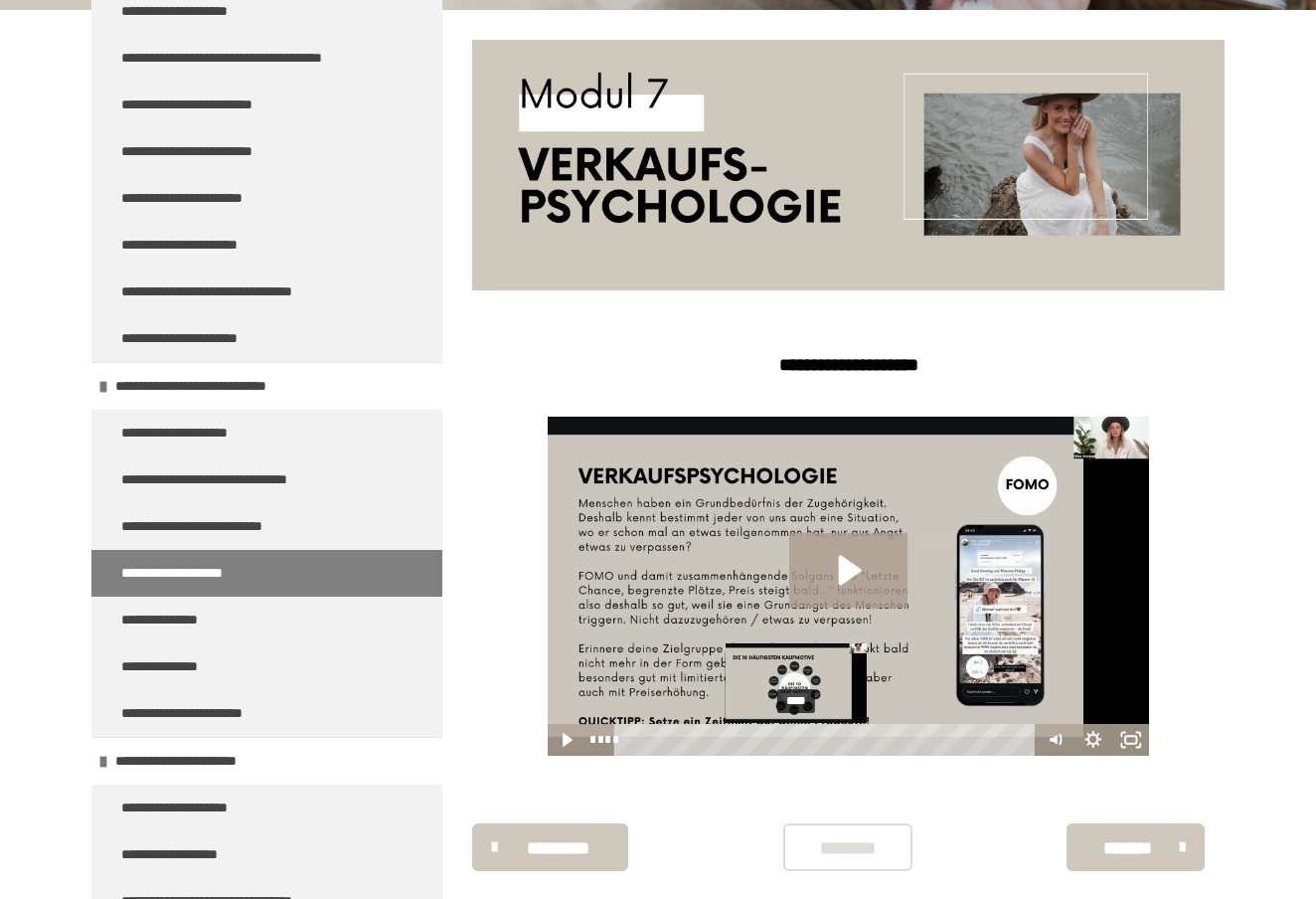 click on "****" at bounding box center [828, 740] 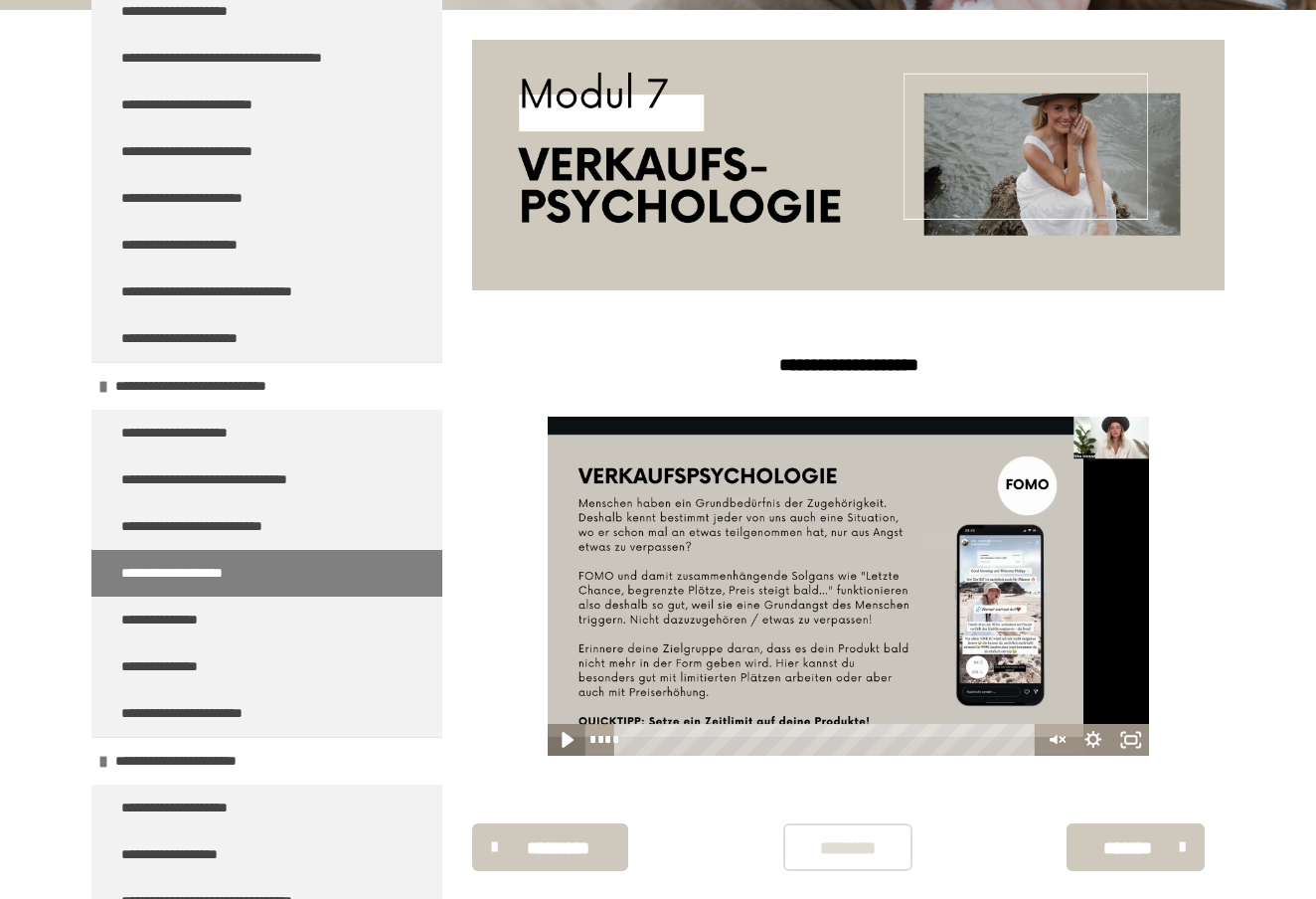 click 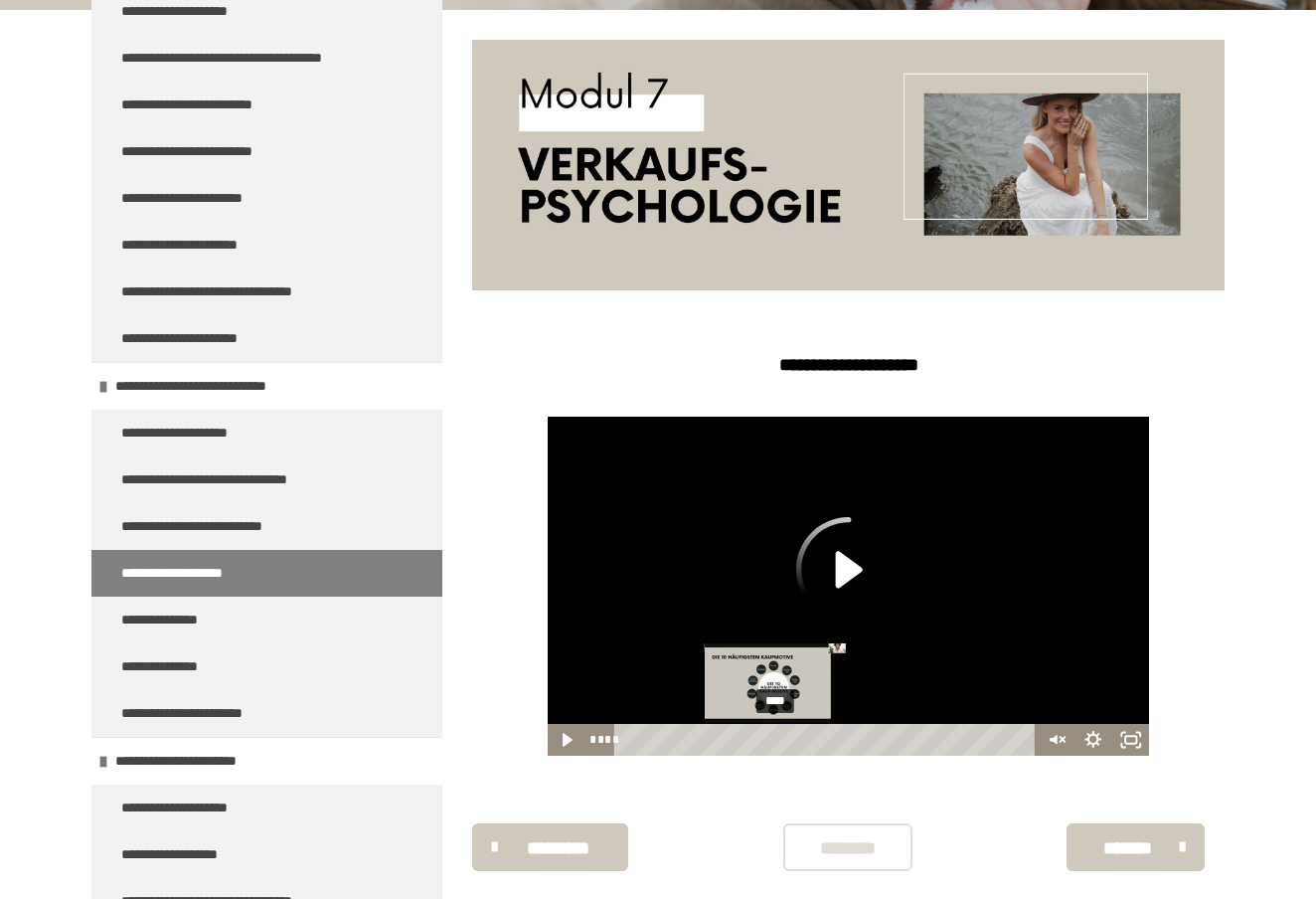 click on "****" at bounding box center [828, 740] 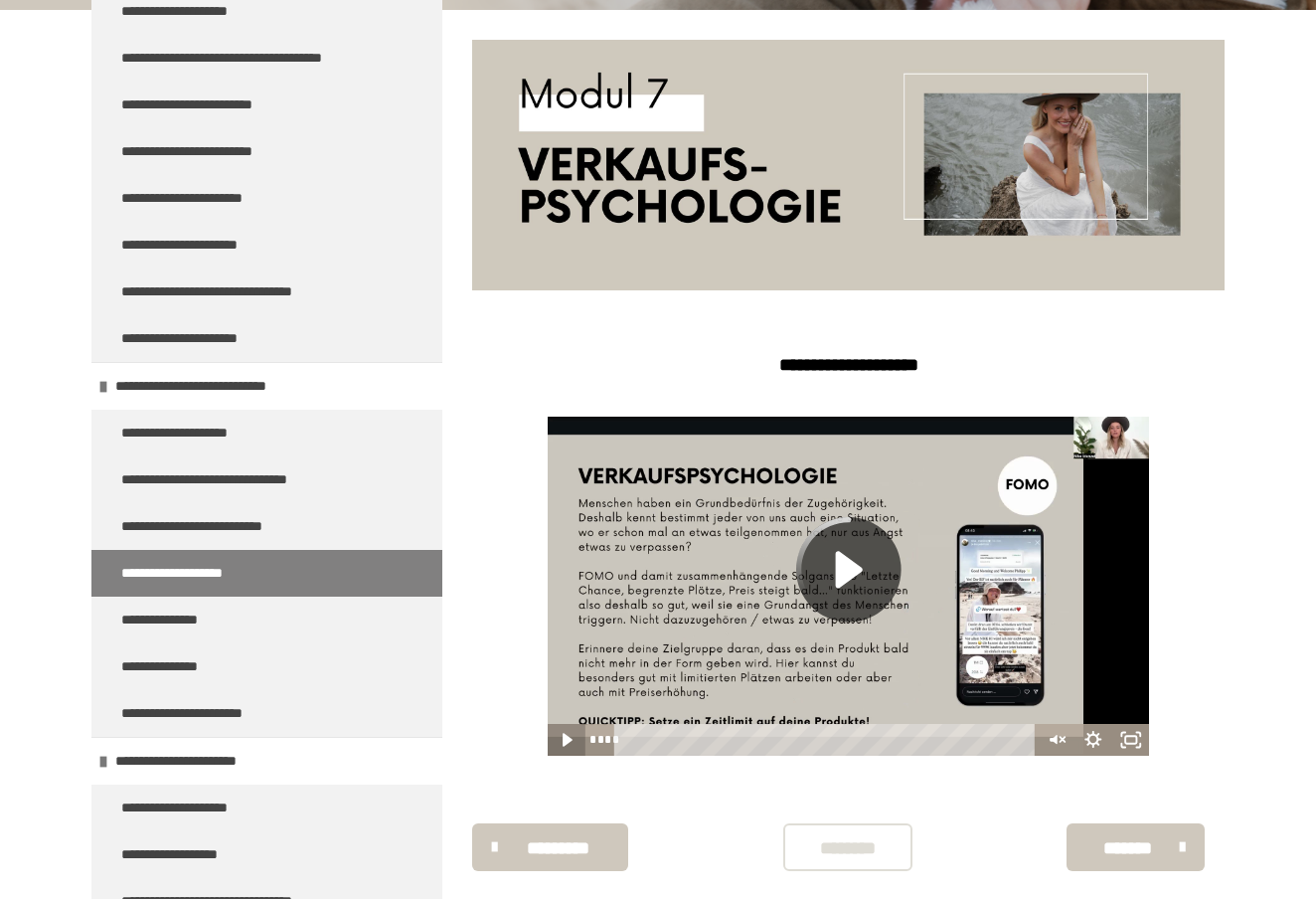 click 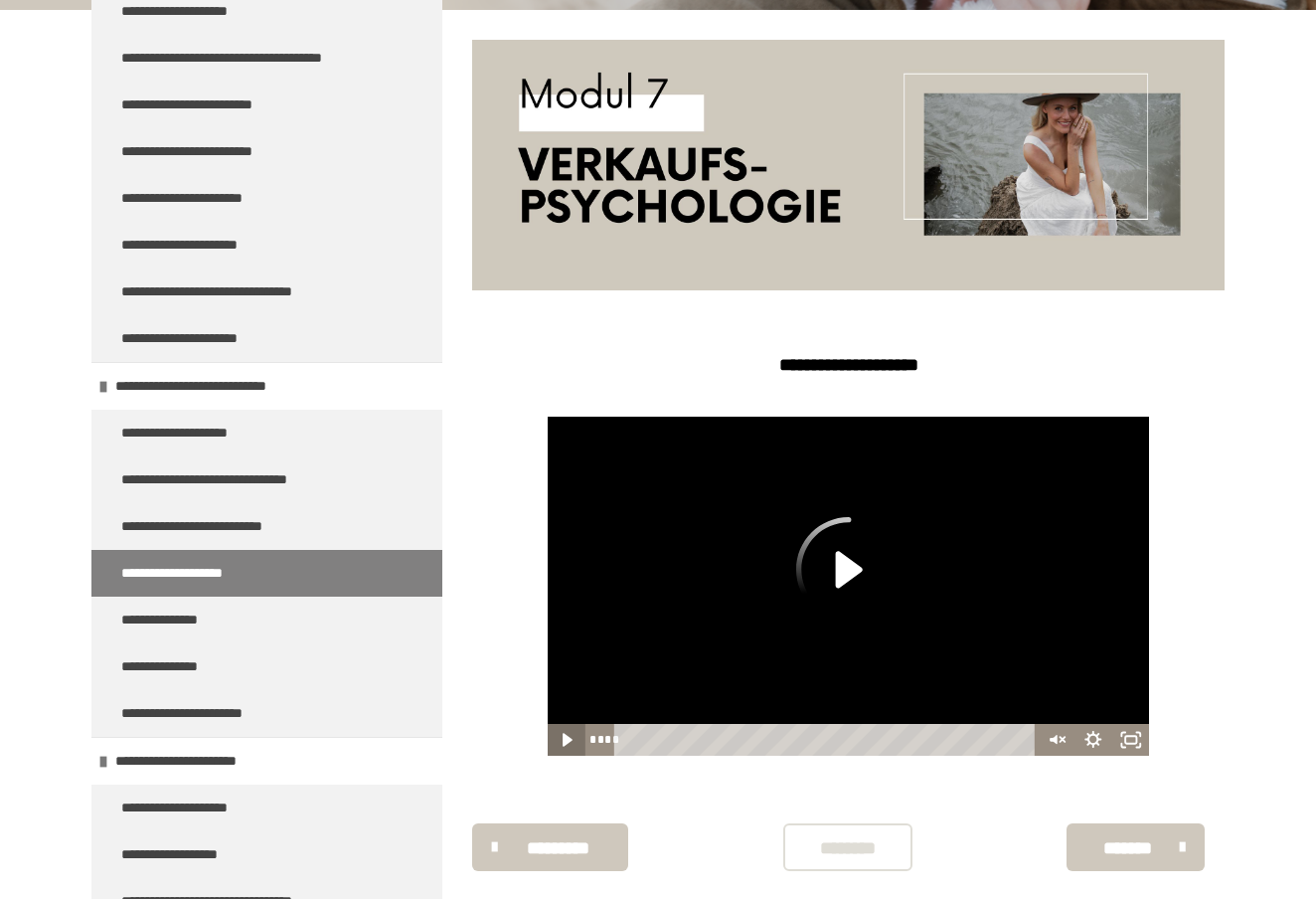 click 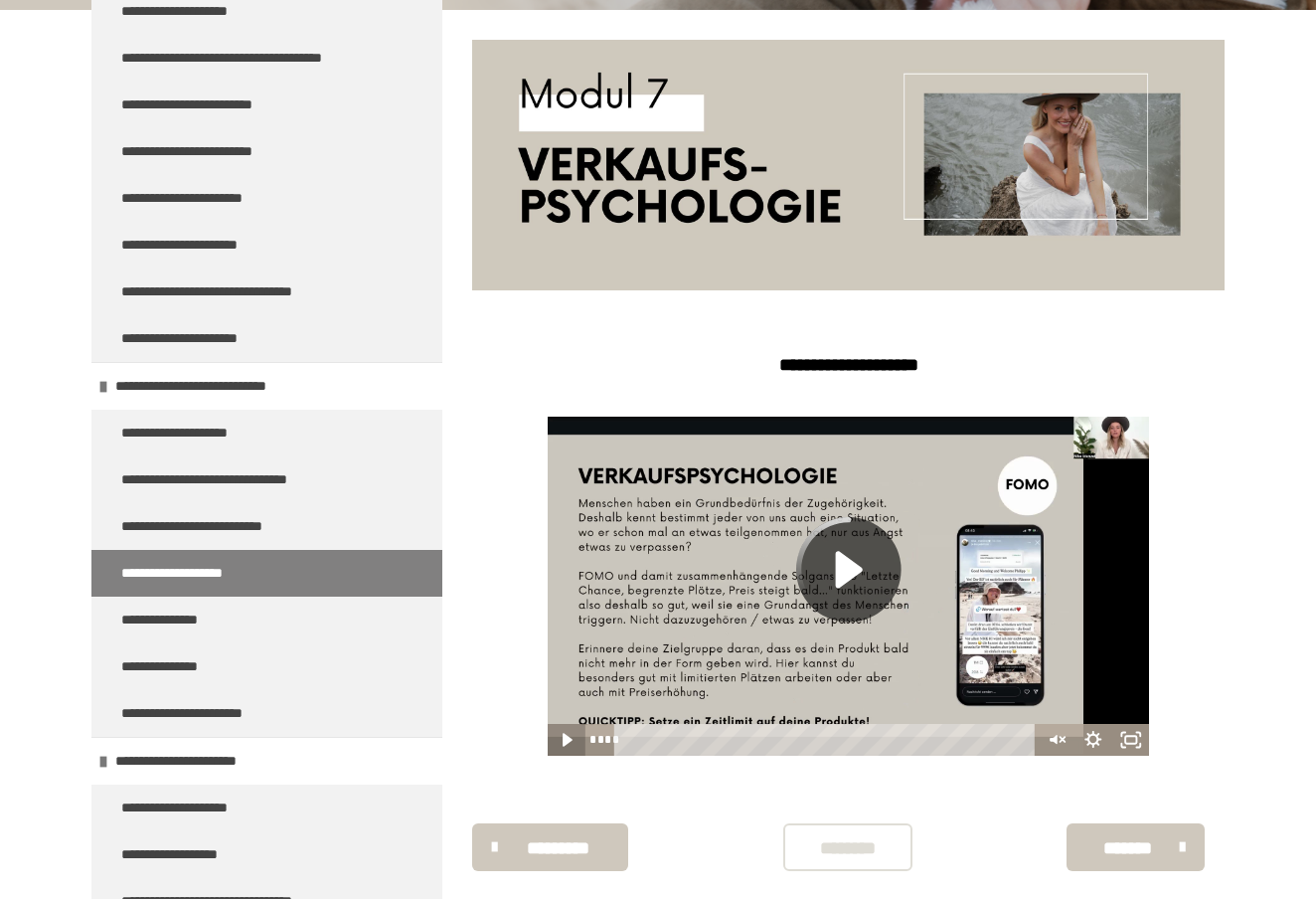 click 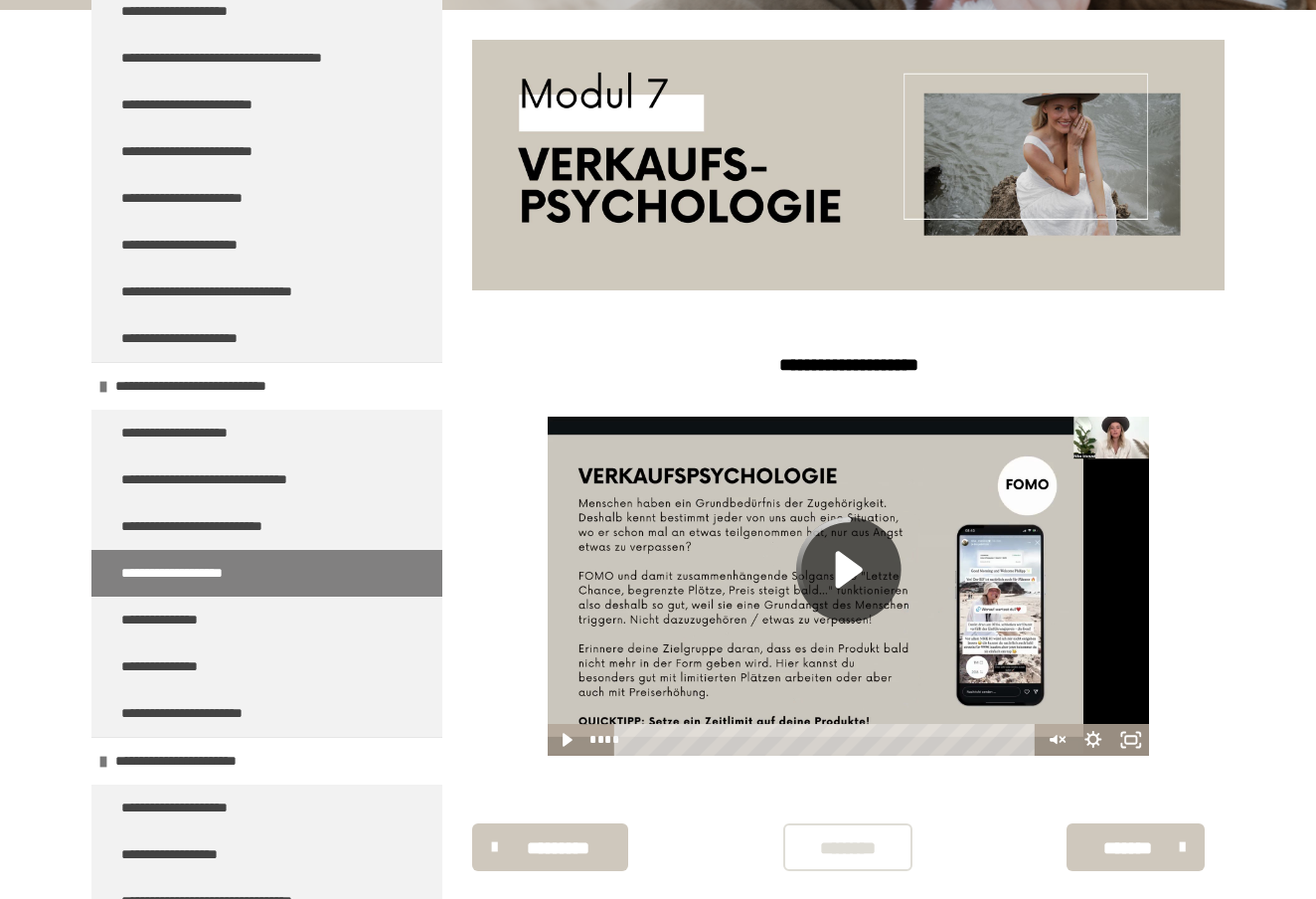 click on "**********" at bounding box center (266, 573) 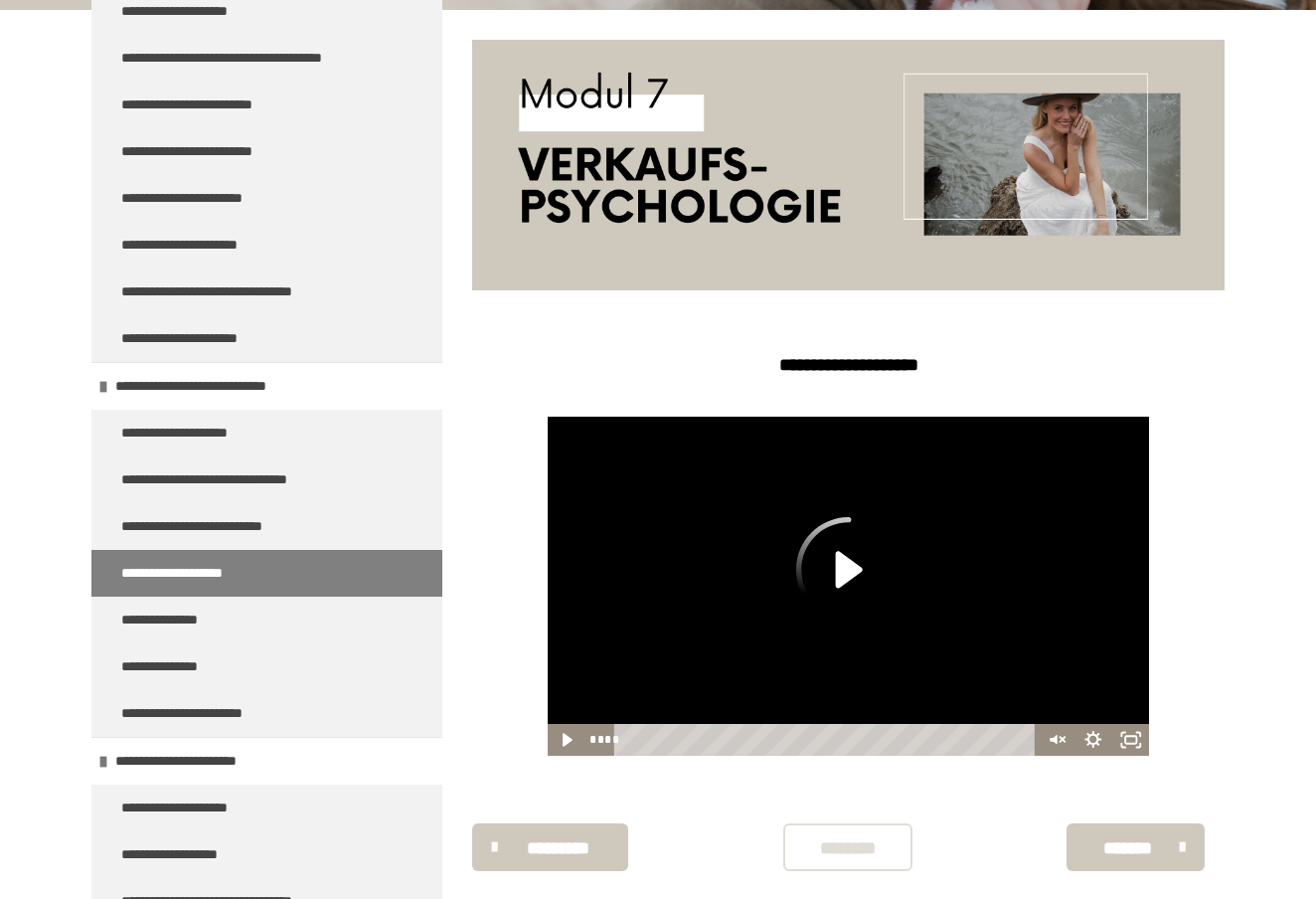 click on "**********" at bounding box center [848, 586] 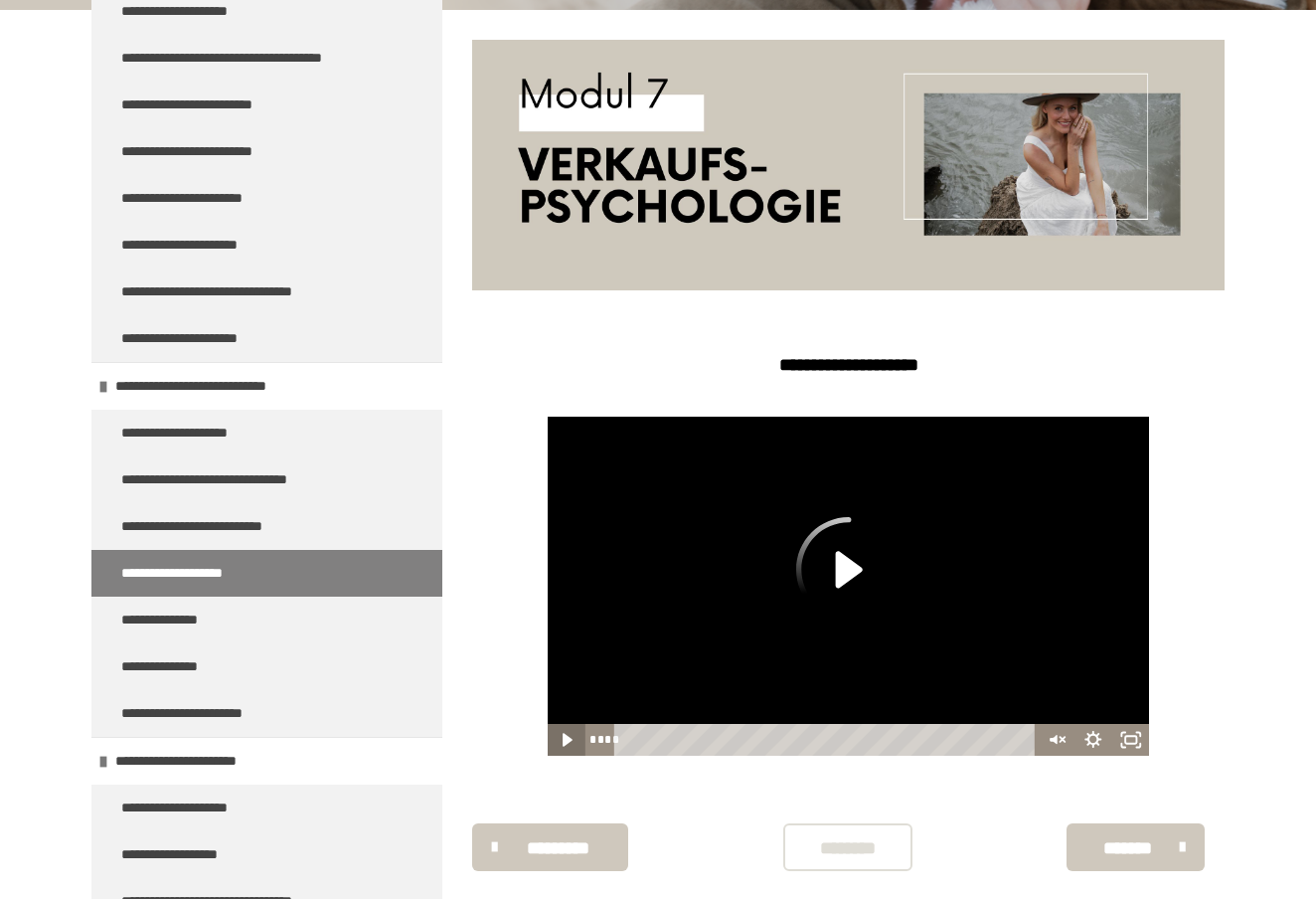 click 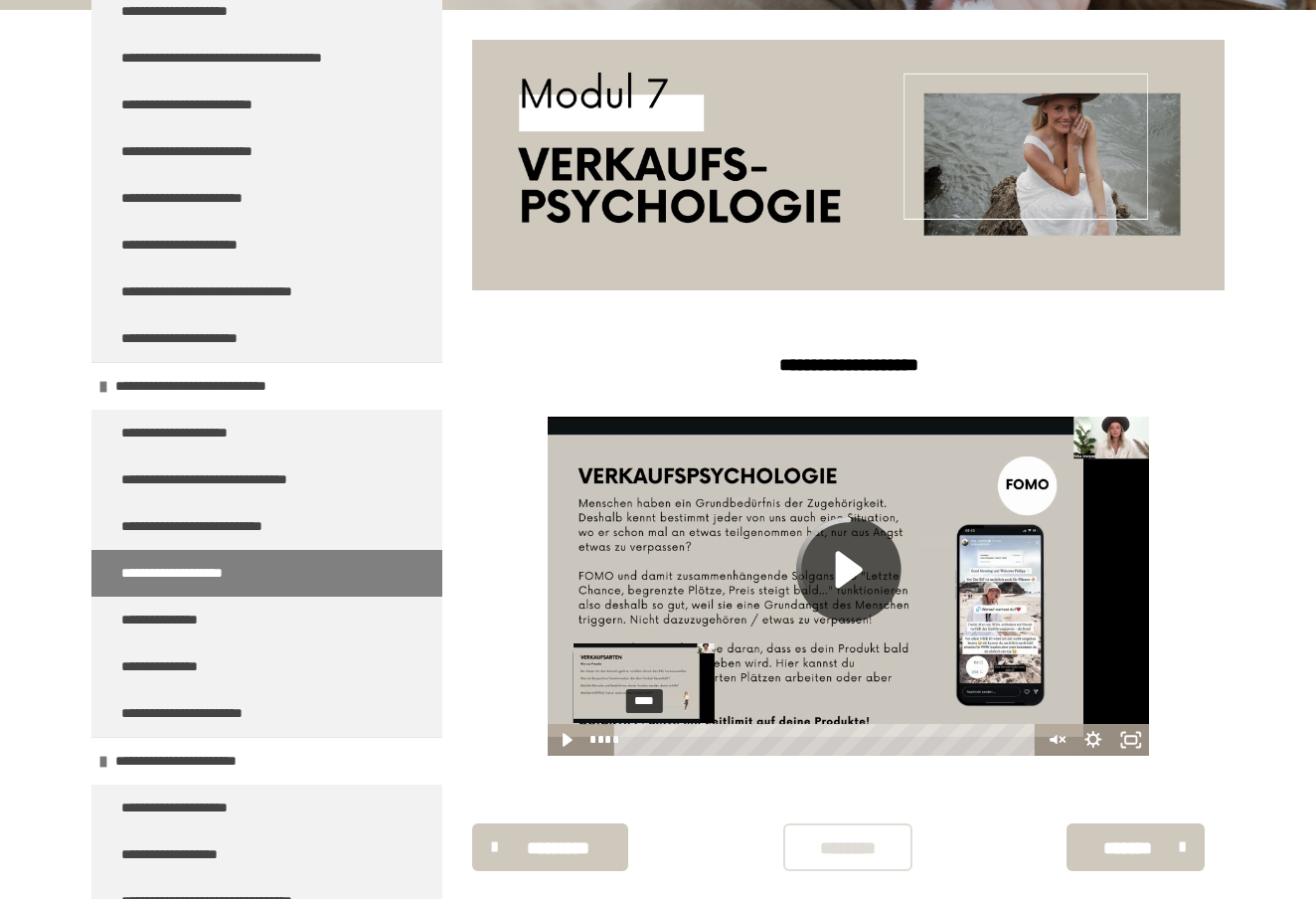 click on "****" at bounding box center [828, 740] 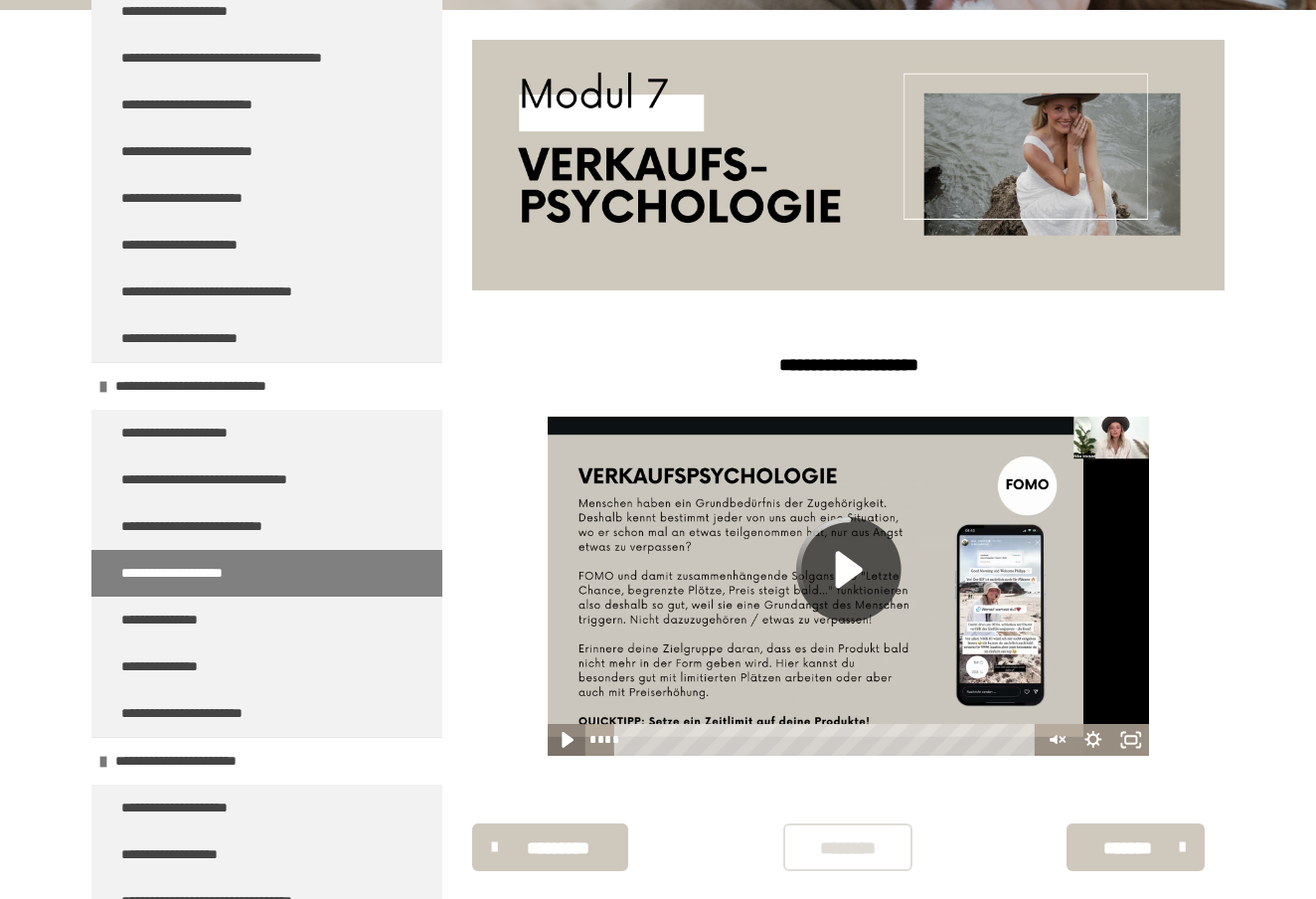 click 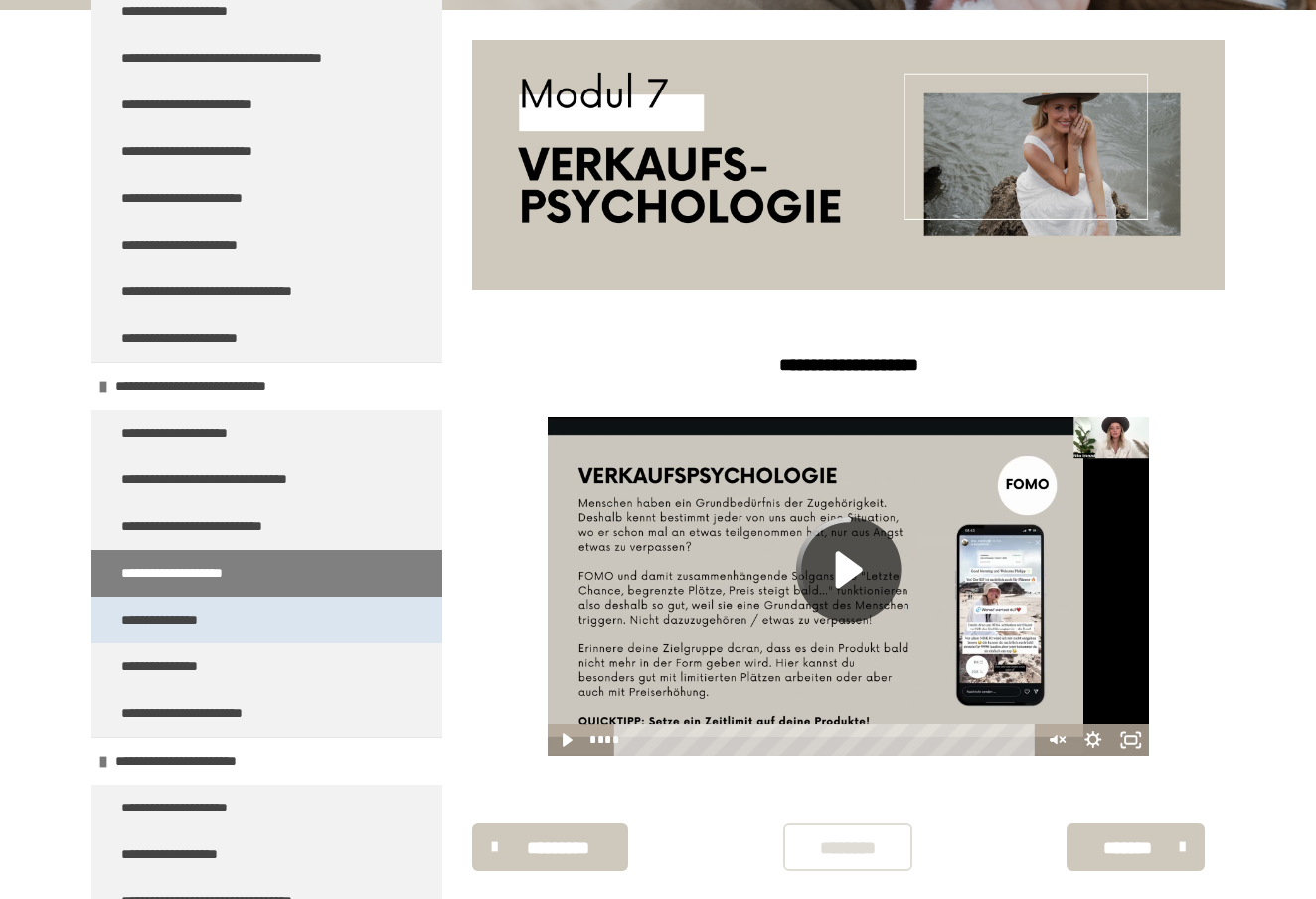 click on "**********" at bounding box center [174, 620] 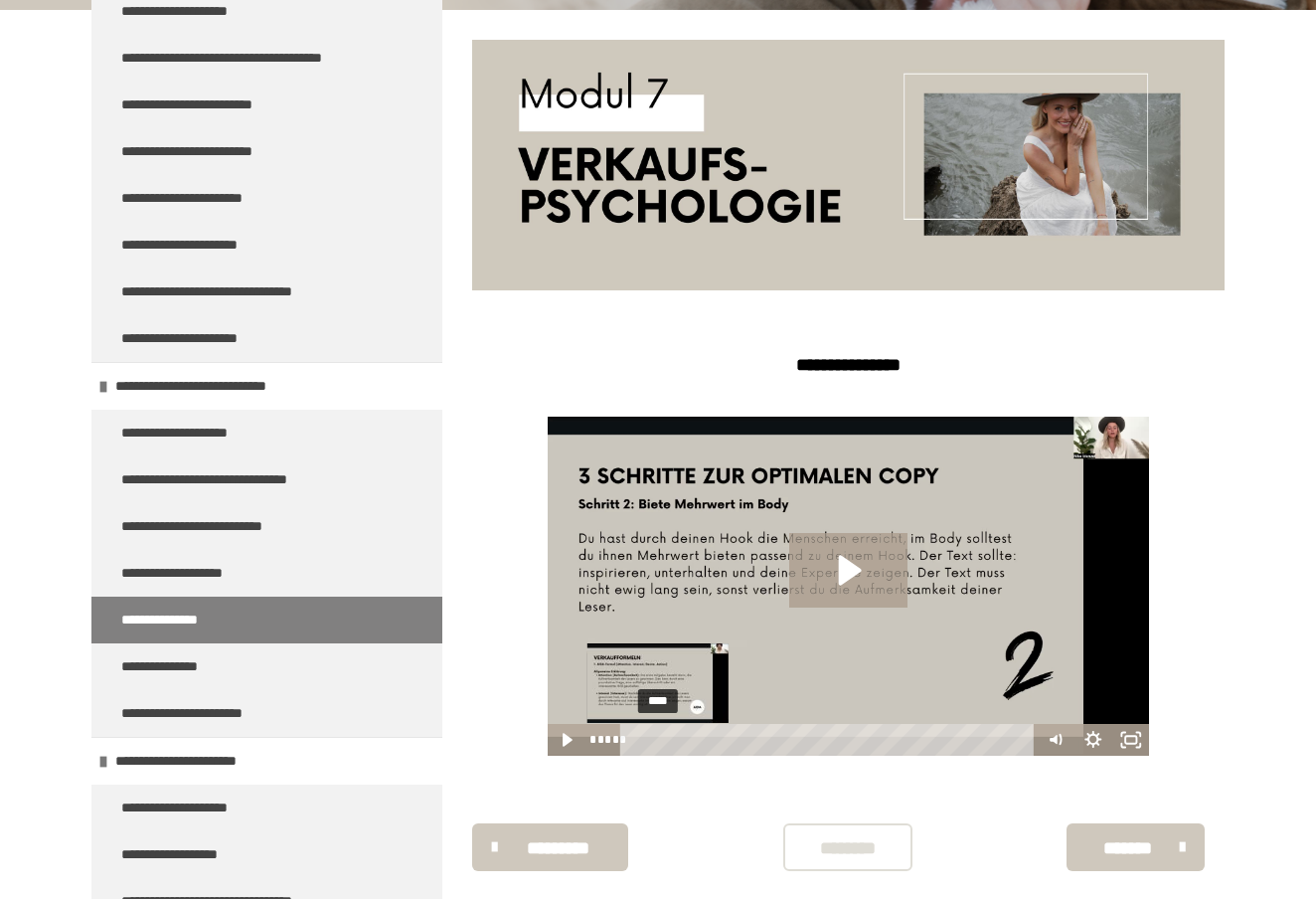 click on "****" at bounding box center [830, 740] 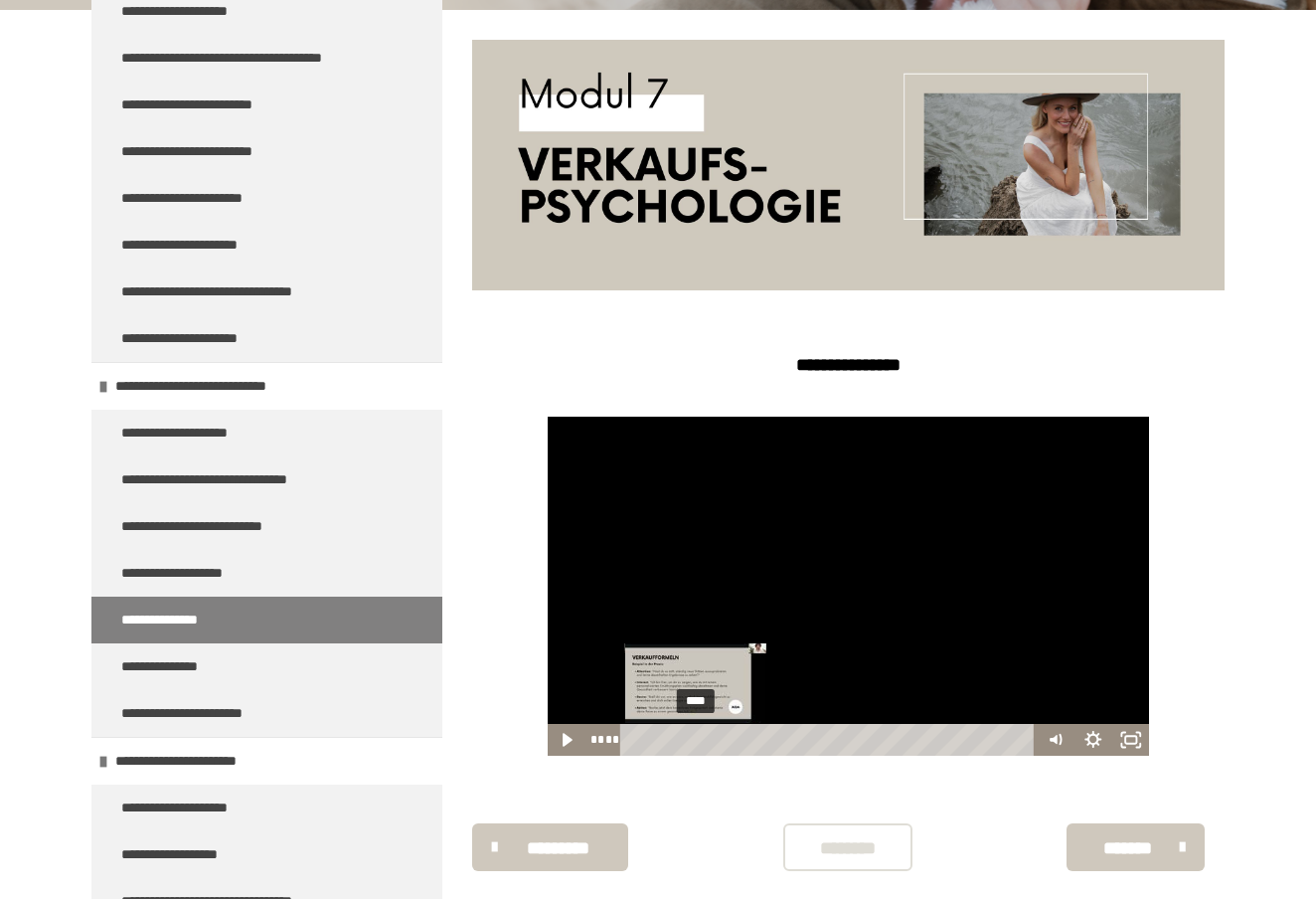 click on "****" at bounding box center (830, 740) 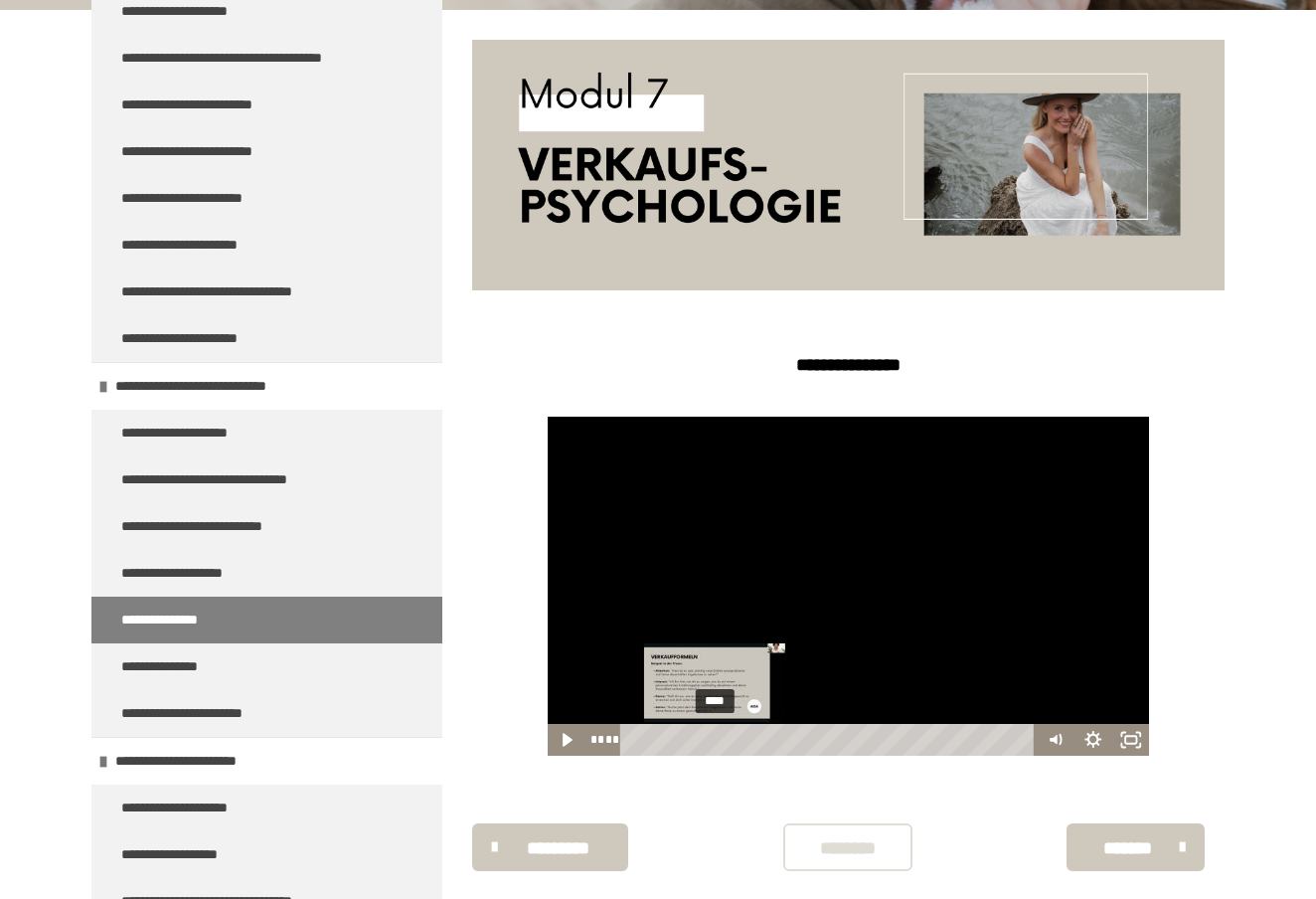 click on "****" at bounding box center (830, 740) 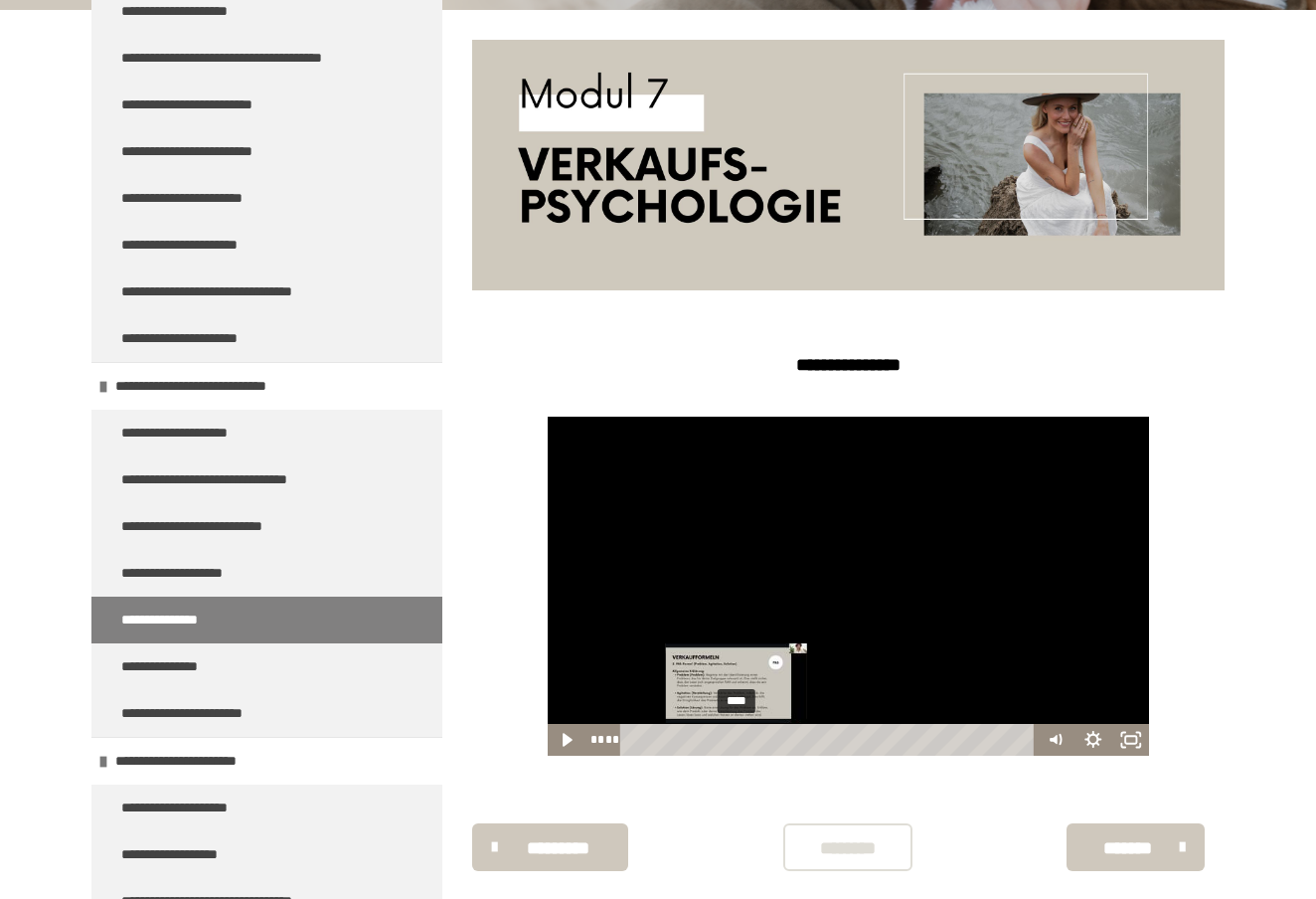 click on "****" at bounding box center [830, 740] 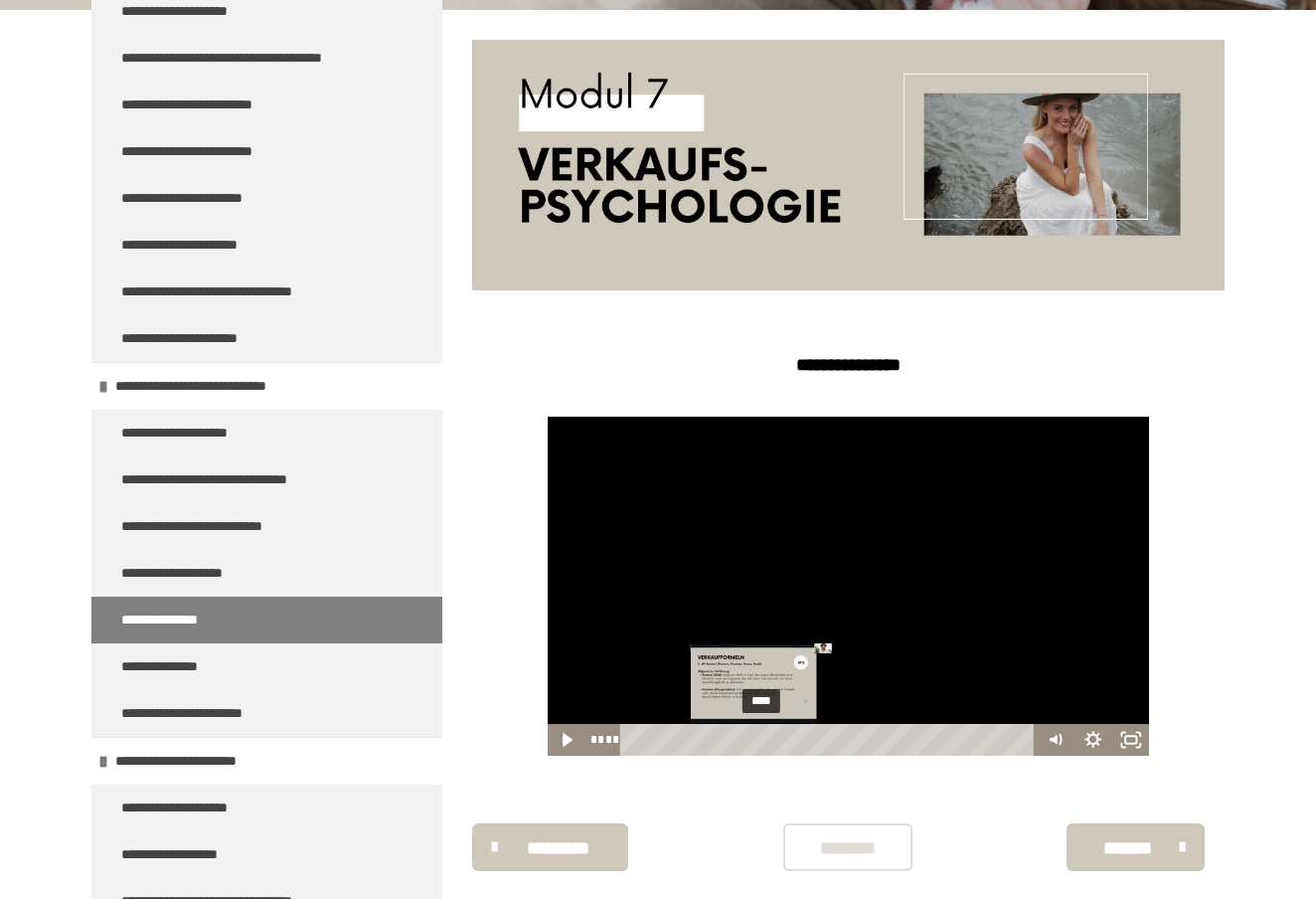 click on "****" at bounding box center (830, 740) 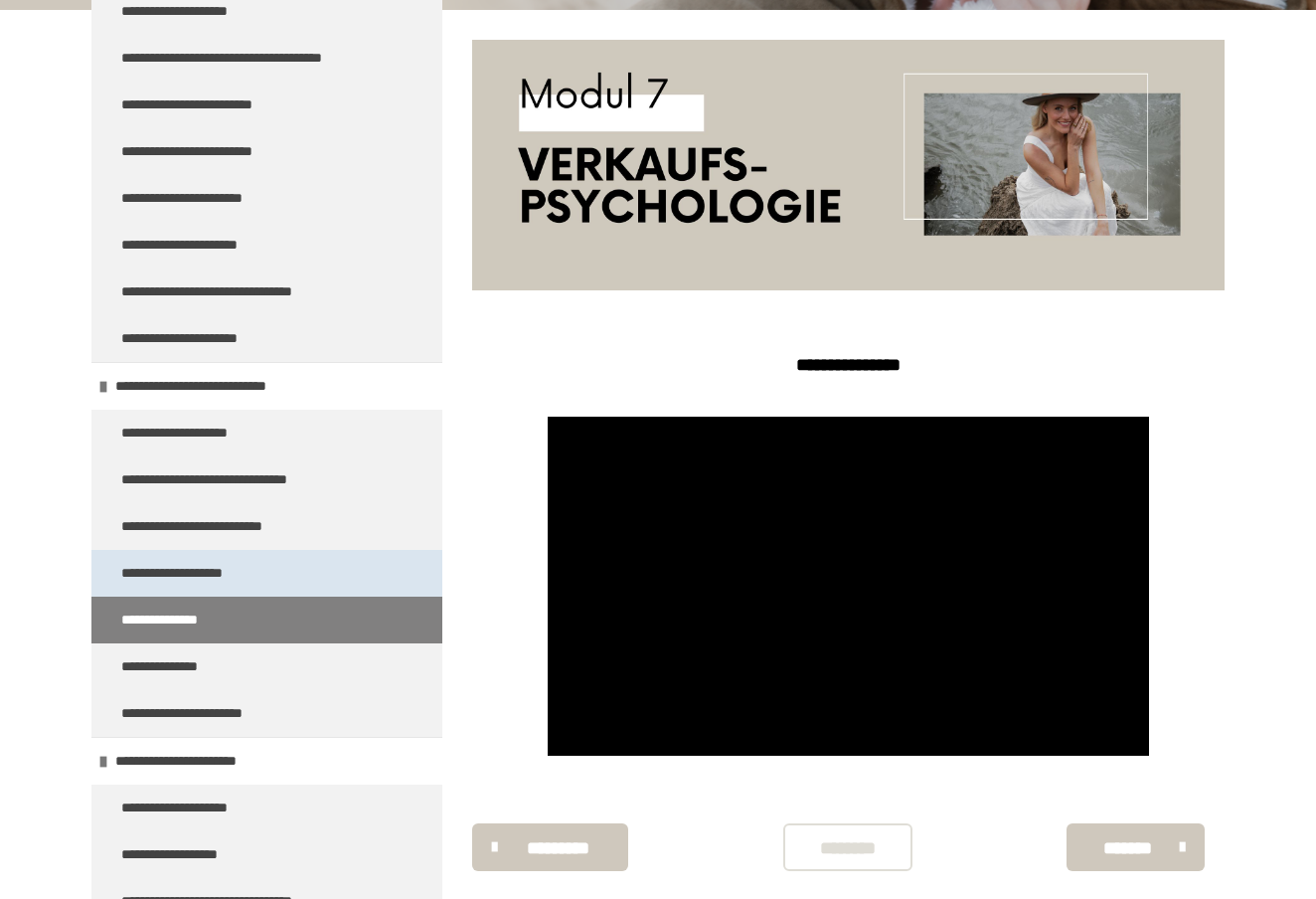 click on "**********" at bounding box center (189, 573) 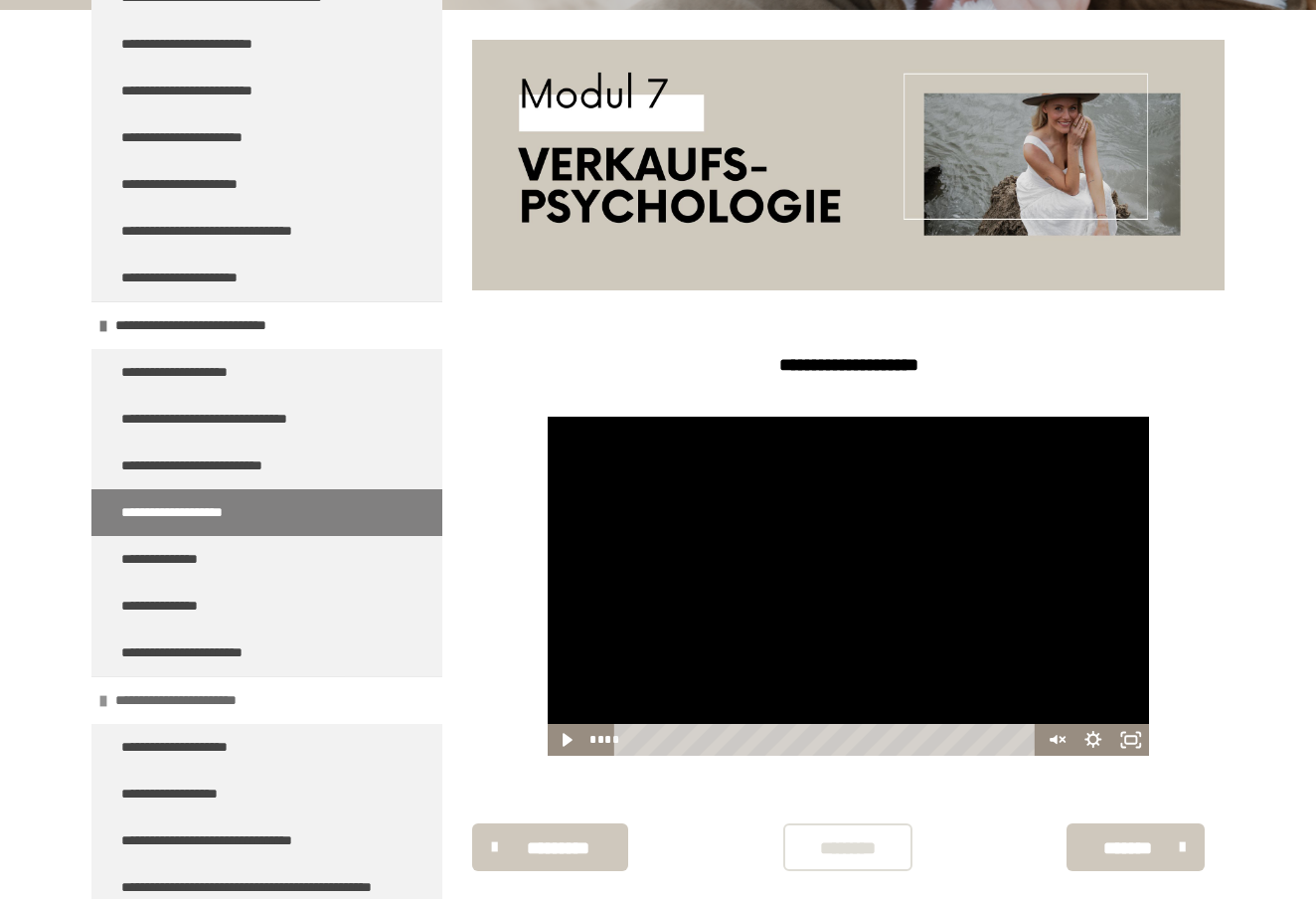 scroll, scrollTop: 3539, scrollLeft: 0, axis: vertical 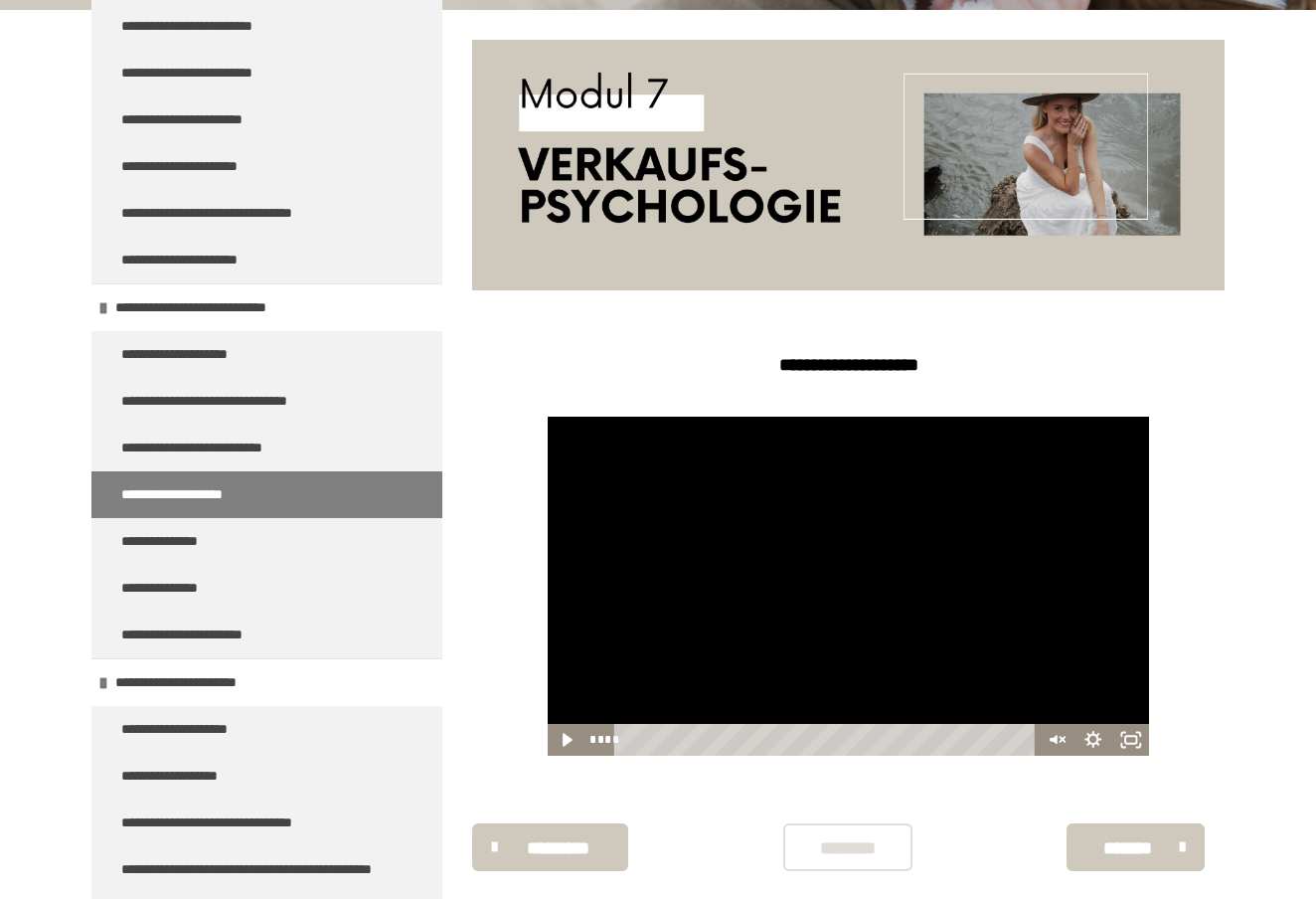 click on "**** ****" at bounding box center [811, 740] 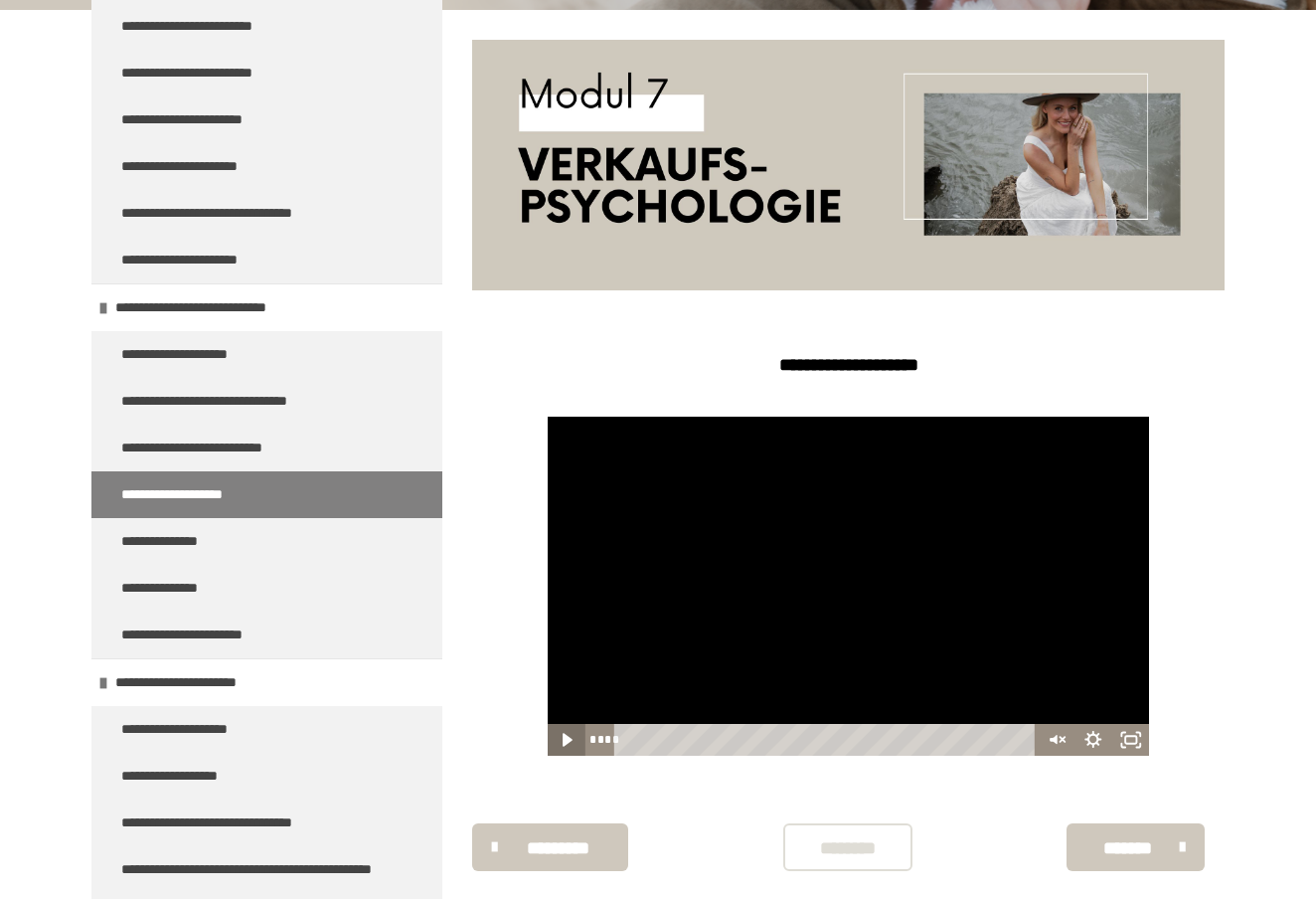click 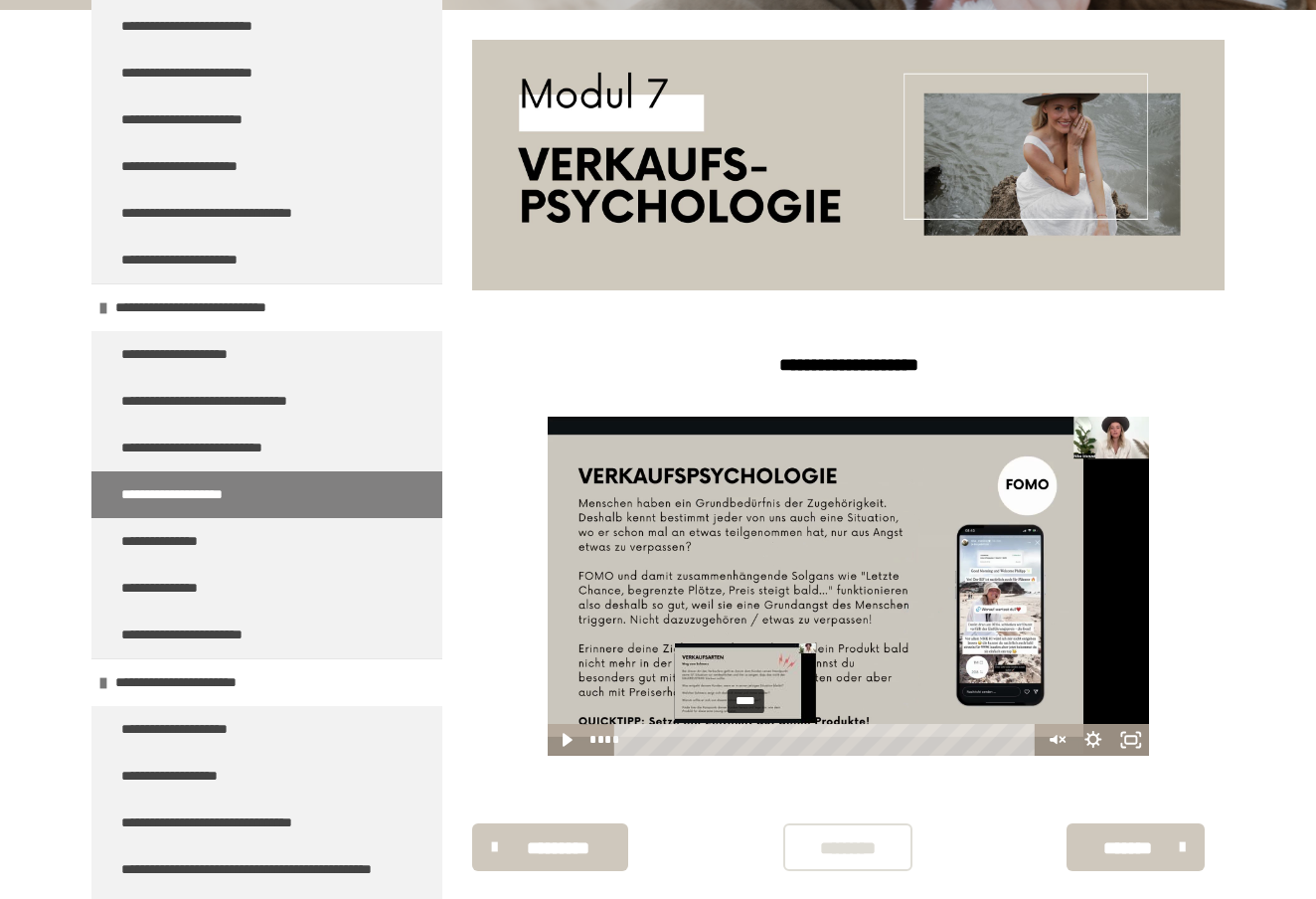 click on "****" at bounding box center (828, 740) 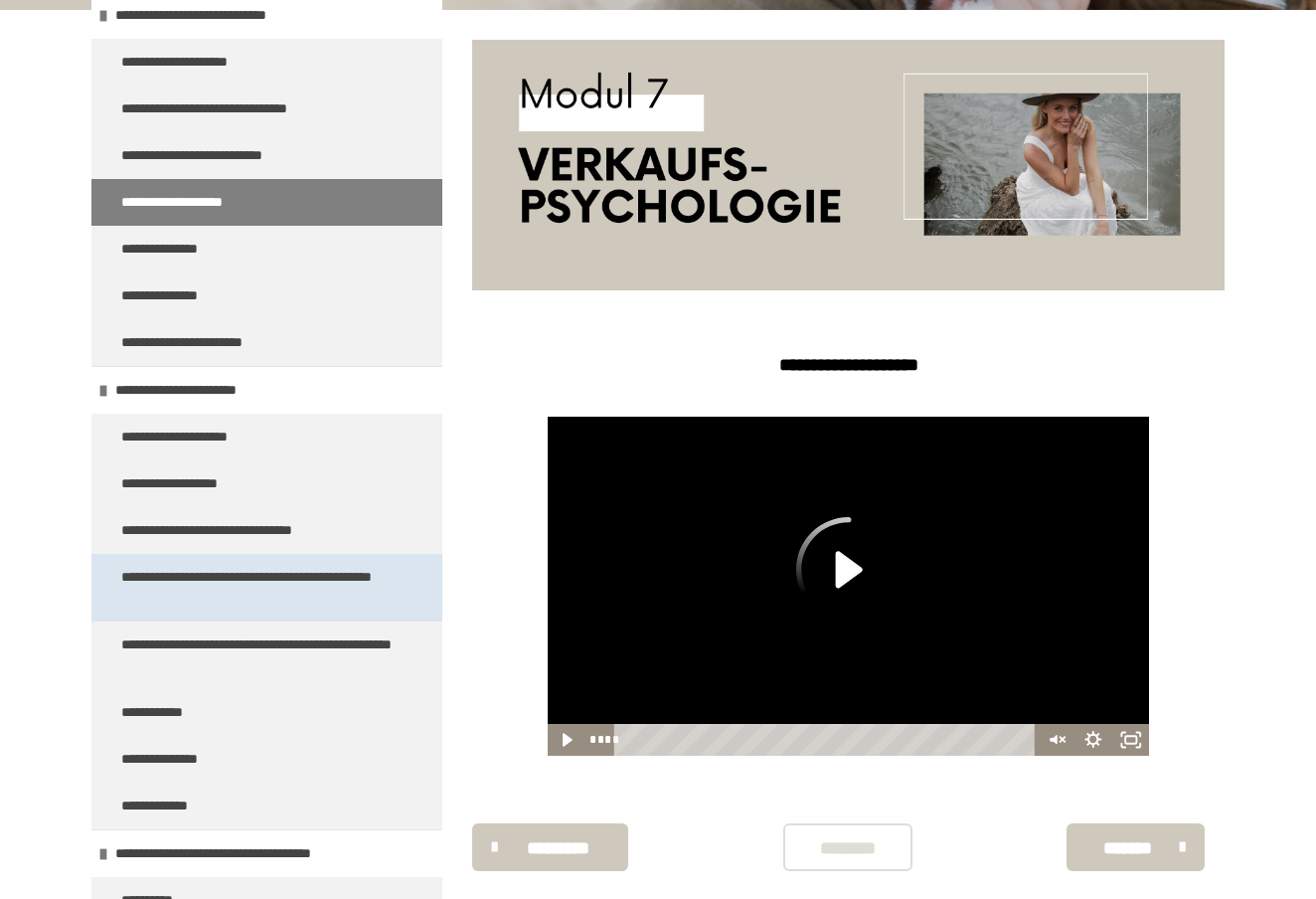 scroll, scrollTop: 3841, scrollLeft: 0, axis: vertical 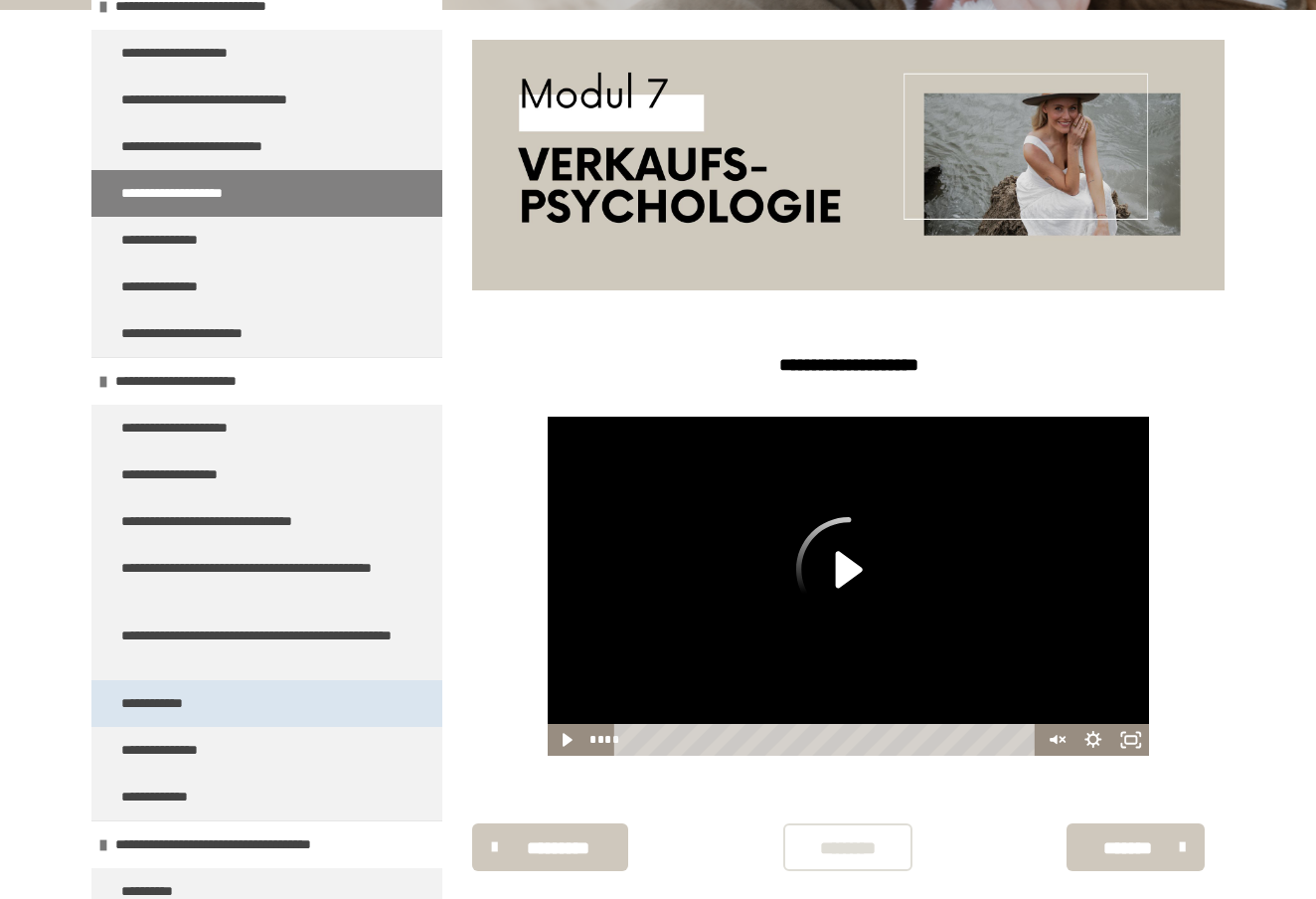 click on "**********" at bounding box center (266, 703) 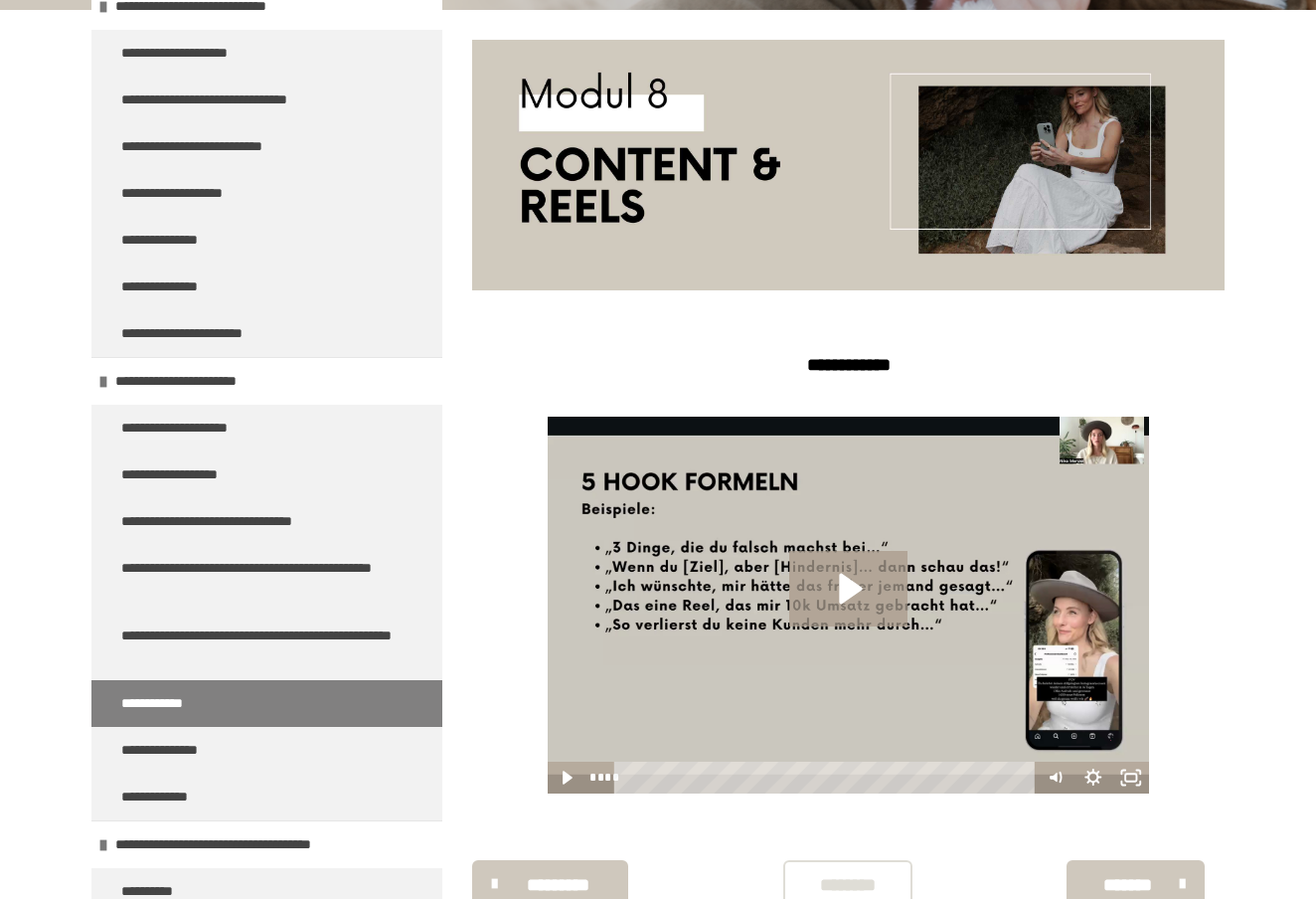 click 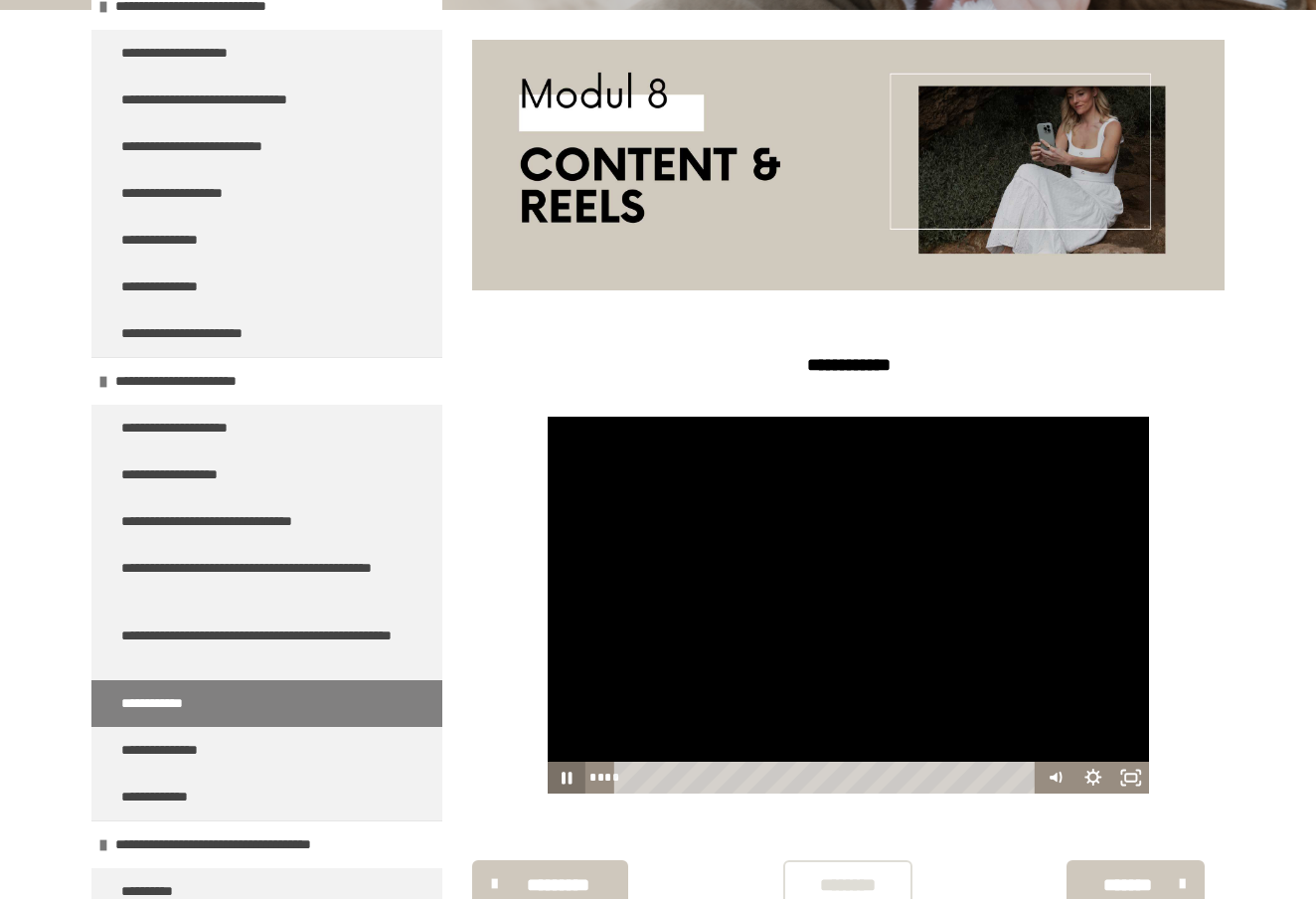 click 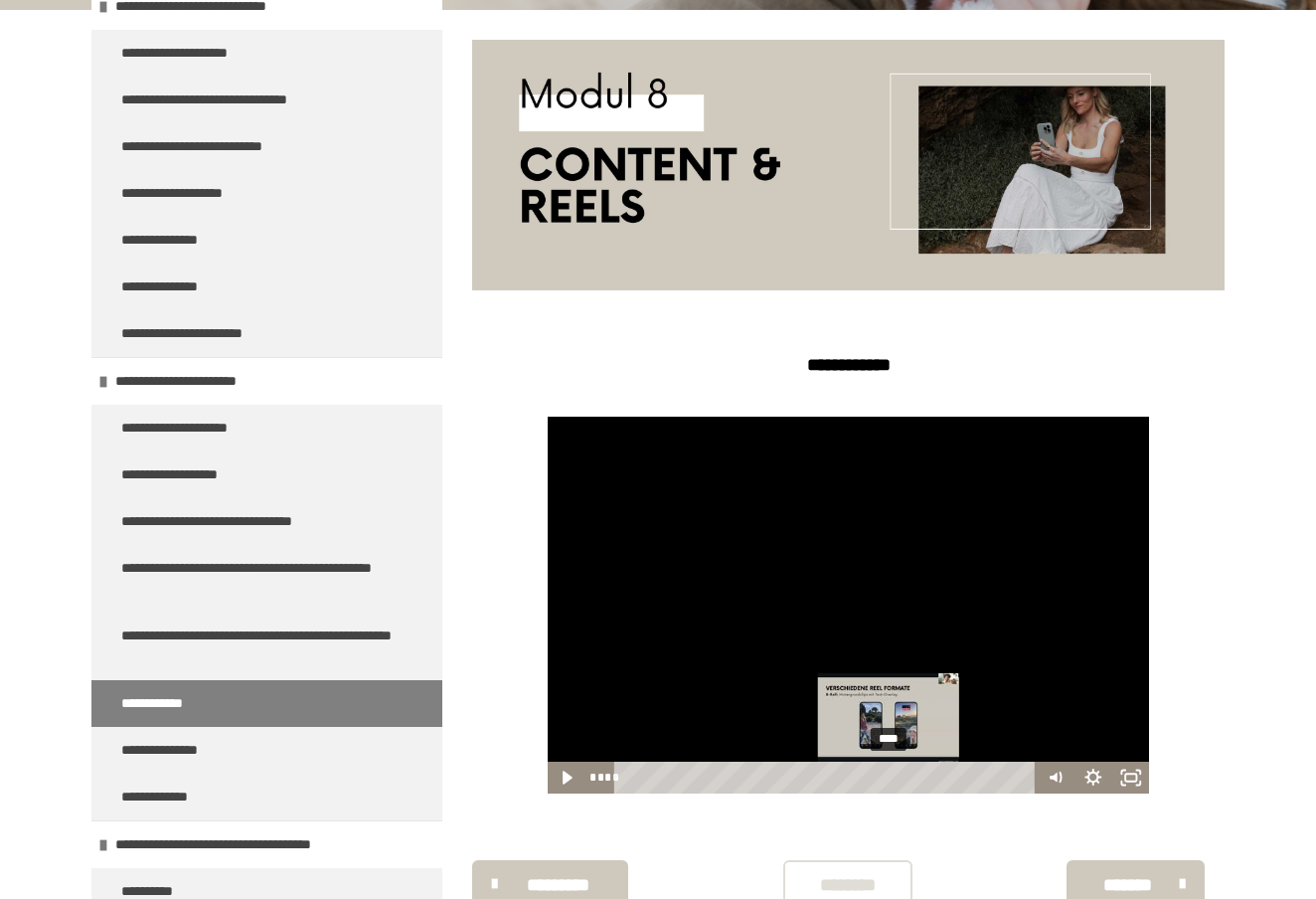click on "****" at bounding box center [828, 778] 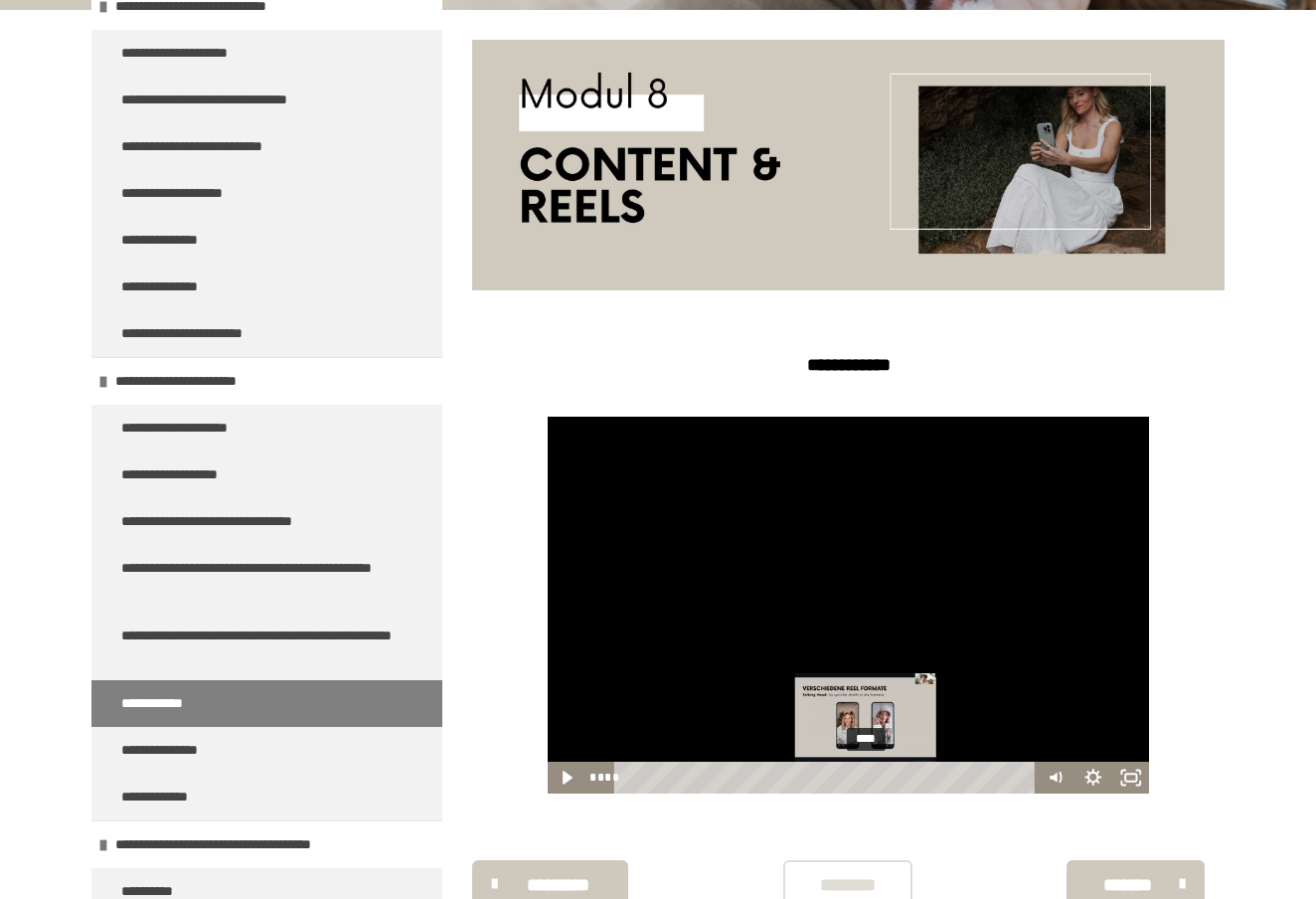click on "****" at bounding box center (828, 778) 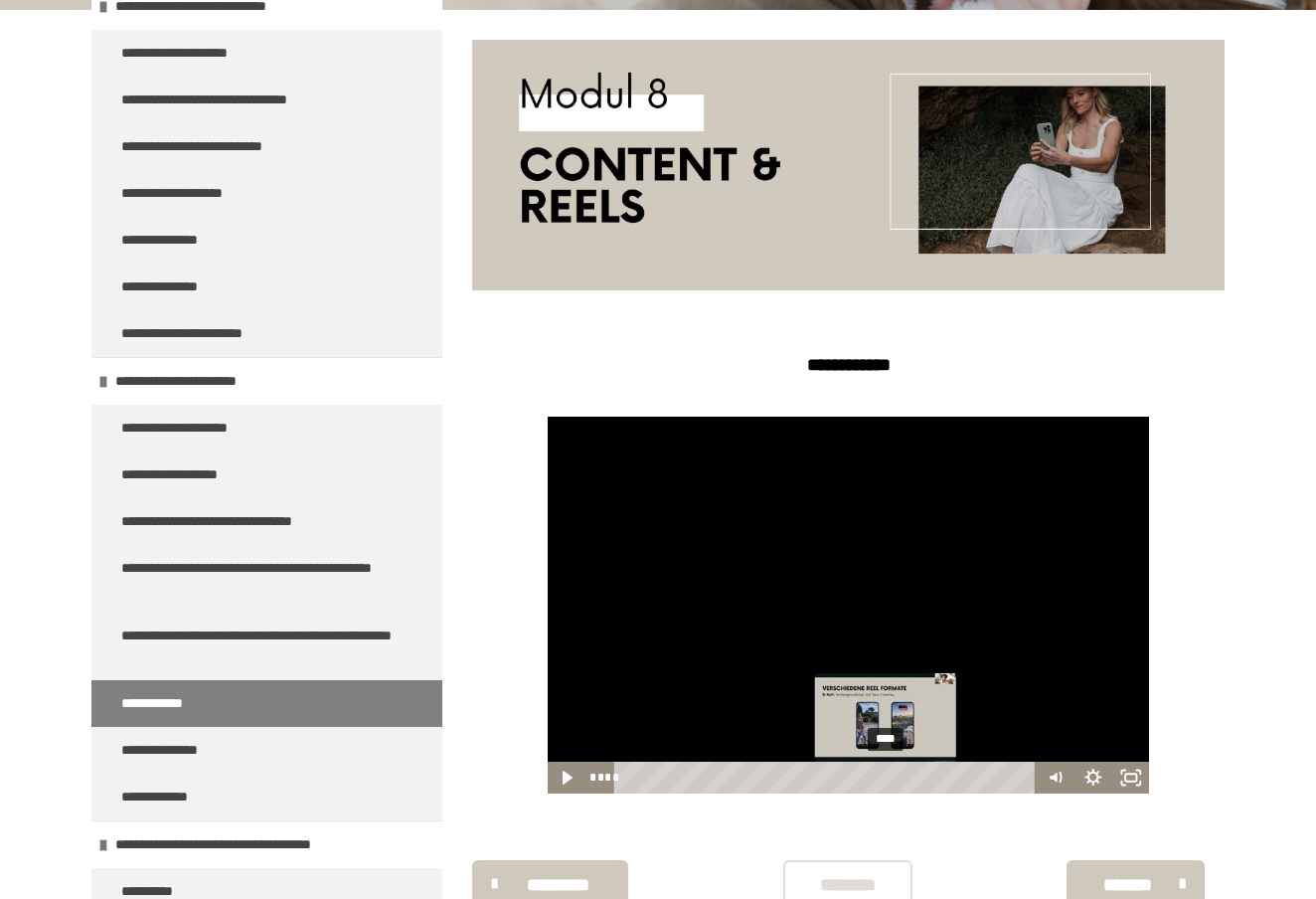 click on "****" at bounding box center (828, 778) 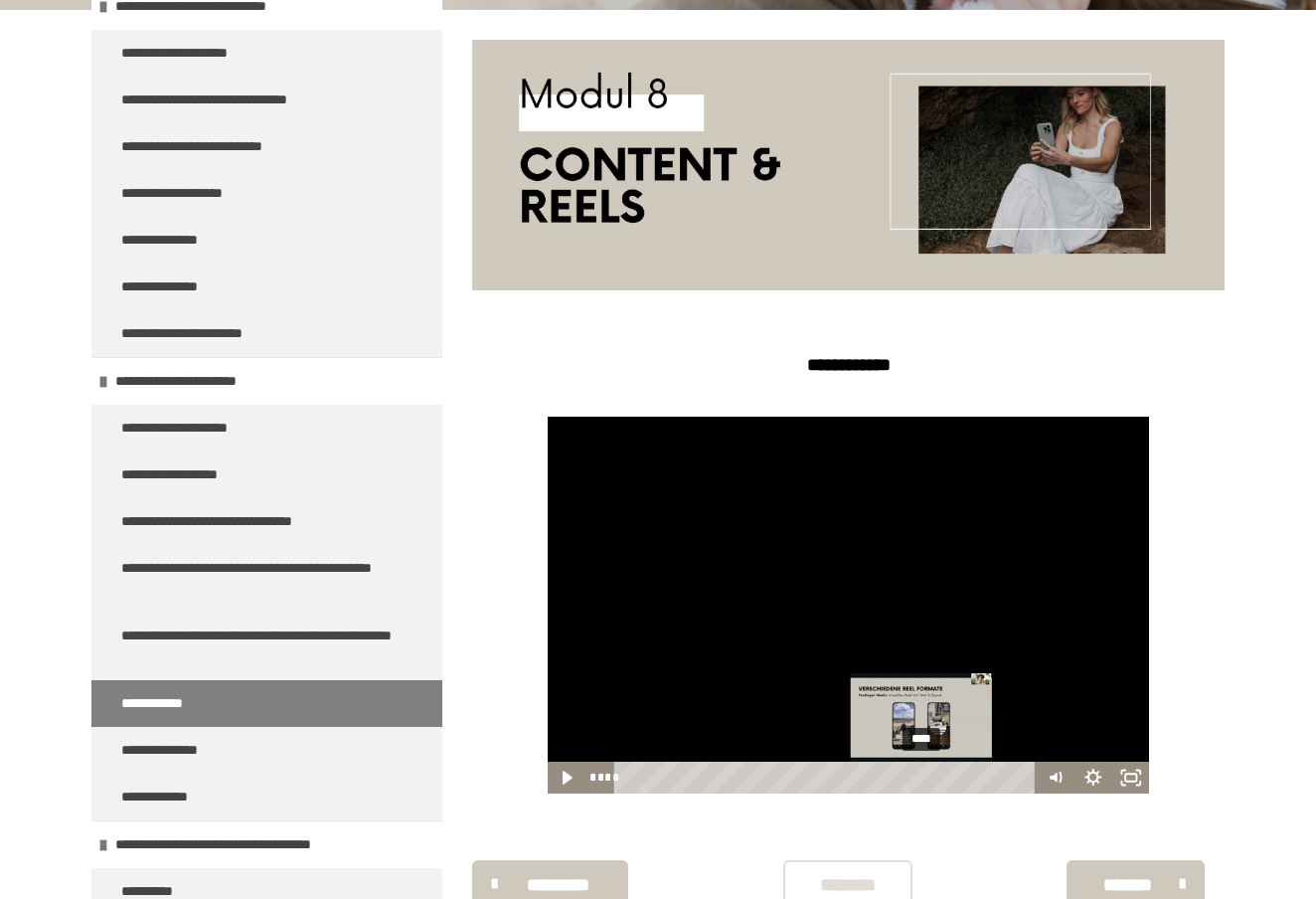 click on "****" at bounding box center (828, 778) 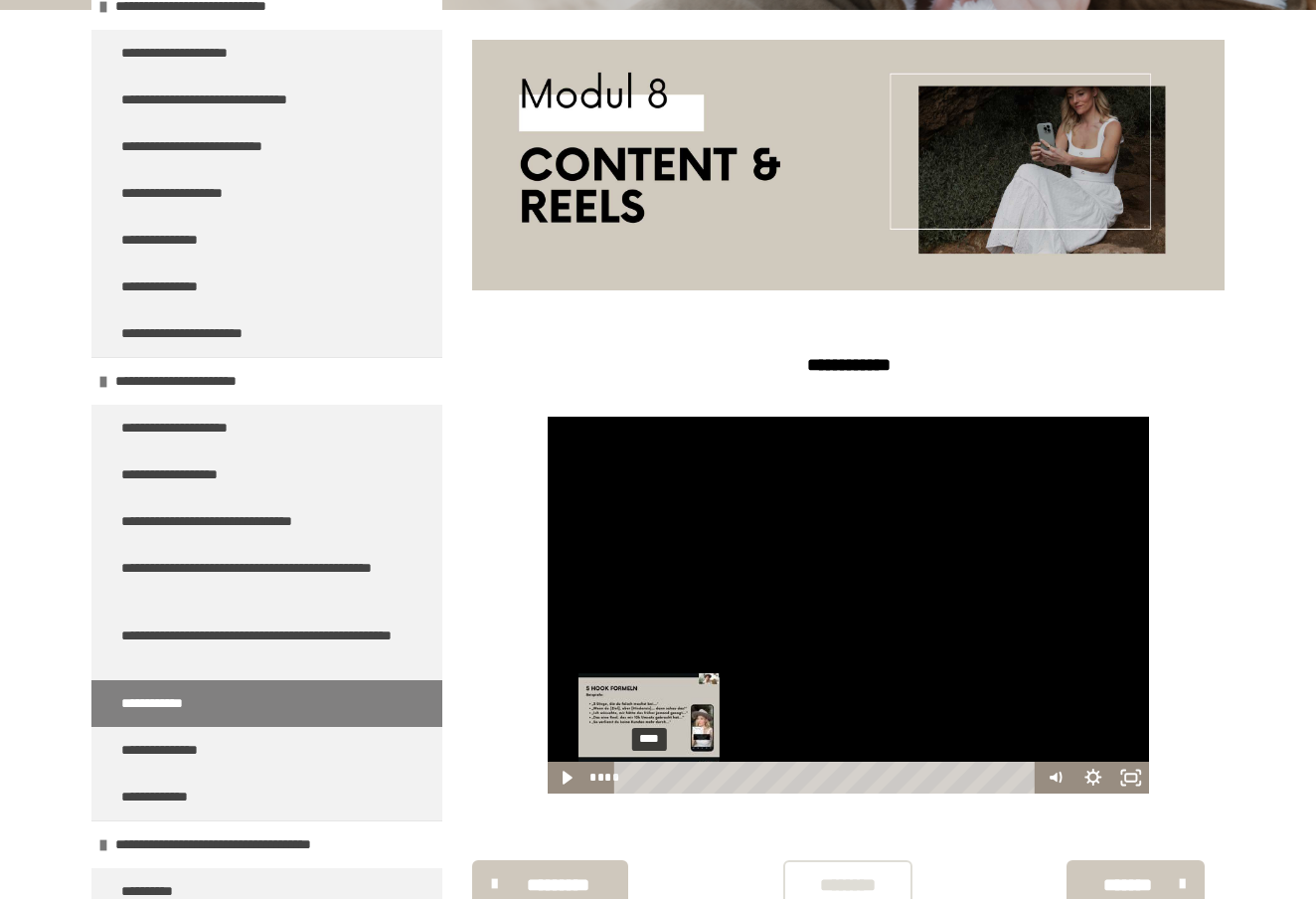 click on "****" at bounding box center [828, 778] 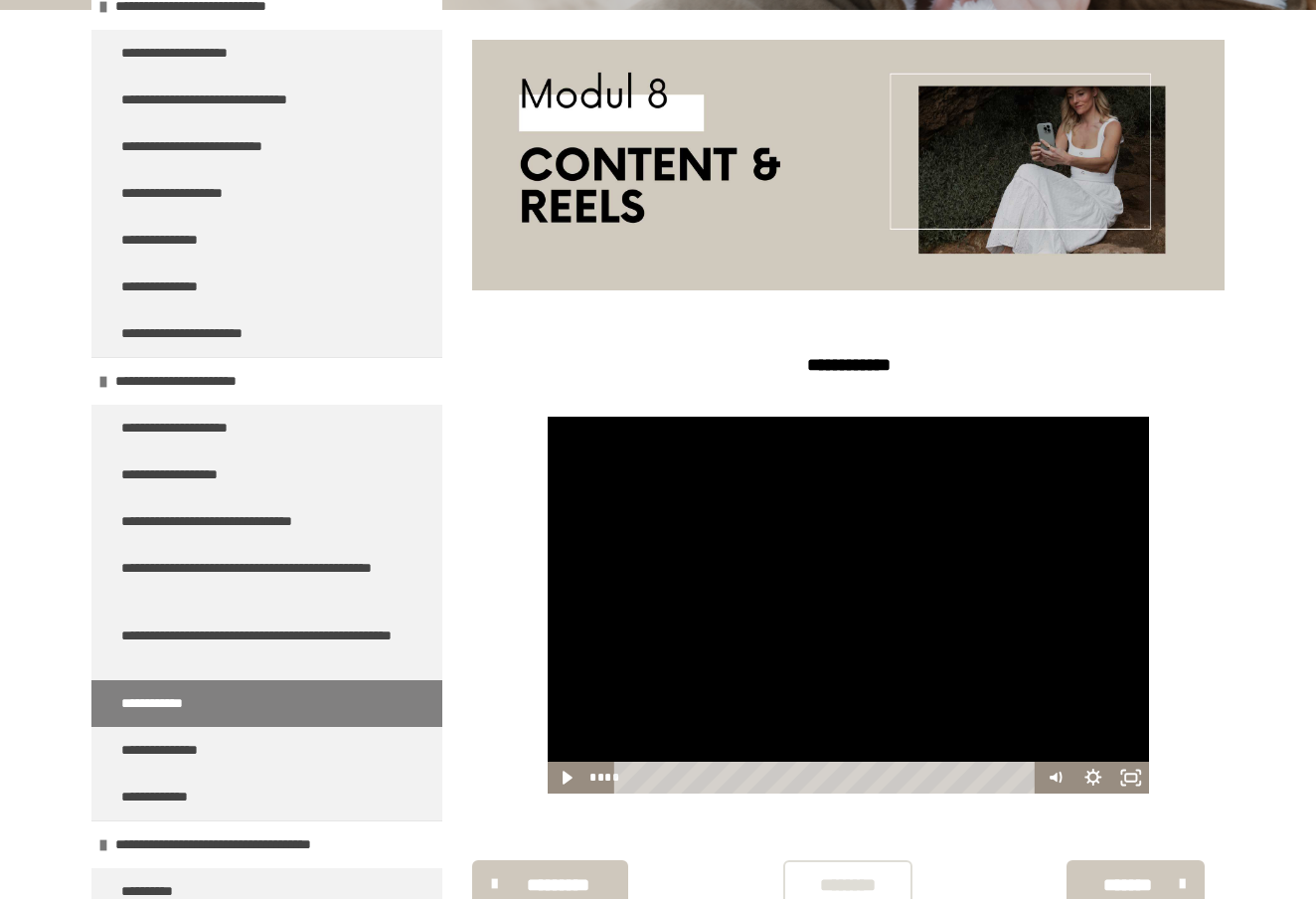 scroll, scrollTop: 292, scrollLeft: 0, axis: vertical 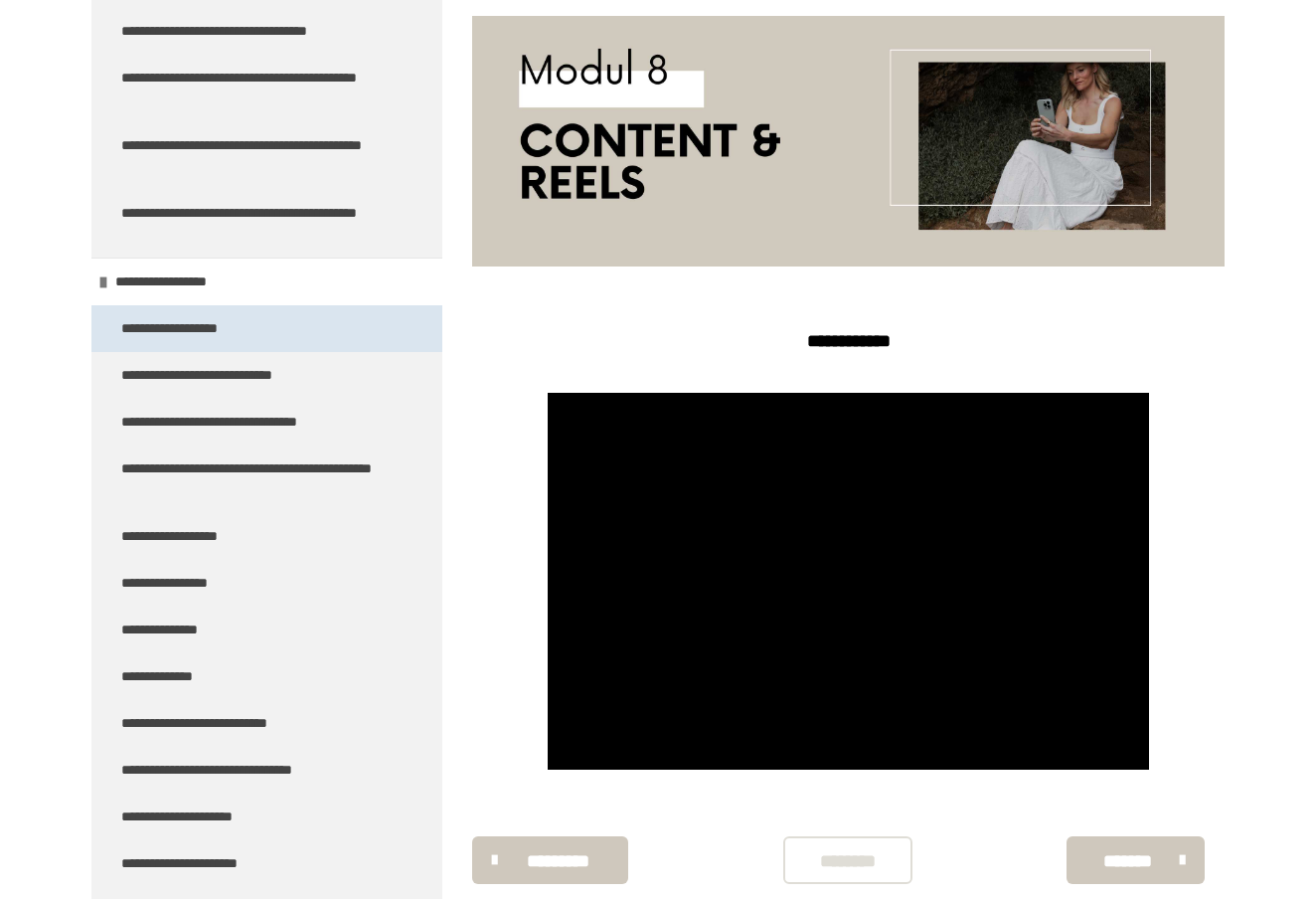 click on "**********" at bounding box center (191, 328) 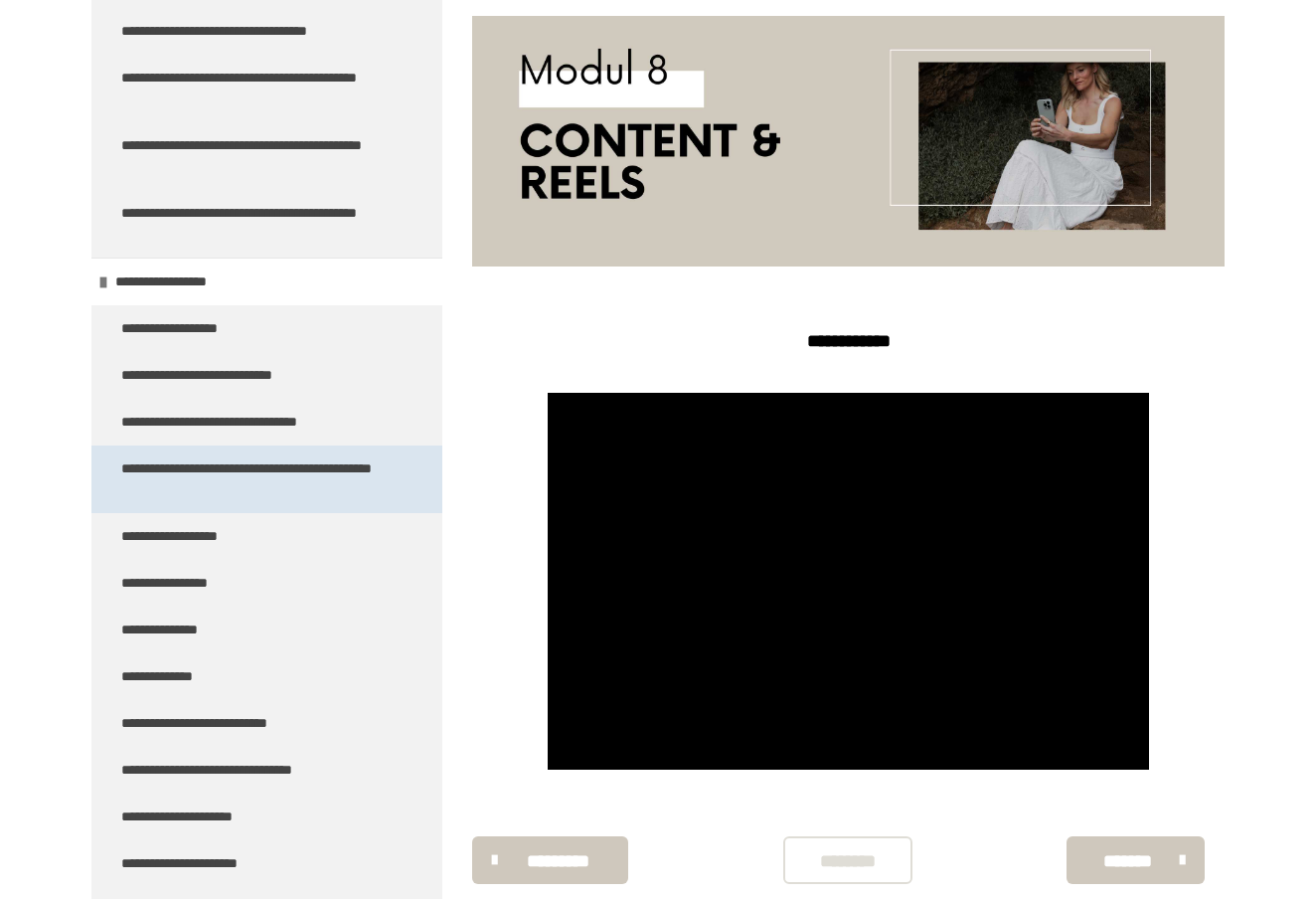 scroll, scrollTop: 269, scrollLeft: 0, axis: vertical 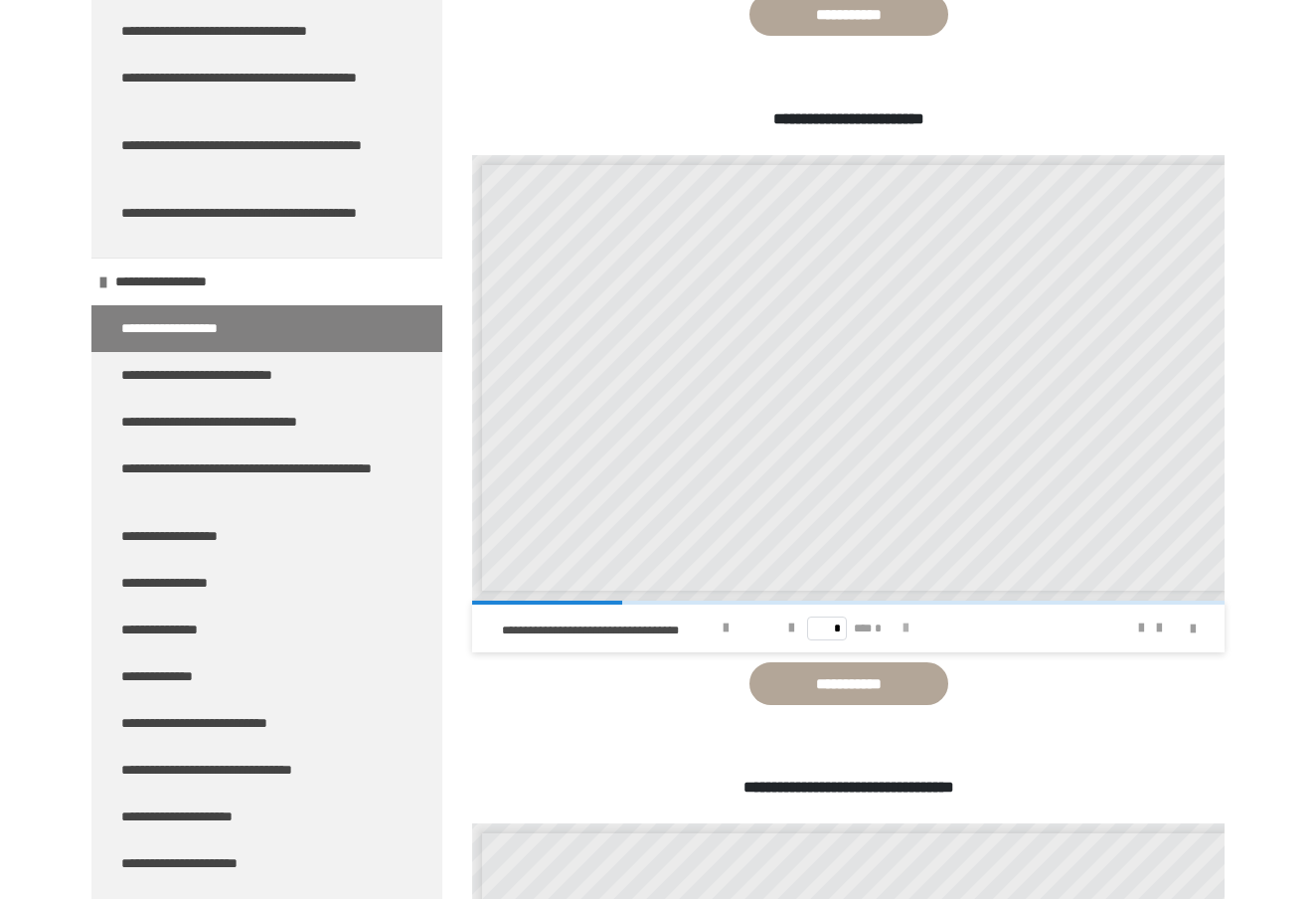 click at bounding box center [905, 629] 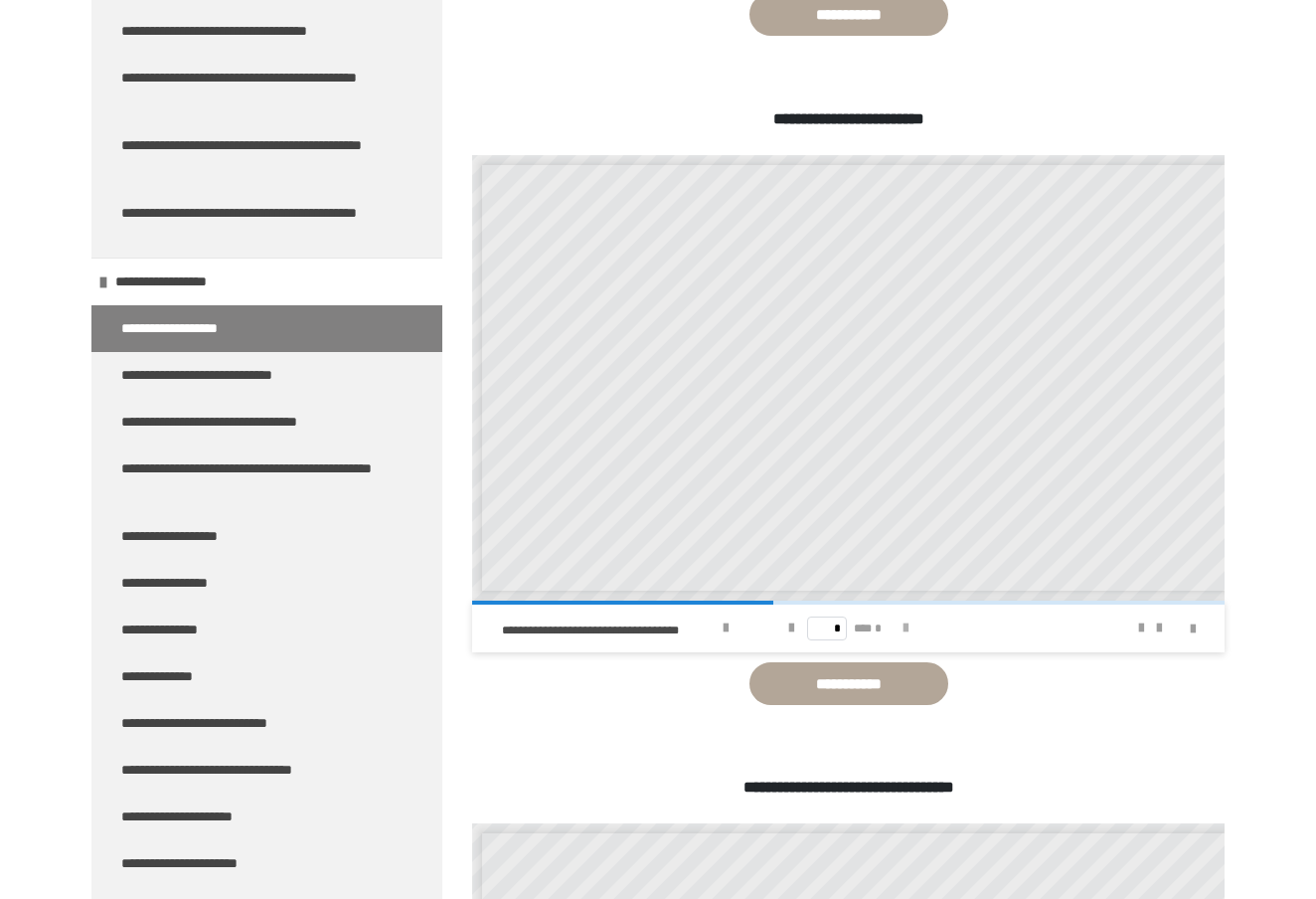 click at bounding box center [905, 629] 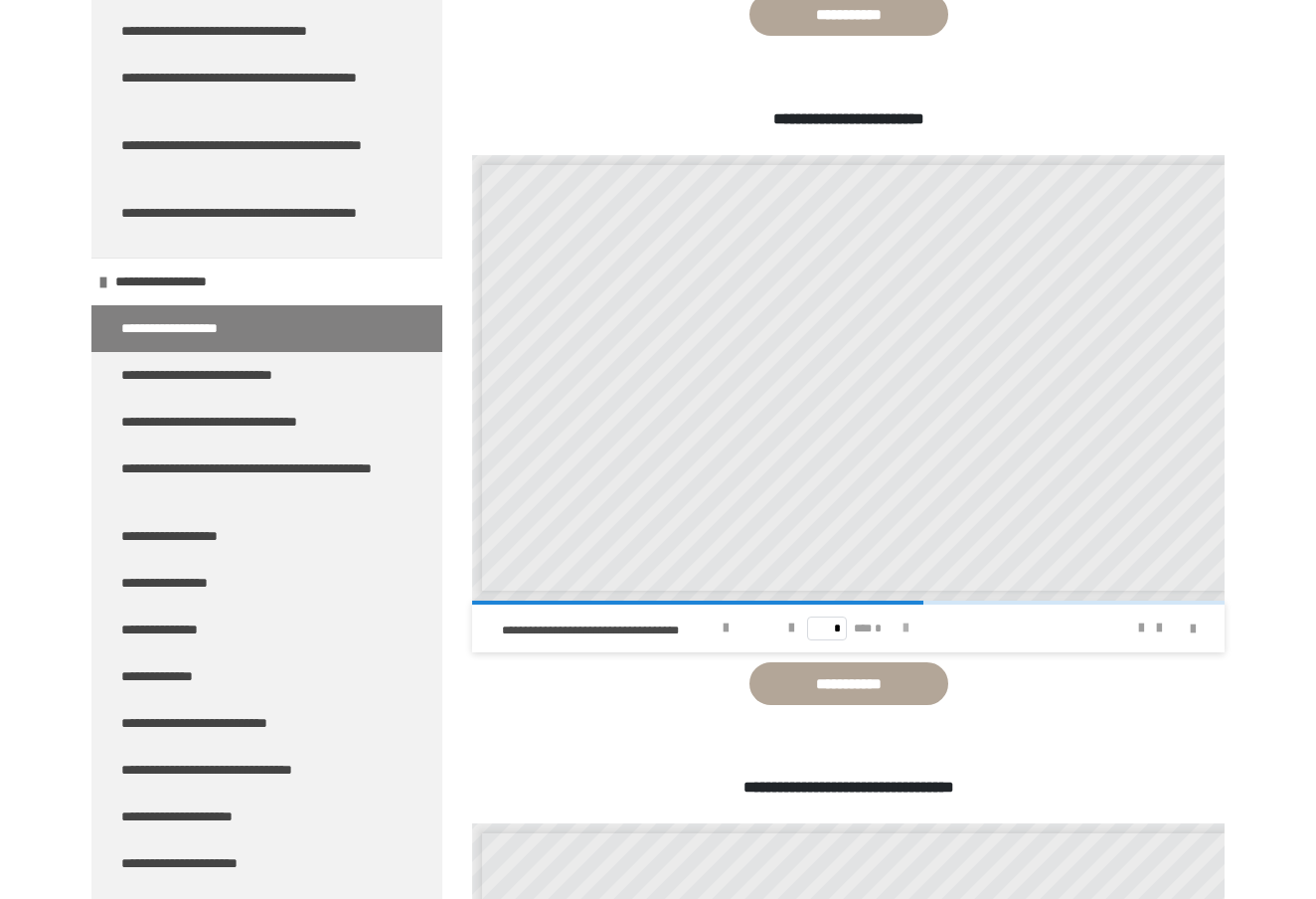 click at bounding box center [905, 629] 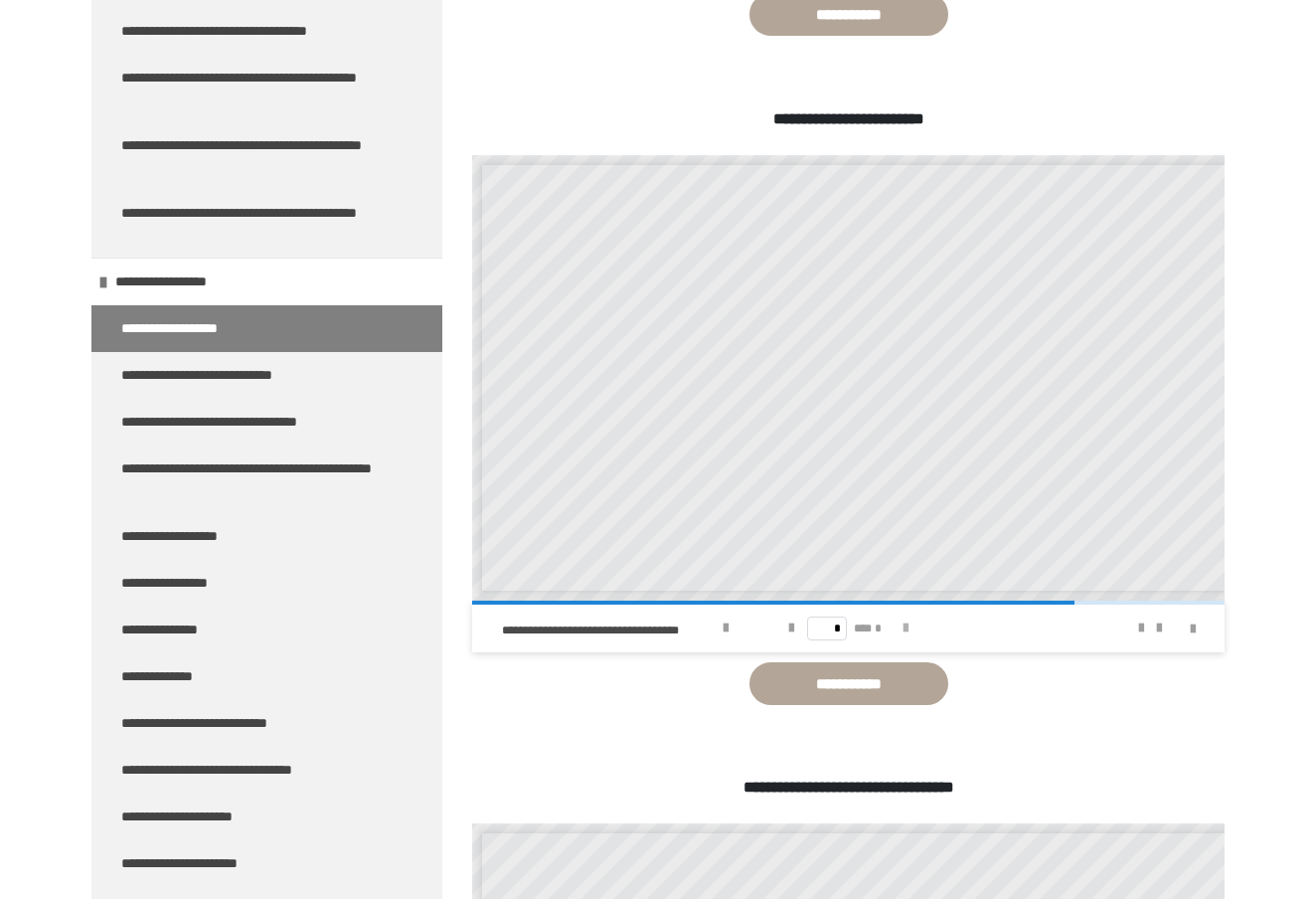 click at bounding box center [905, 629] 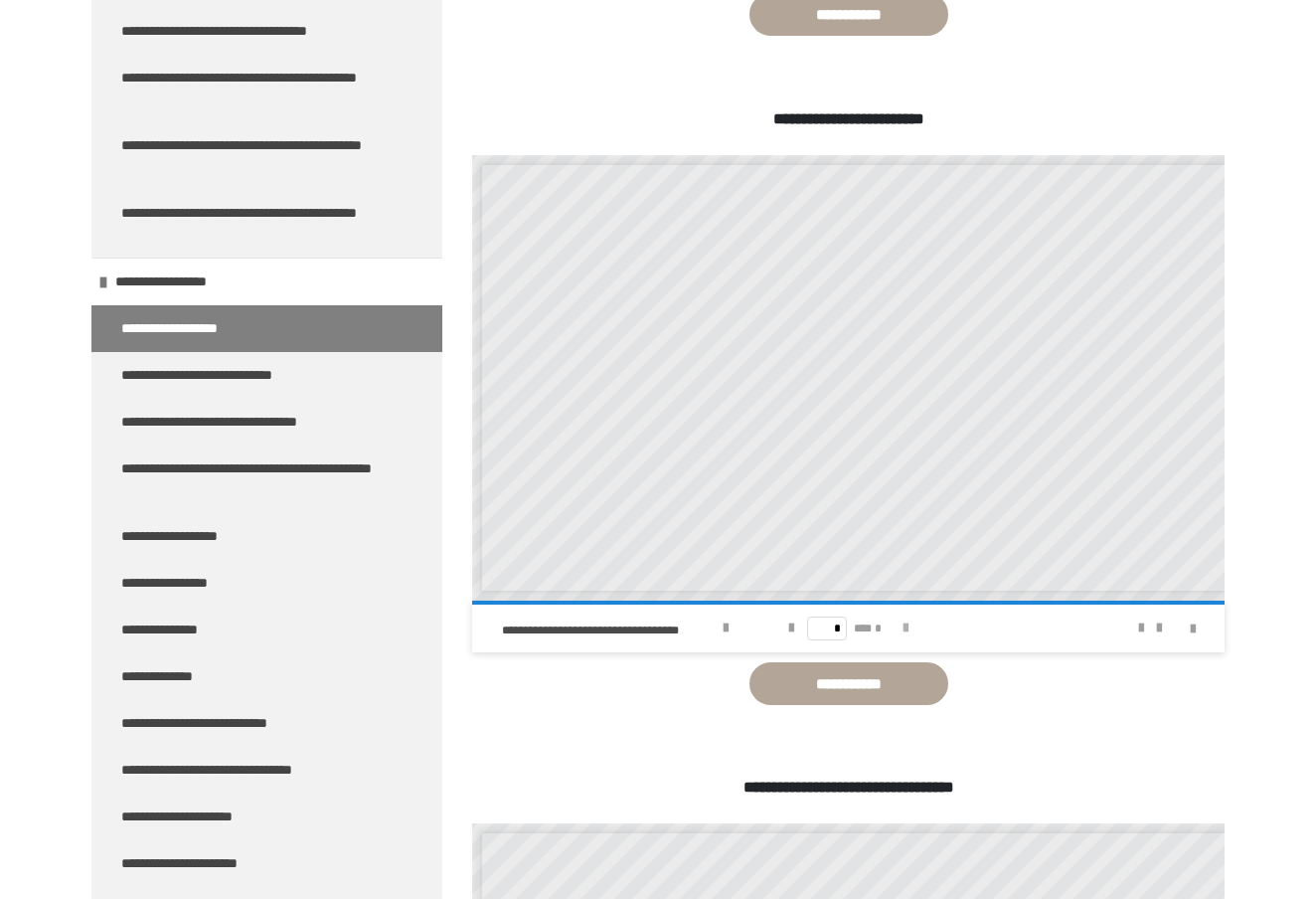 click on "* *** *" at bounding box center [848, 629] 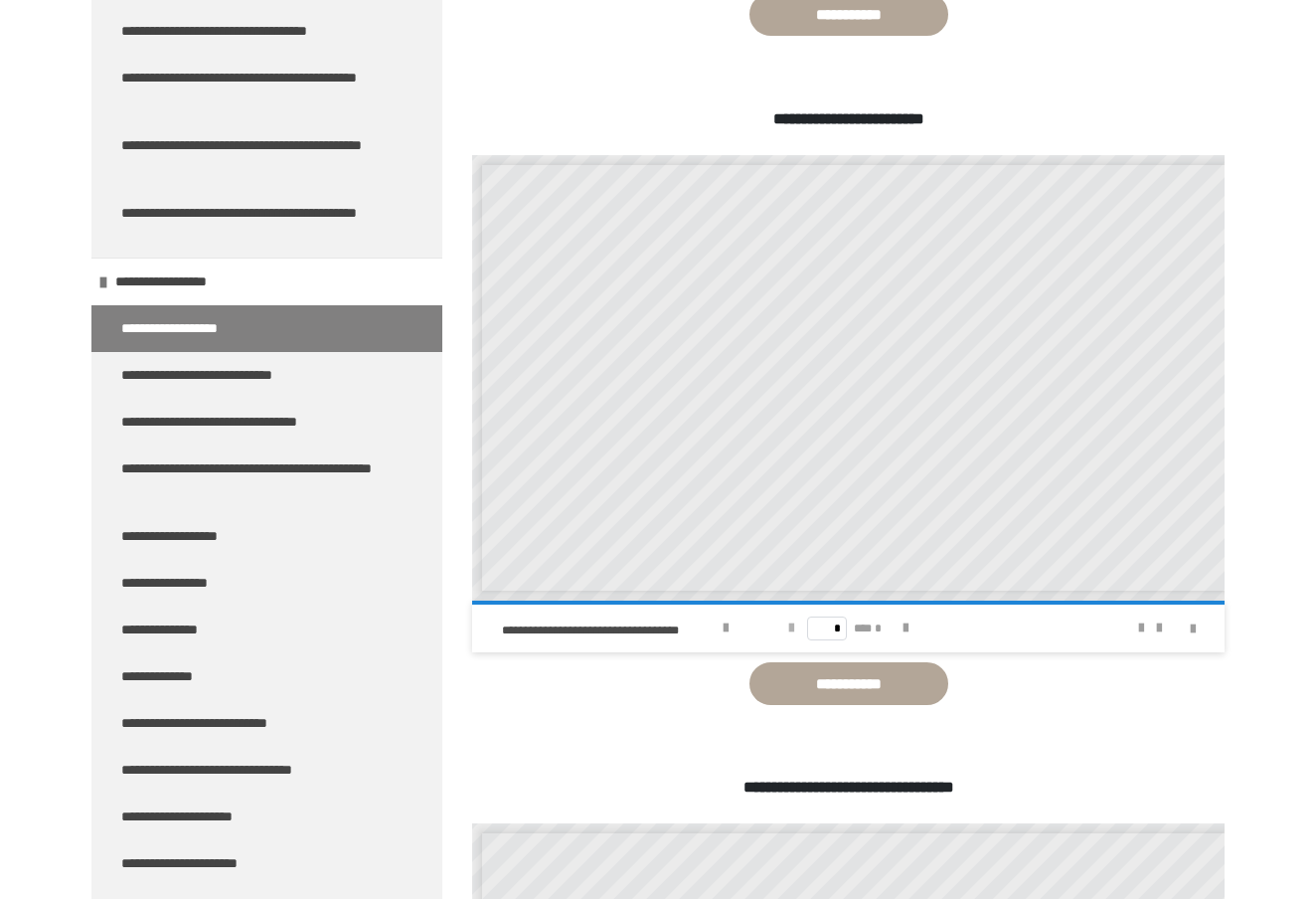 click at bounding box center (791, 629) 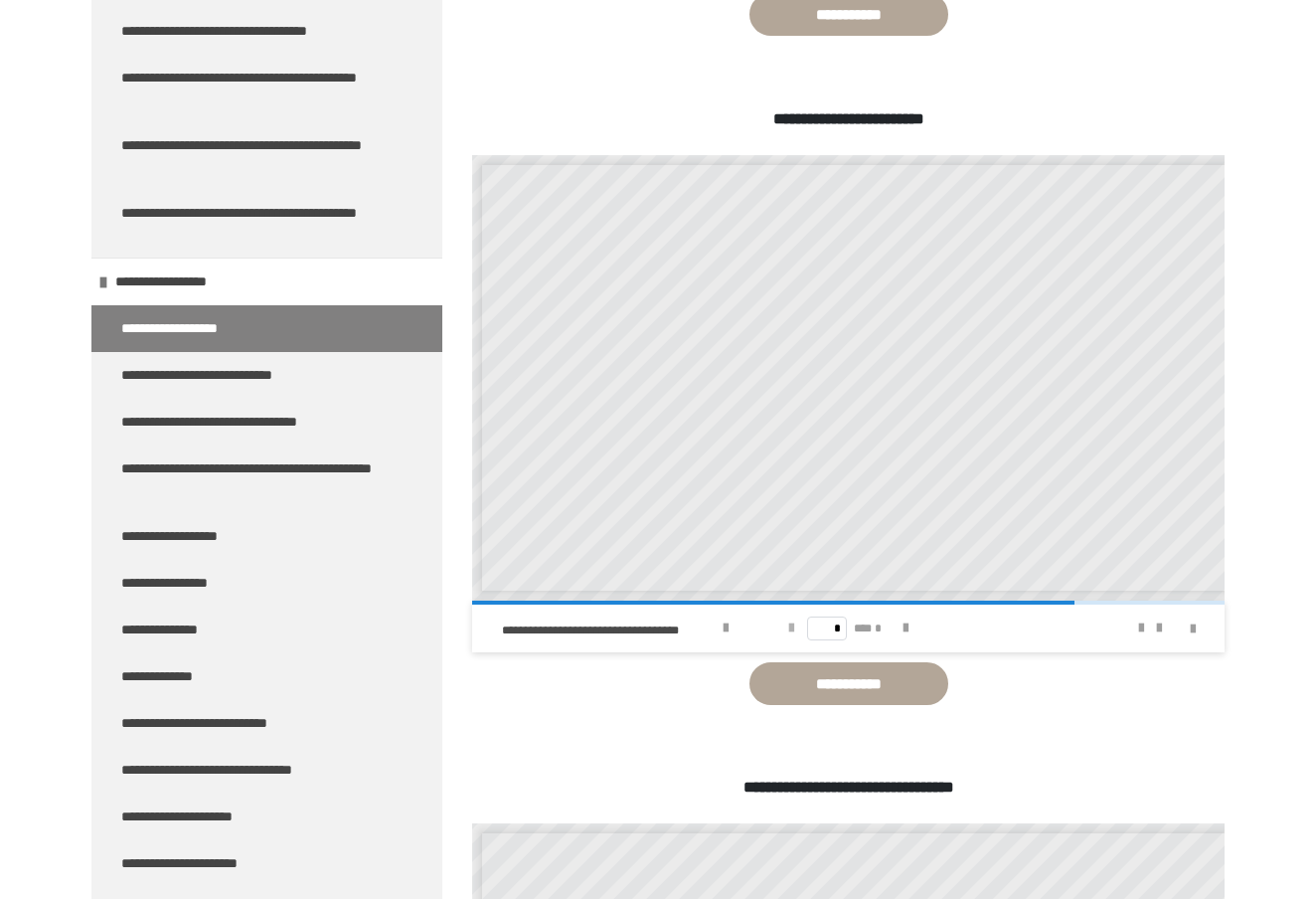 click at bounding box center [791, 629] 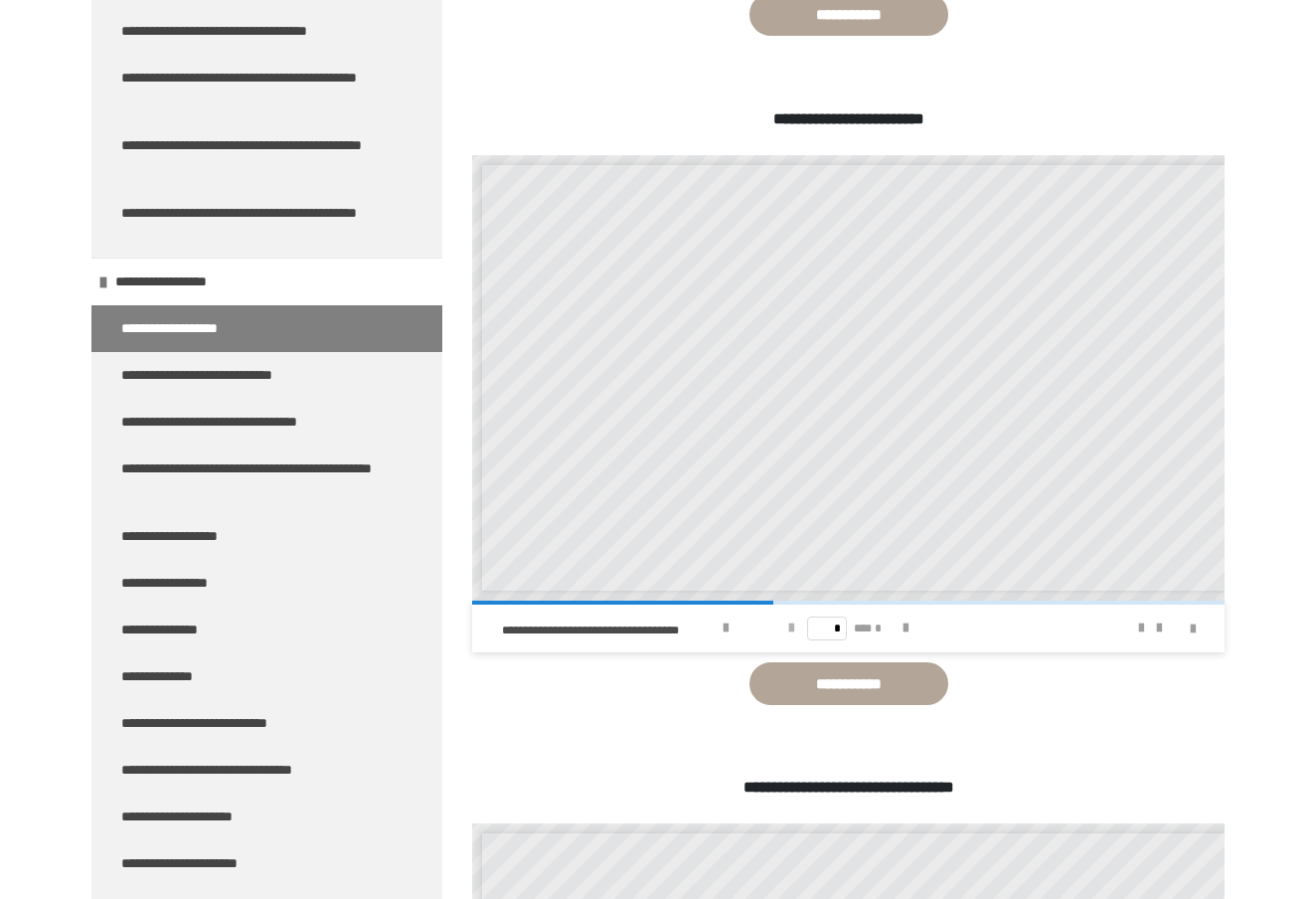 click at bounding box center (791, 629) 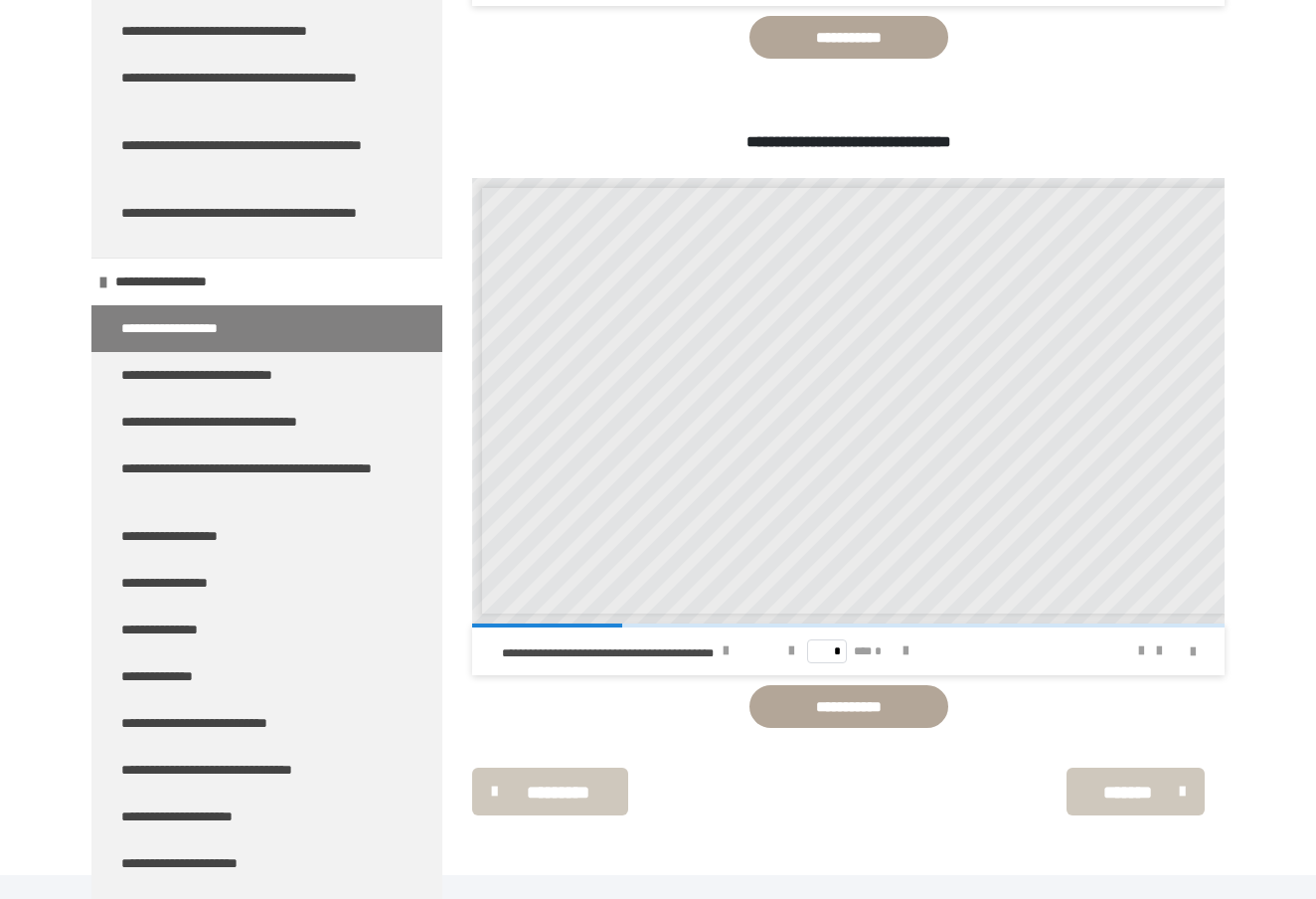 scroll, scrollTop: 4437, scrollLeft: 0, axis: vertical 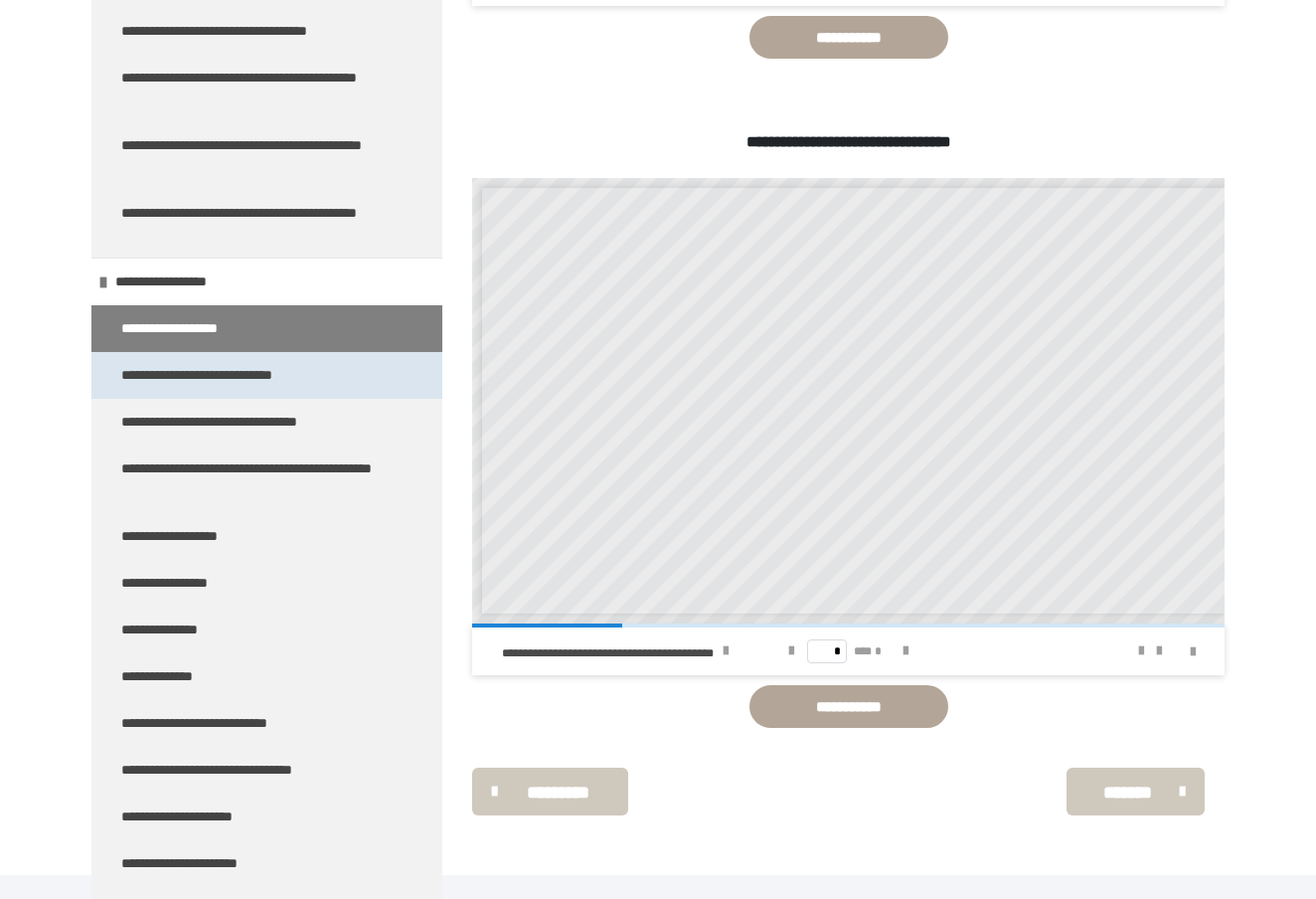 click on "**********" at bounding box center (222, 375) 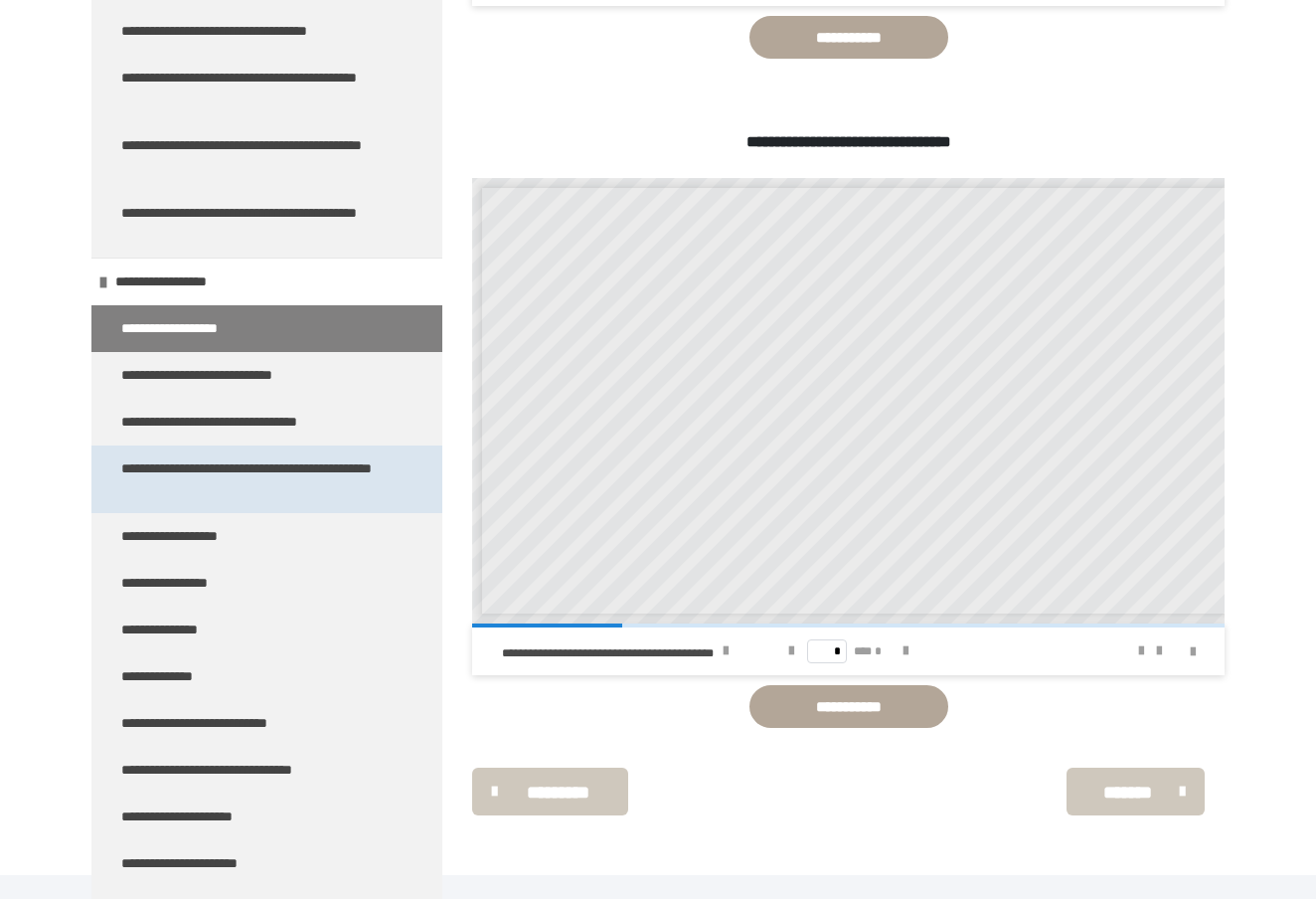 scroll, scrollTop: 269, scrollLeft: 0, axis: vertical 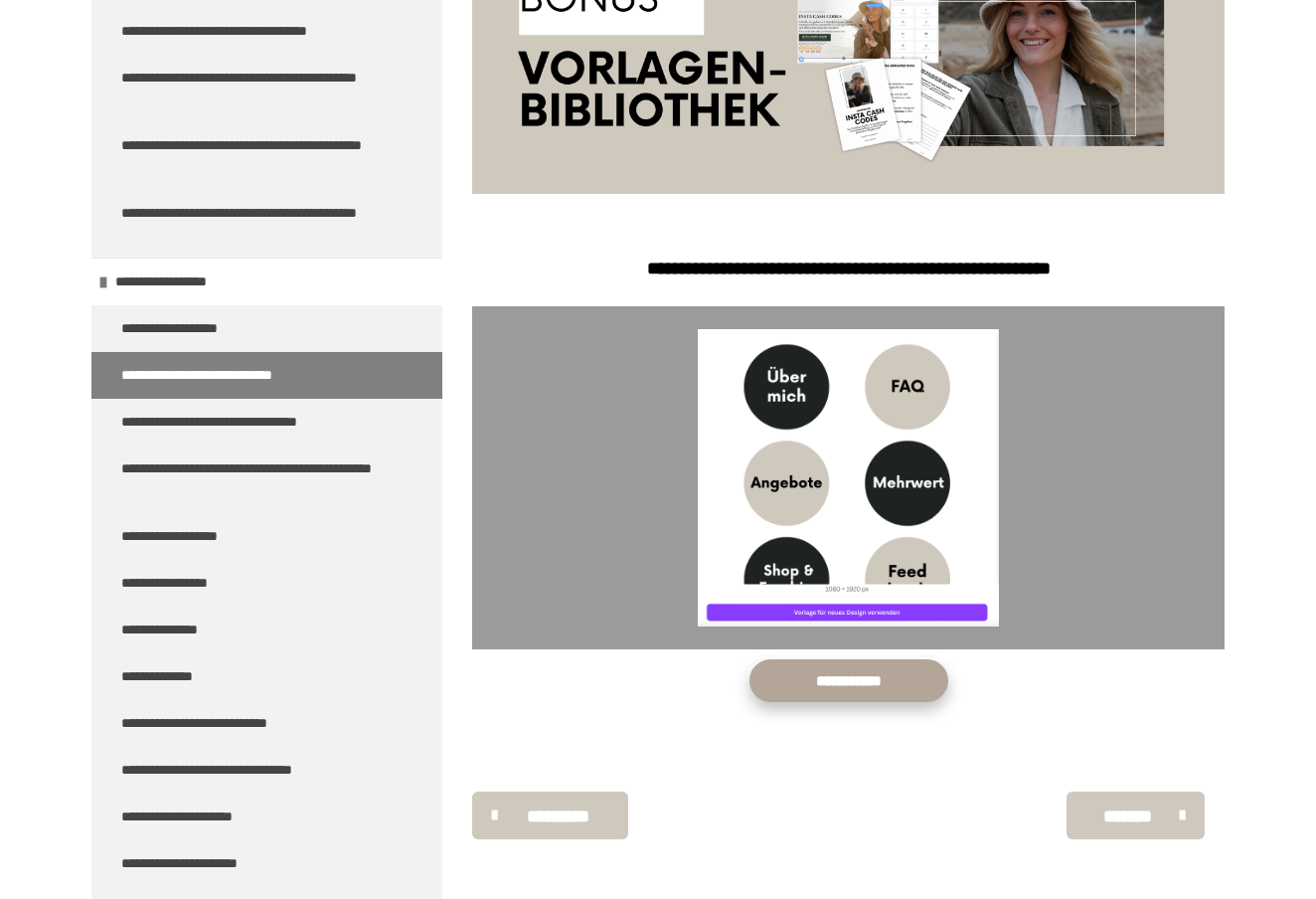 click on "**********" at bounding box center (849, 680) 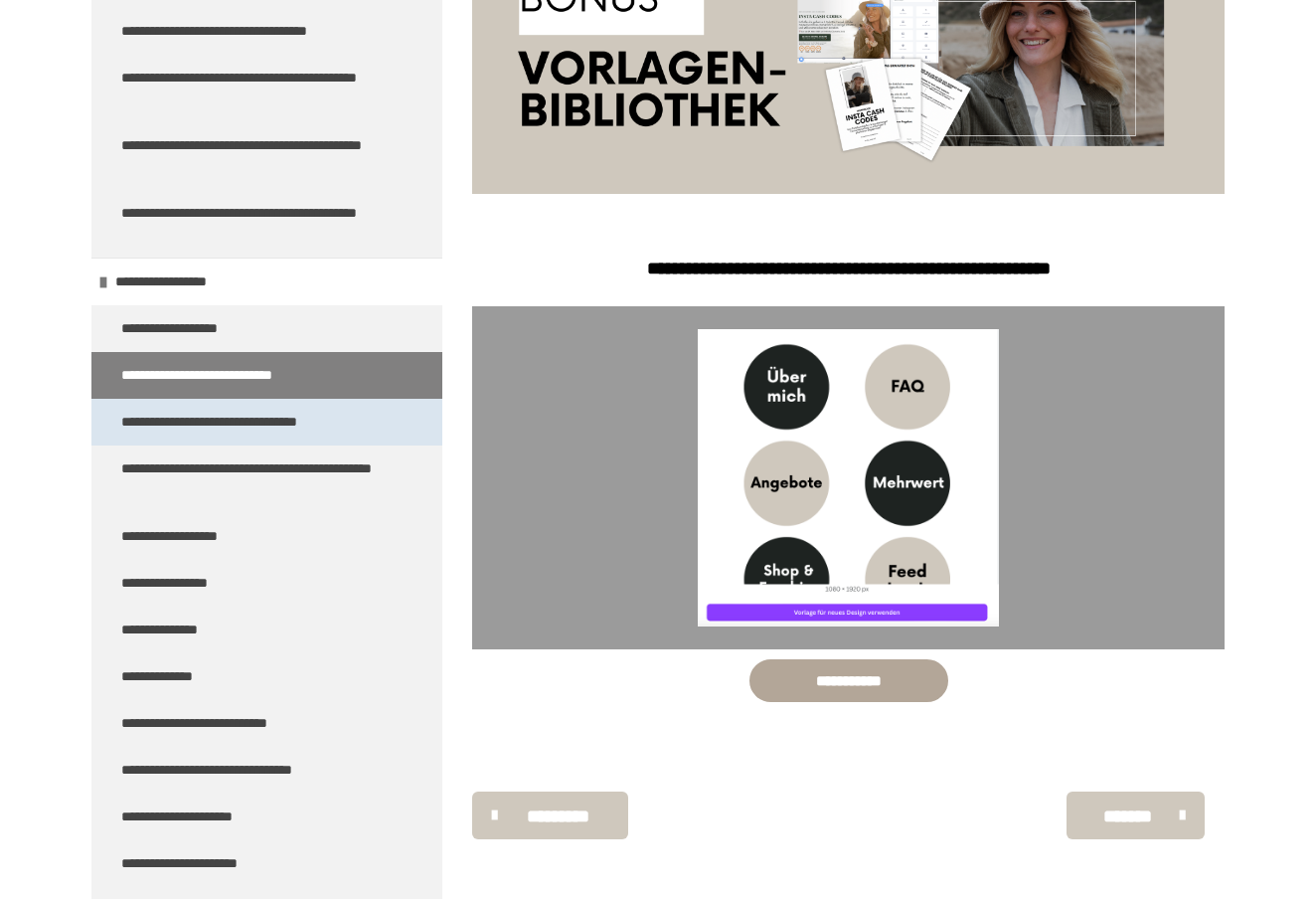 click on "**********" at bounding box center (247, 422) 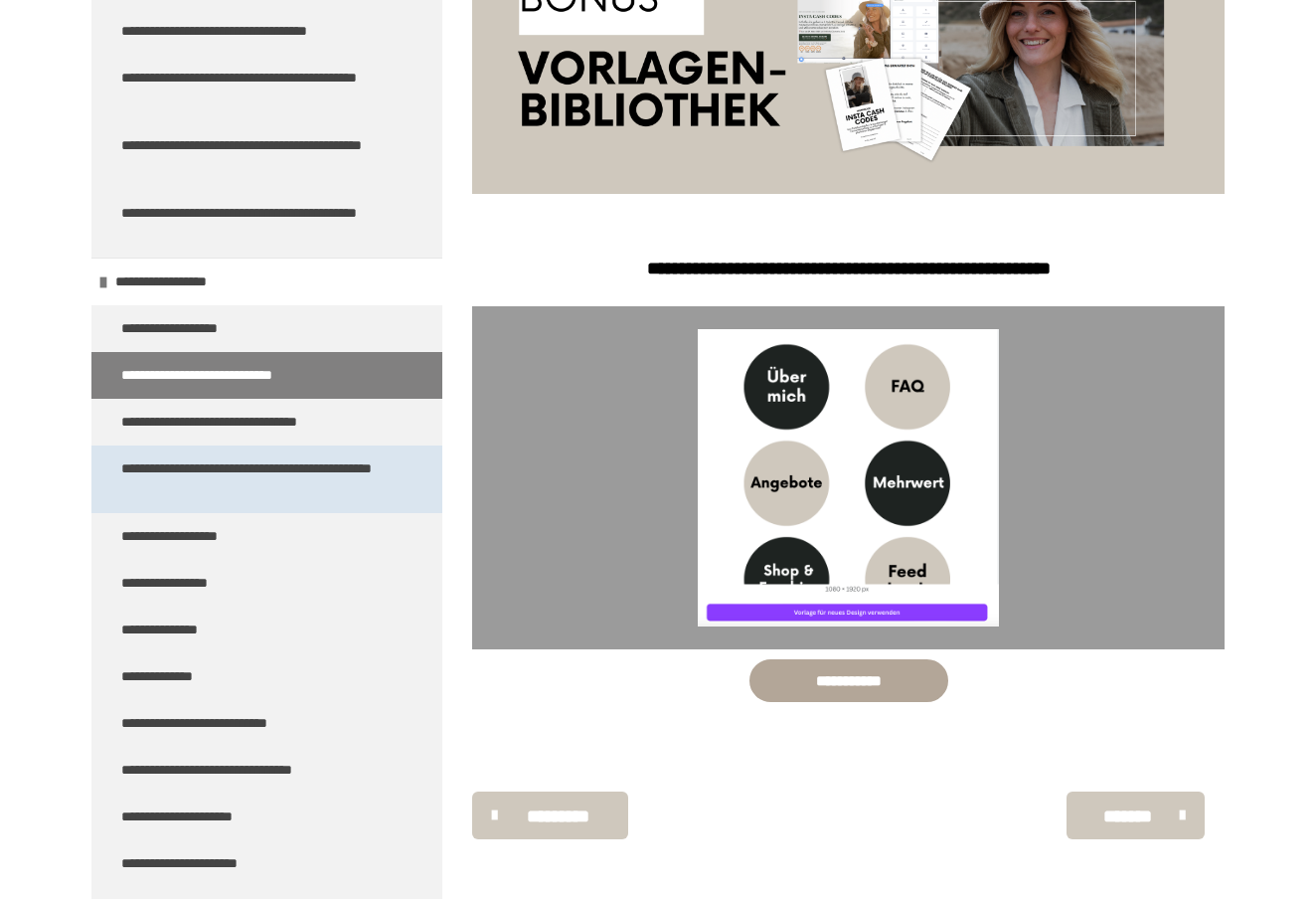 scroll, scrollTop: 269, scrollLeft: 0, axis: vertical 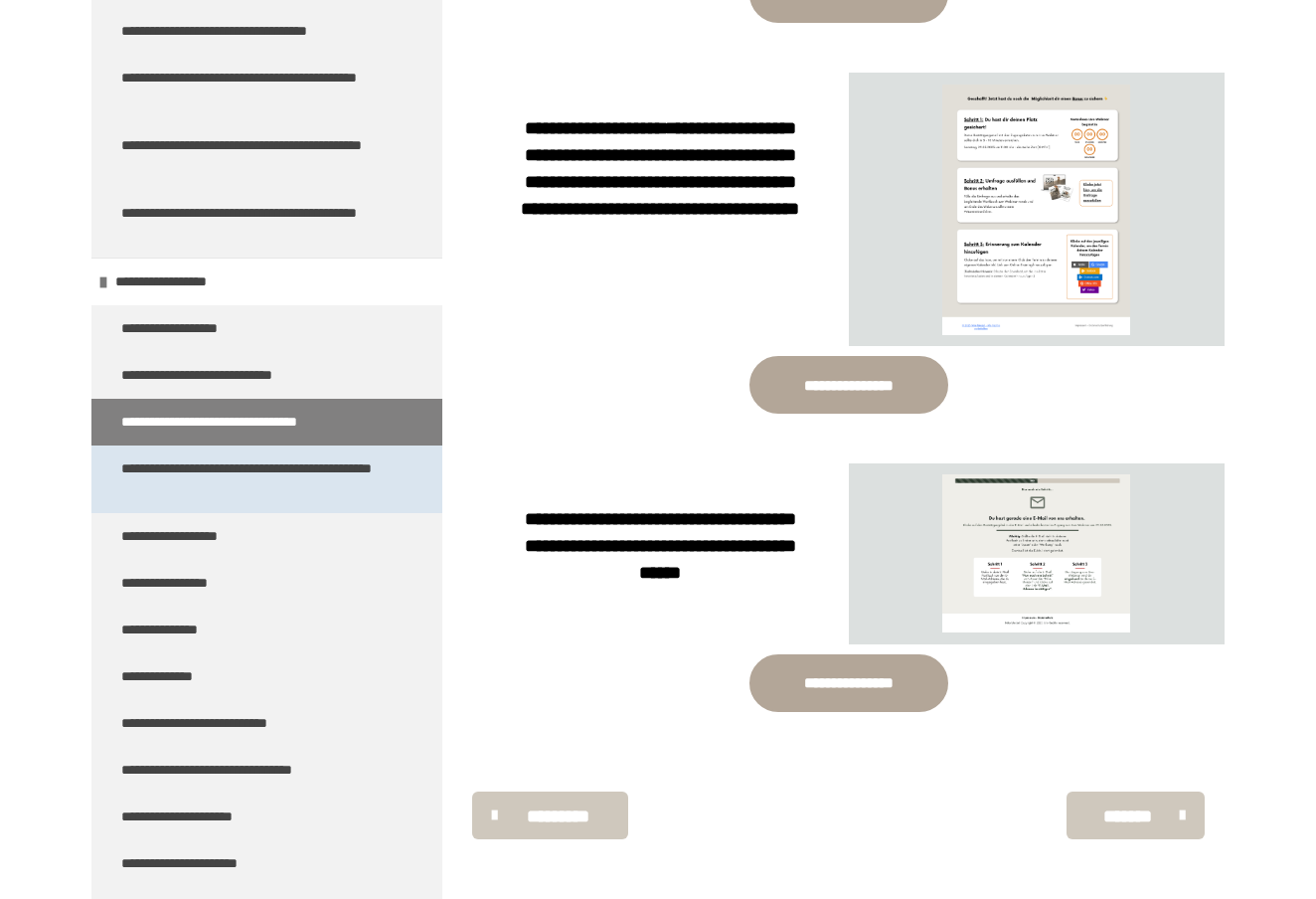 click on "**********" at bounding box center (258, 479) 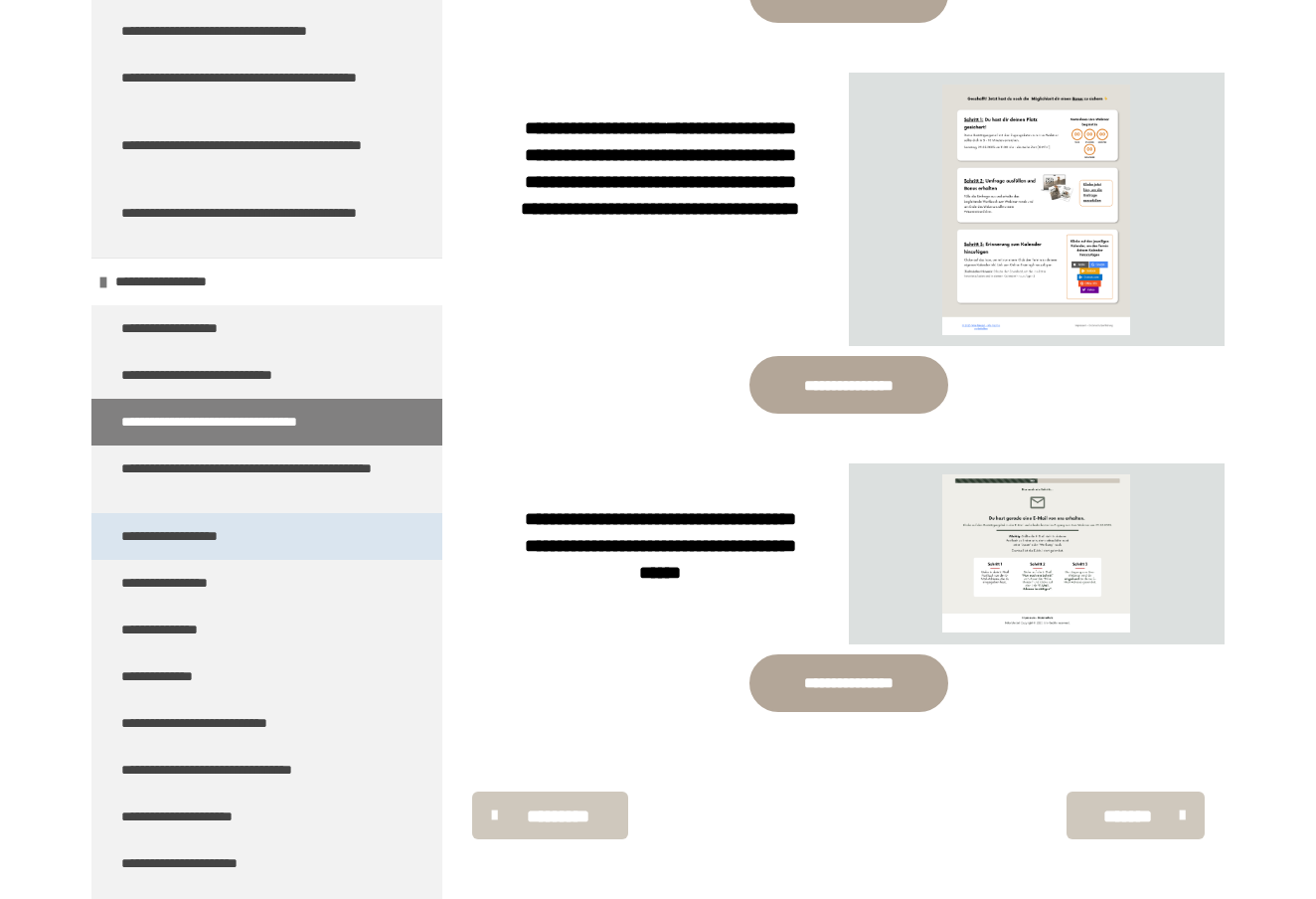 scroll, scrollTop: 269, scrollLeft: 0, axis: vertical 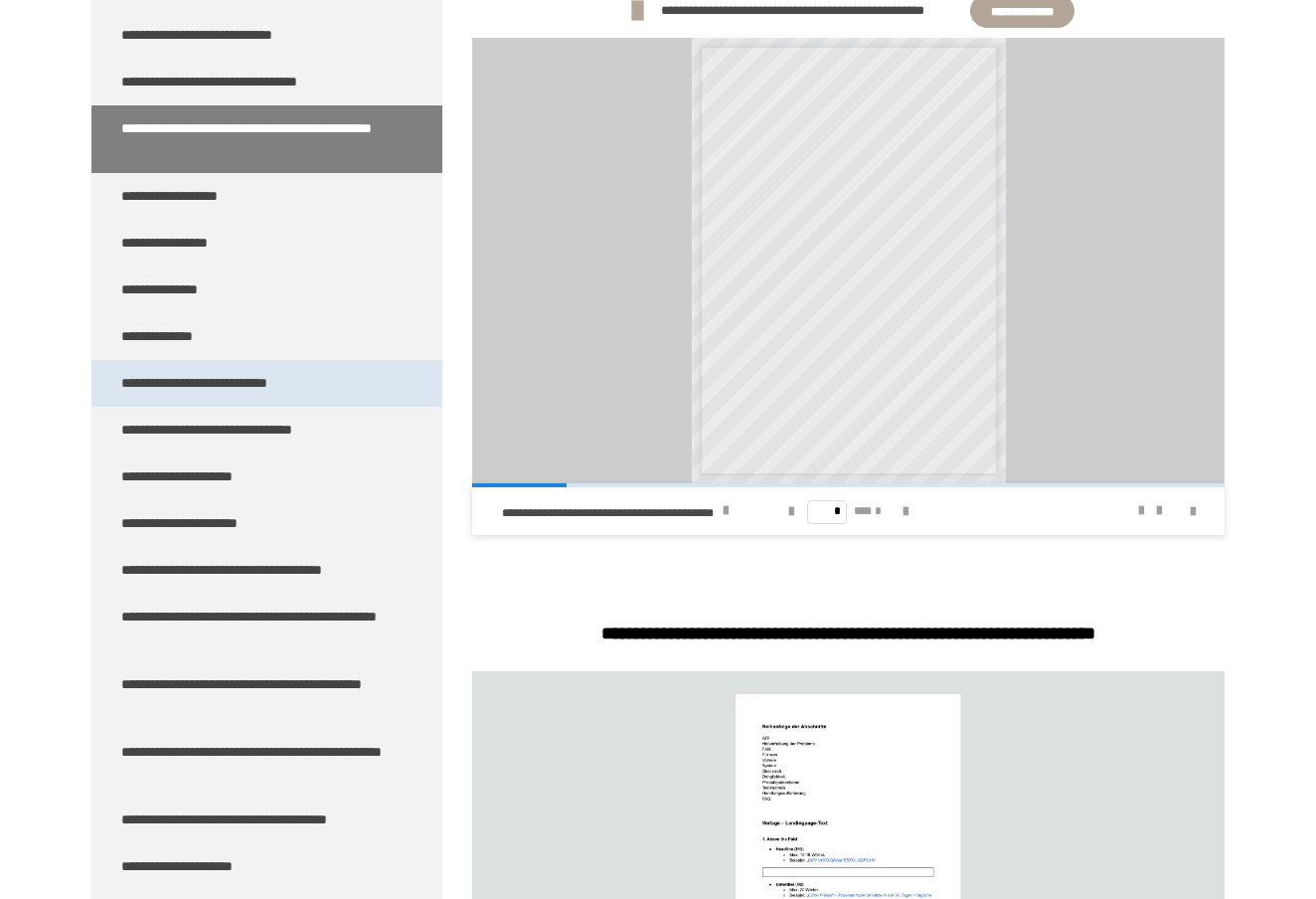 click on "**********" at bounding box center [222, 383] 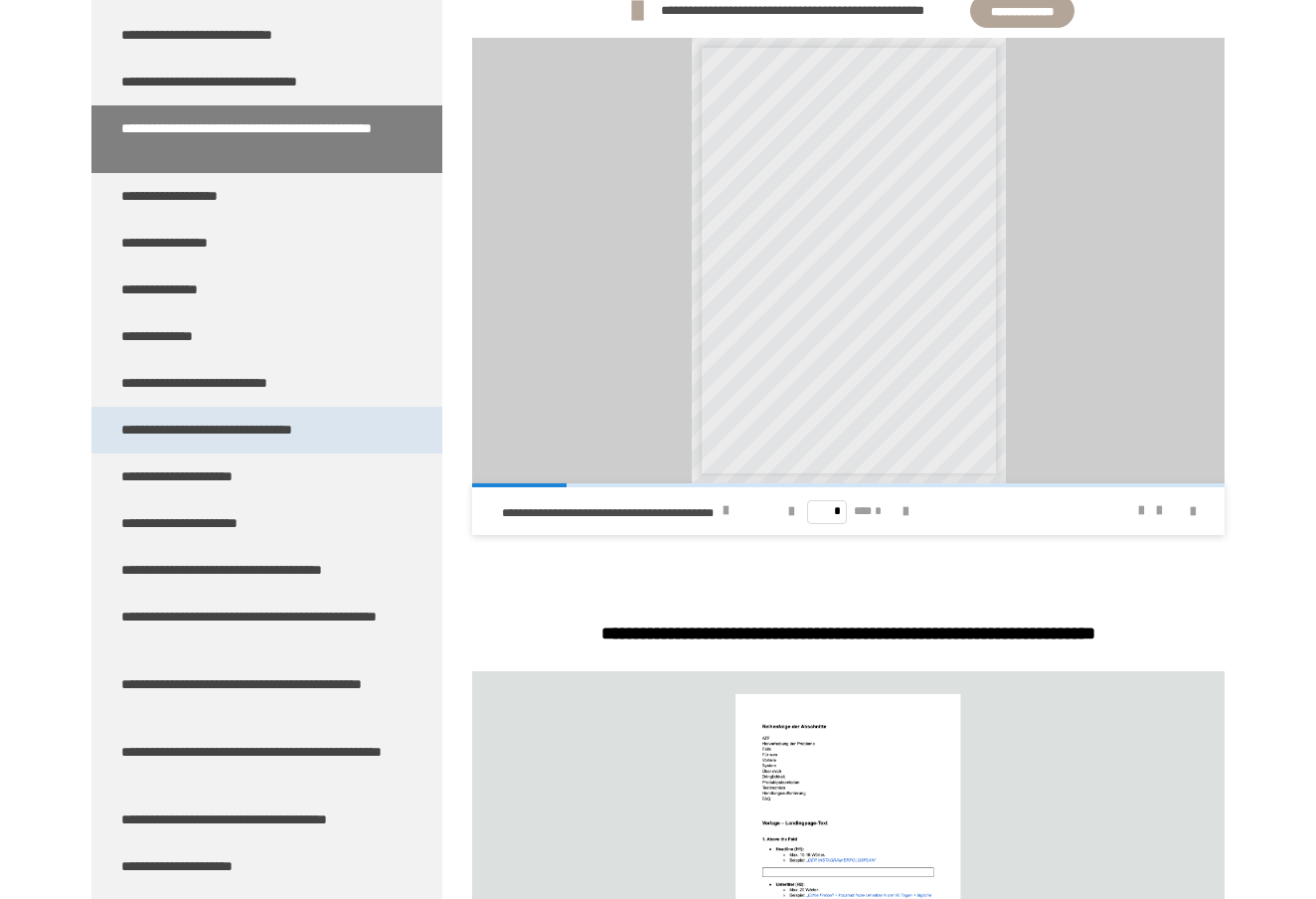 scroll, scrollTop: 269, scrollLeft: 0, axis: vertical 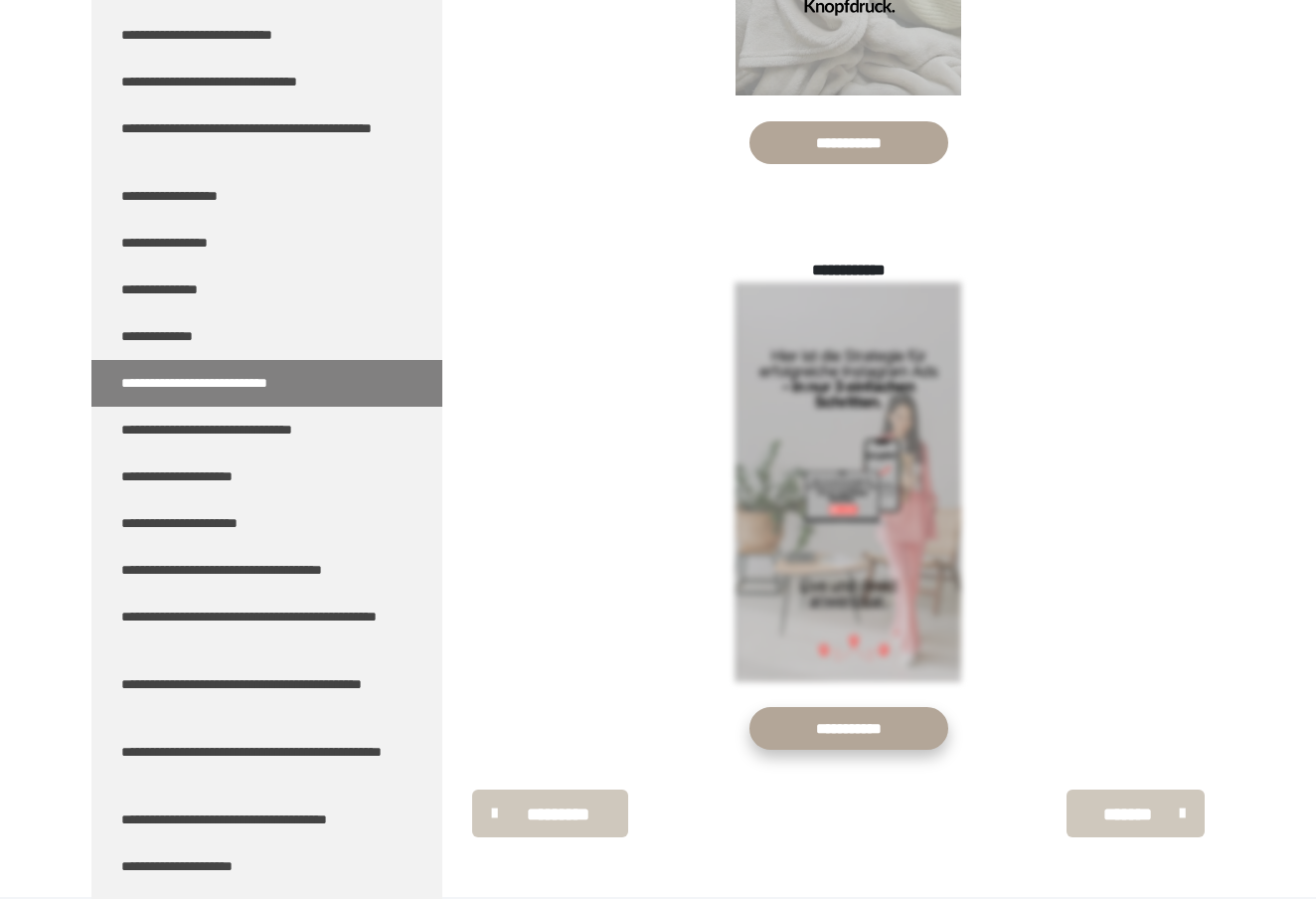 click on "**********" at bounding box center (849, 728) 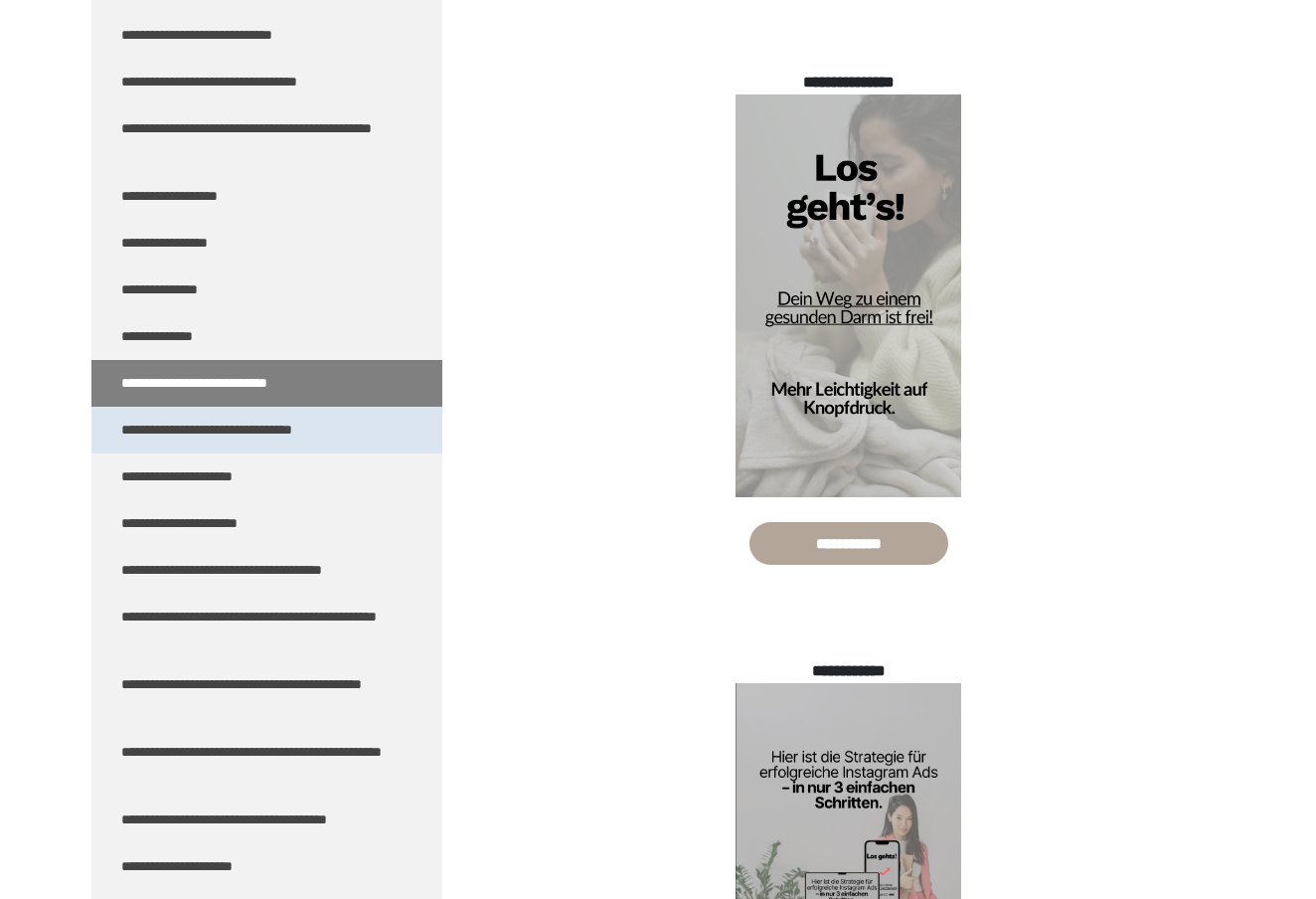 click on "**********" at bounding box center [234, 430] 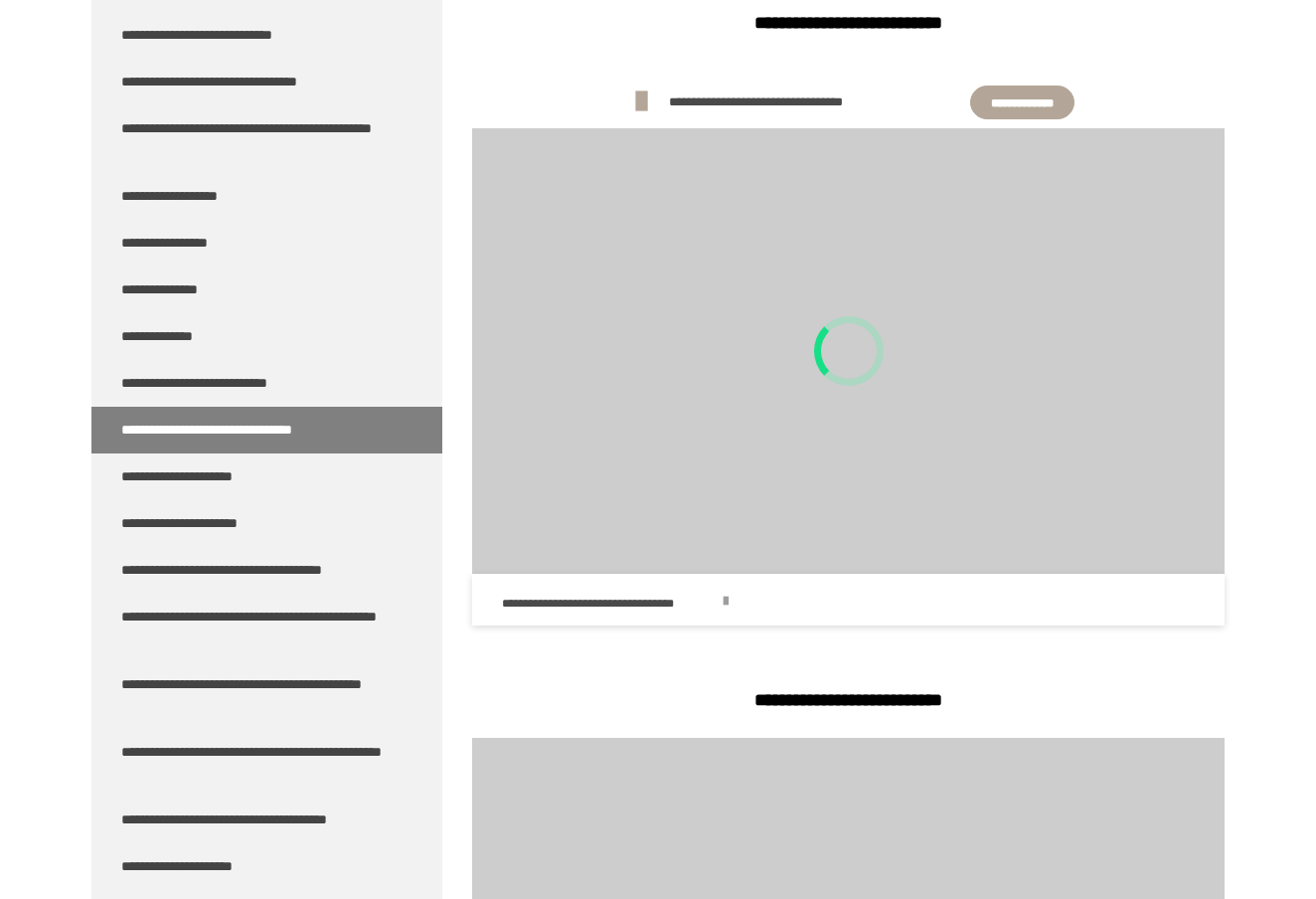 scroll, scrollTop: 1749, scrollLeft: 0, axis: vertical 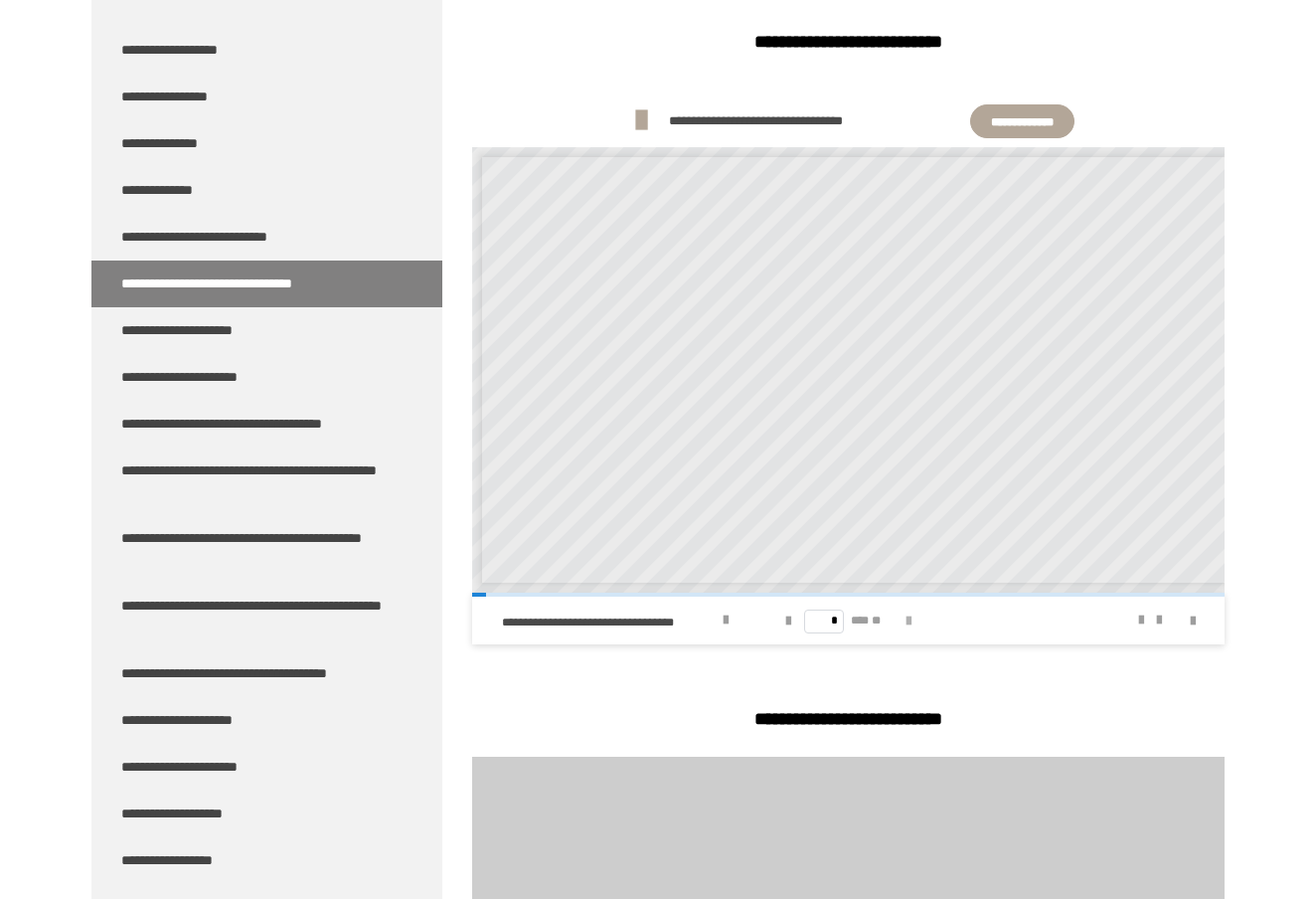 click at bounding box center [908, 622] 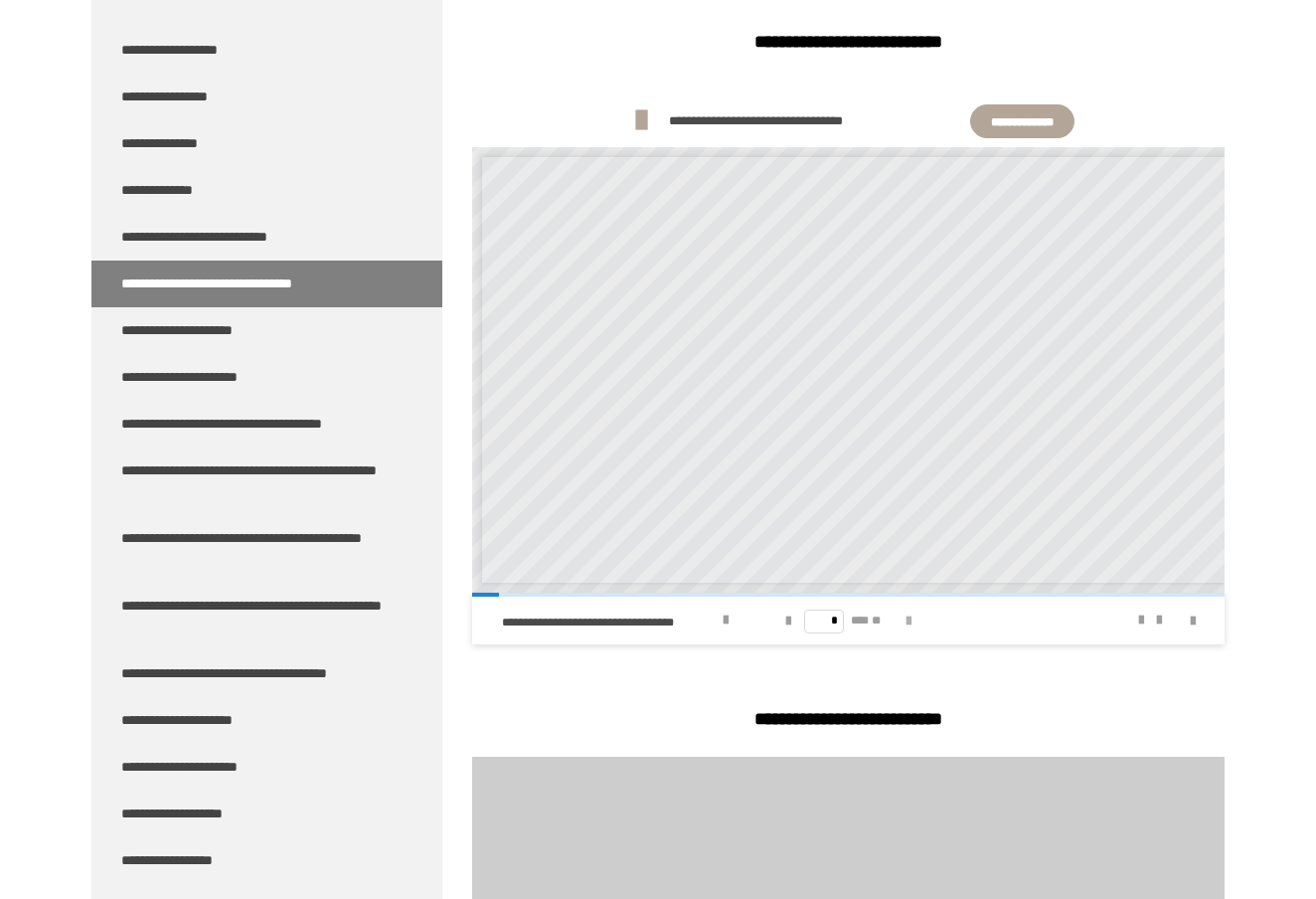 click at bounding box center [908, 622] 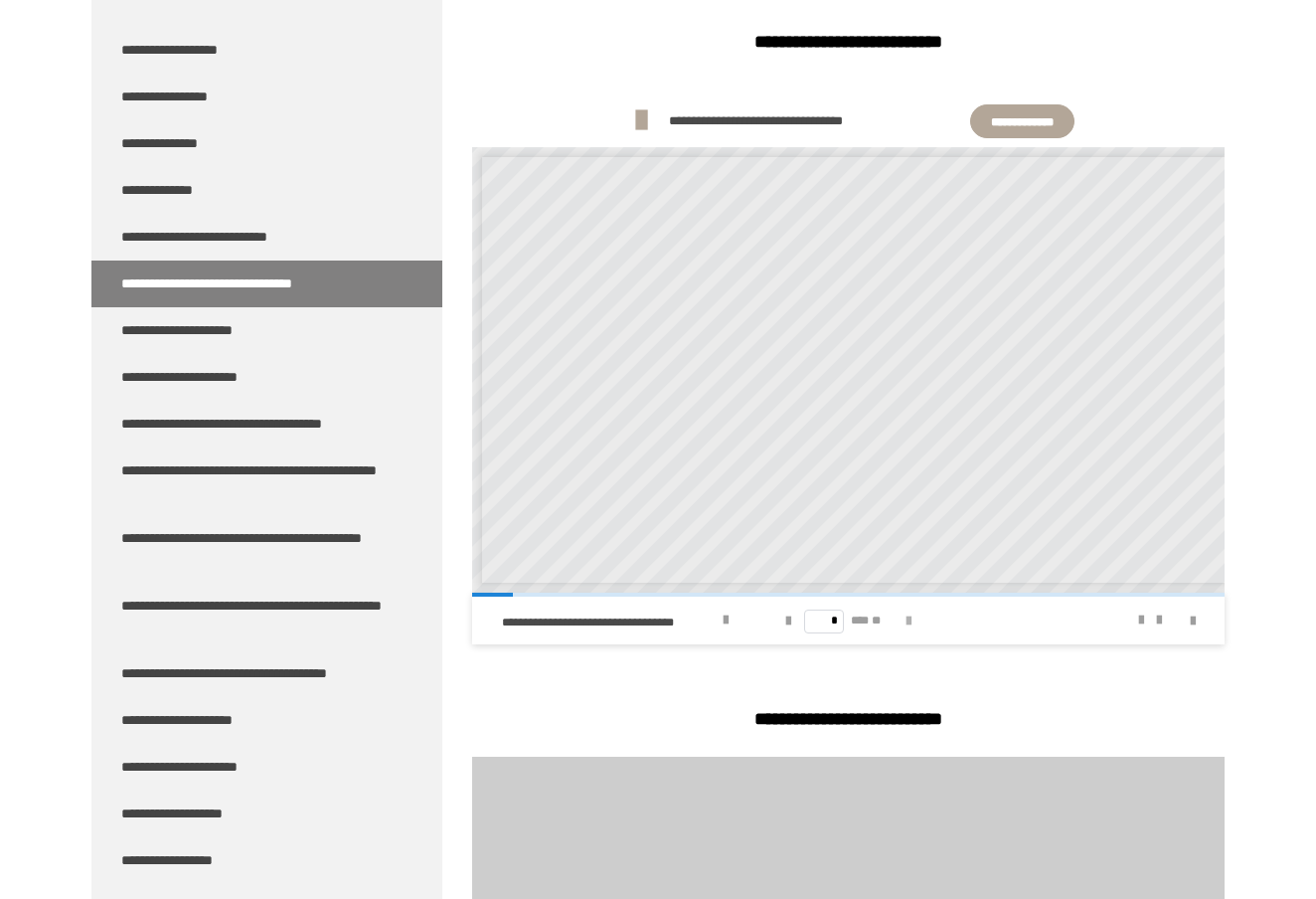 click at bounding box center (908, 622) 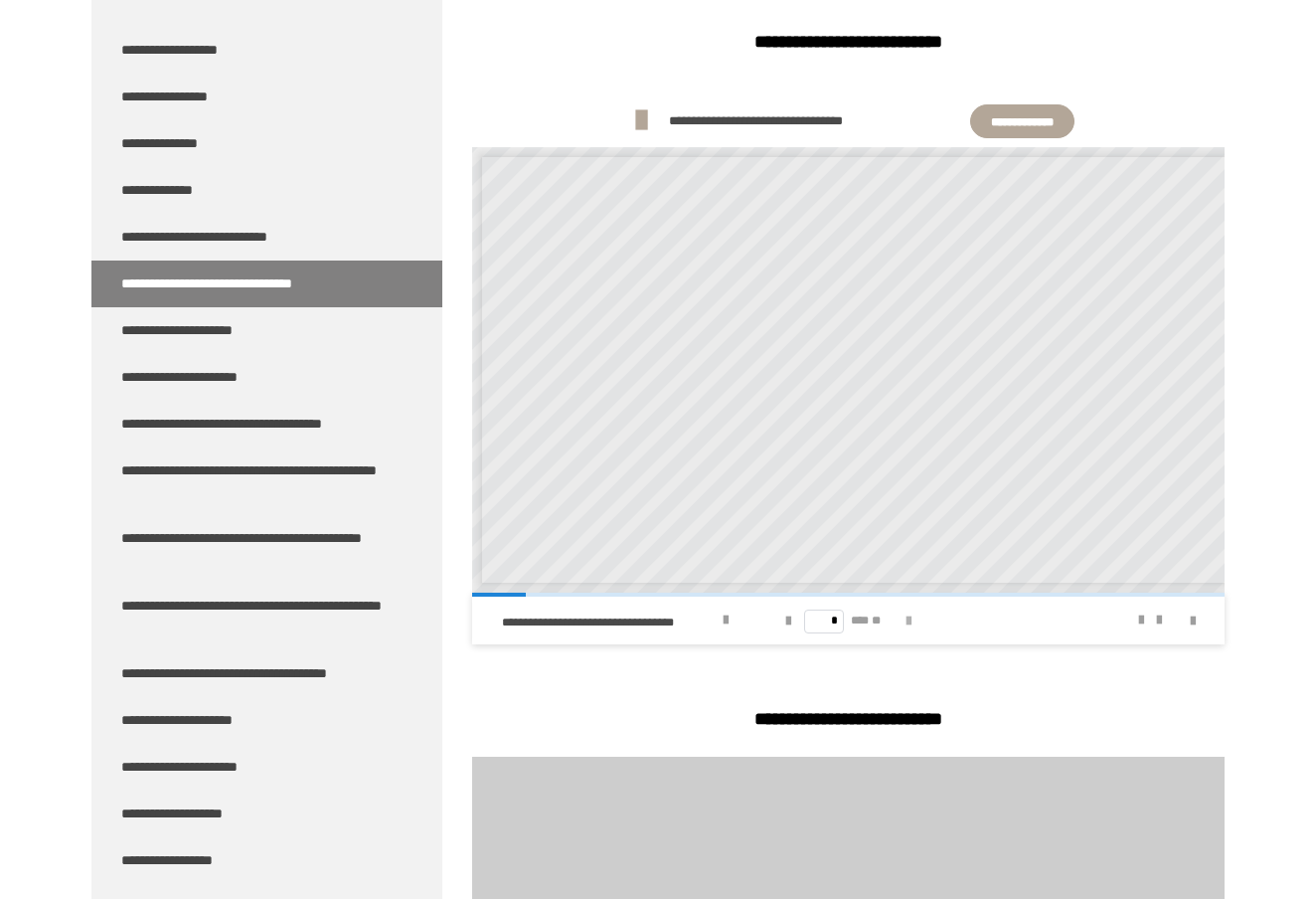 click at bounding box center (908, 622) 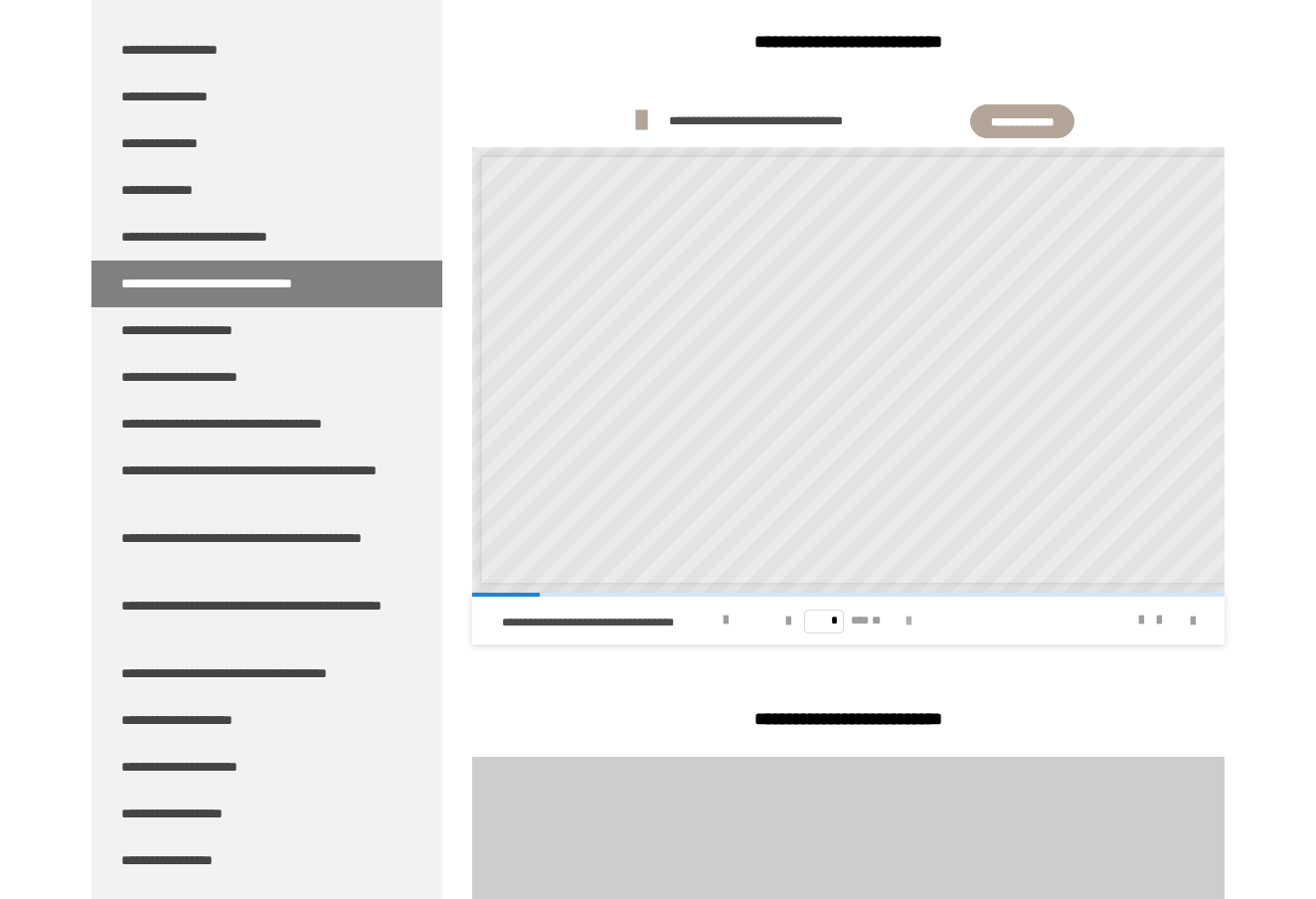 click at bounding box center [908, 622] 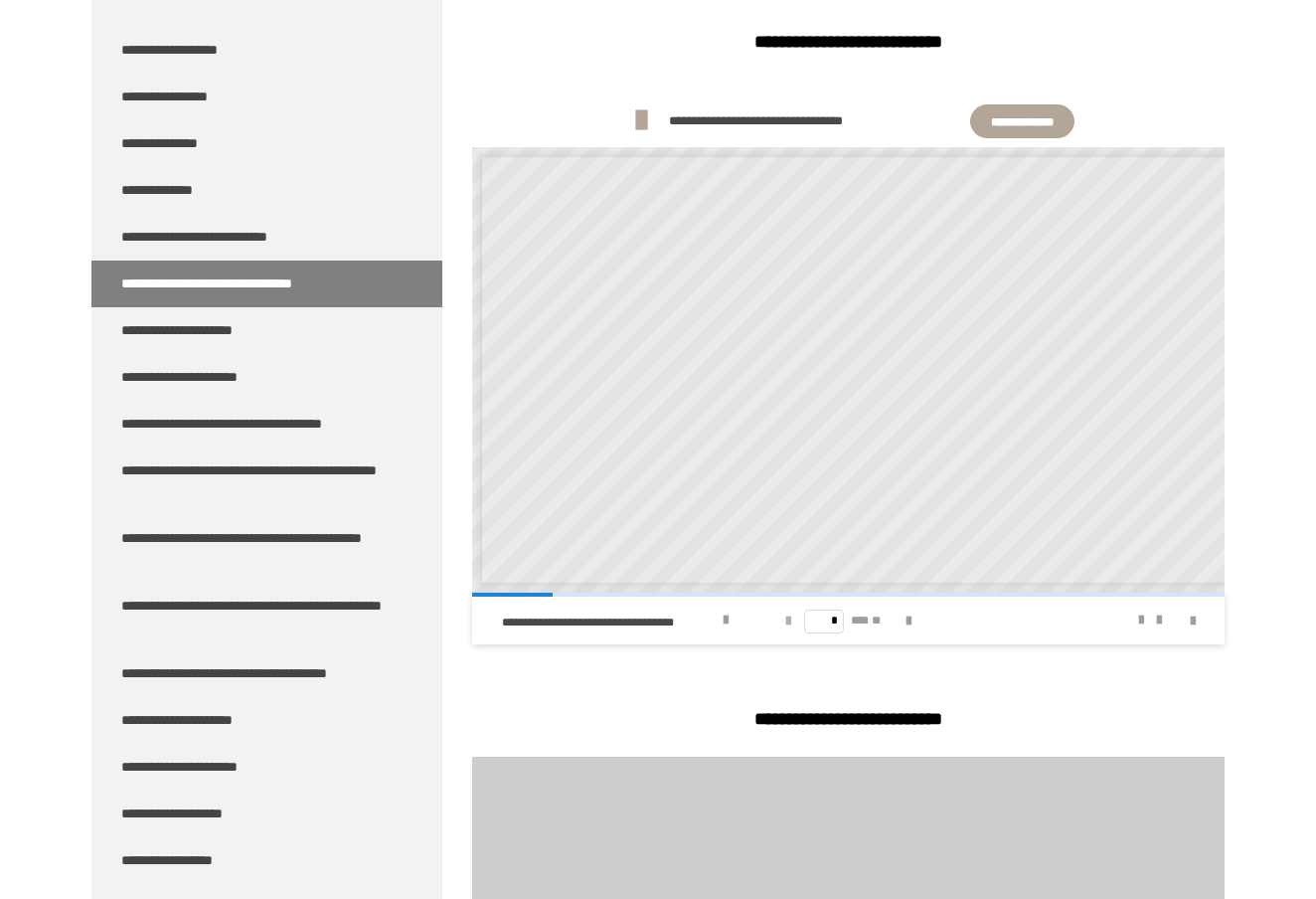 click at bounding box center (788, 622) 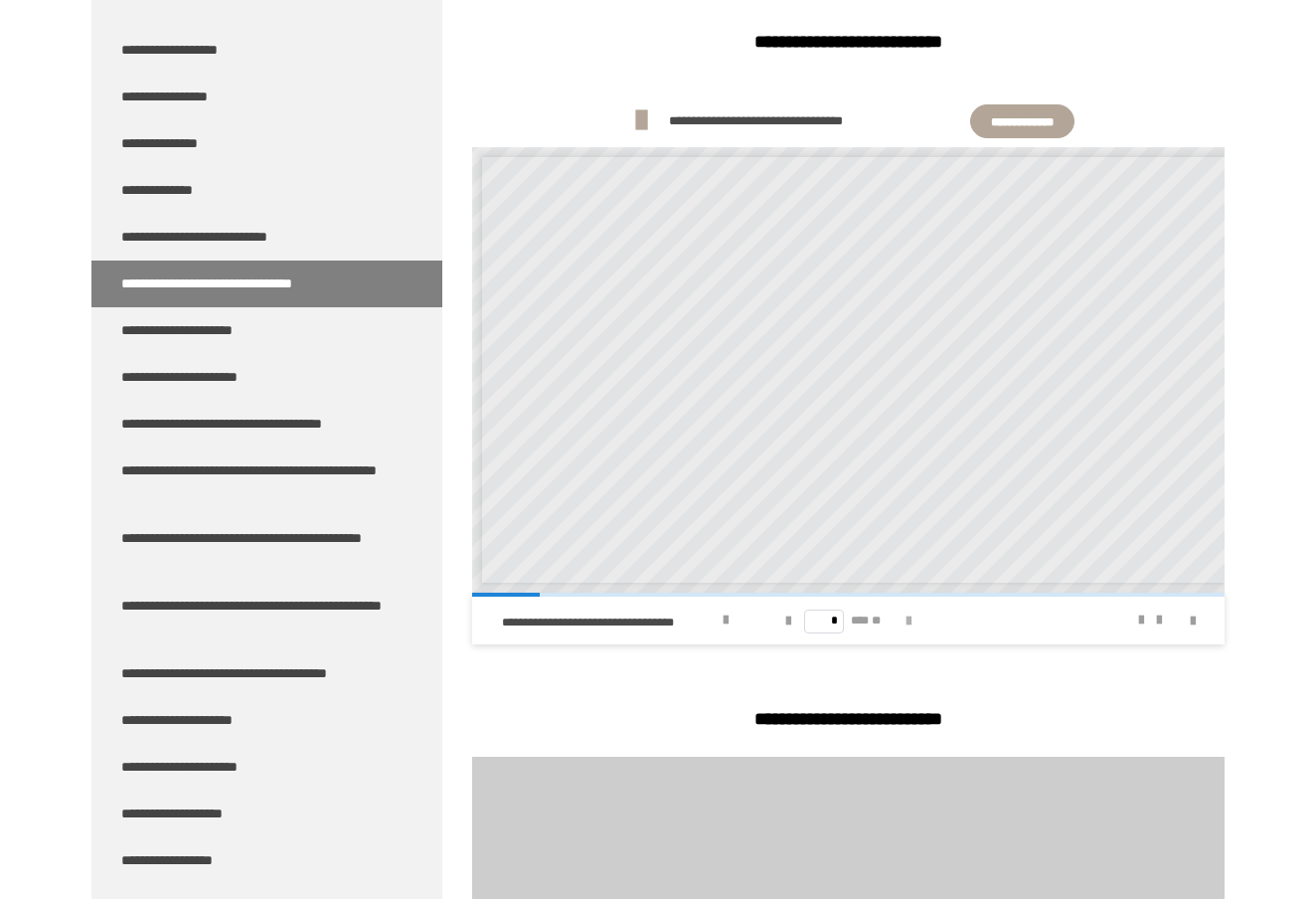 click at bounding box center (908, 622) 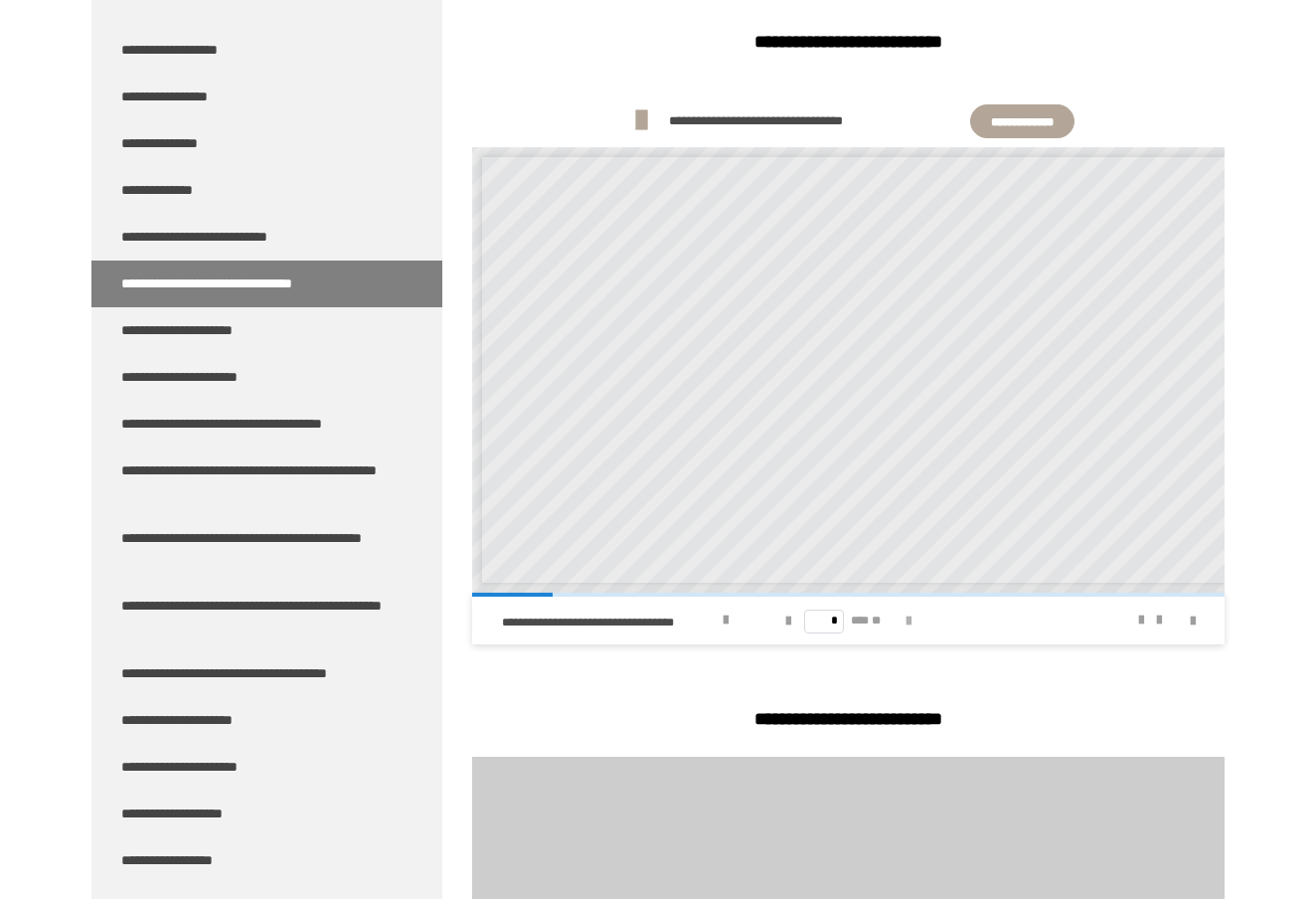 click at bounding box center [908, 622] 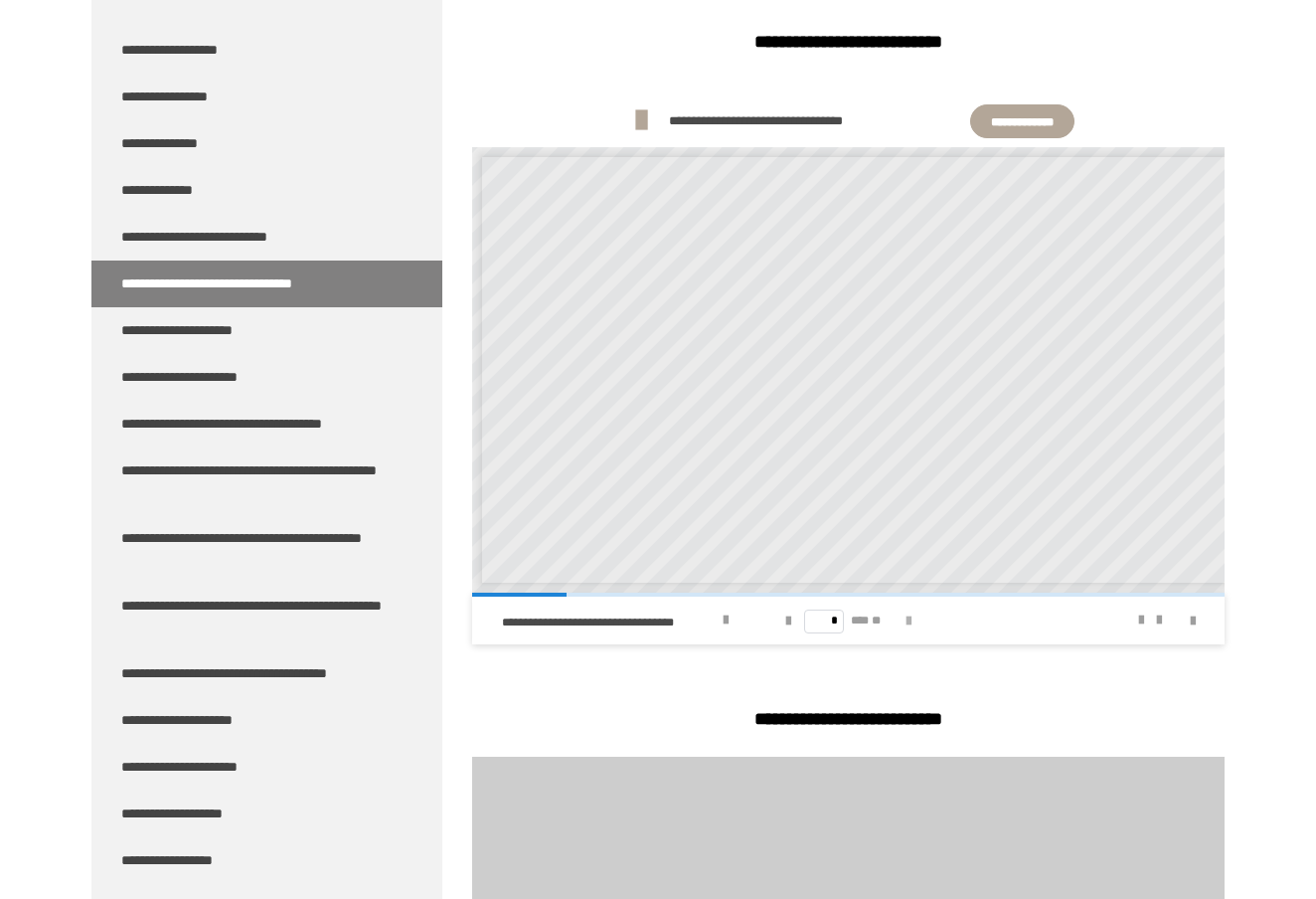 click at bounding box center (908, 622) 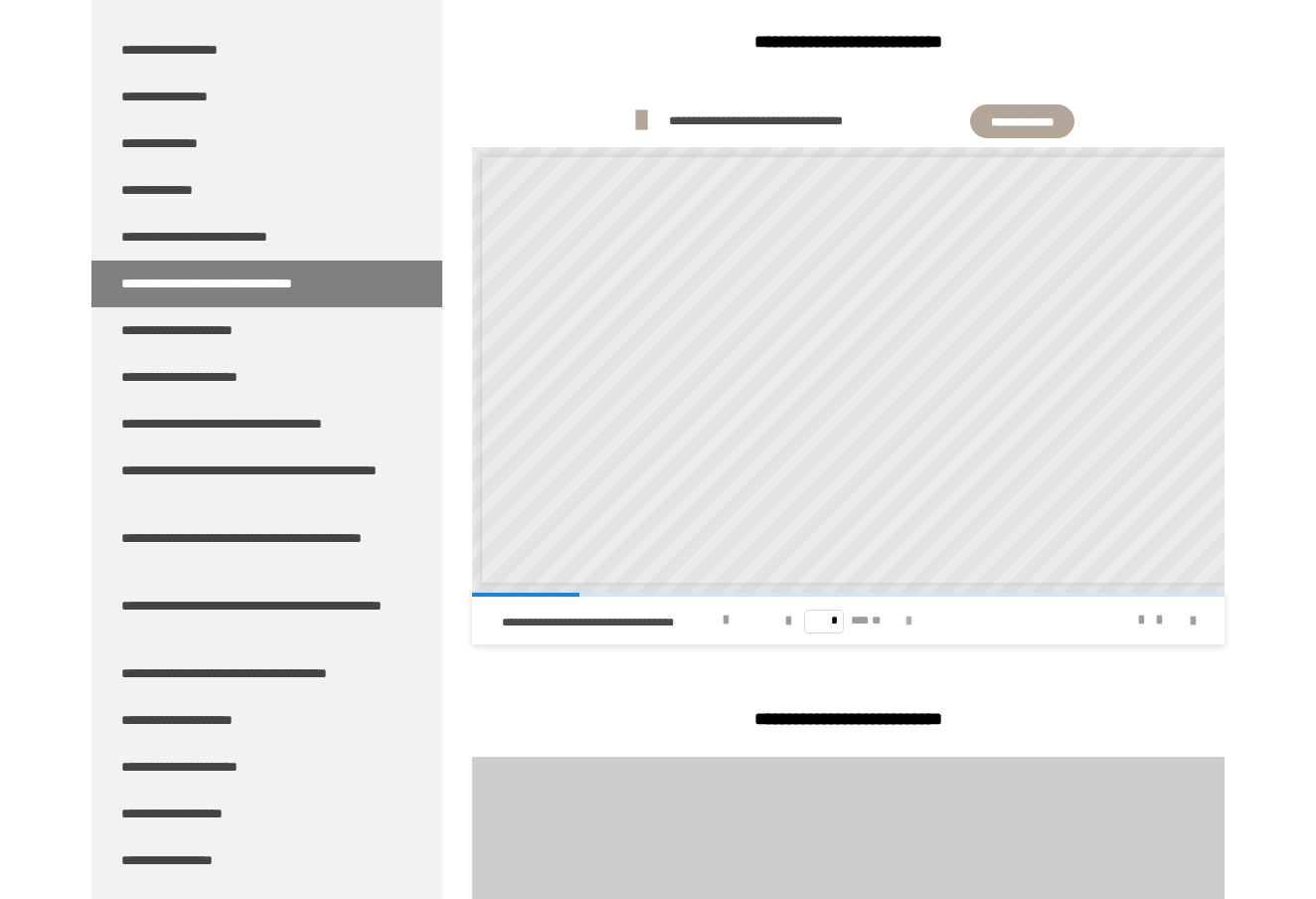 click at bounding box center [908, 622] 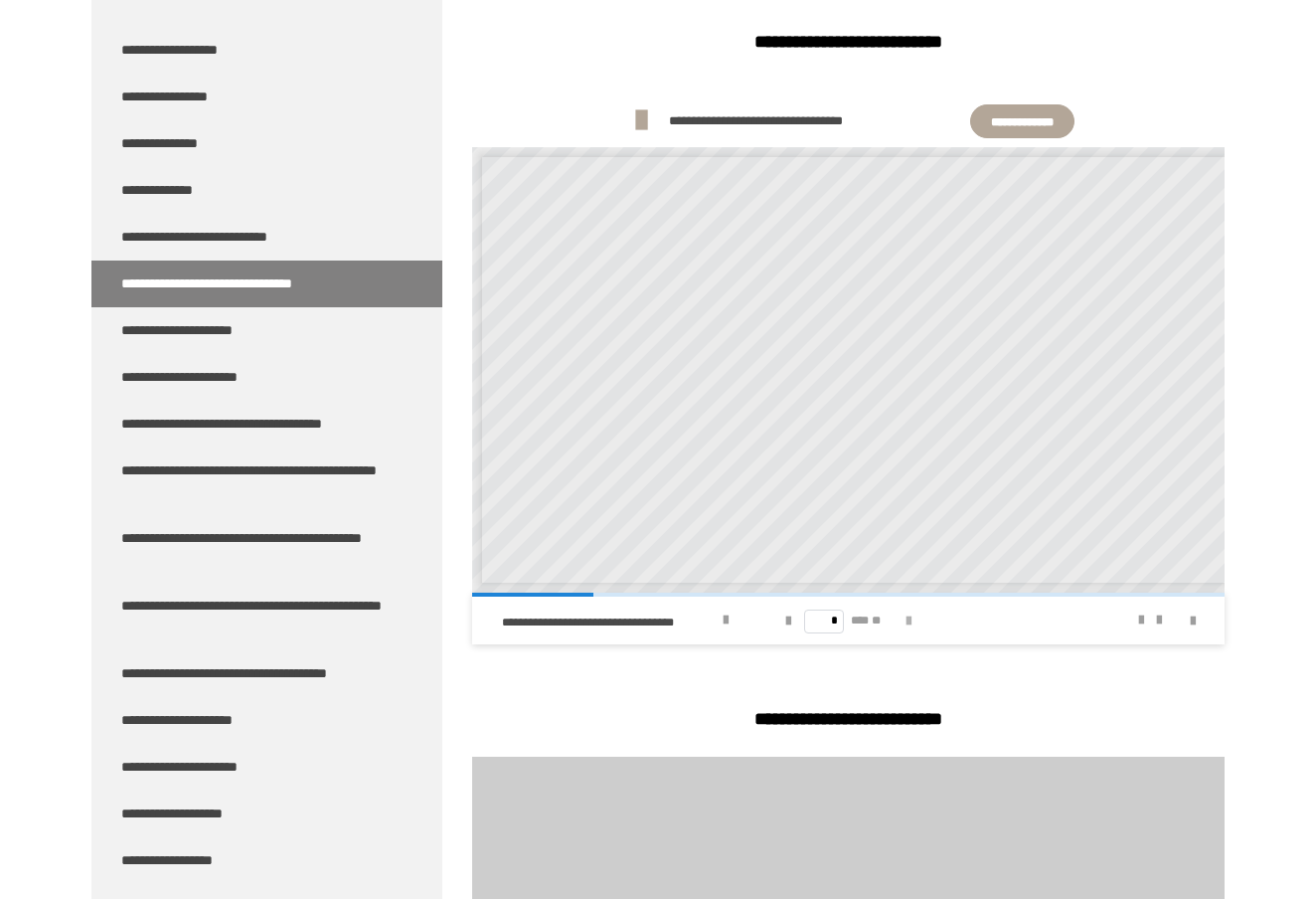 click at bounding box center [908, 622] 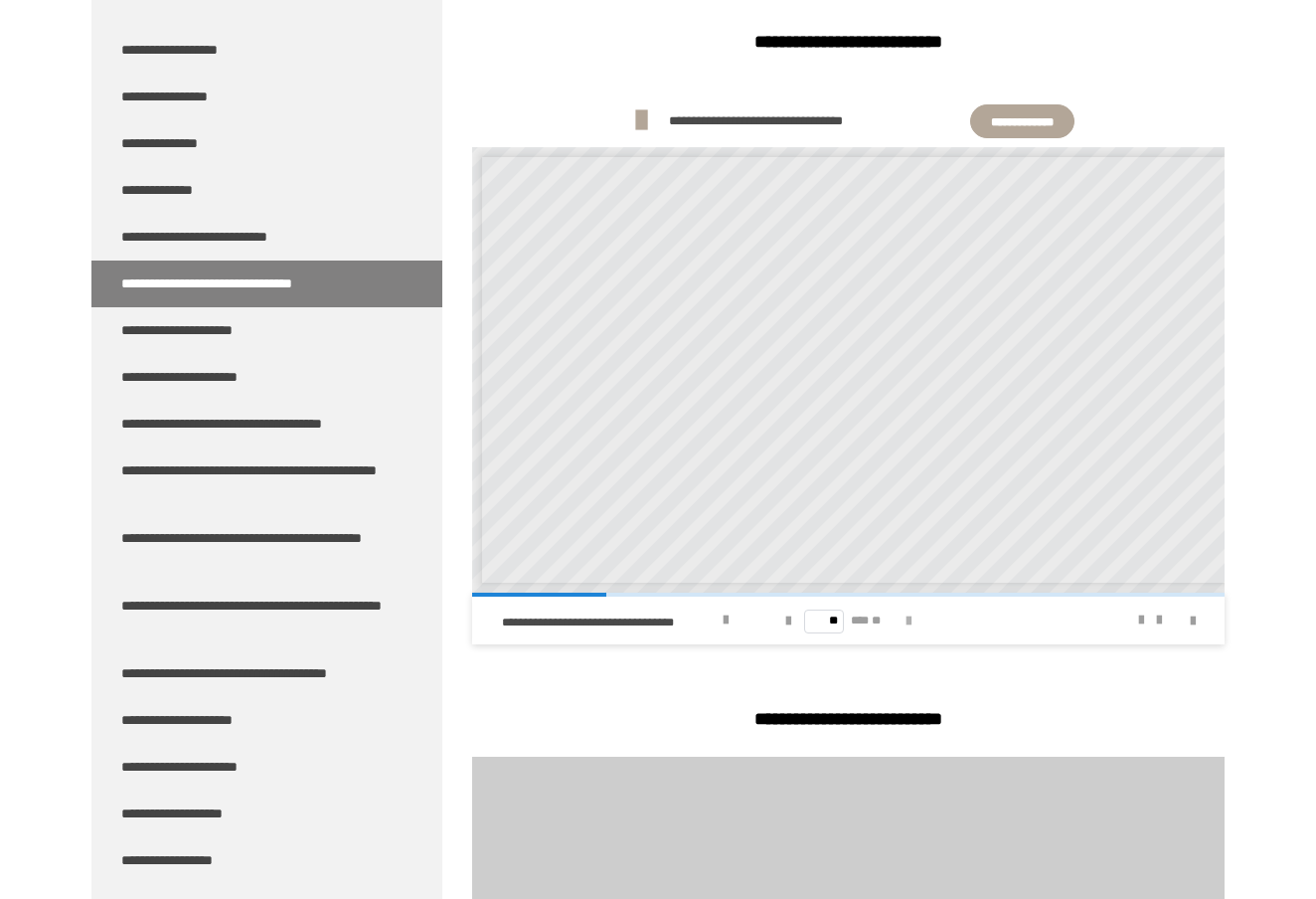 click at bounding box center (908, 622) 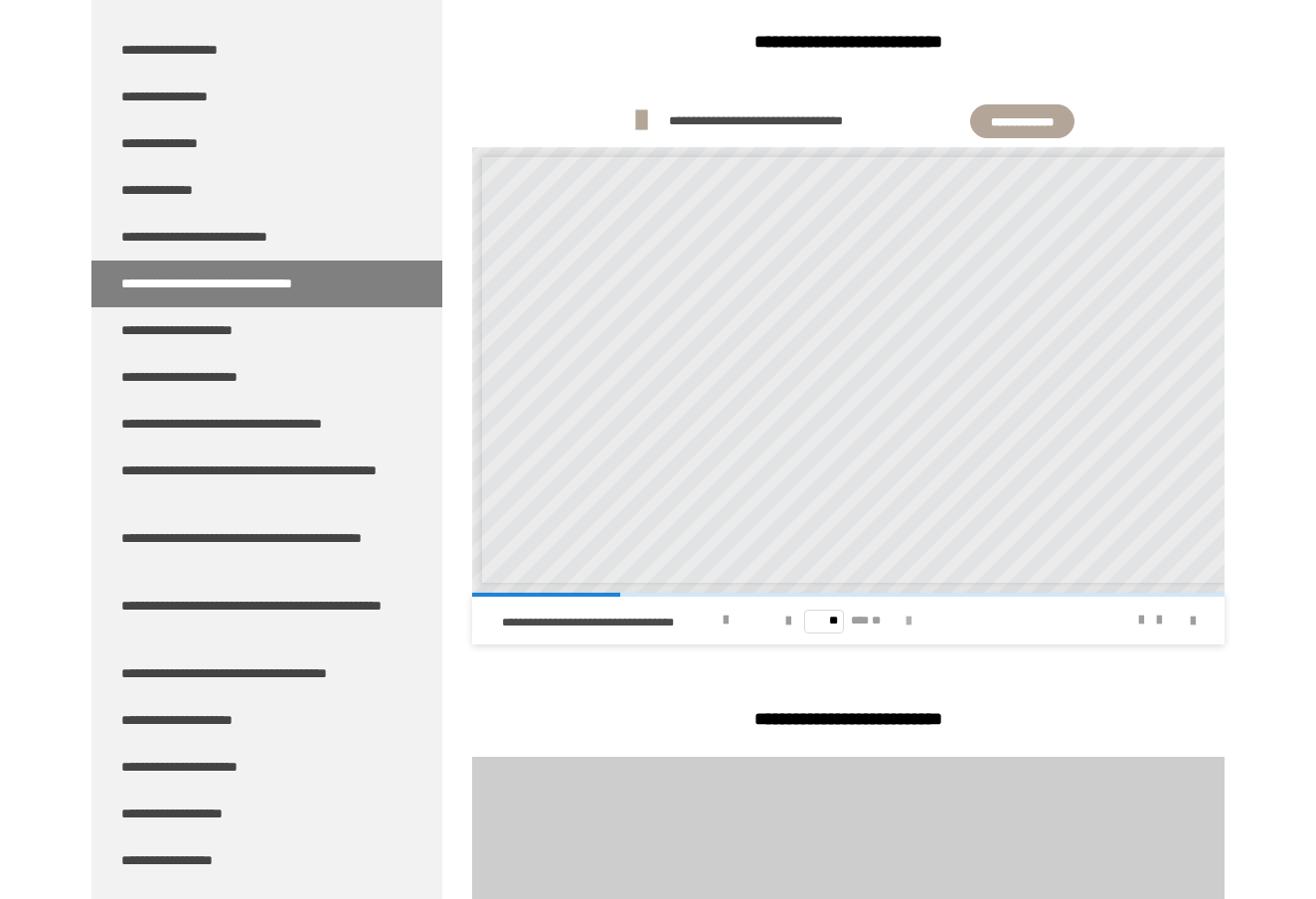 click at bounding box center (908, 622) 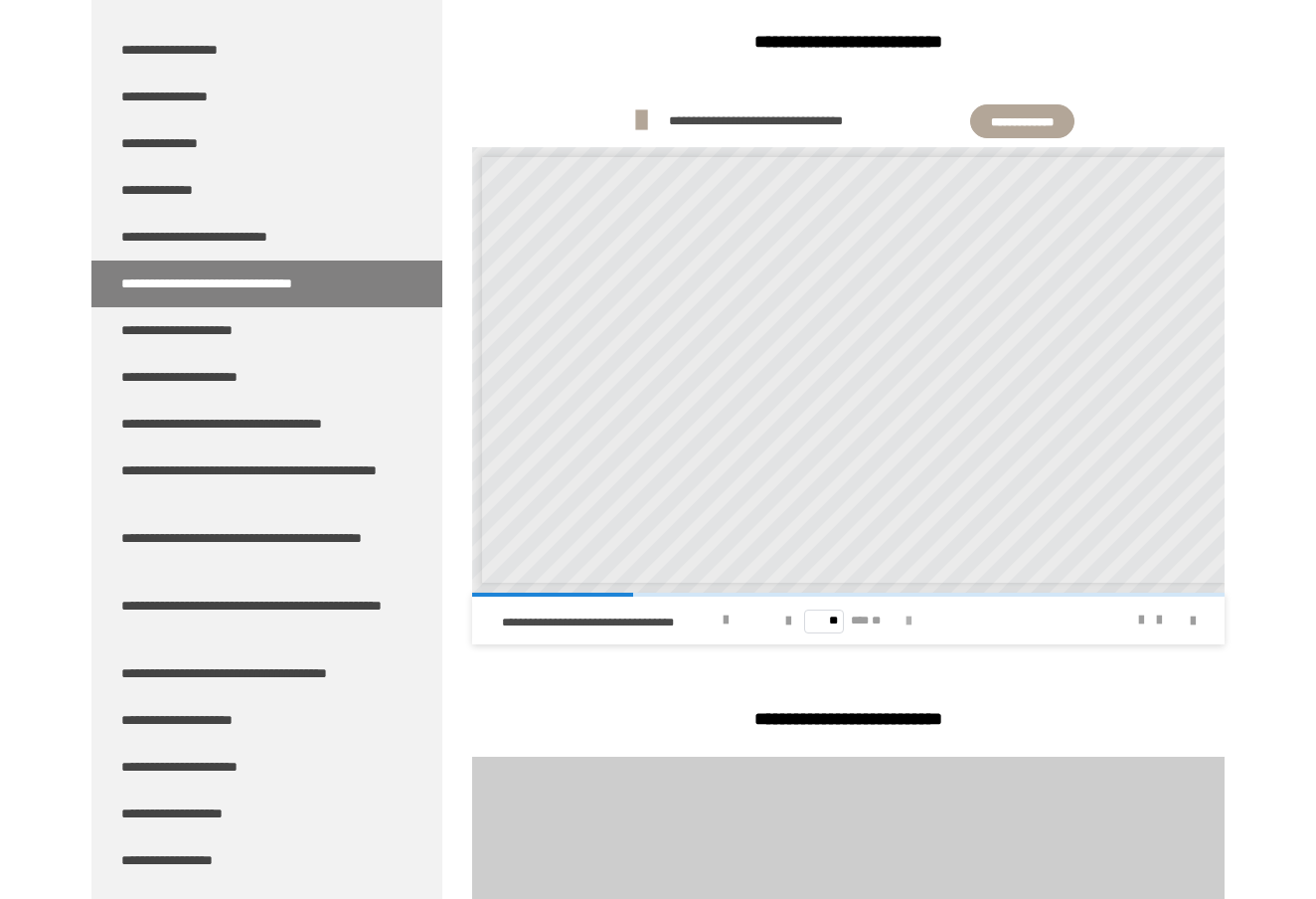 click at bounding box center (908, 622) 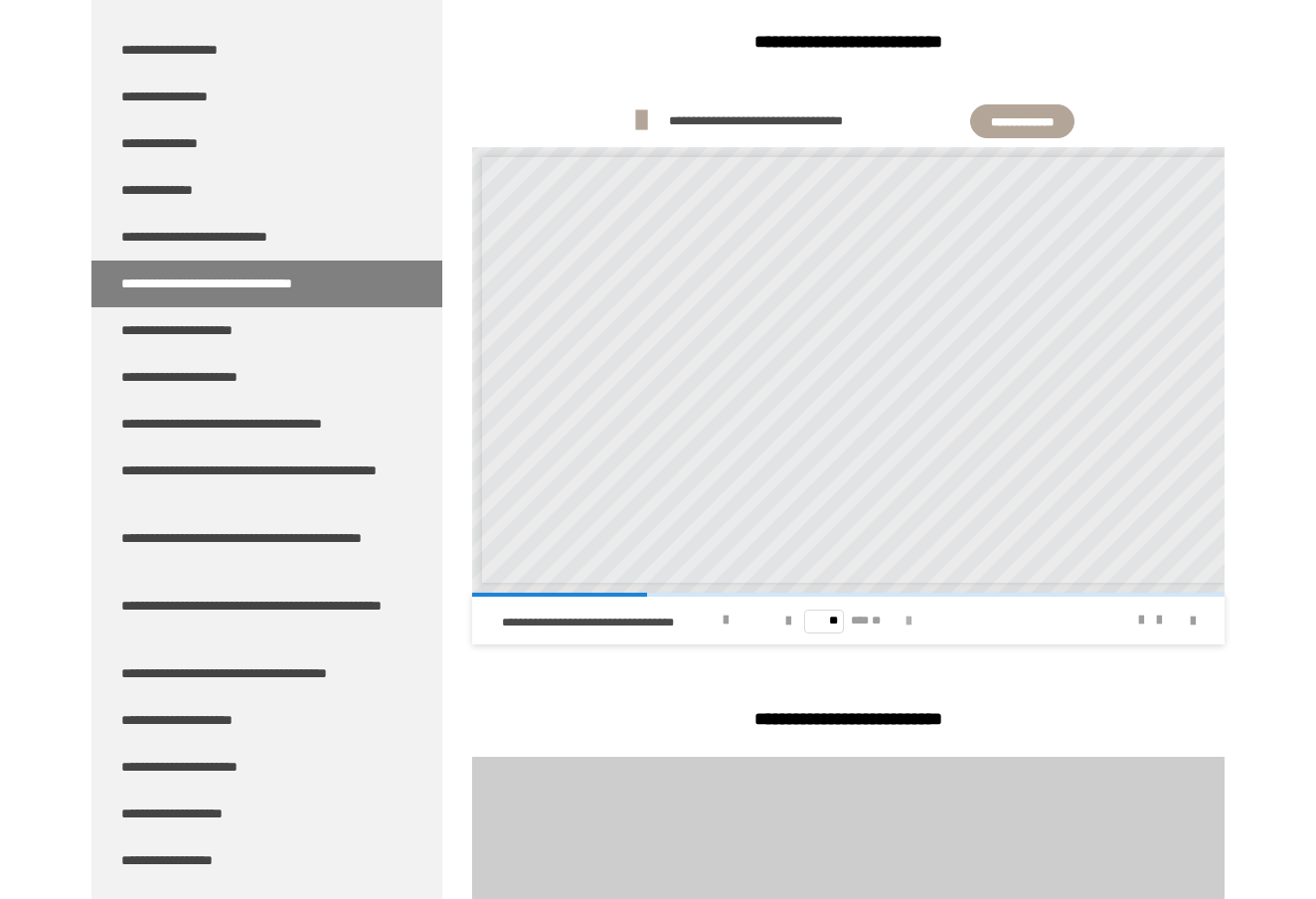 click at bounding box center (908, 622) 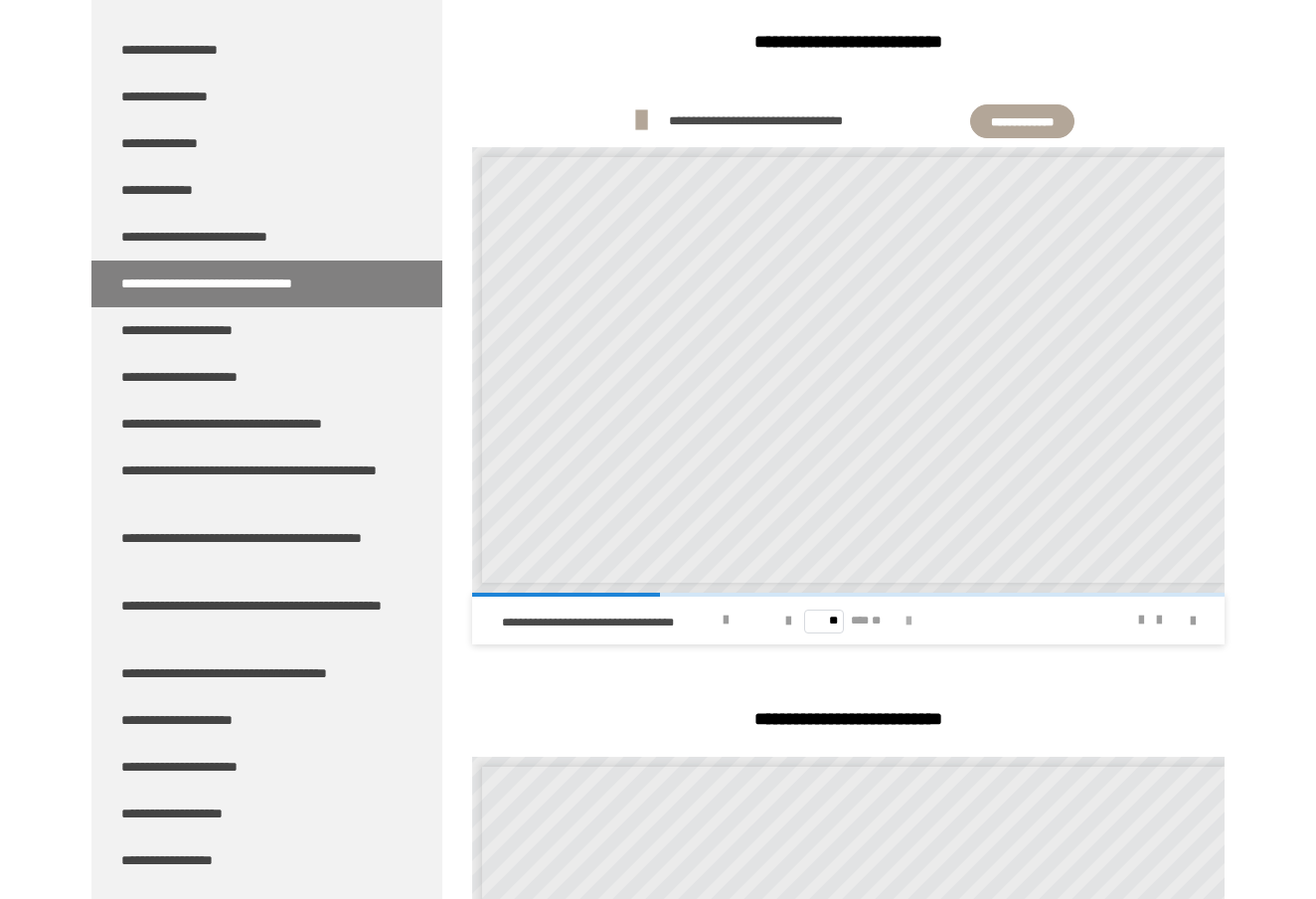 click at bounding box center (908, 622) 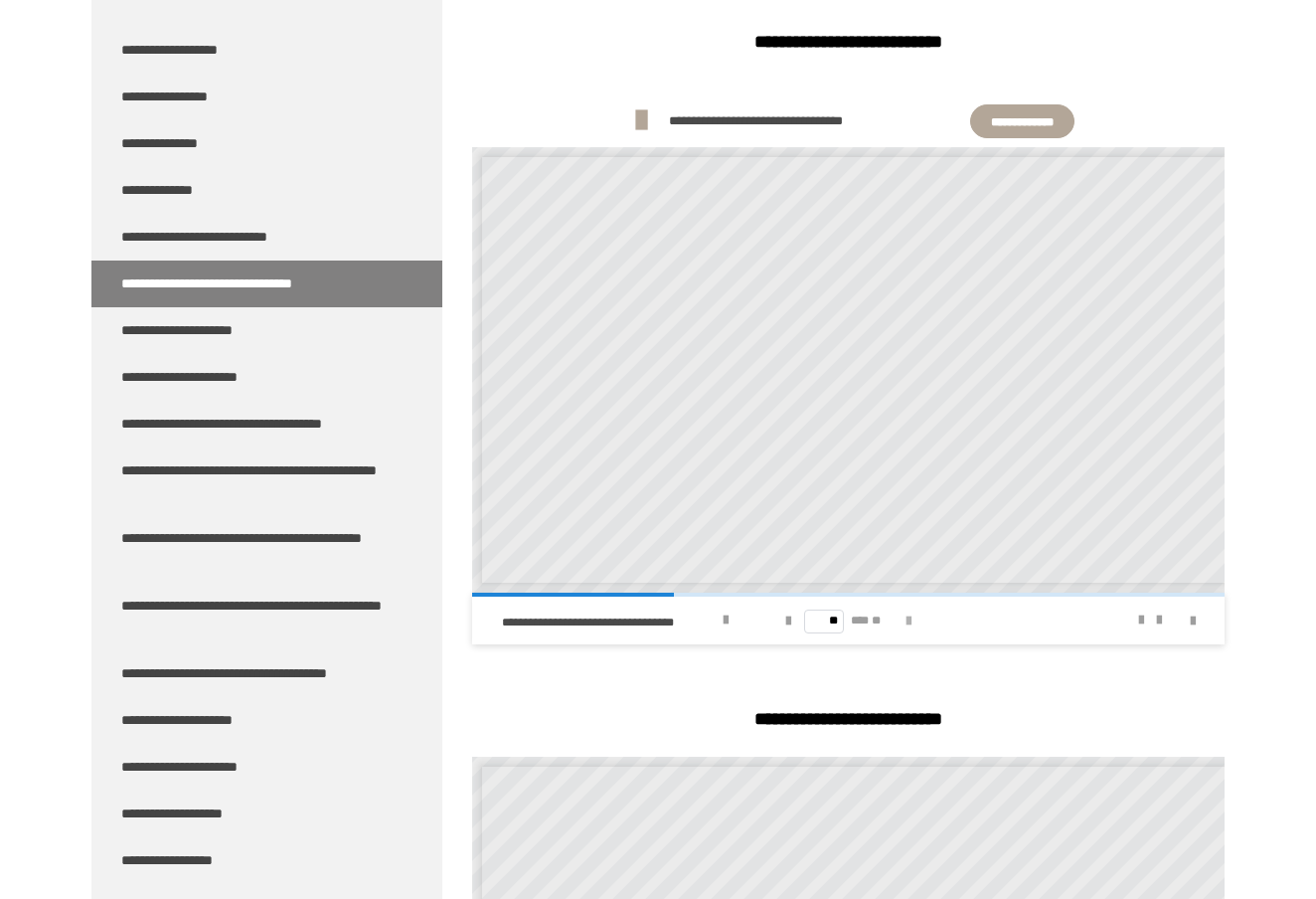 click at bounding box center [908, 622] 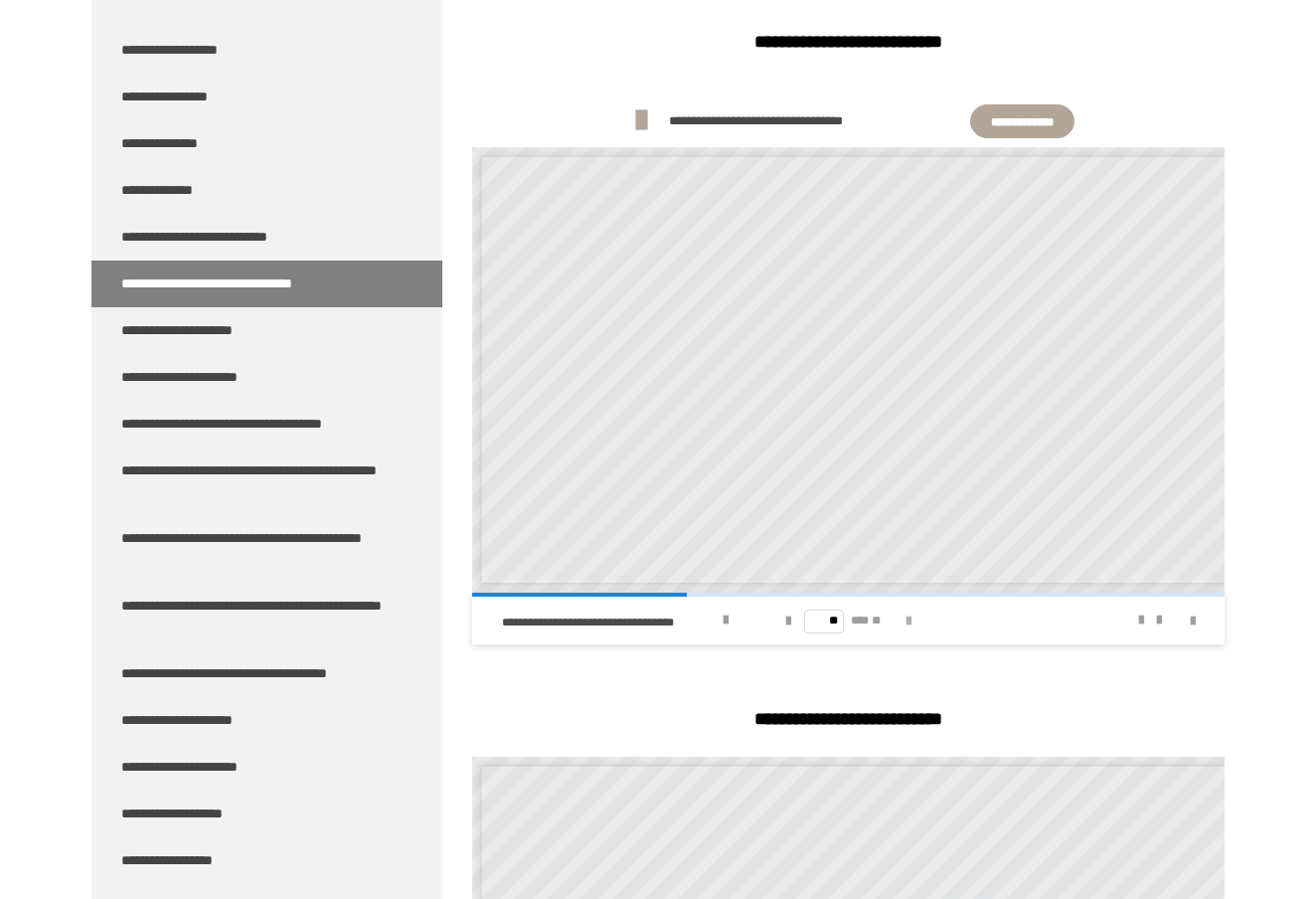 click at bounding box center (908, 622) 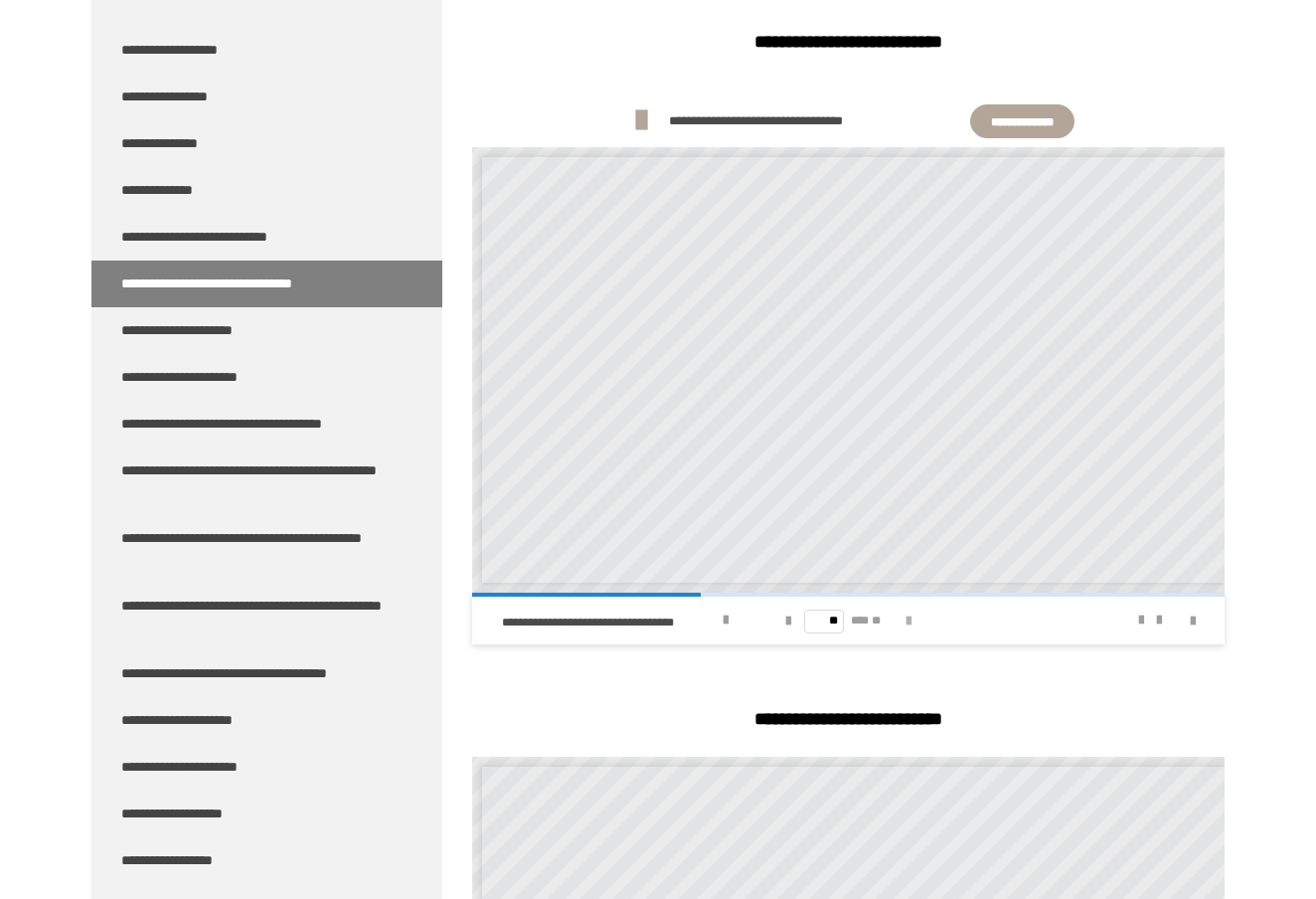 click at bounding box center (908, 622) 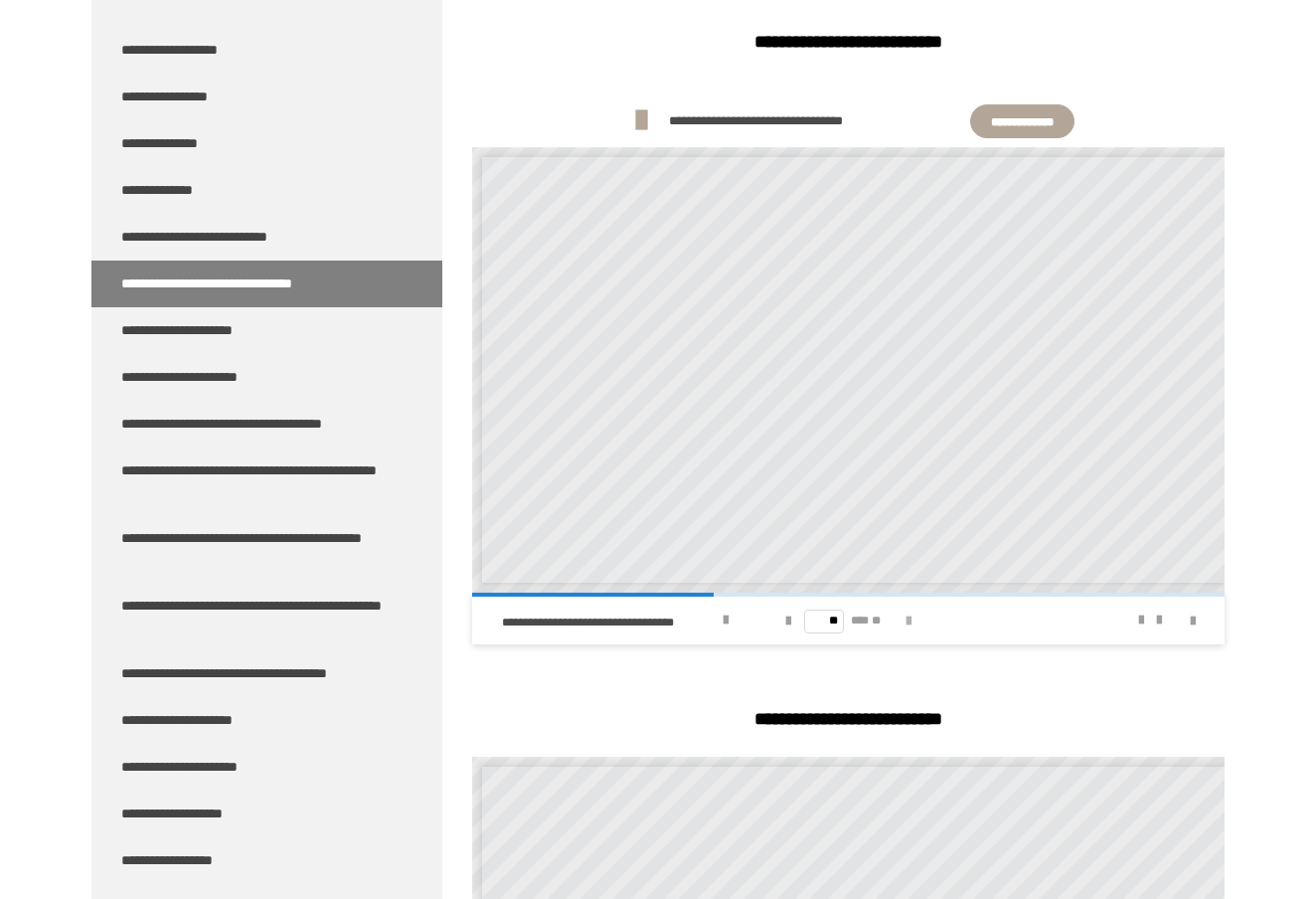 click at bounding box center (908, 622) 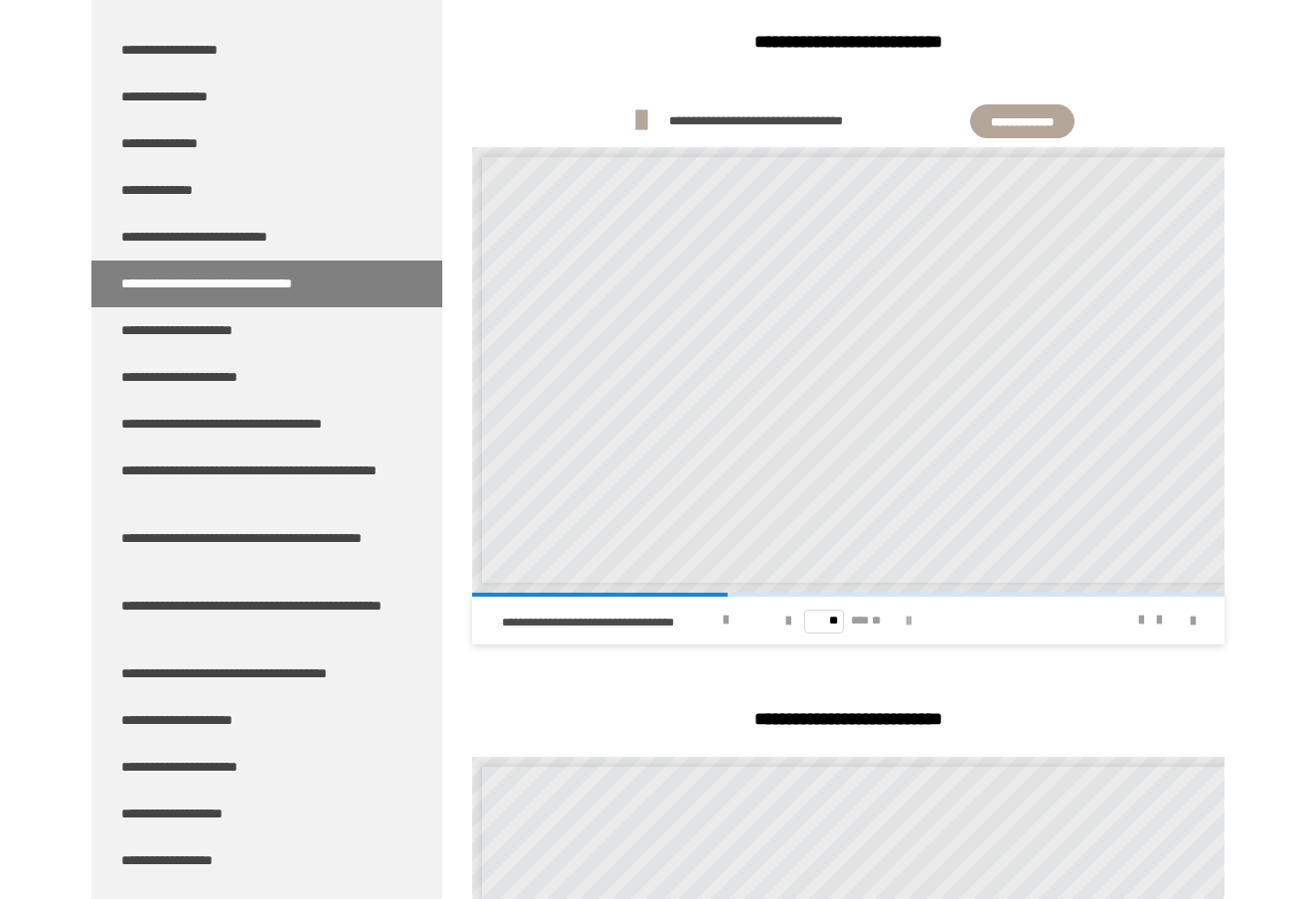 click at bounding box center (908, 622) 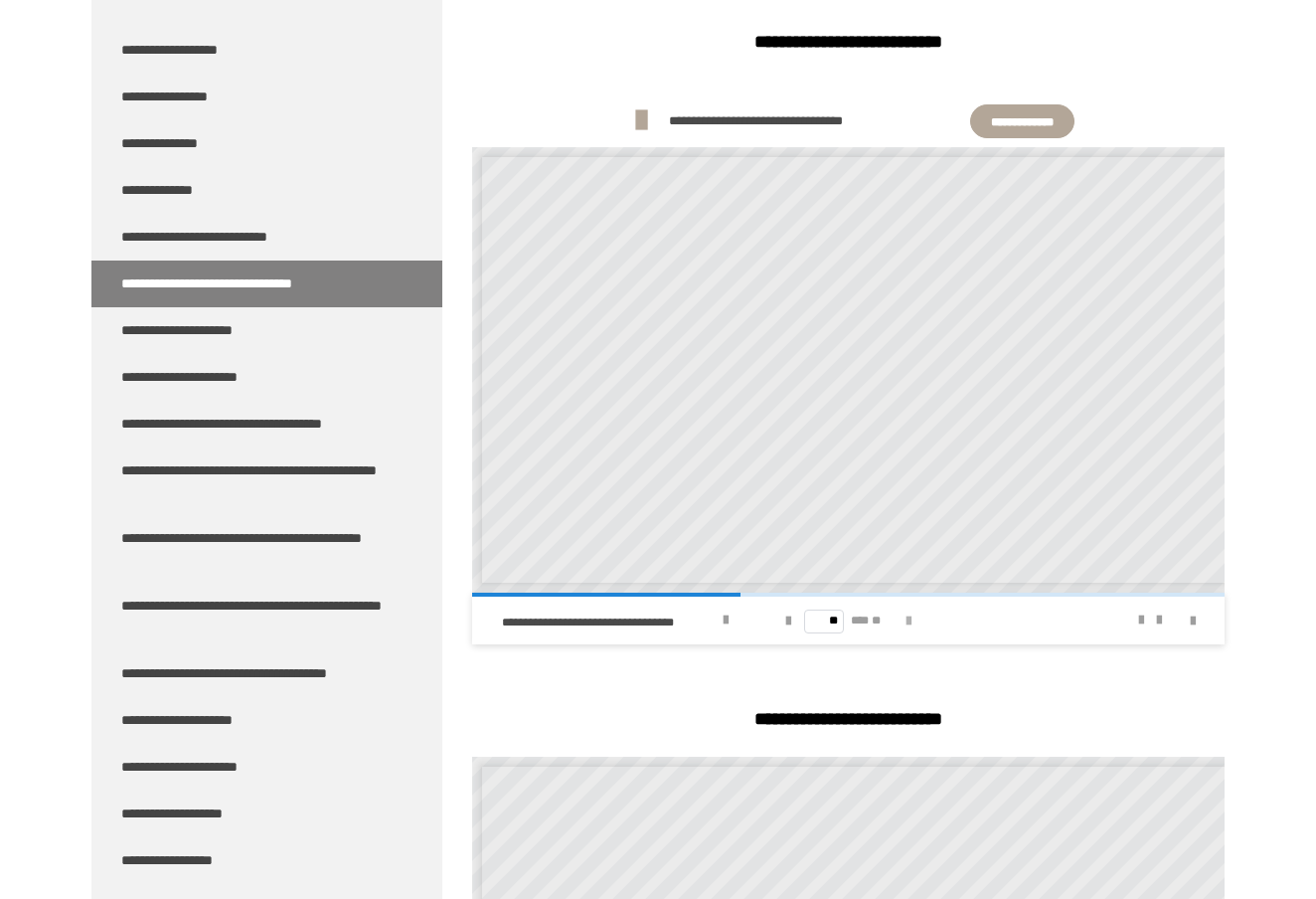click at bounding box center (908, 622) 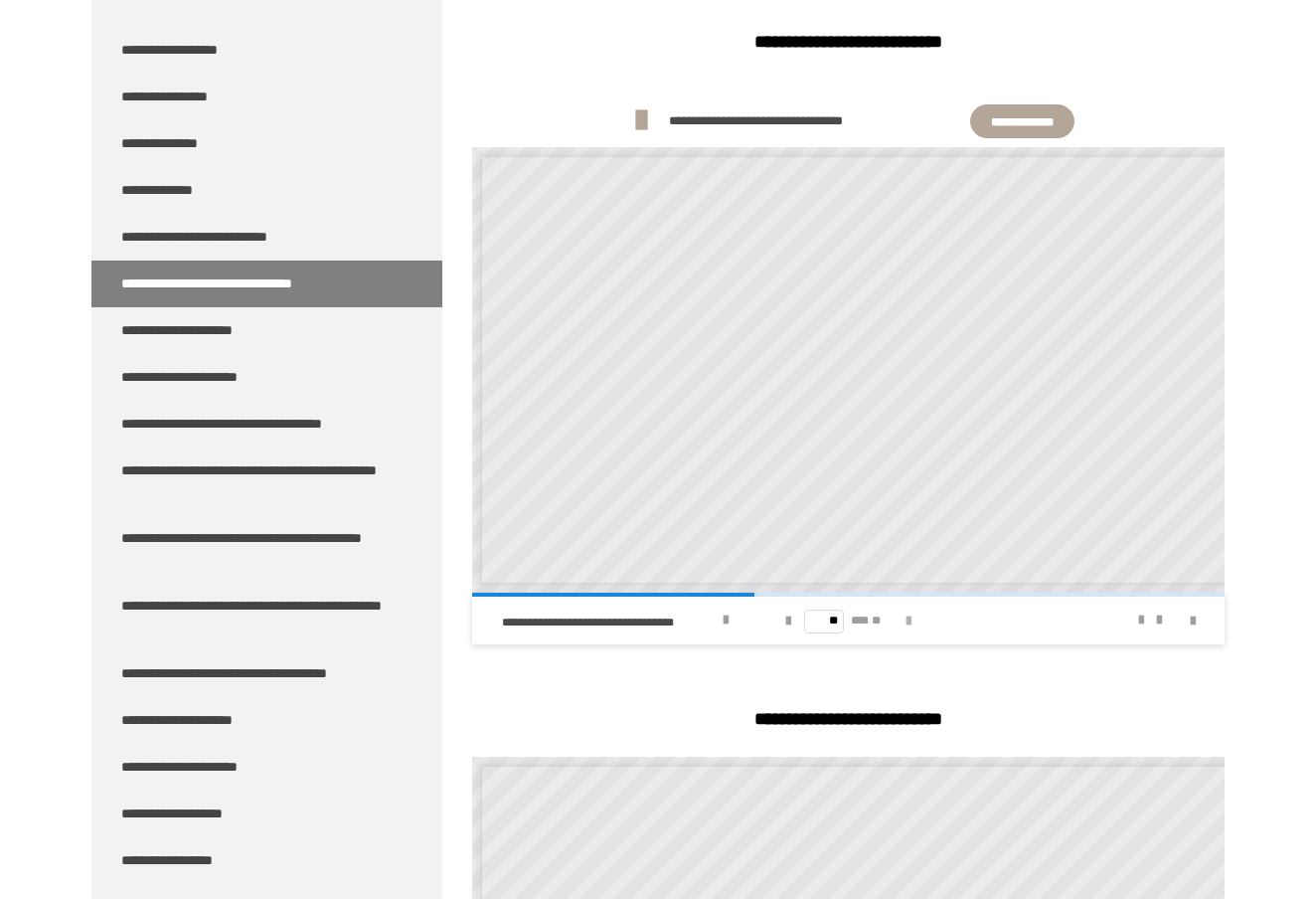 click at bounding box center [908, 622] 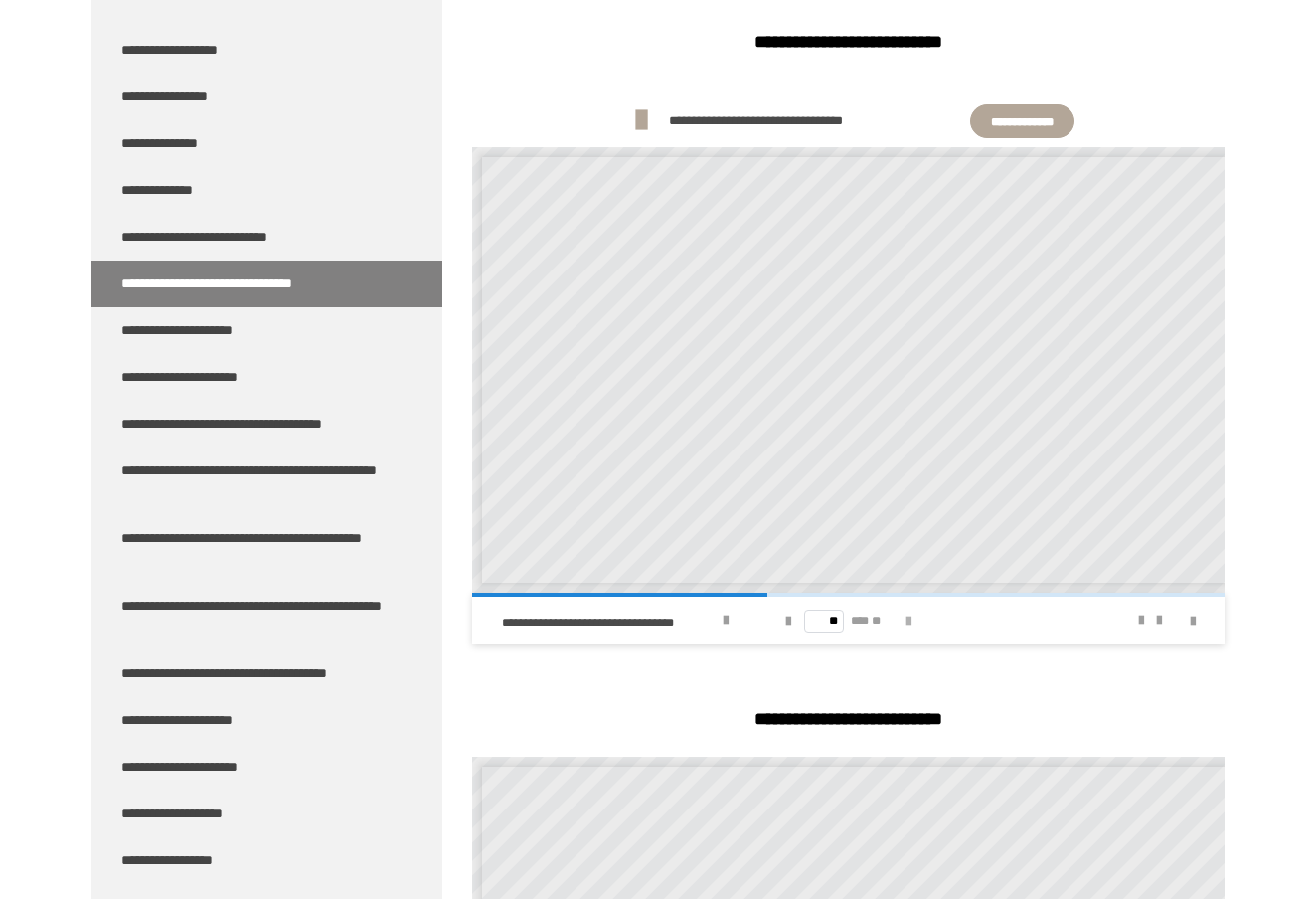 click at bounding box center (908, 622) 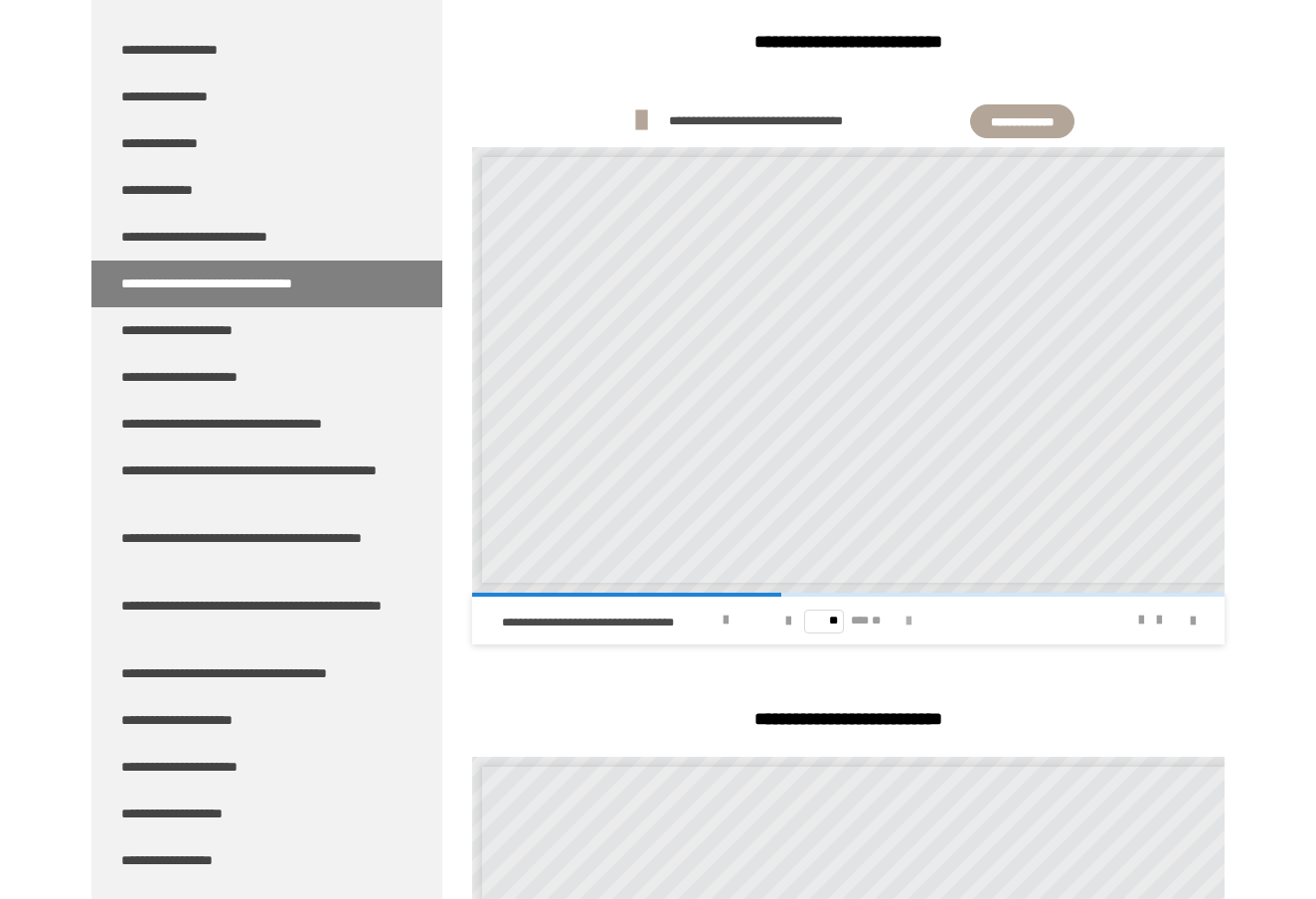 click at bounding box center (908, 622) 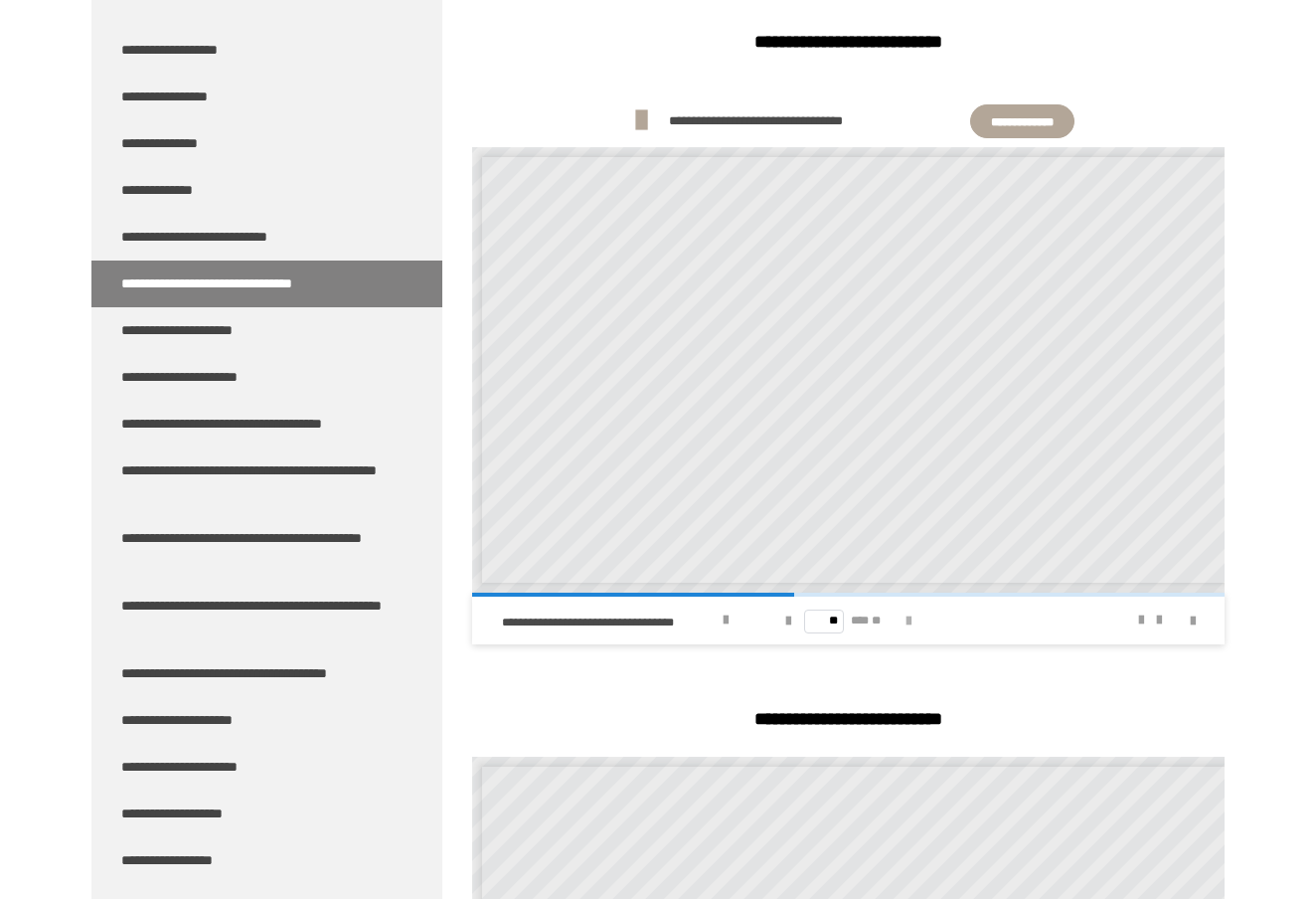 click at bounding box center (908, 622) 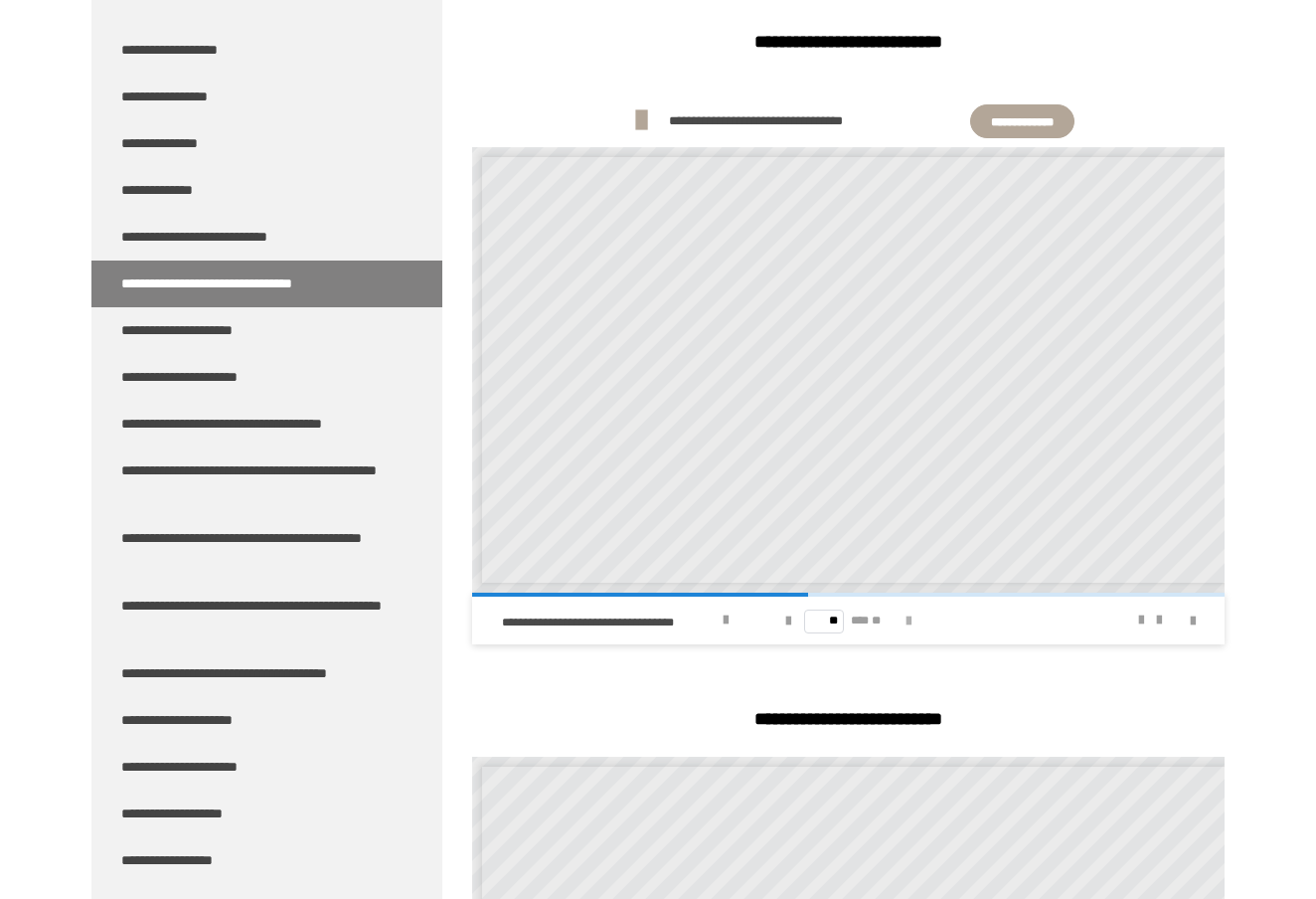 click at bounding box center (908, 622) 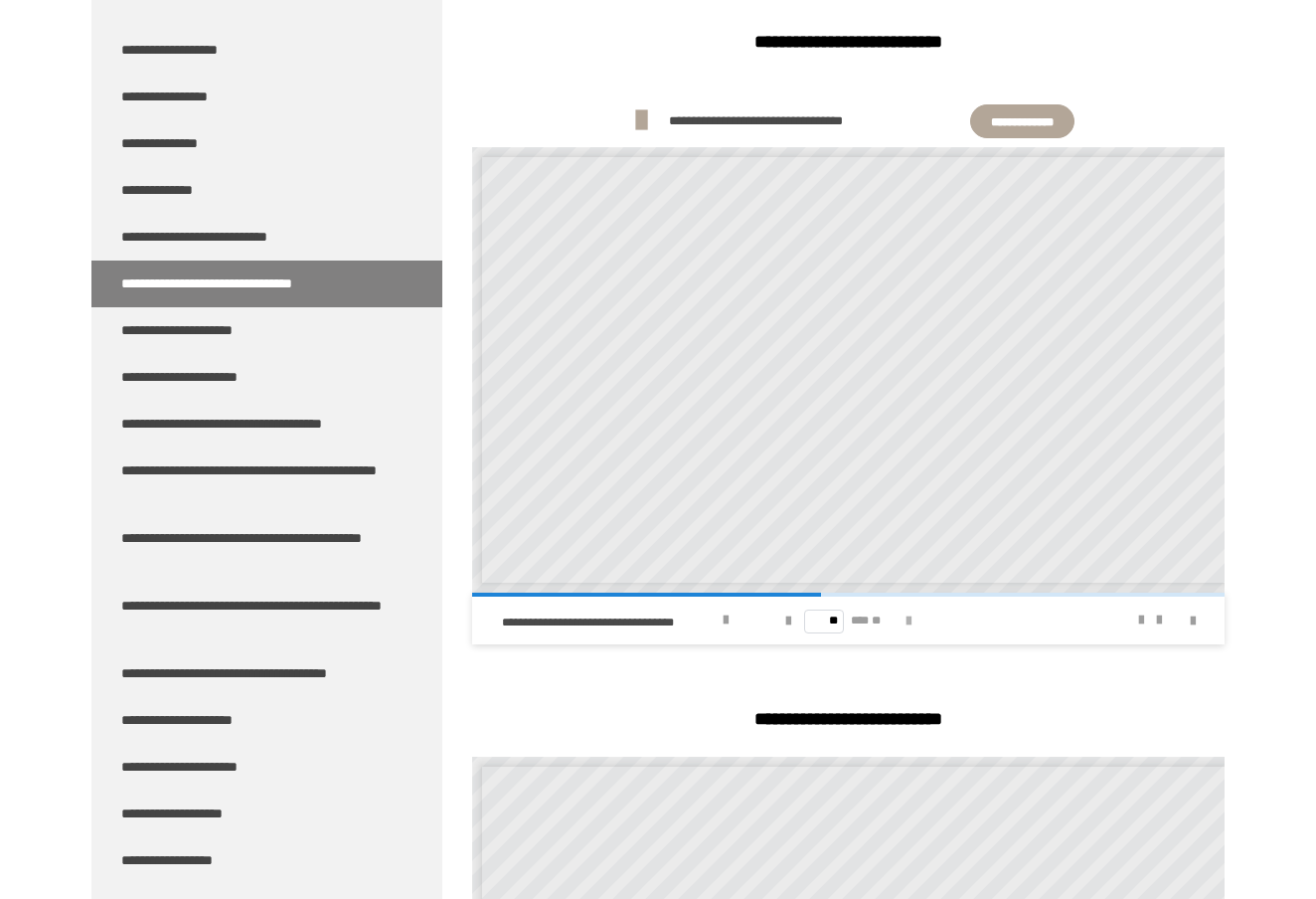 click at bounding box center [908, 622] 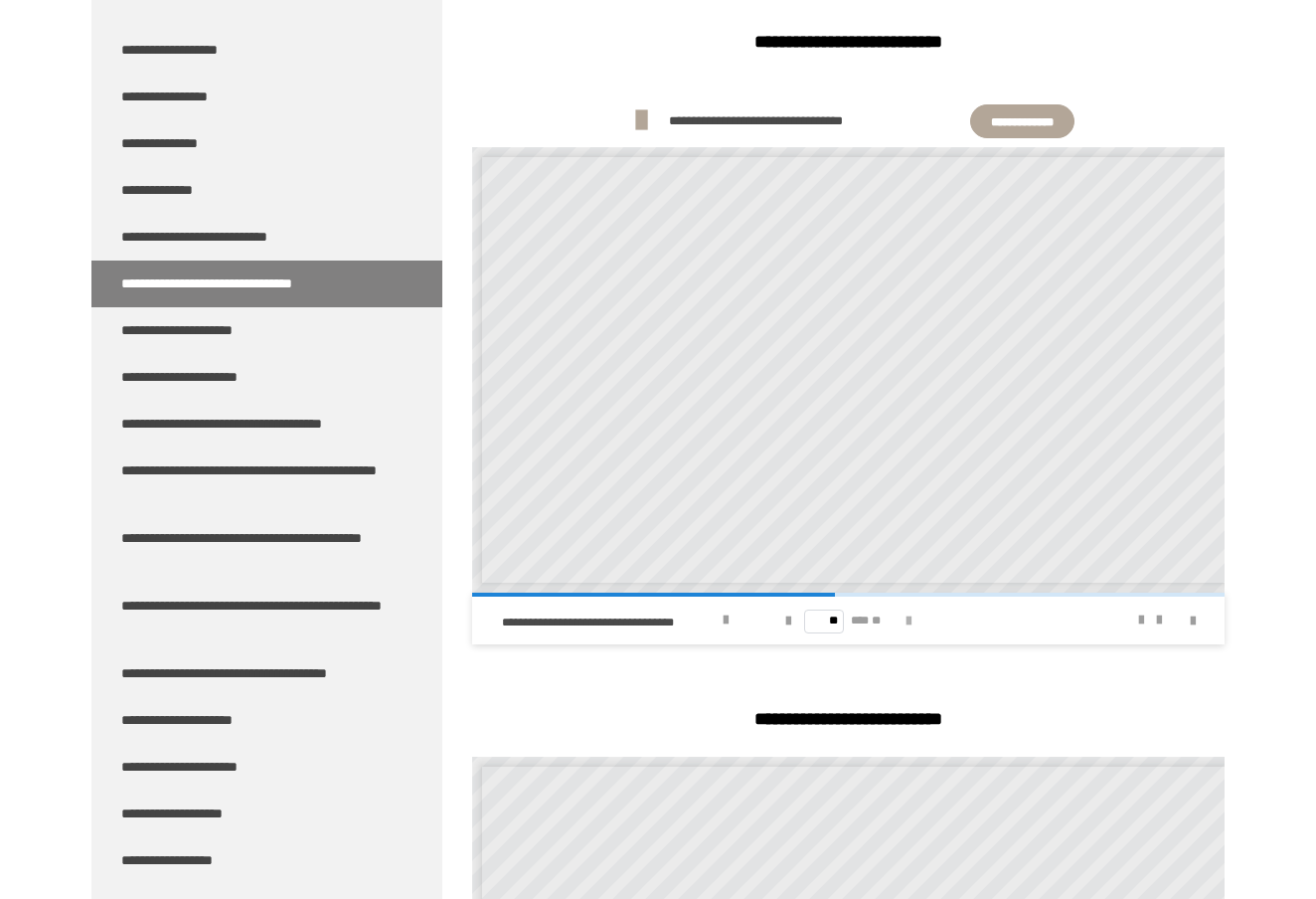 click at bounding box center (908, 622) 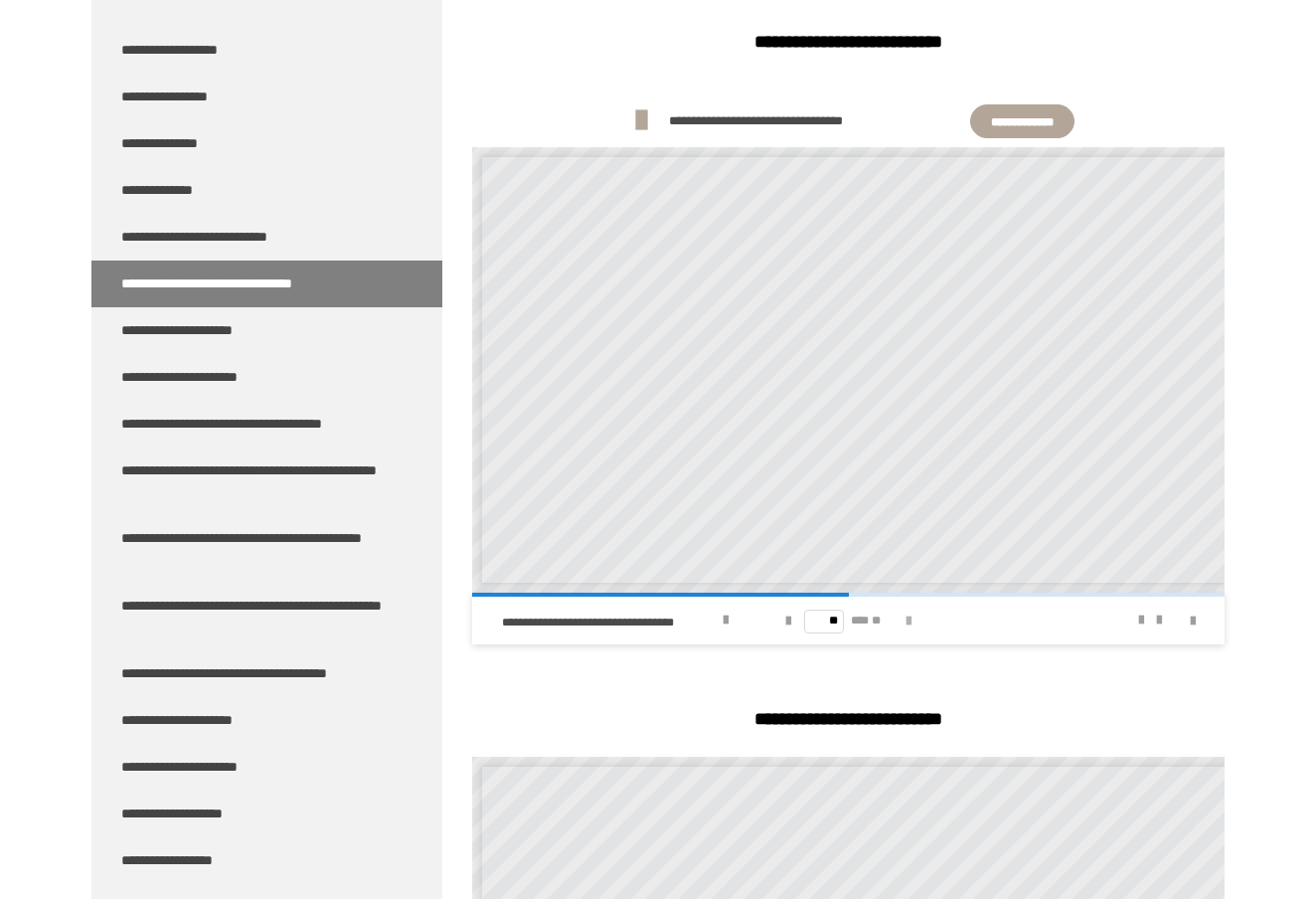 click at bounding box center [908, 622] 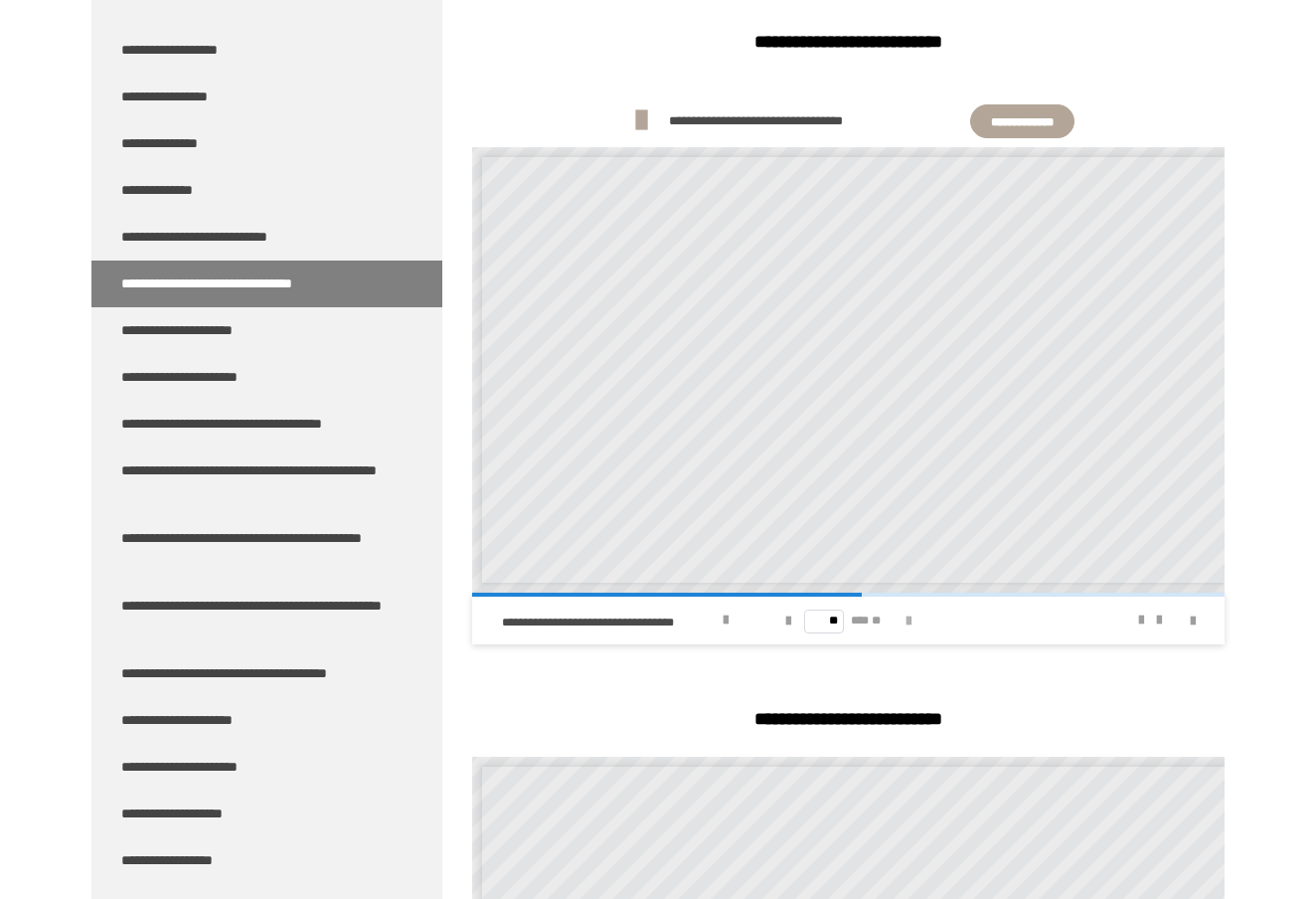 click at bounding box center [908, 622] 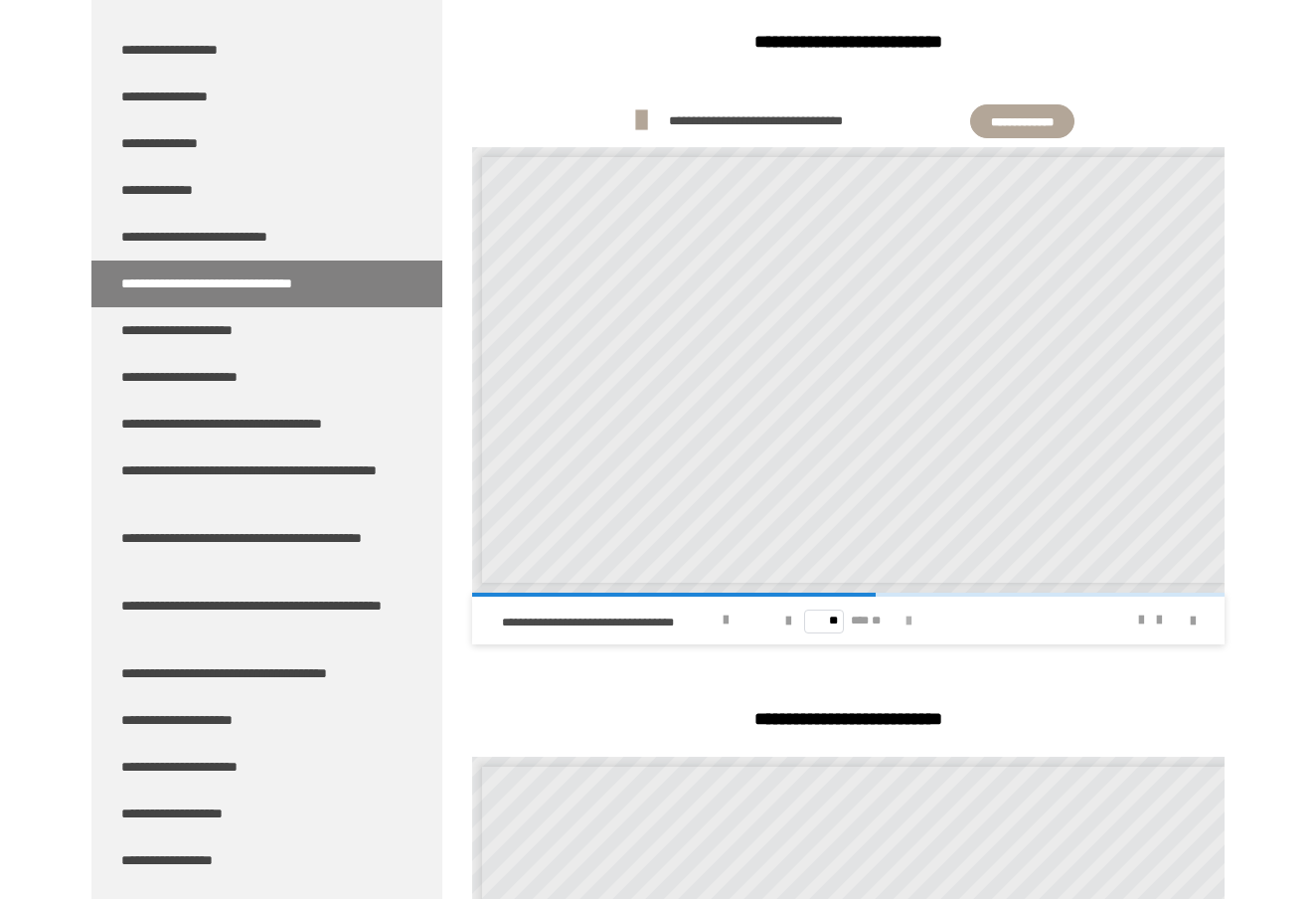click at bounding box center (908, 622) 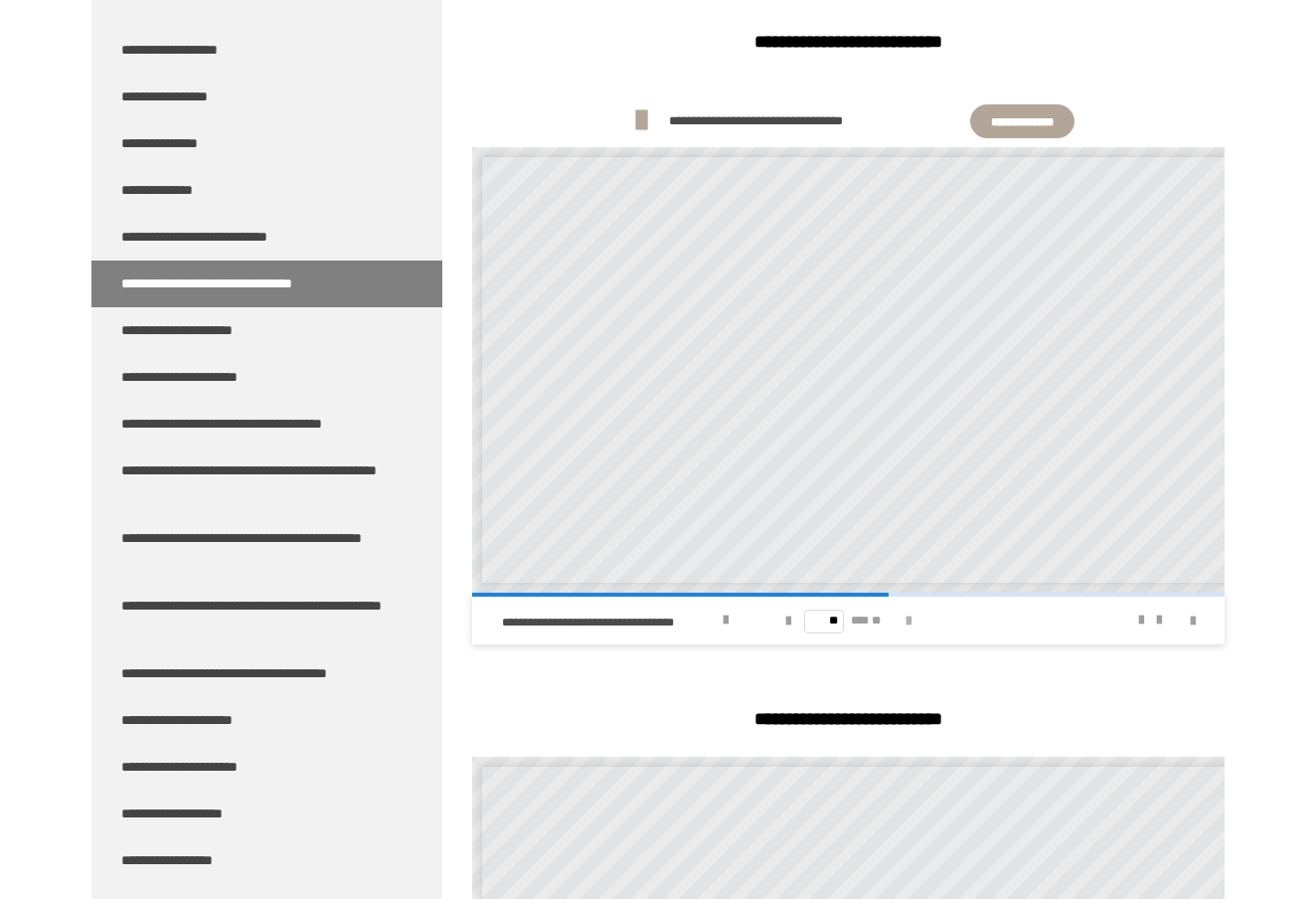 click at bounding box center (908, 622) 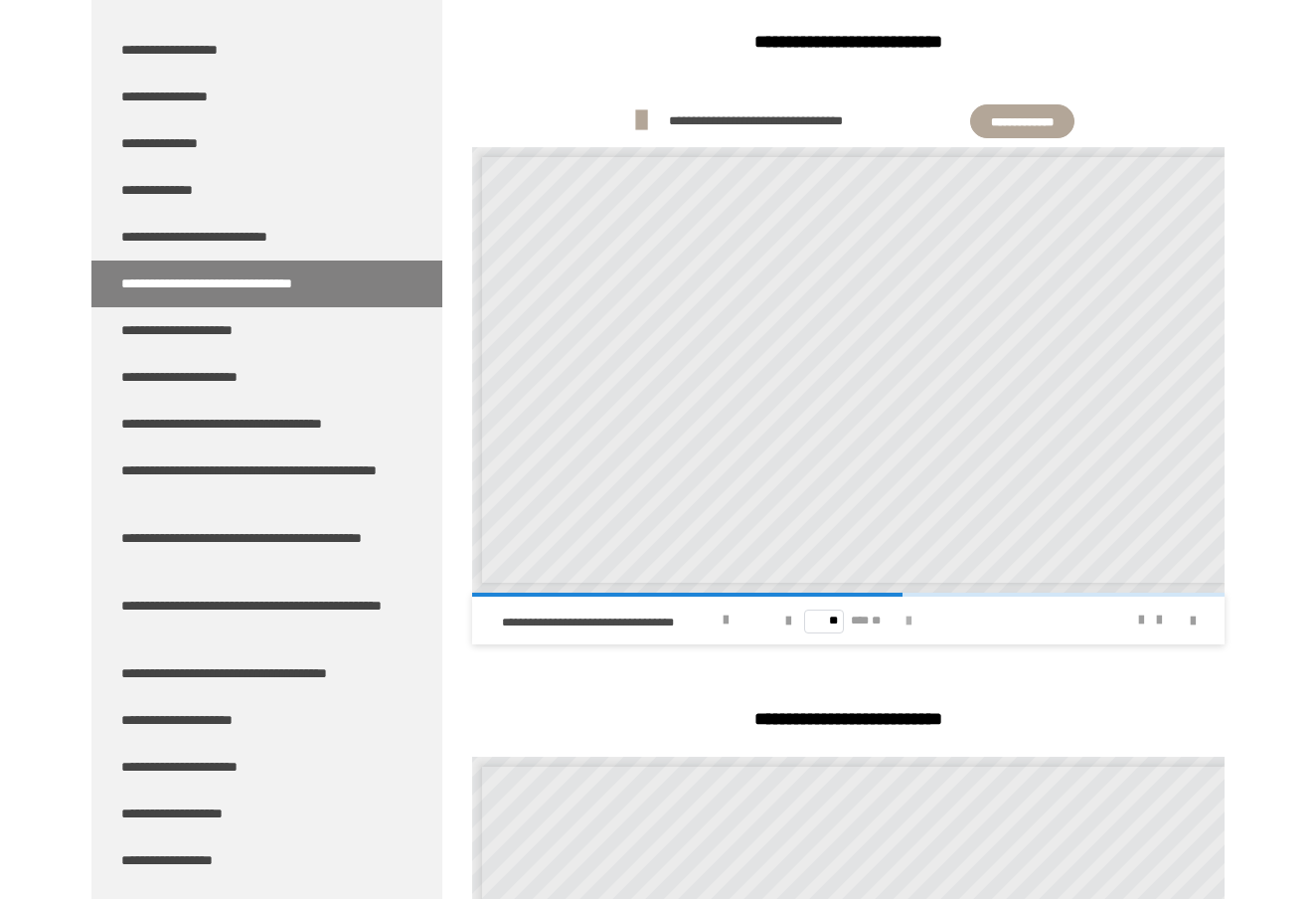 click at bounding box center (908, 622) 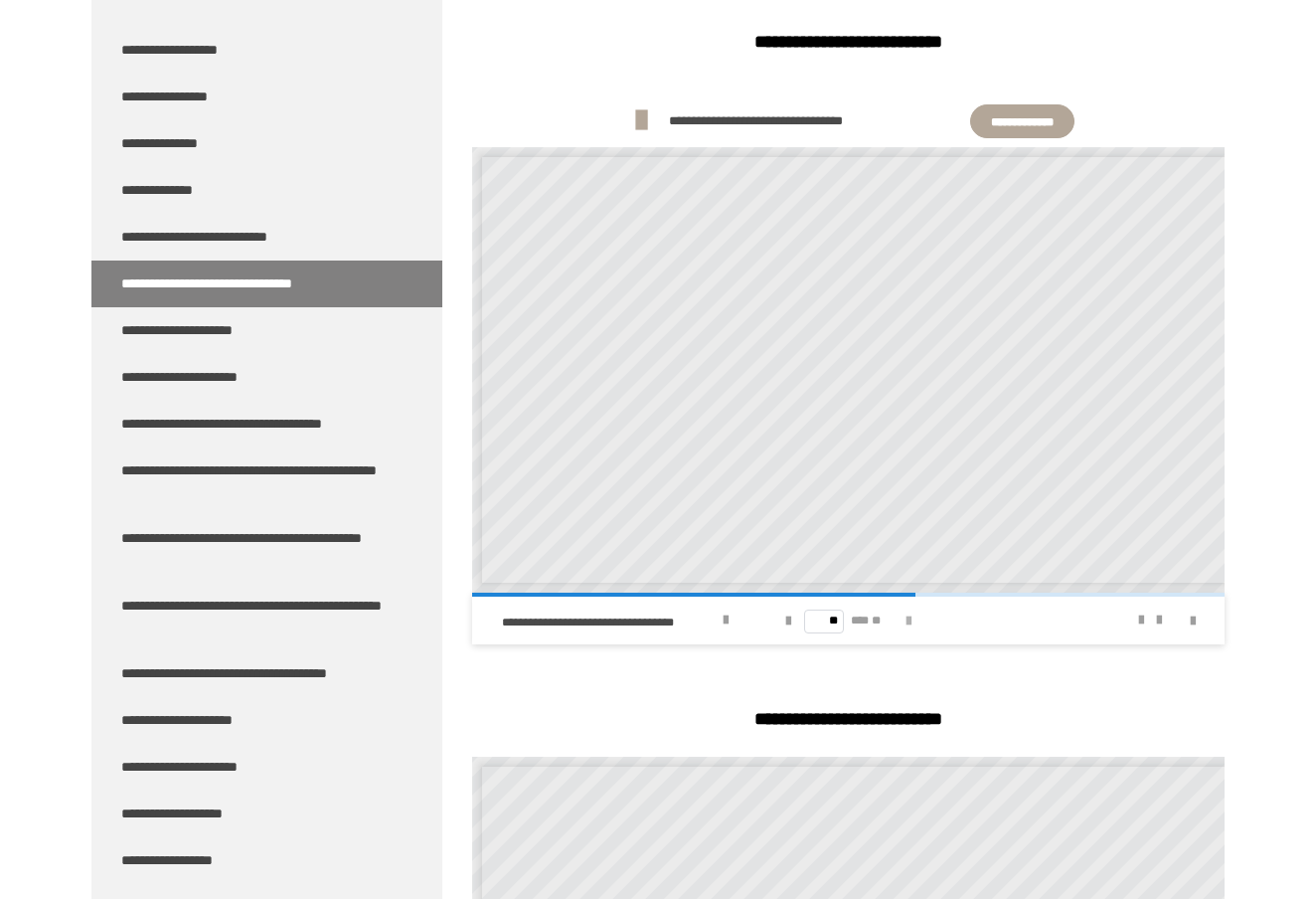 click at bounding box center (908, 622) 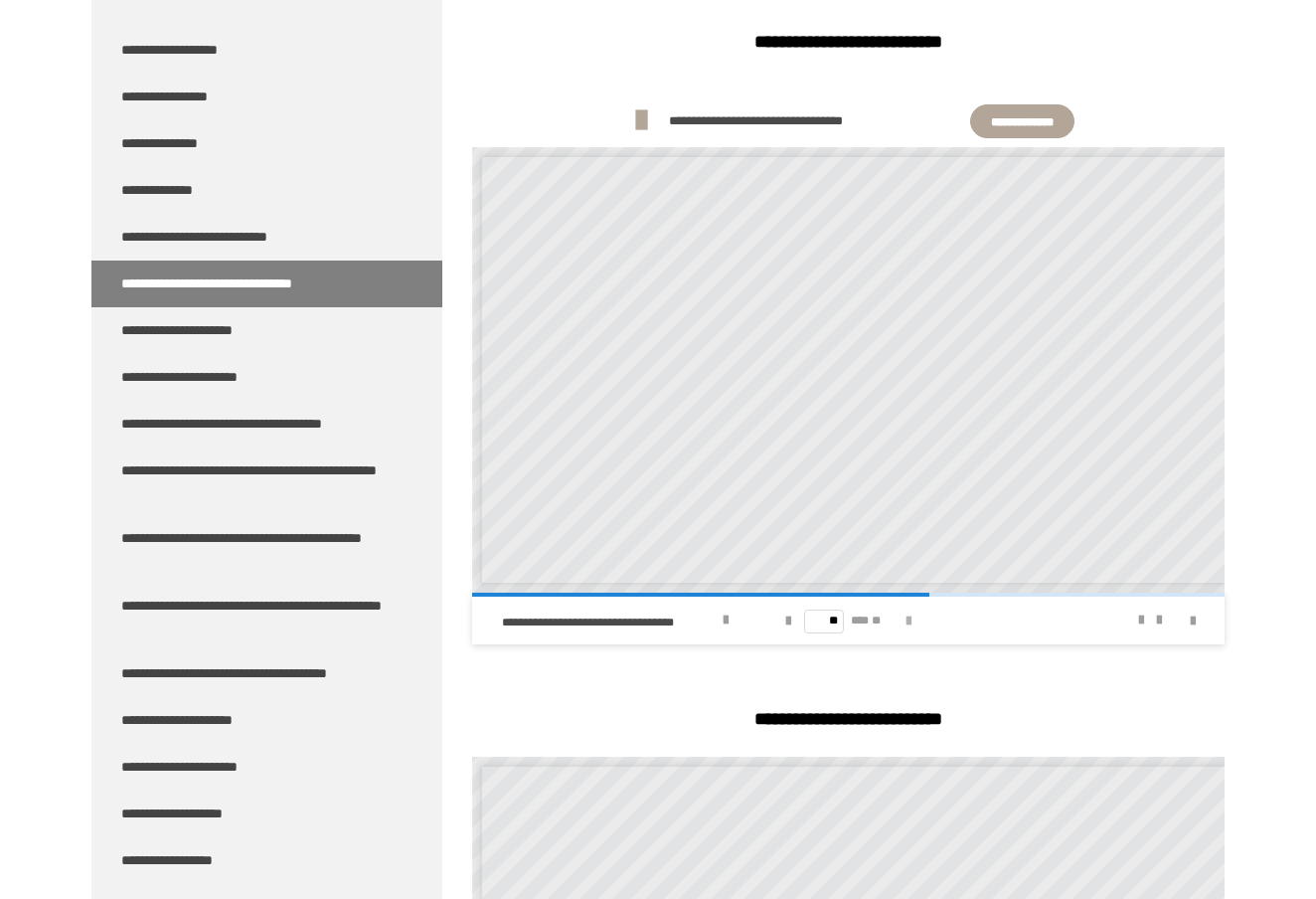 click at bounding box center (908, 622) 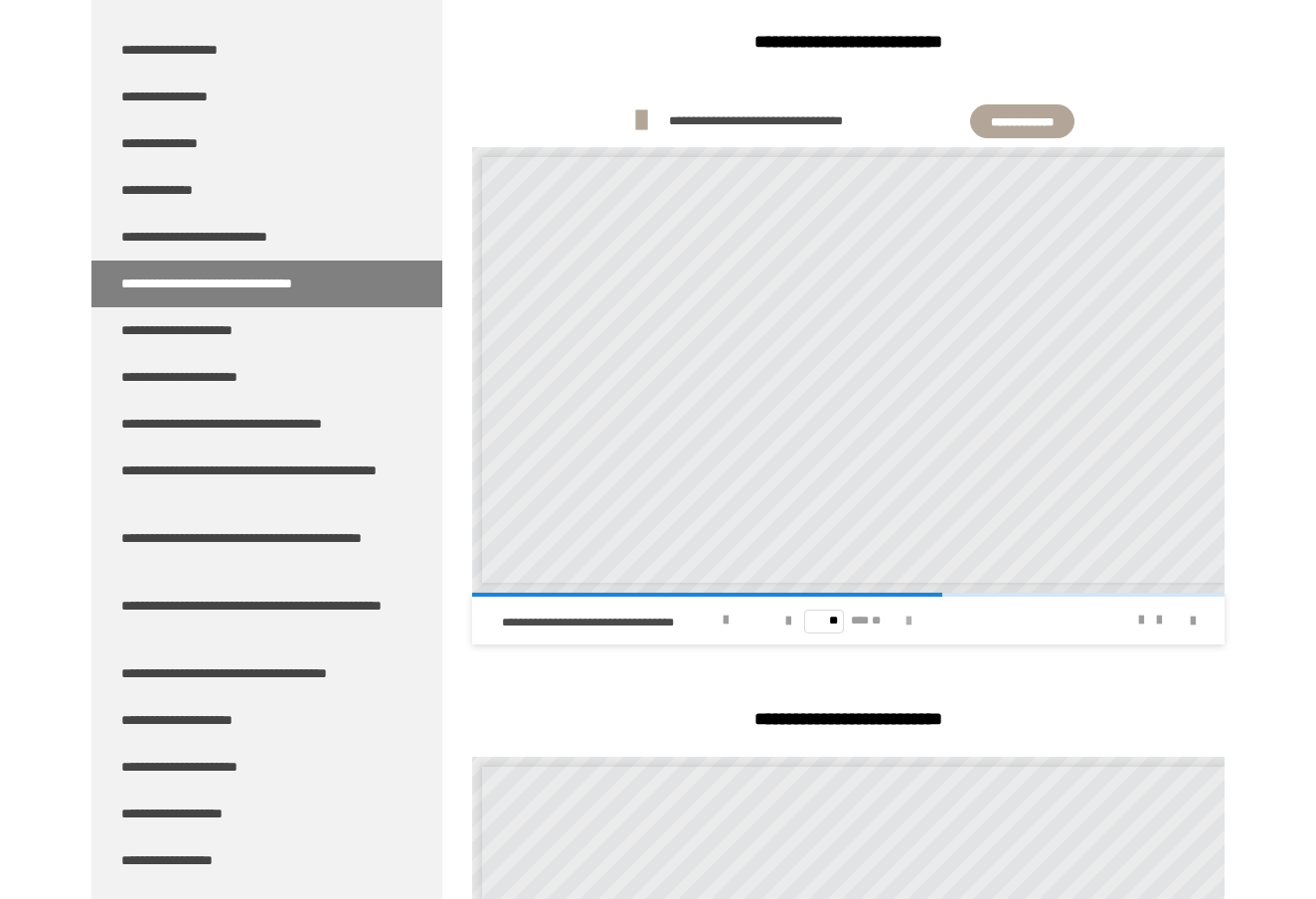 click at bounding box center [908, 622] 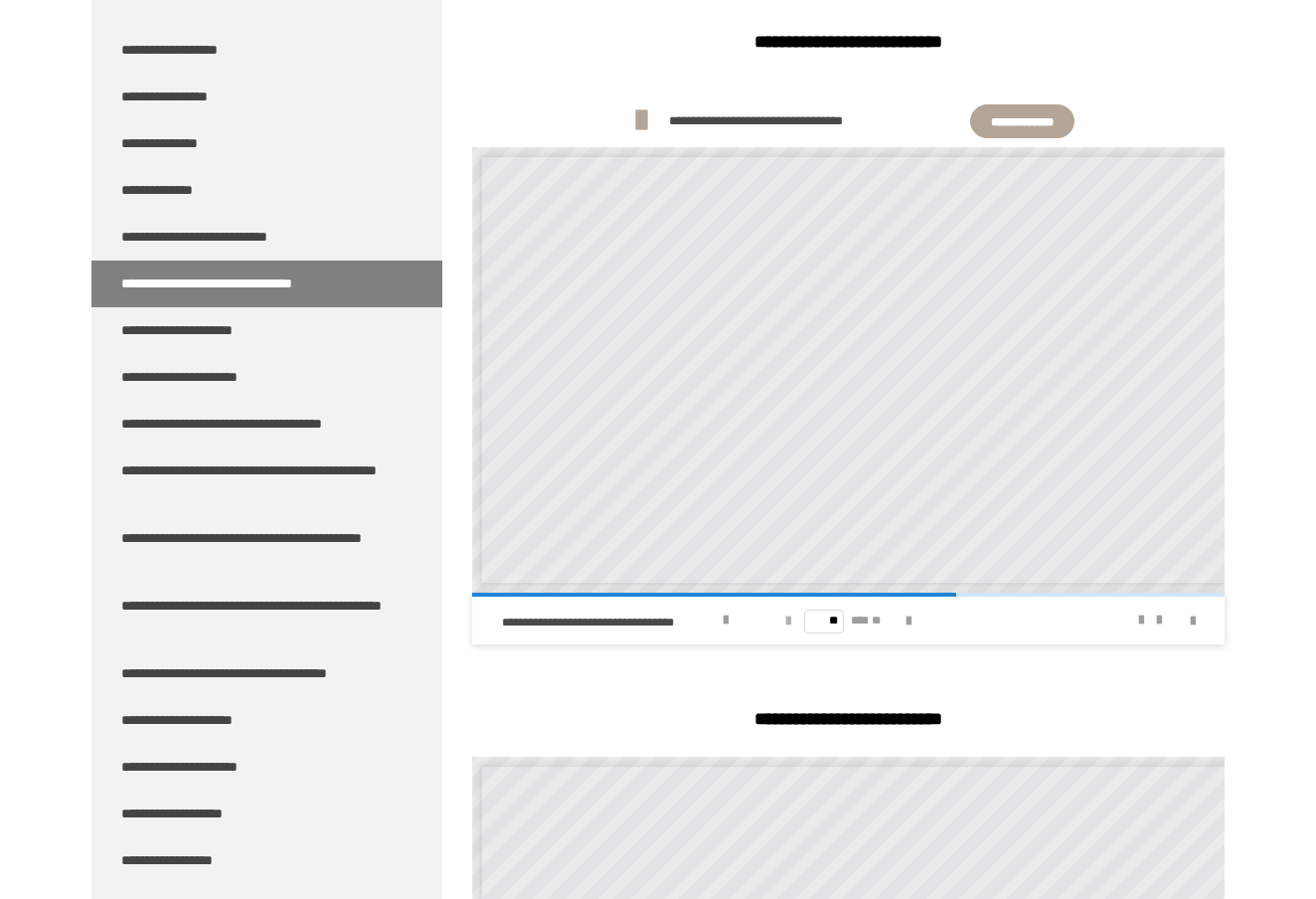 click at bounding box center (788, 622) 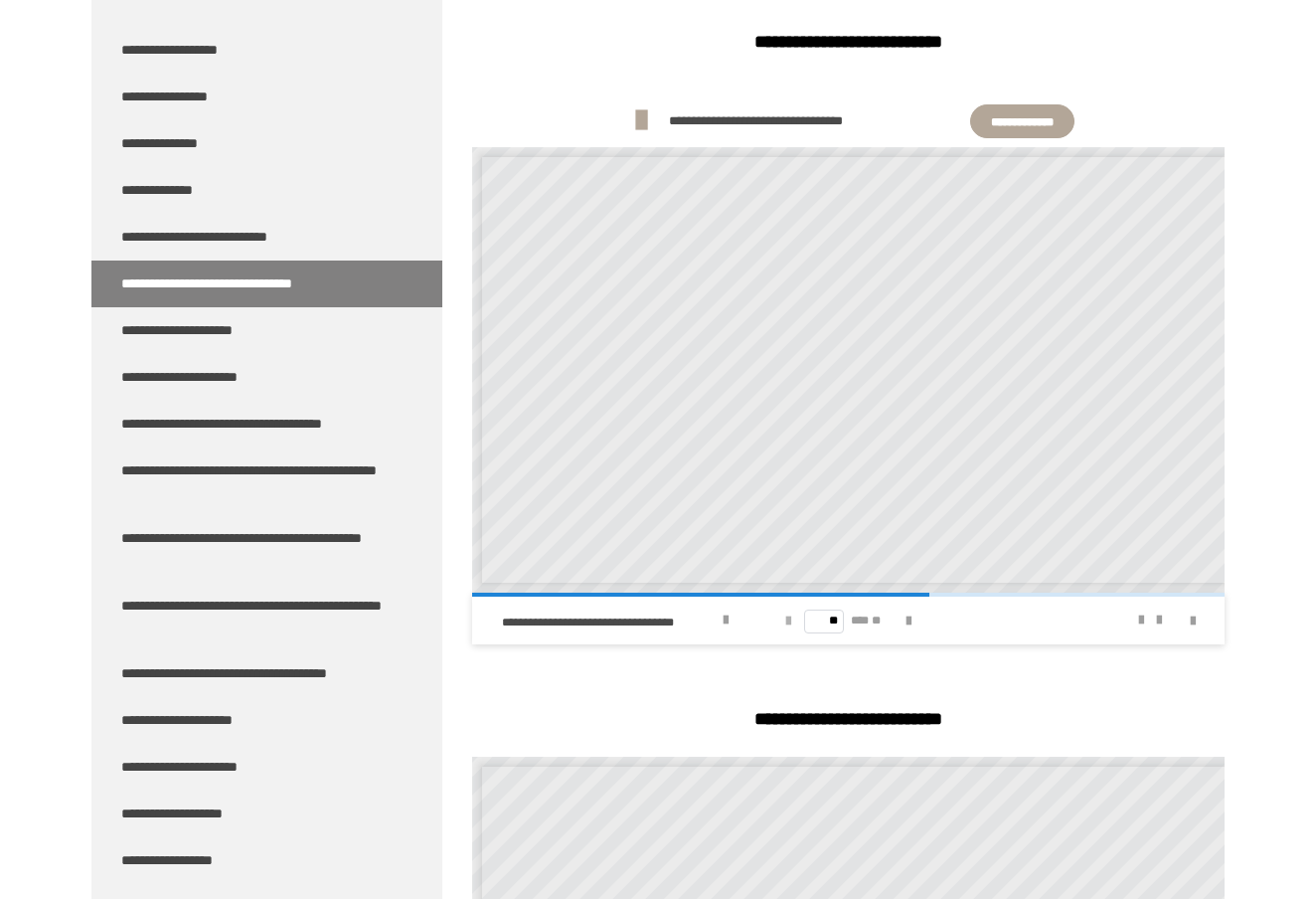 click at bounding box center [788, 622] 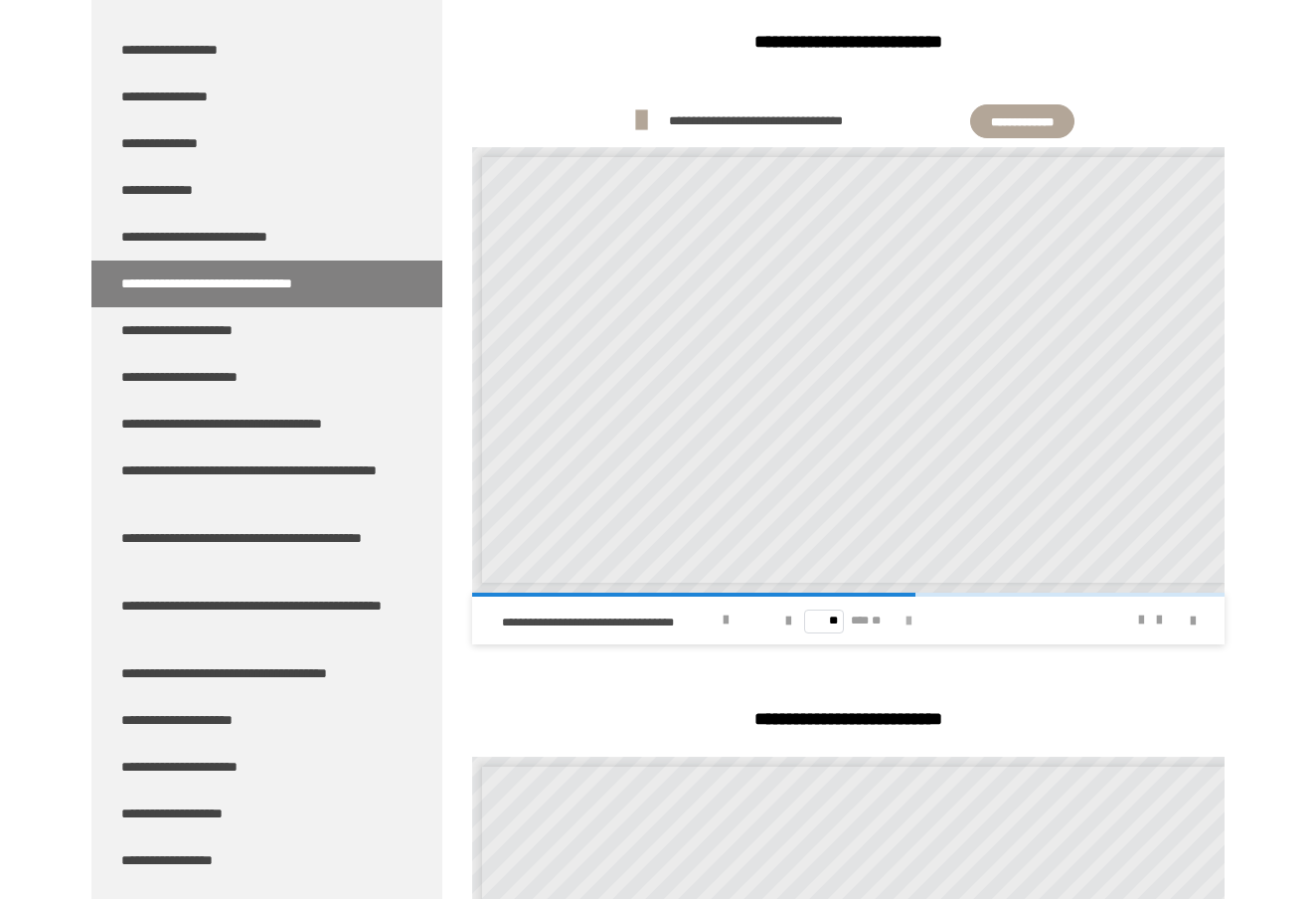 click at bounding box center [908, 622] 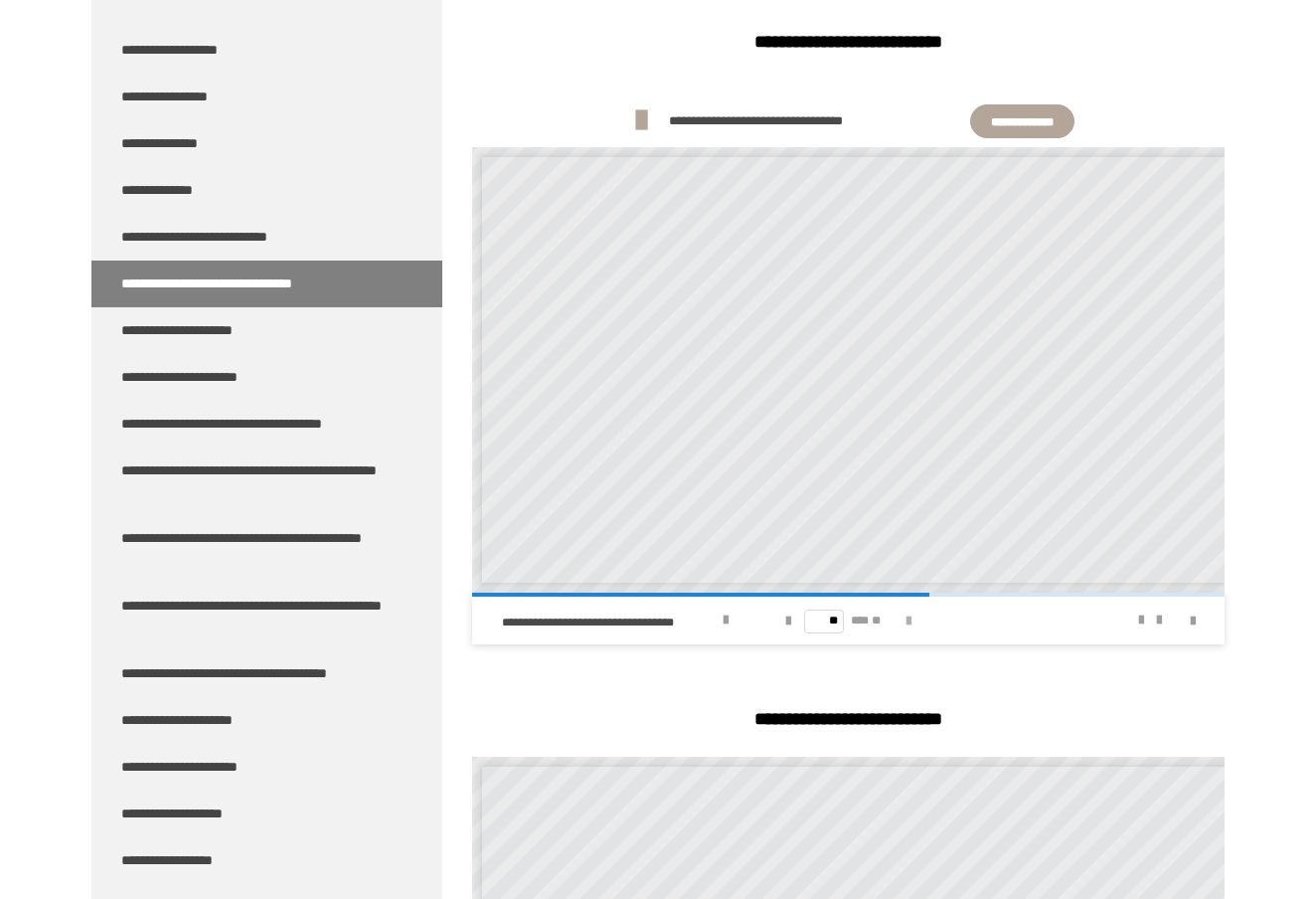 click at bounding box center [908, 622] 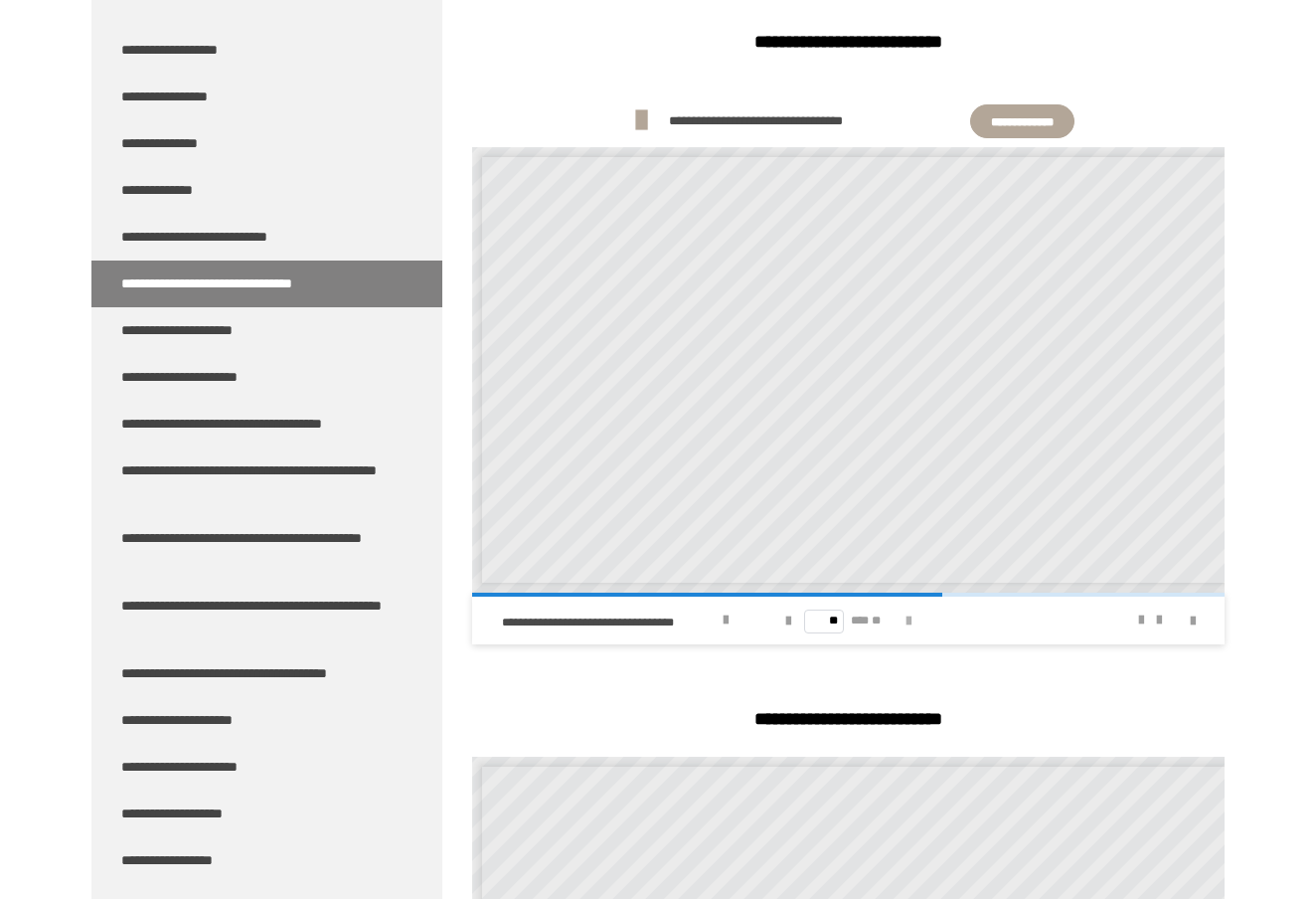 click at bounding box center (908, 622) 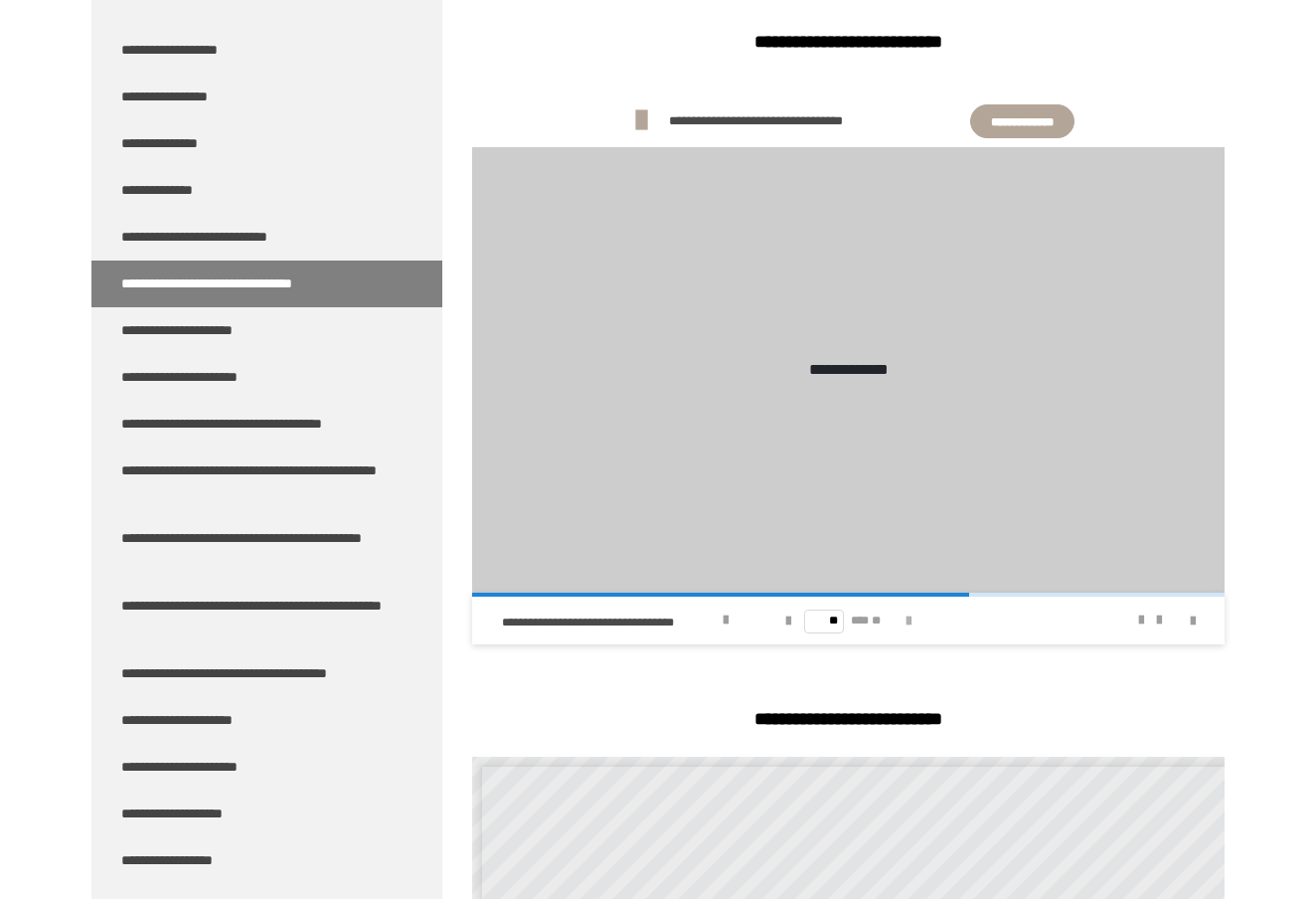 click at bounding box center (908, 622) 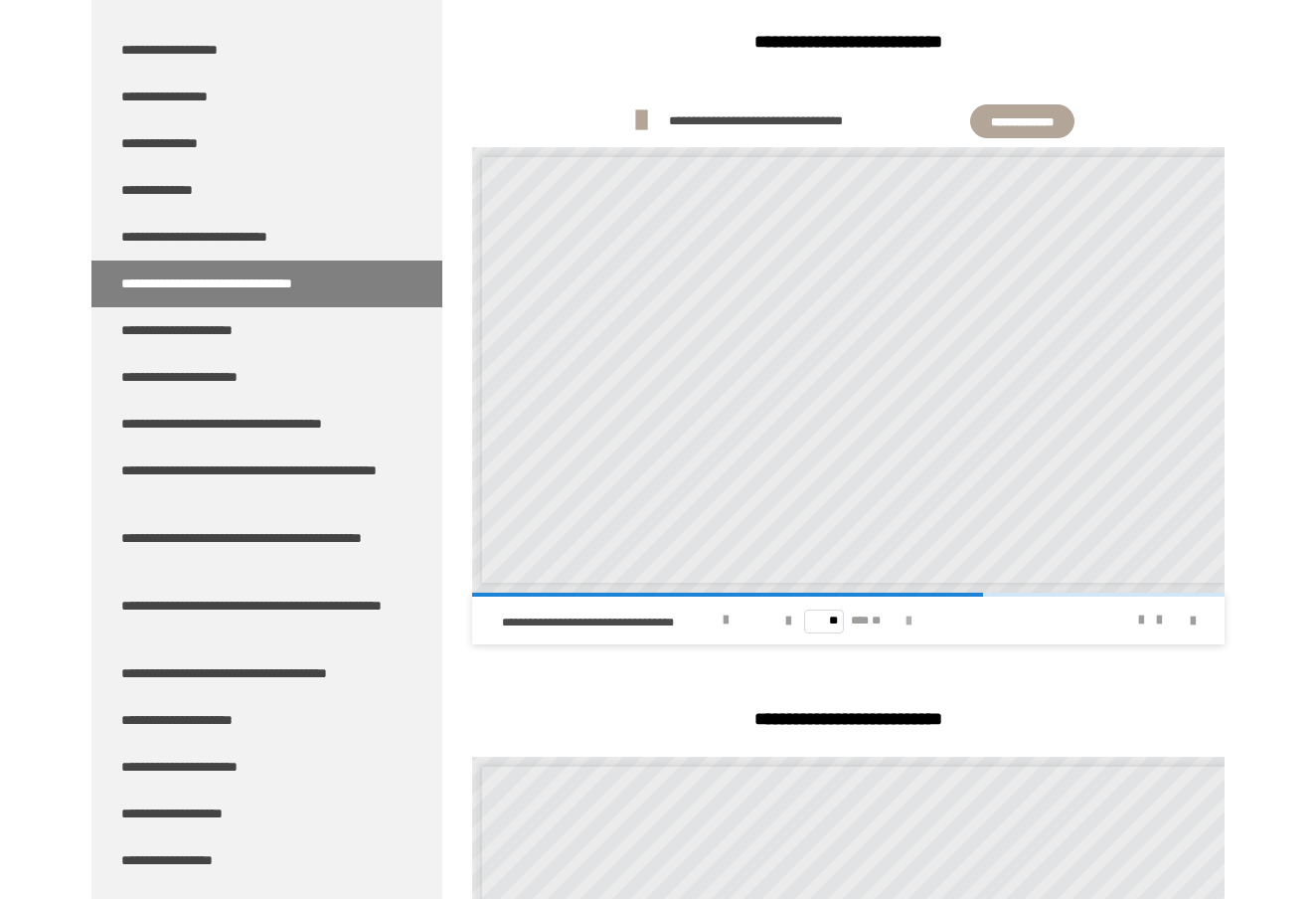 click at bounding box center (908, 622) 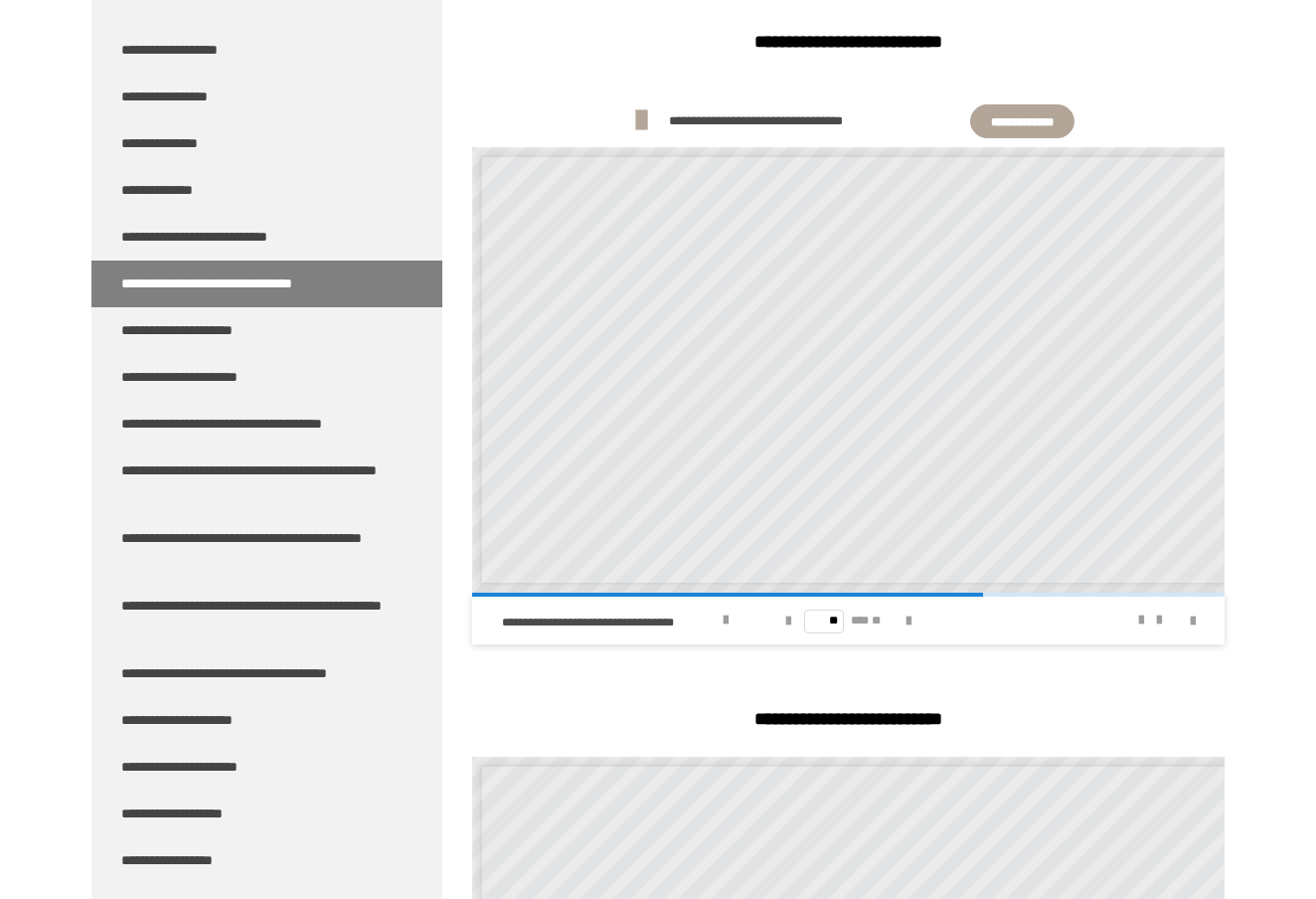 type on "**" 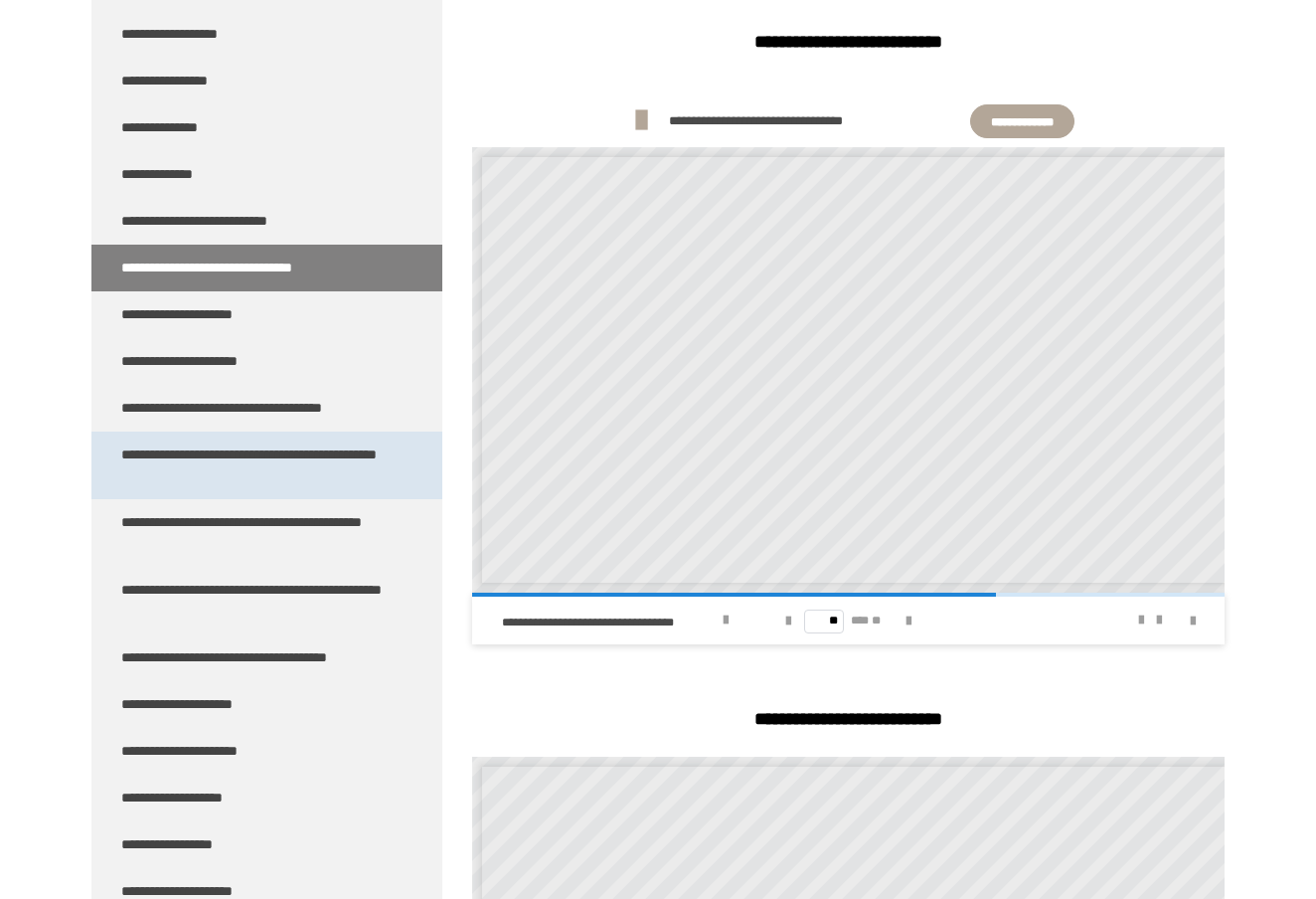 scroll, scrollTop: 10885, scrollLeft: 0, axis: vertical 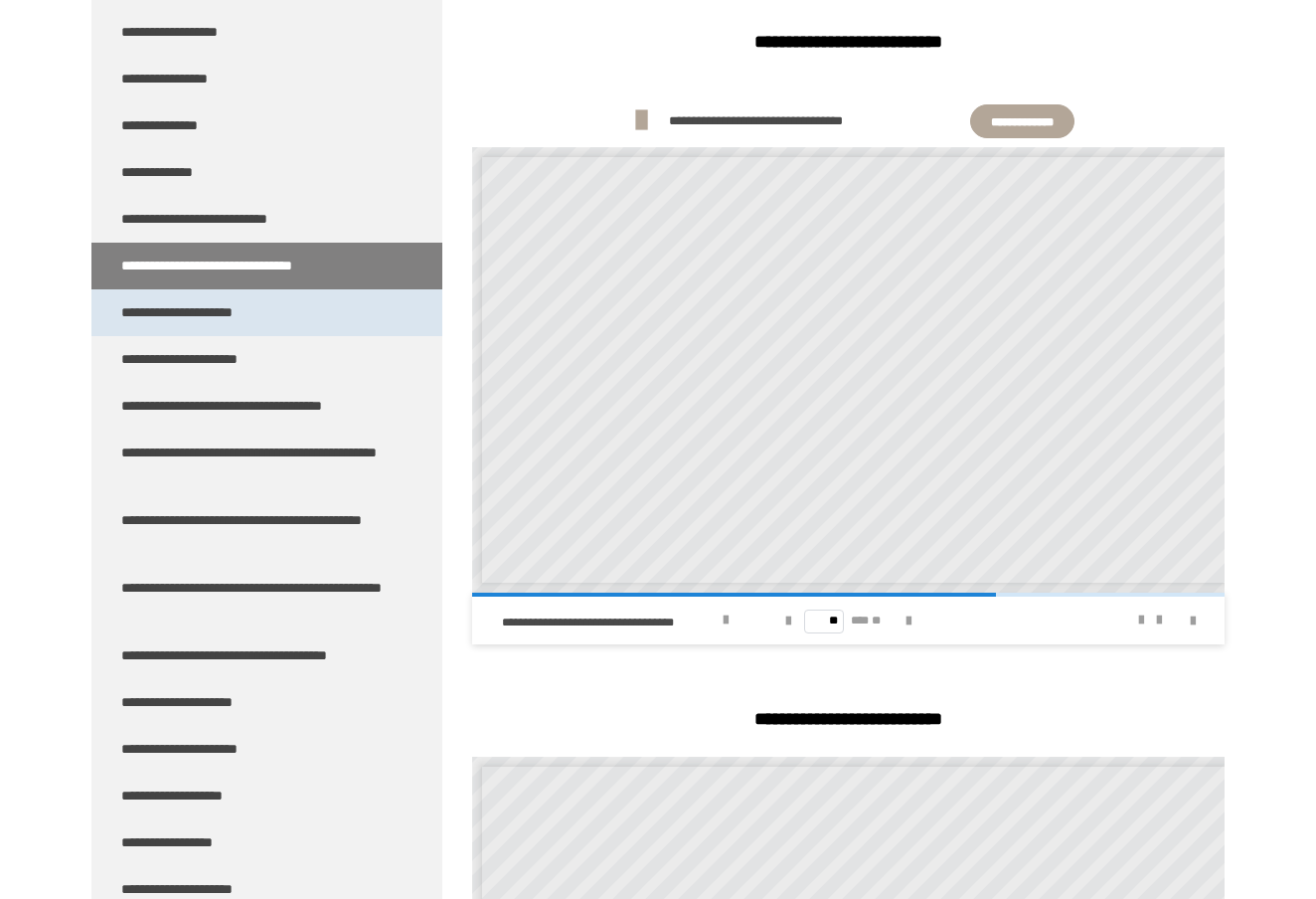 click on "**********" at bounding box center (205, 312) 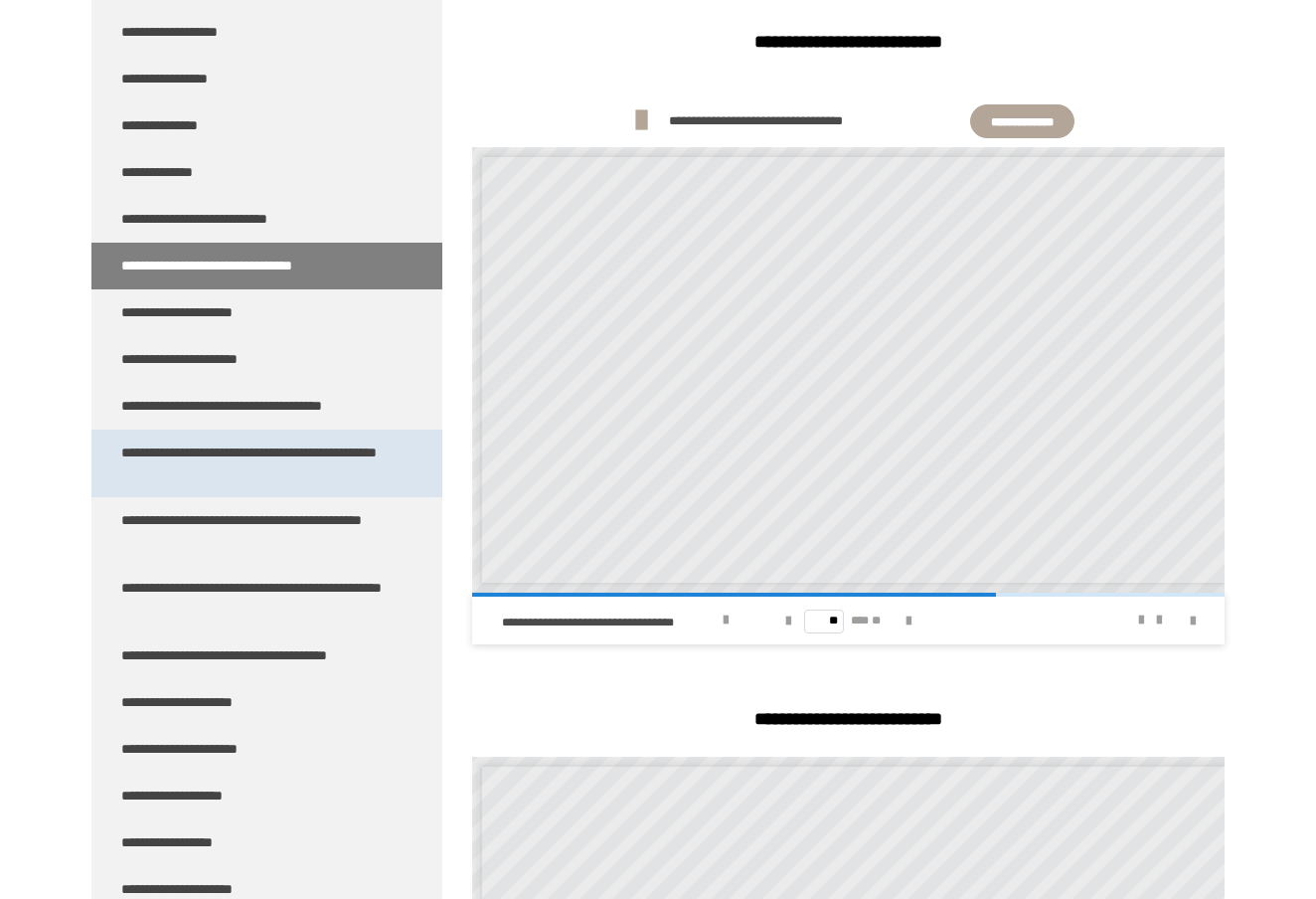 scroll, scrollTop: 269, scrollLeft: 0, axis: vertical 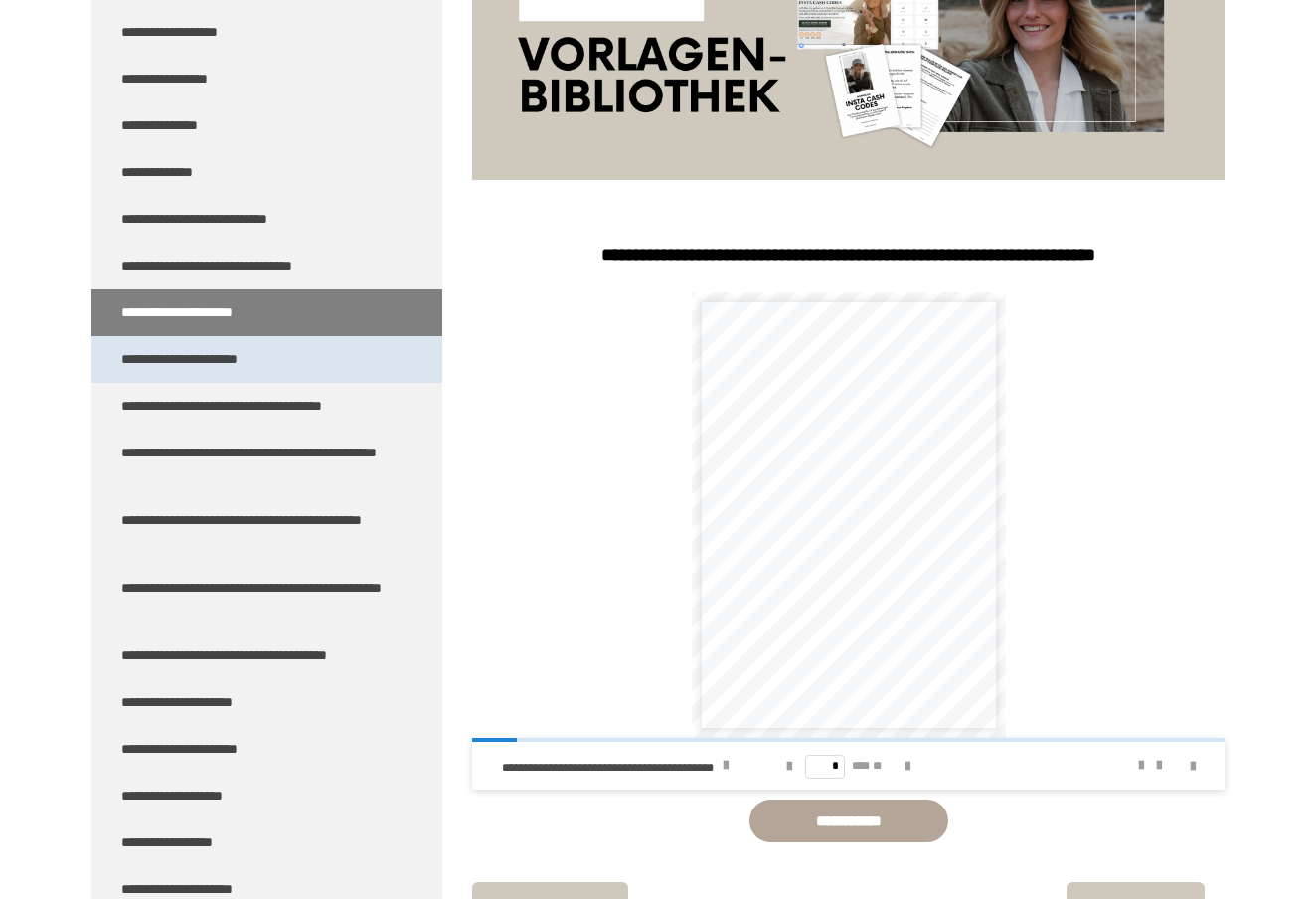 click on "**********" at bounding box center [199, 359] 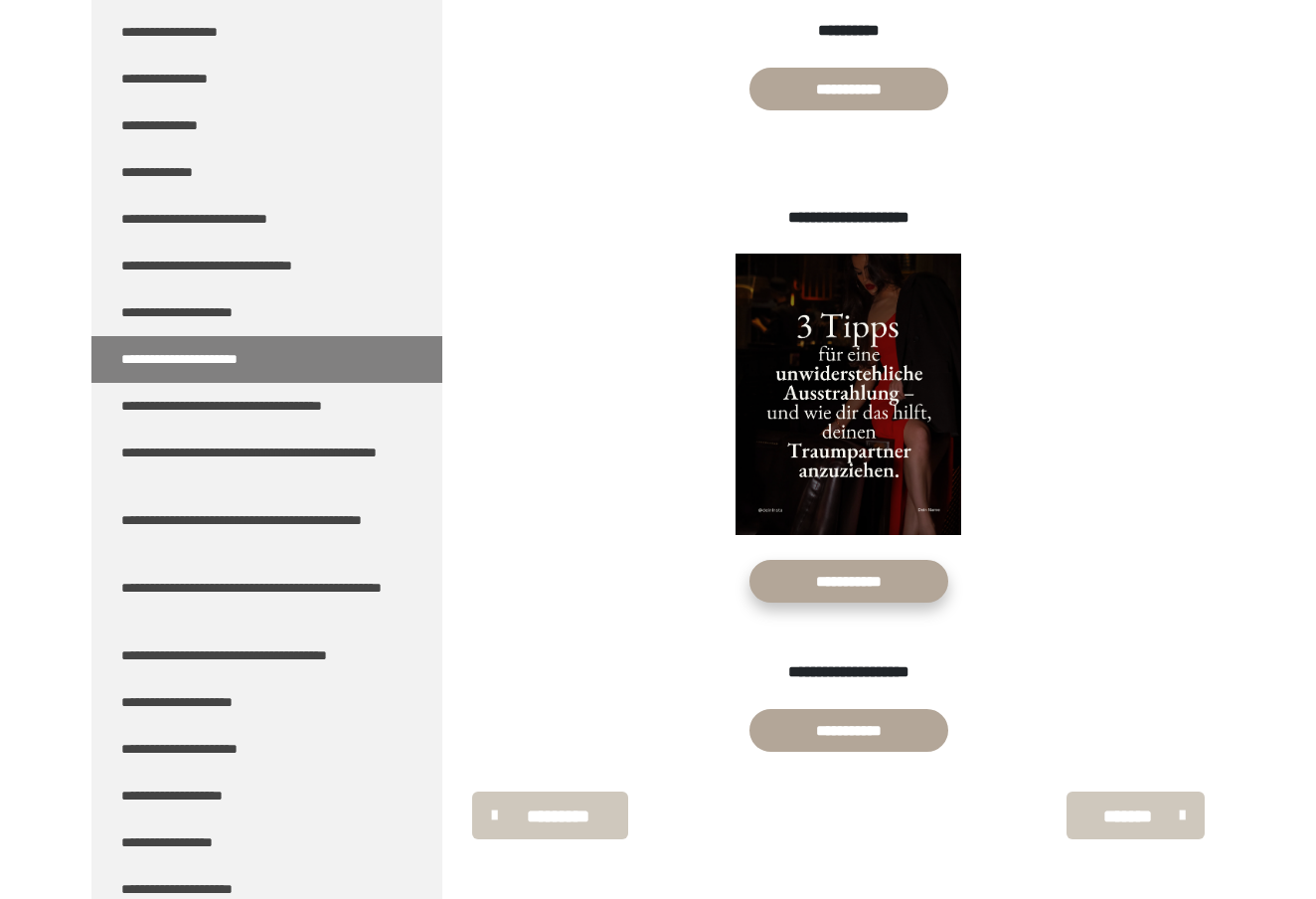 scroll, scrollTop: 1789, scrollLeft: 0, axis: vertical 